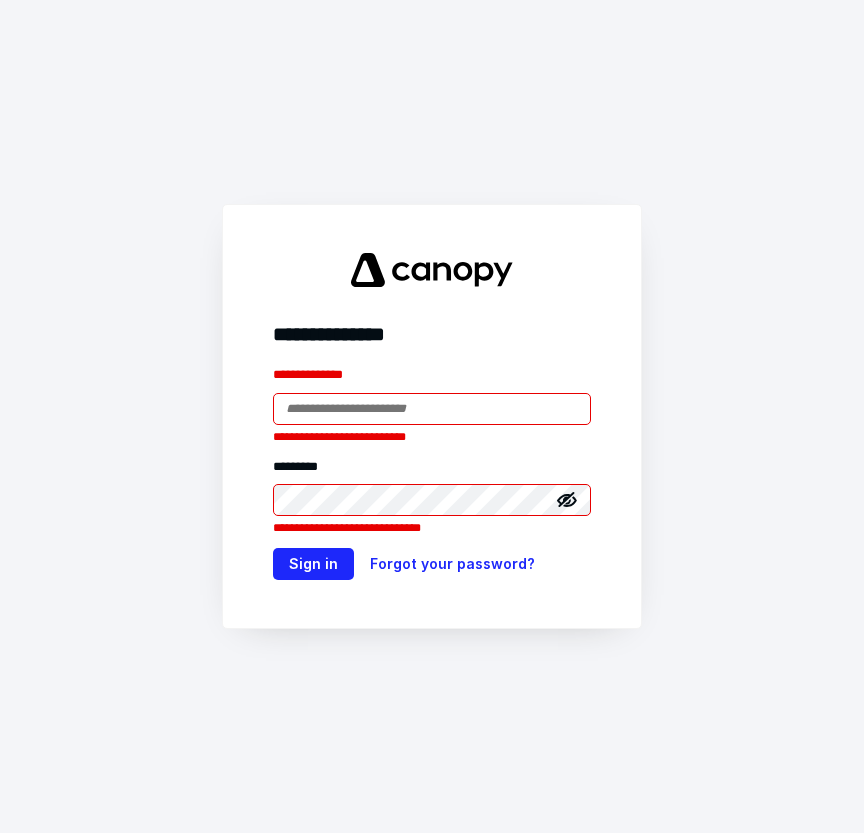 scroll, scrollTop: 0, scrollLeft: 0, axis: both 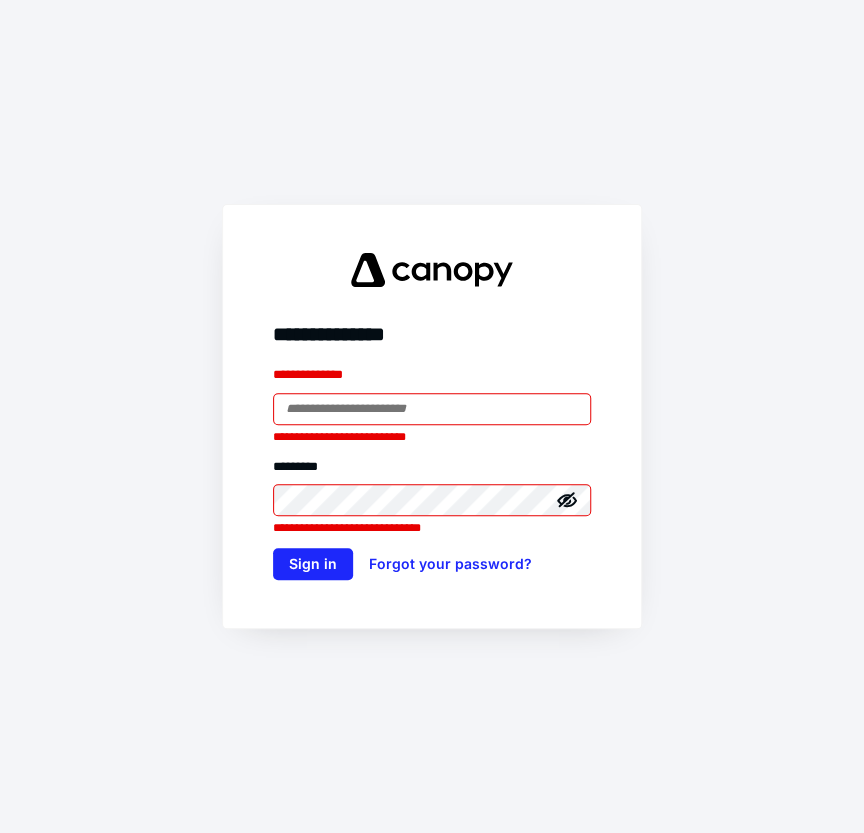 type 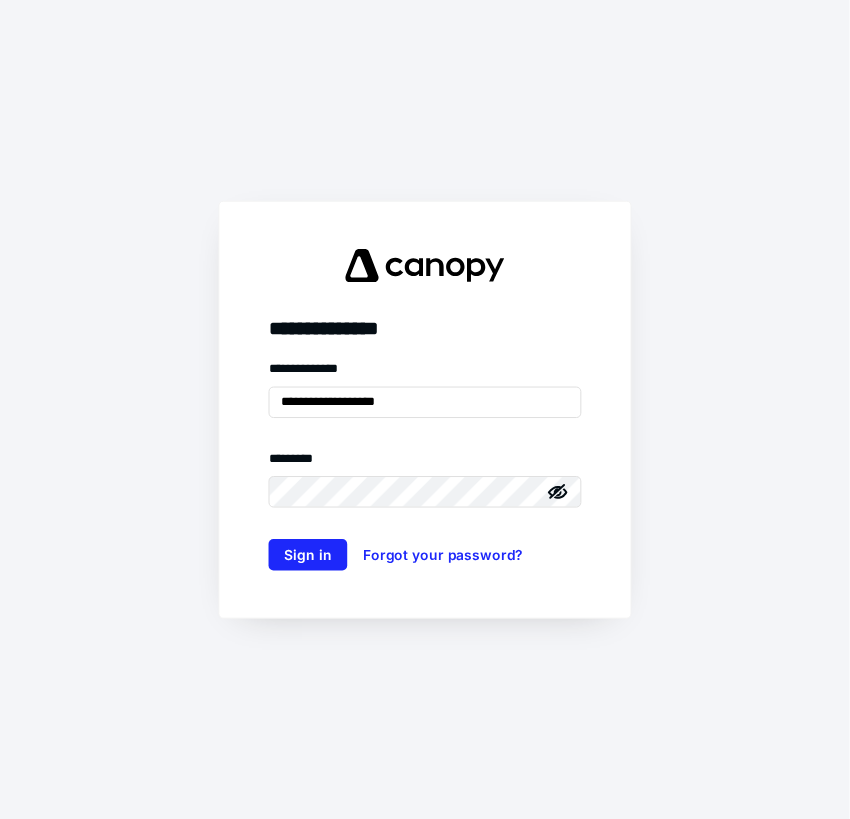 scroll, scrollTop: 0, scrollLeft: 0, axis: both 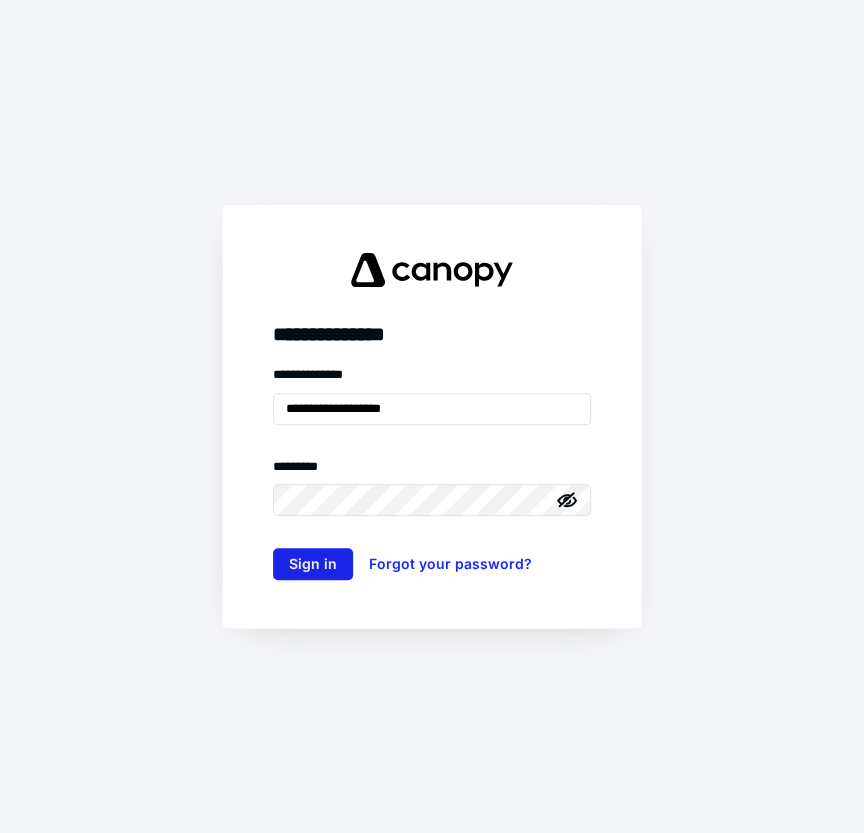 click on "Sign in" at bounding box center (313, 564) 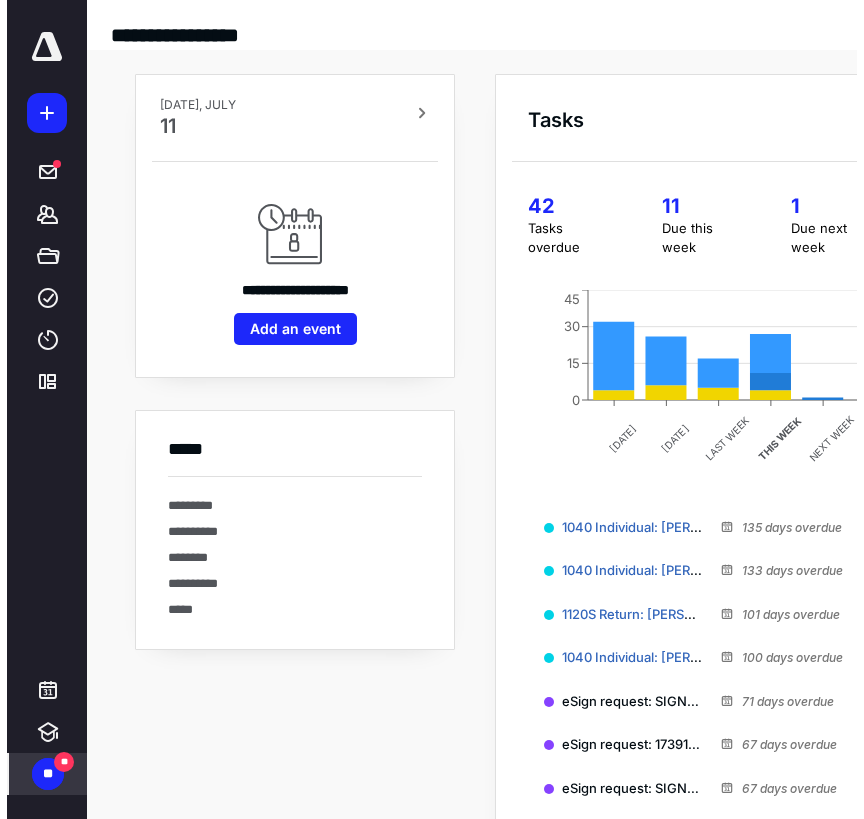 scroll, scrollTop: 0, scrollLeft: 0, axis: both 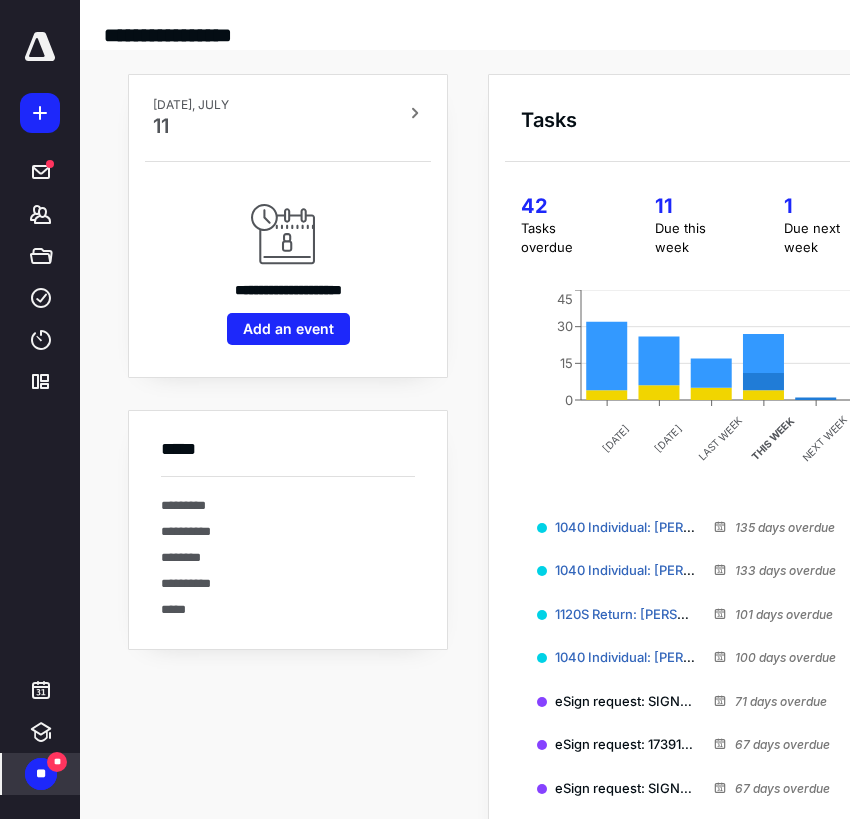 click on "**" at bounding box center (41, 774) 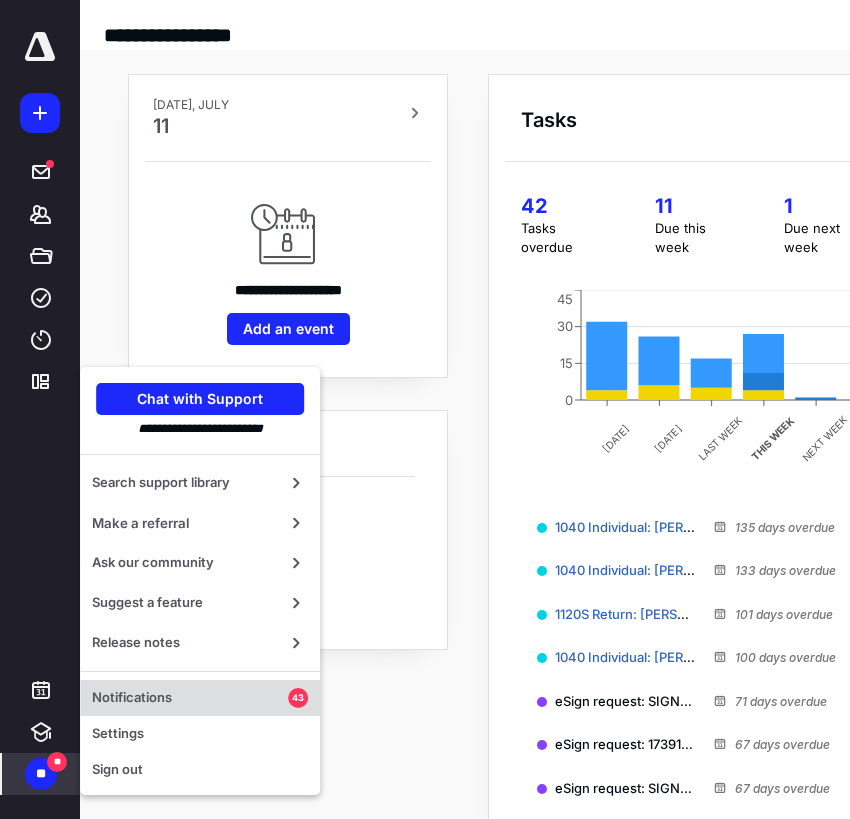 click on "Notifications" at bounding box center (190, 698) 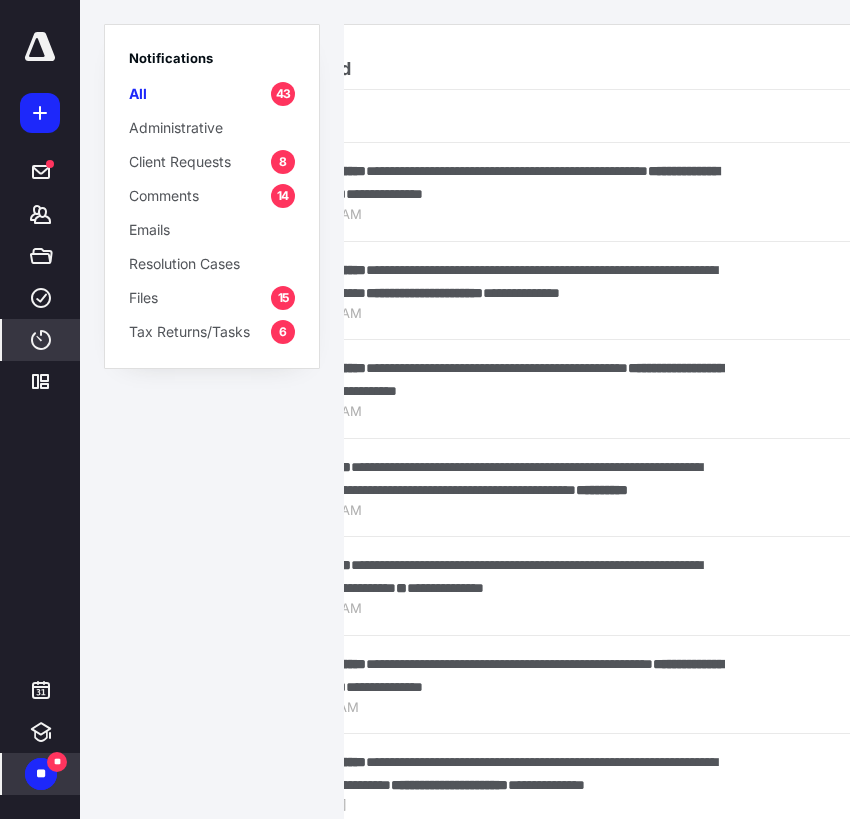 scroll, scrollTop: 0, scrollLeft: 192, axis: horizontal 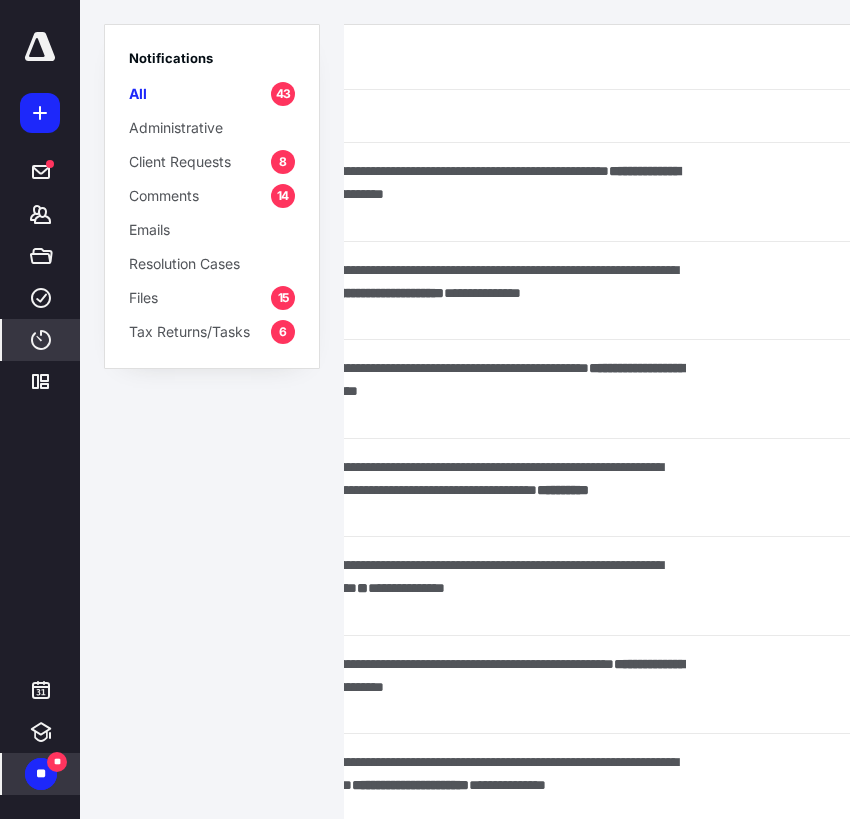 click on "****" at bounding box center (41, 340) 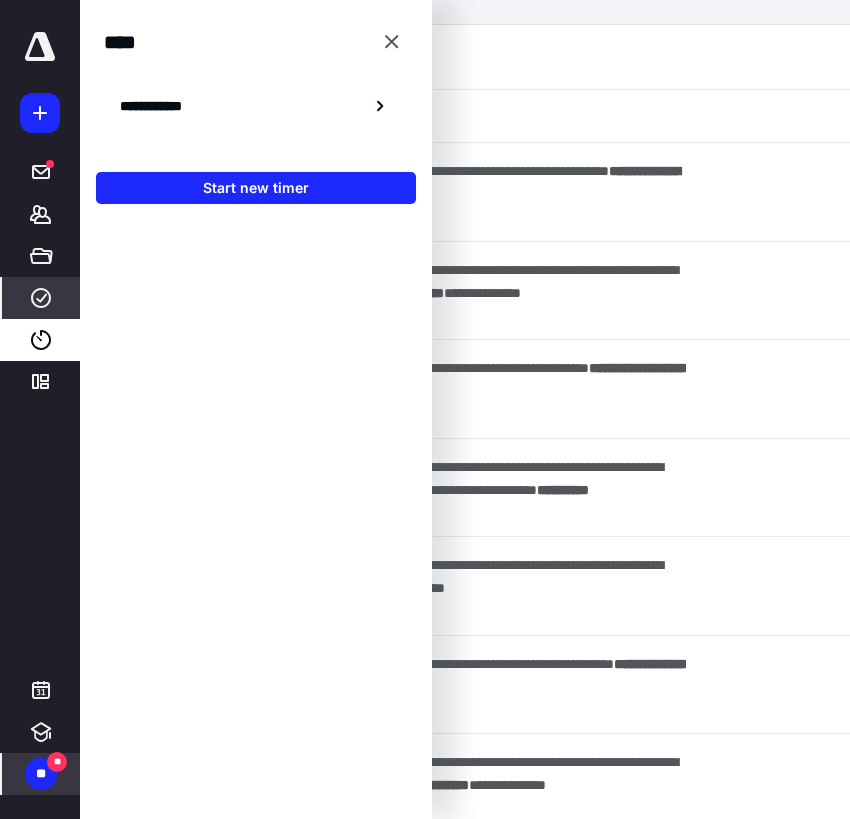 click on "****" at bounding box center (41, 298) 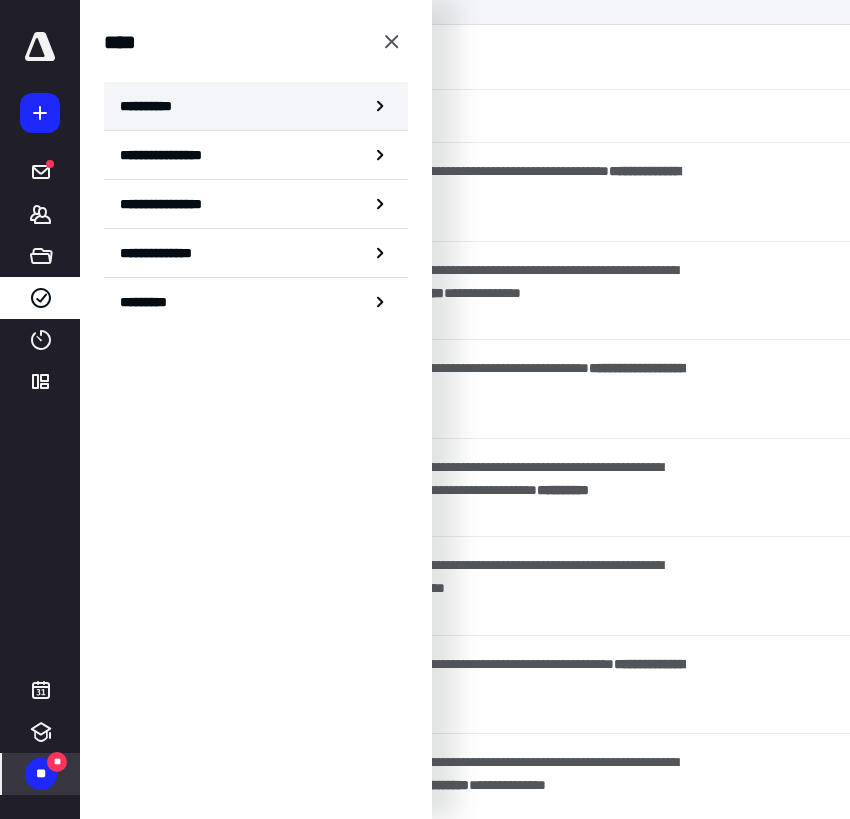 click on "**********" at bounding box center [256, 106] 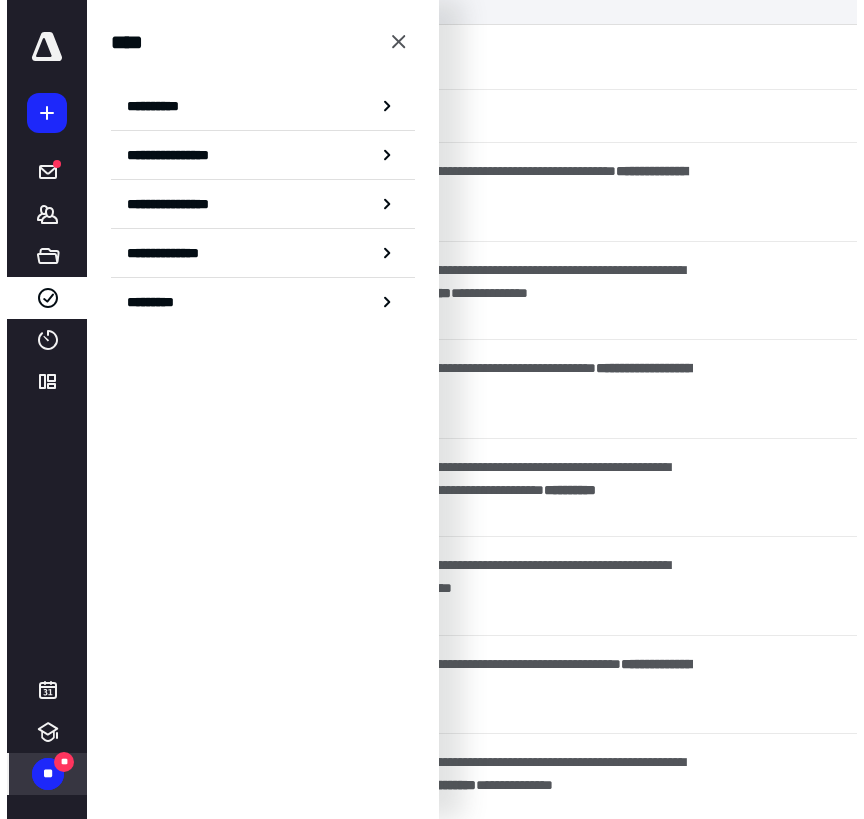 scroll, scrollTop: 0, scrollLeft: 0, axis: both 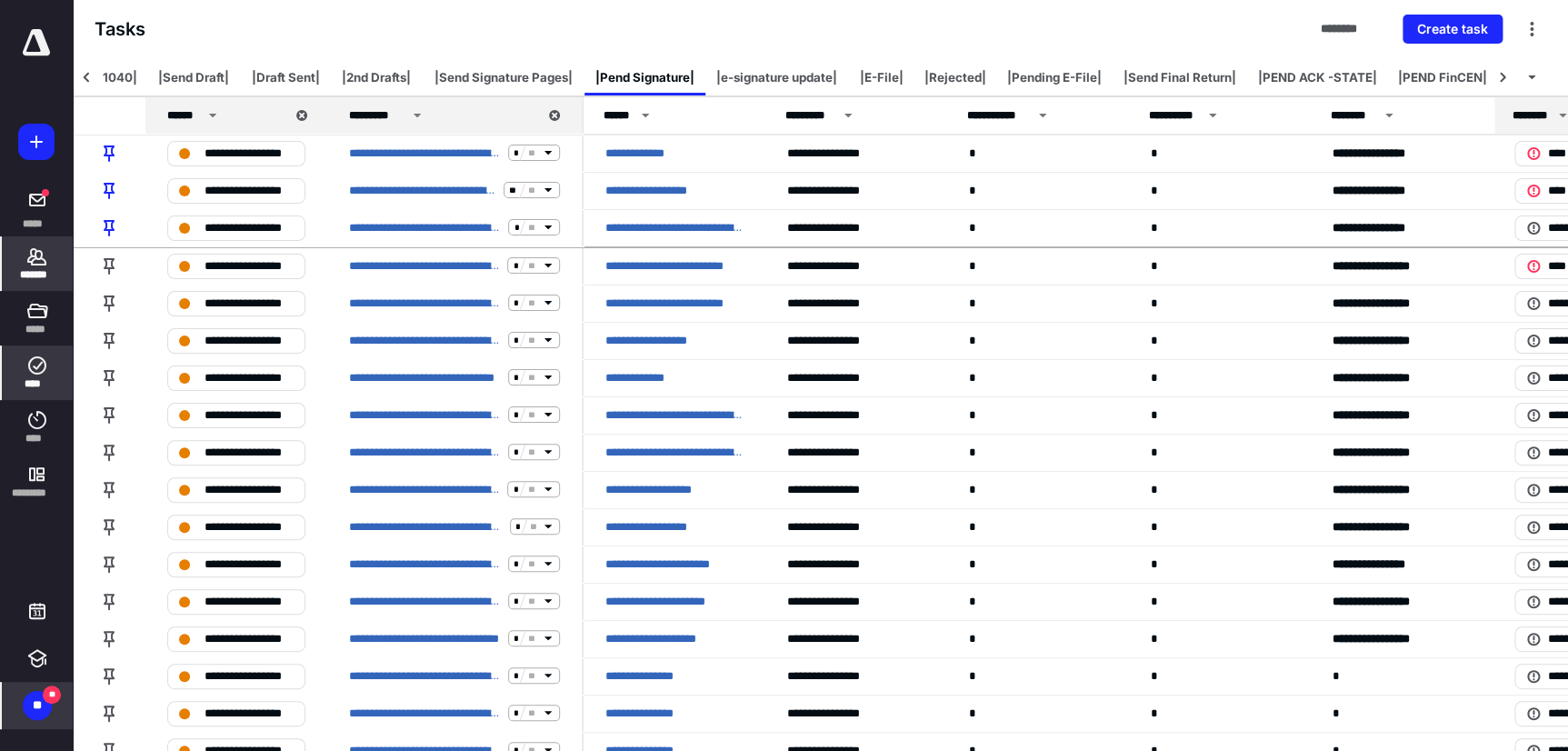 click on "*******" at bounding box center (37, 264) 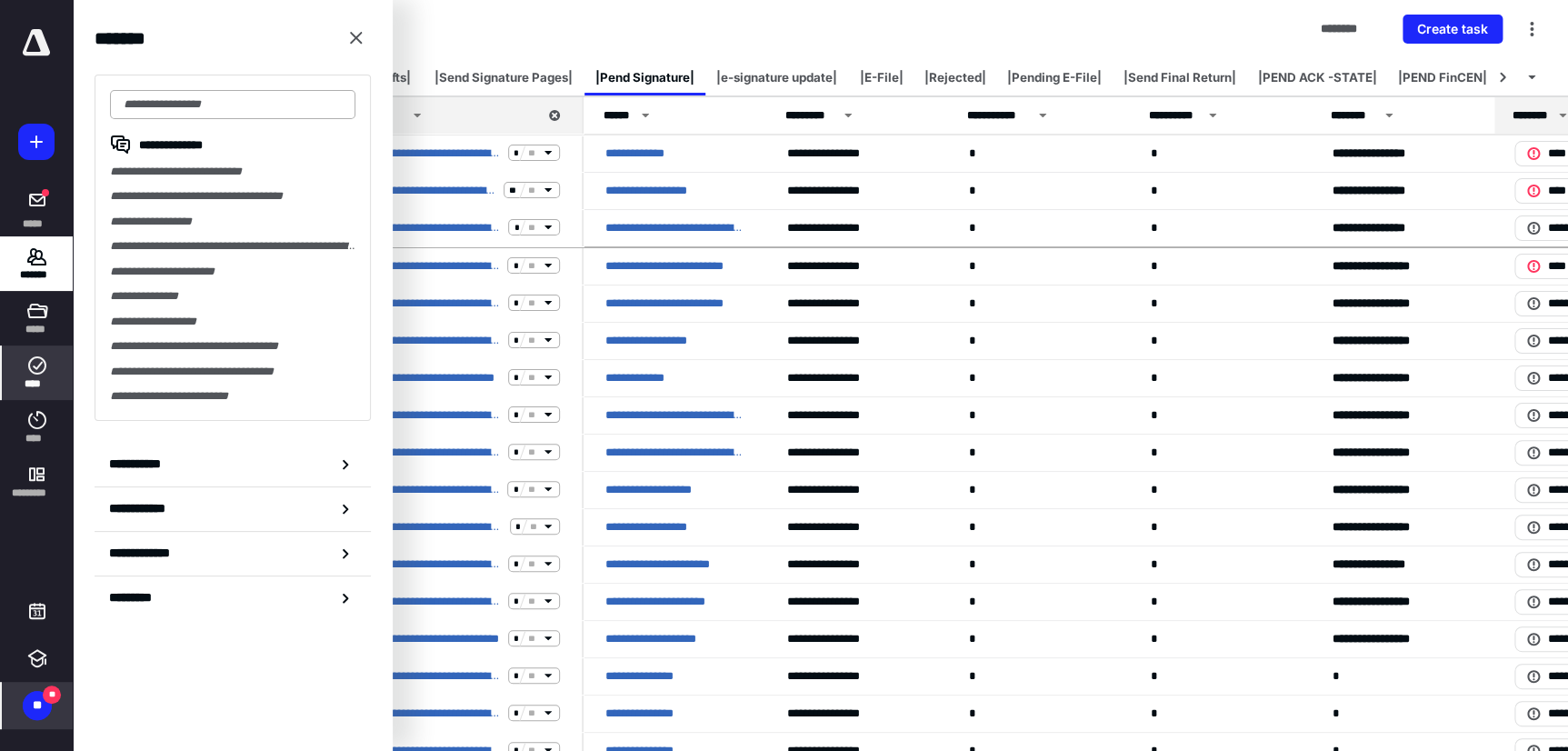 click at bounding box center [233, 105] 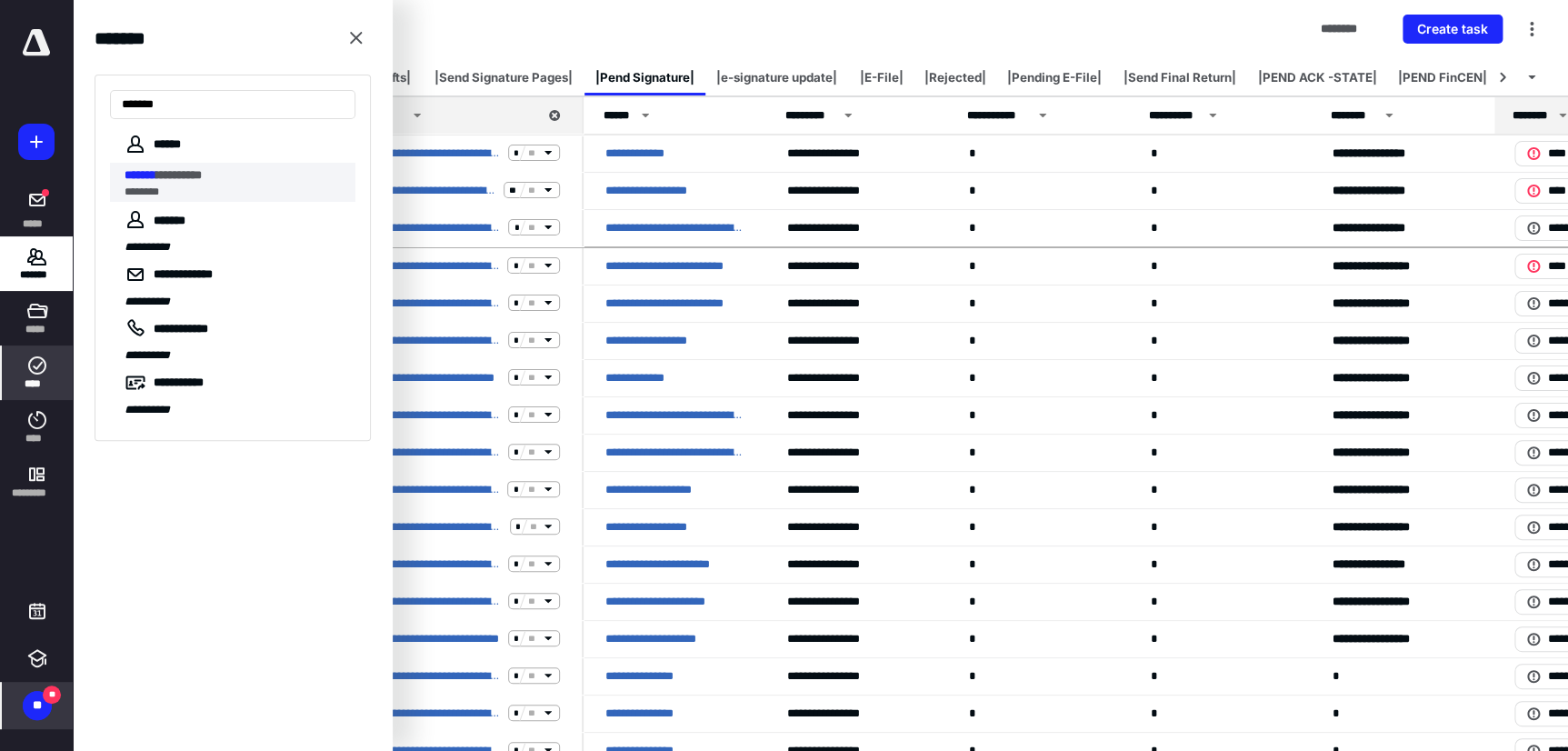 type on "*******" 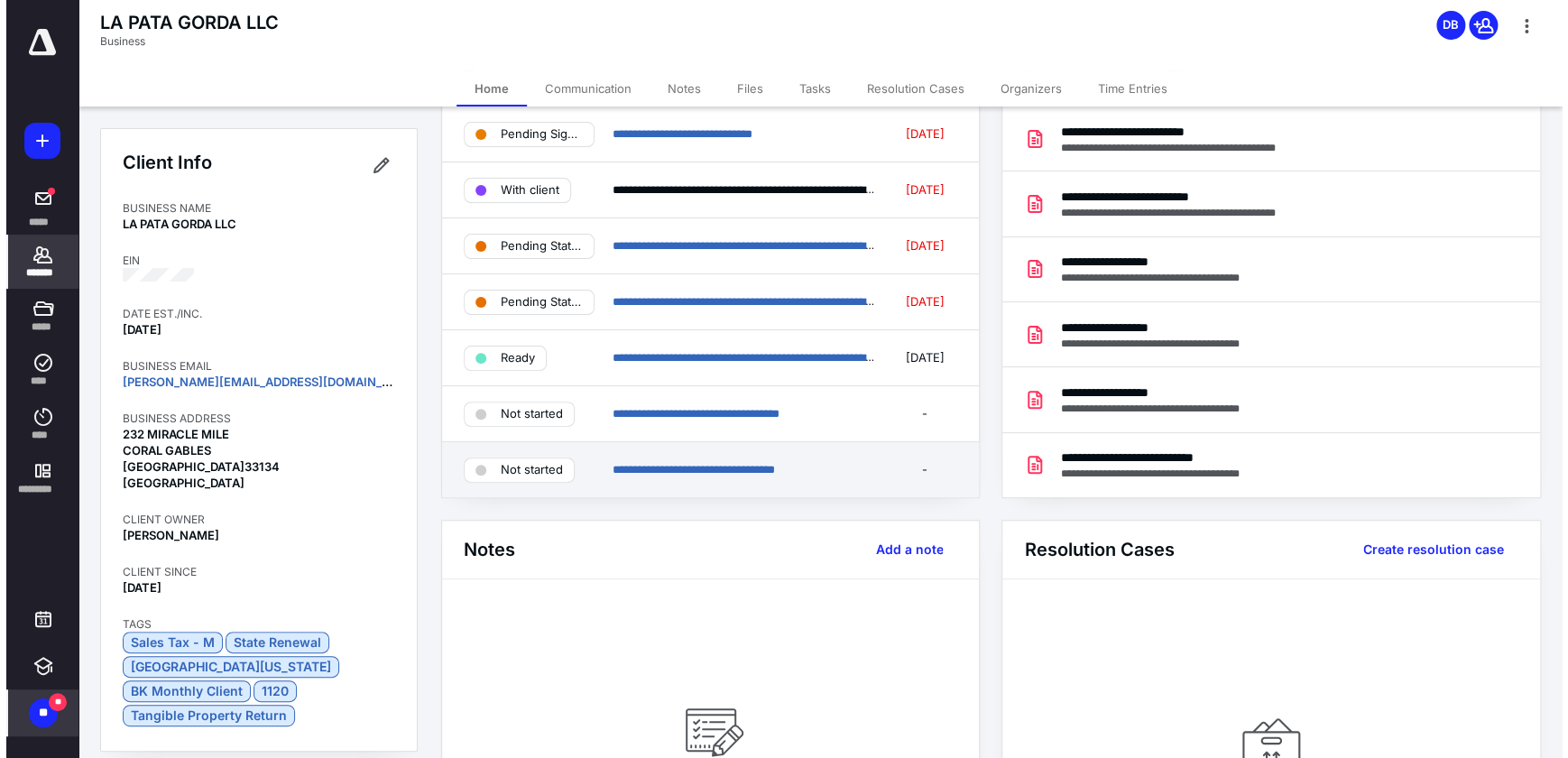 scroll, scrollTop: 0, scrollLeft: 0, axis: both 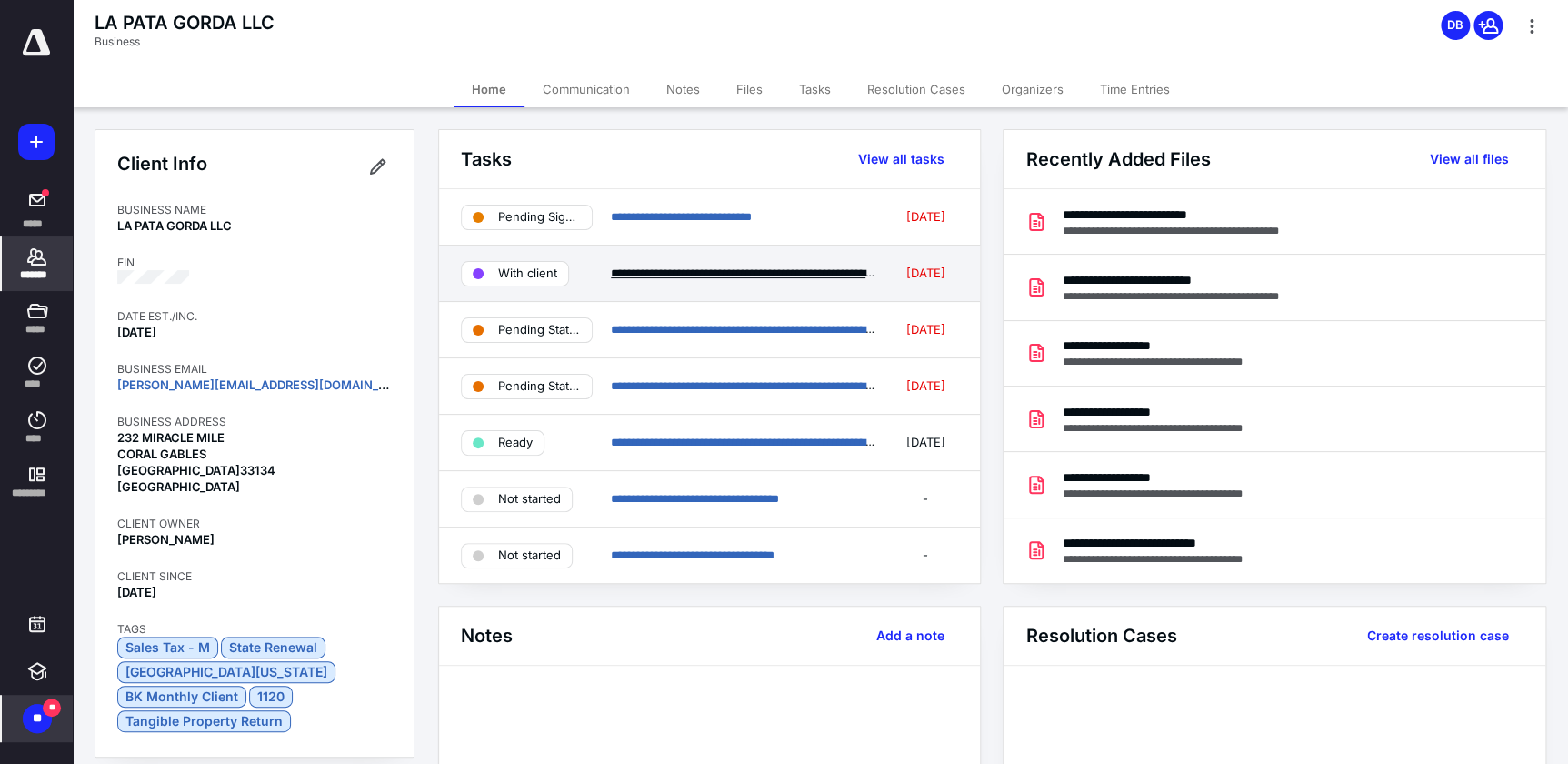 click on "**********" at bounding box center [767, 273] 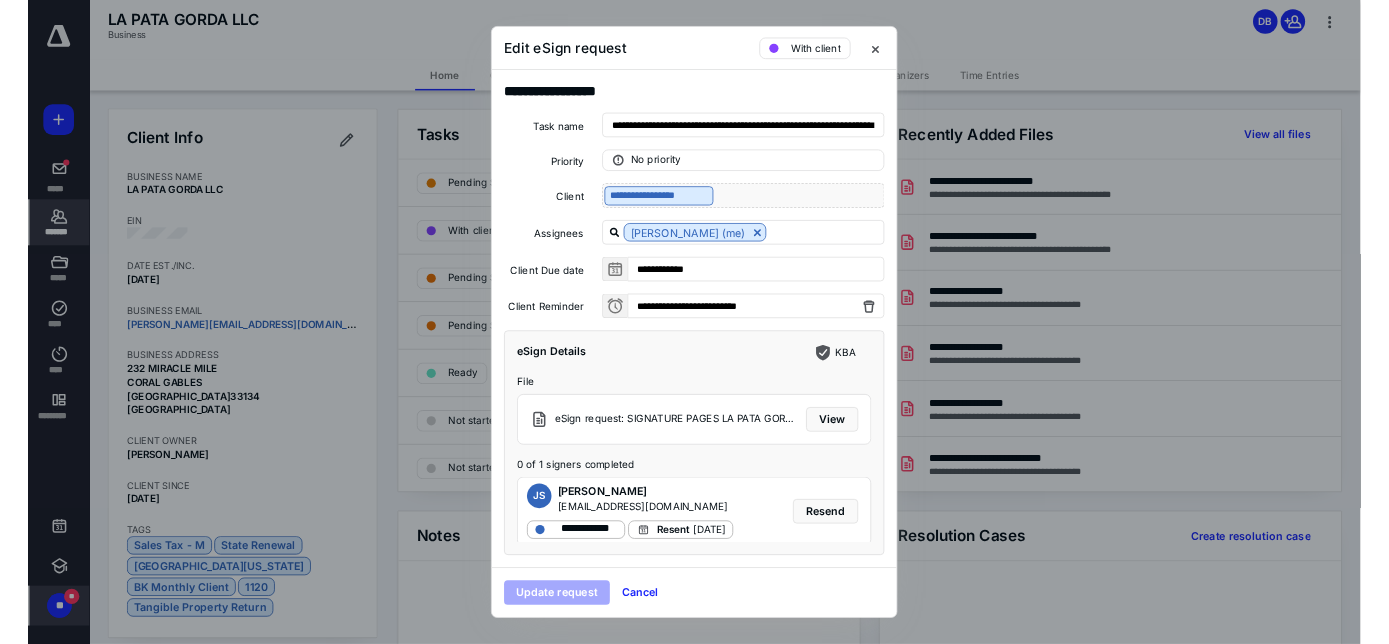 scroll, scrollTop: 11, scrollLeft: 0, axis: vertical 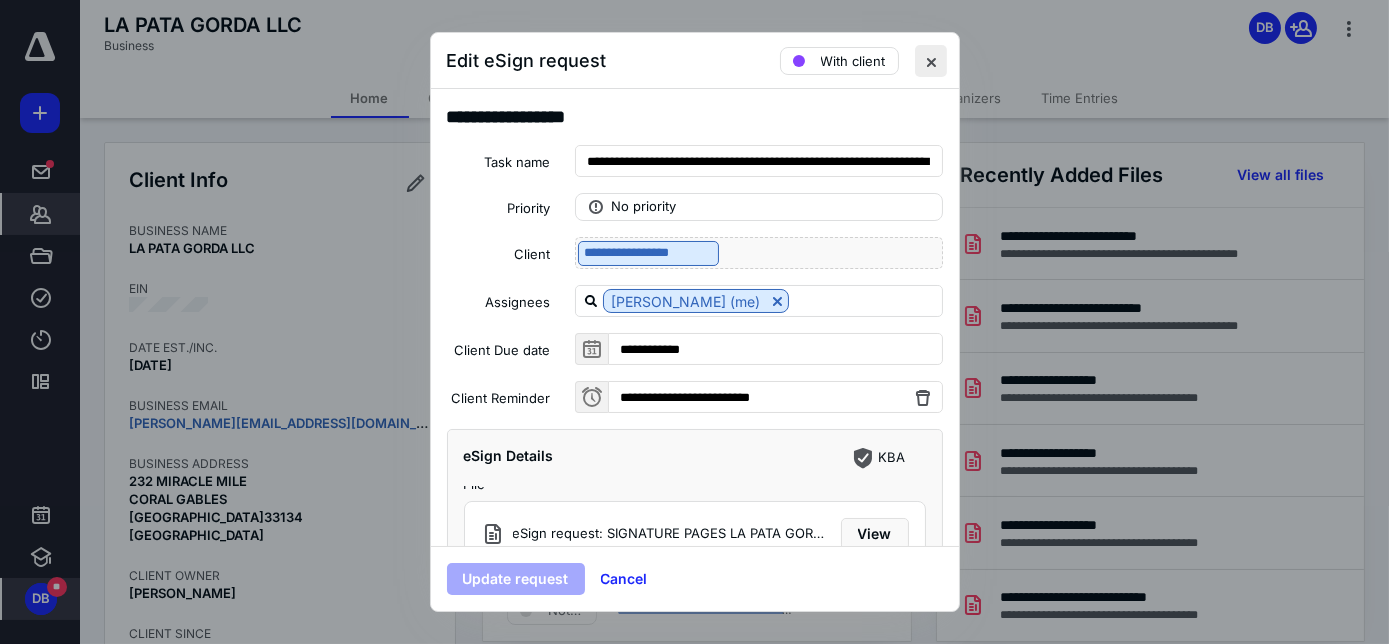 click at bounding box center (931, 61) 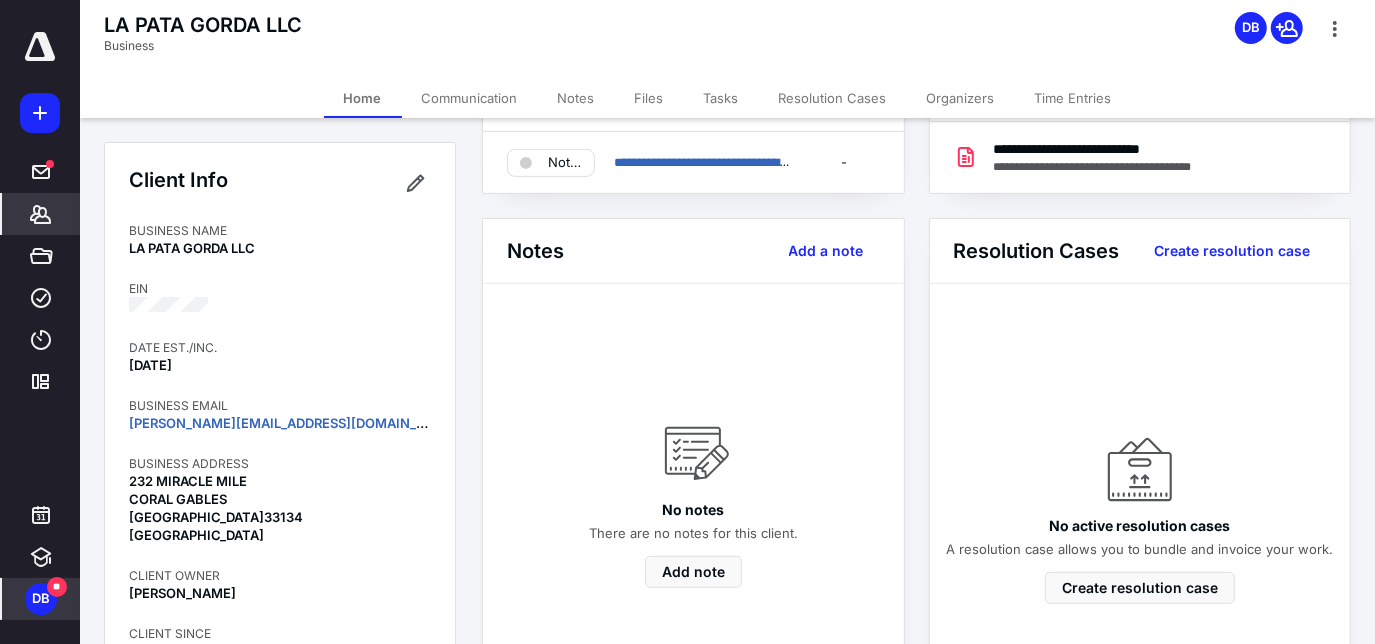 scroll, scrollTop: 0, scrollLeft: 0, axis: both 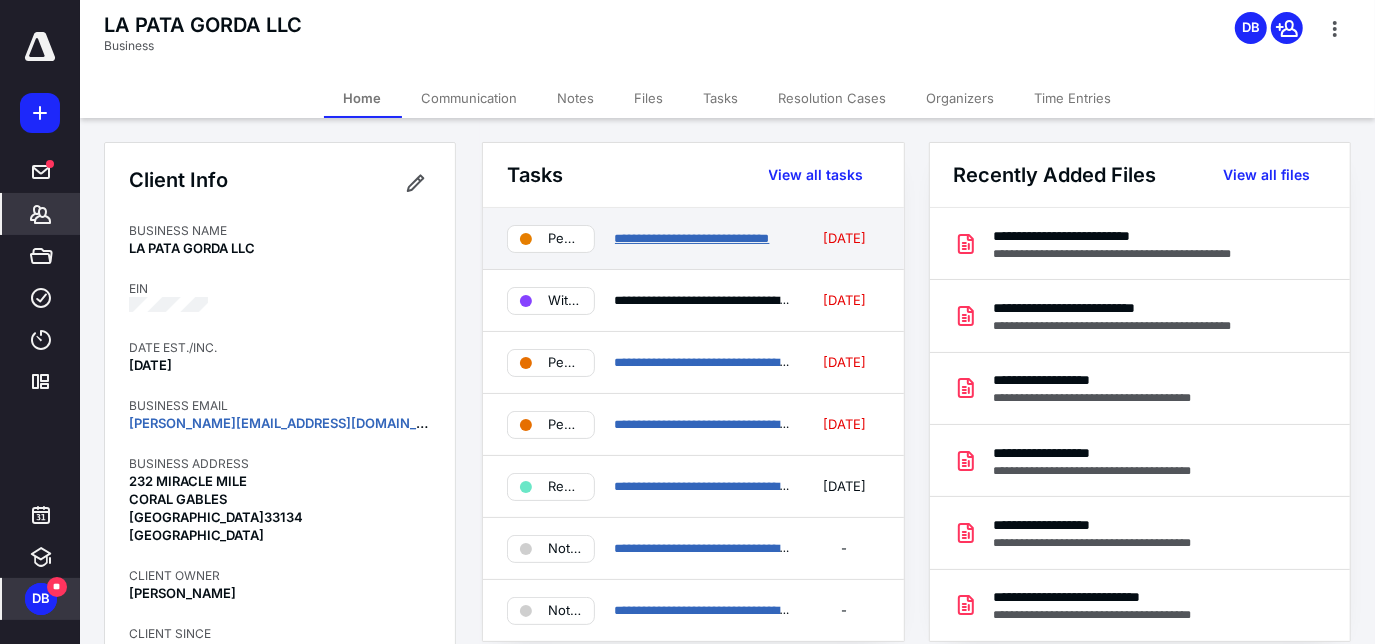 click on "**********" at bounding box center [692, 238] 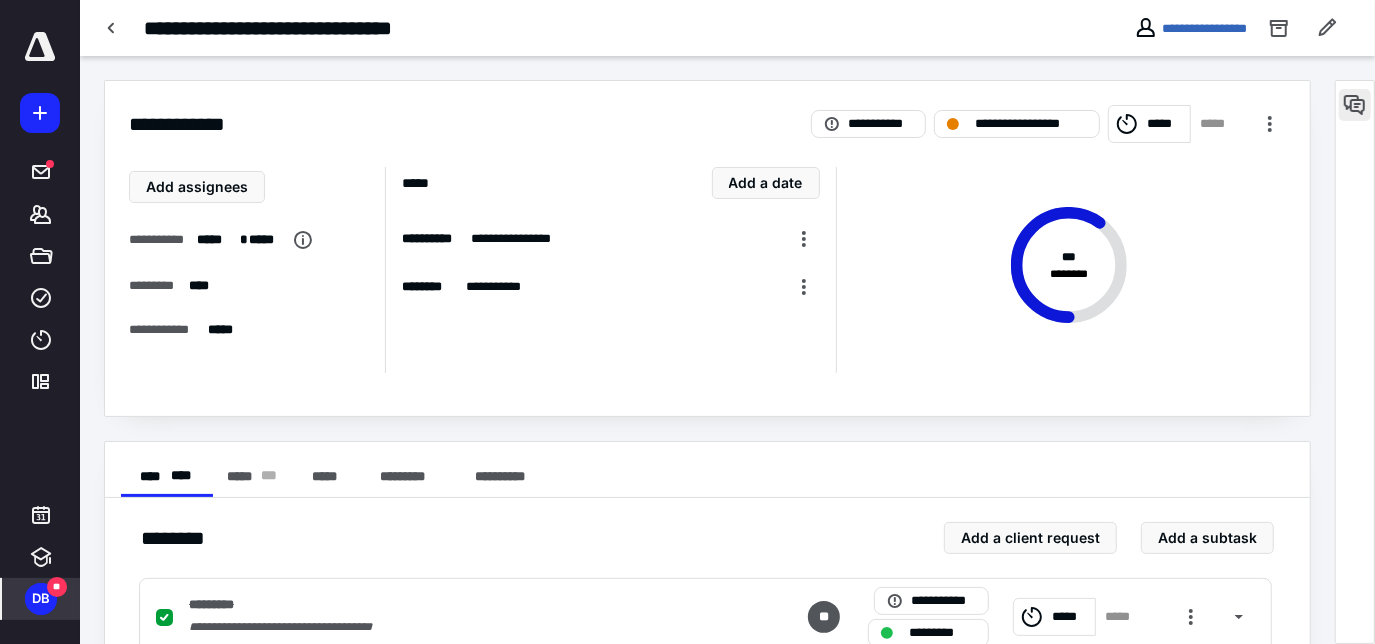 click at bounding box center (1355, 105) 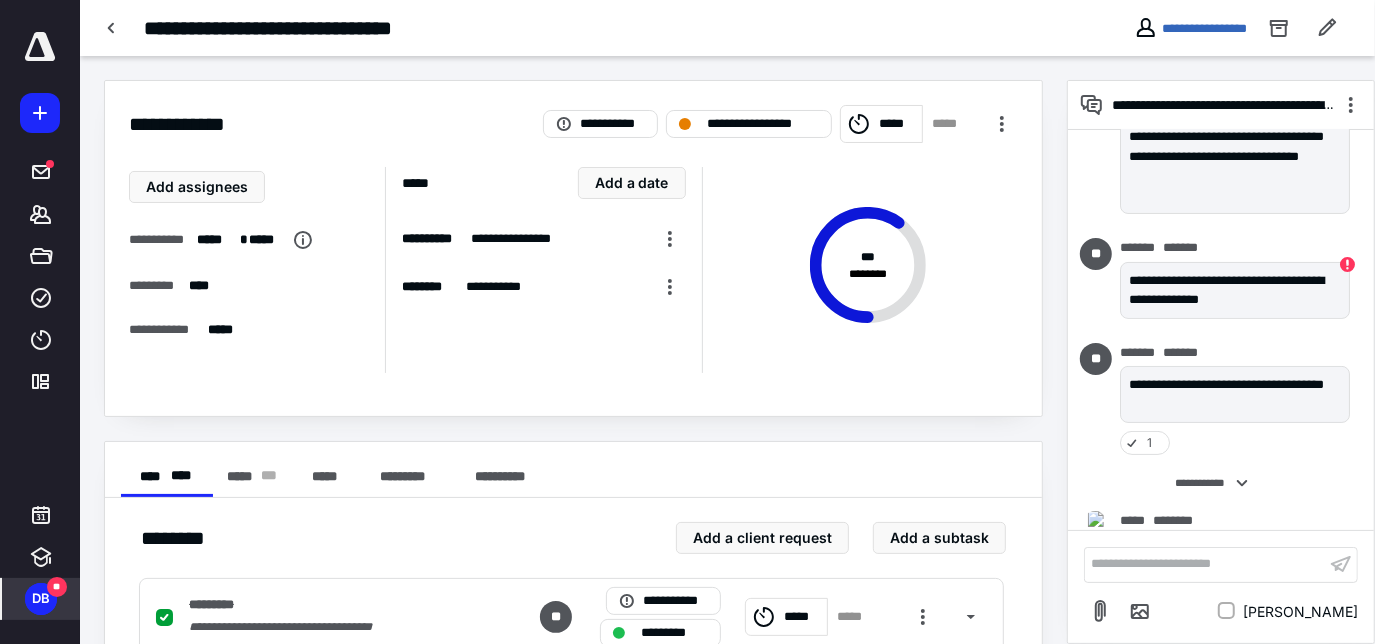 scroll, scrollTop: 0, scrollLeft: 0, axis: both 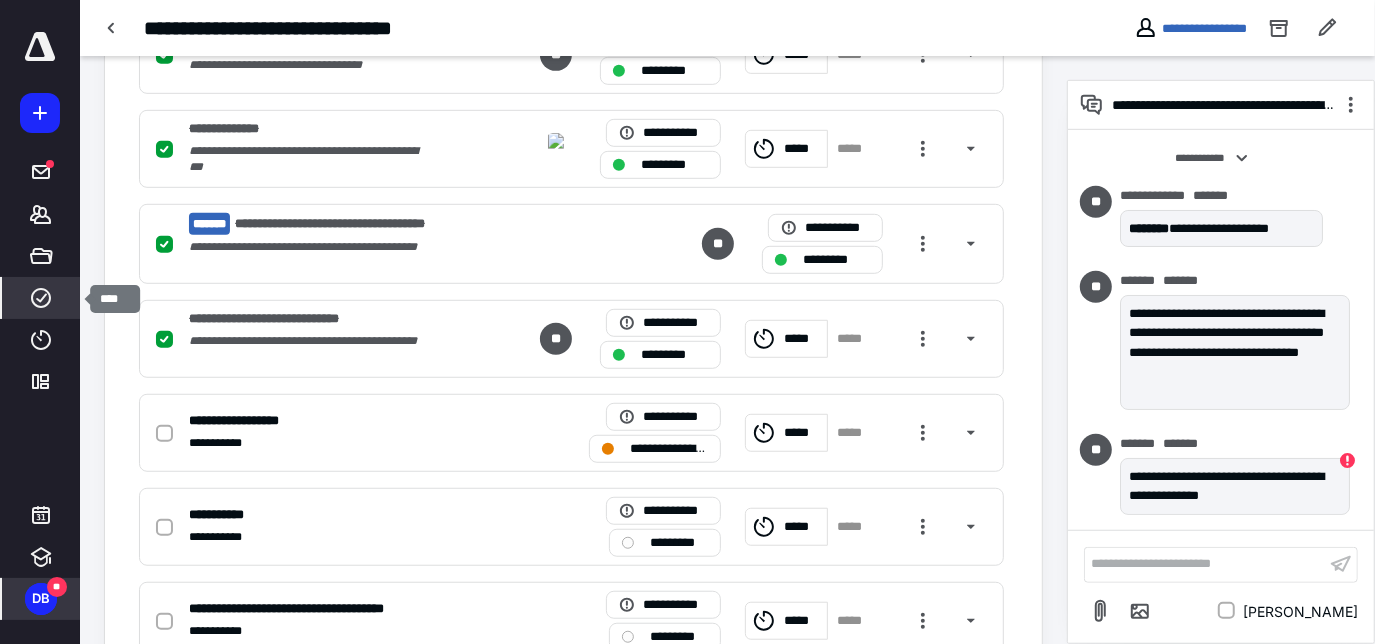 click on "****" at bounding box center [41, 298] 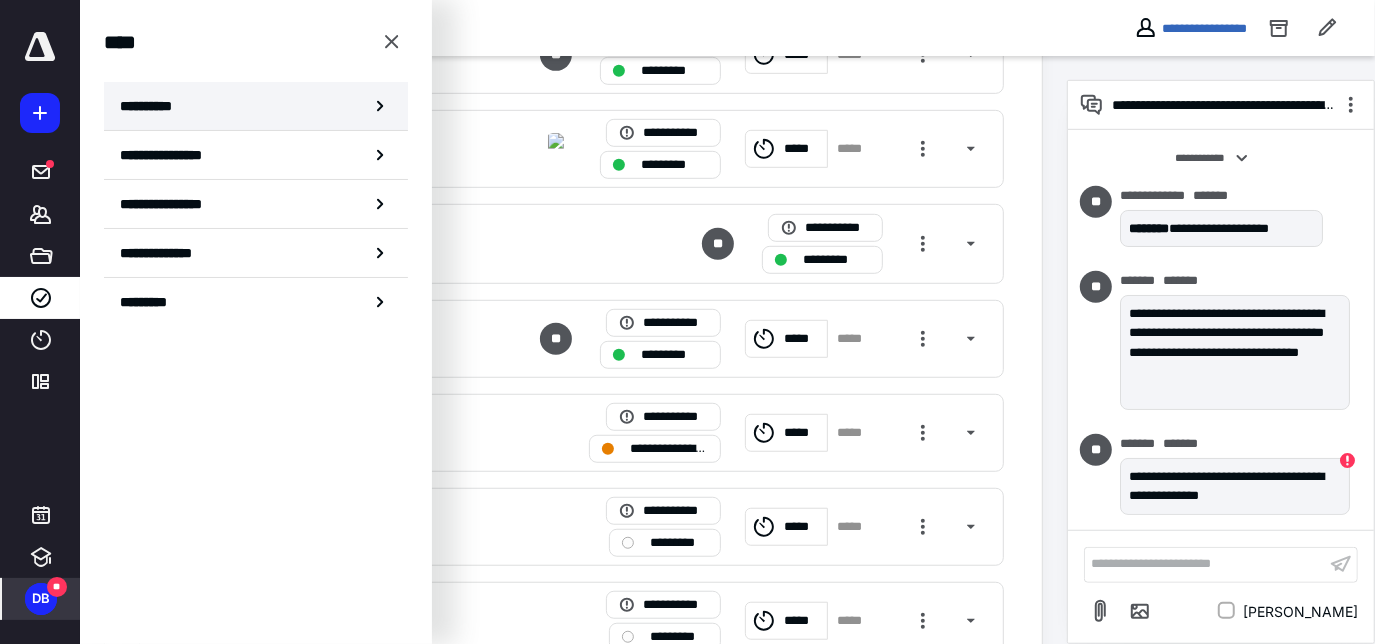 click on "**********" at bounding box center (256, 106) 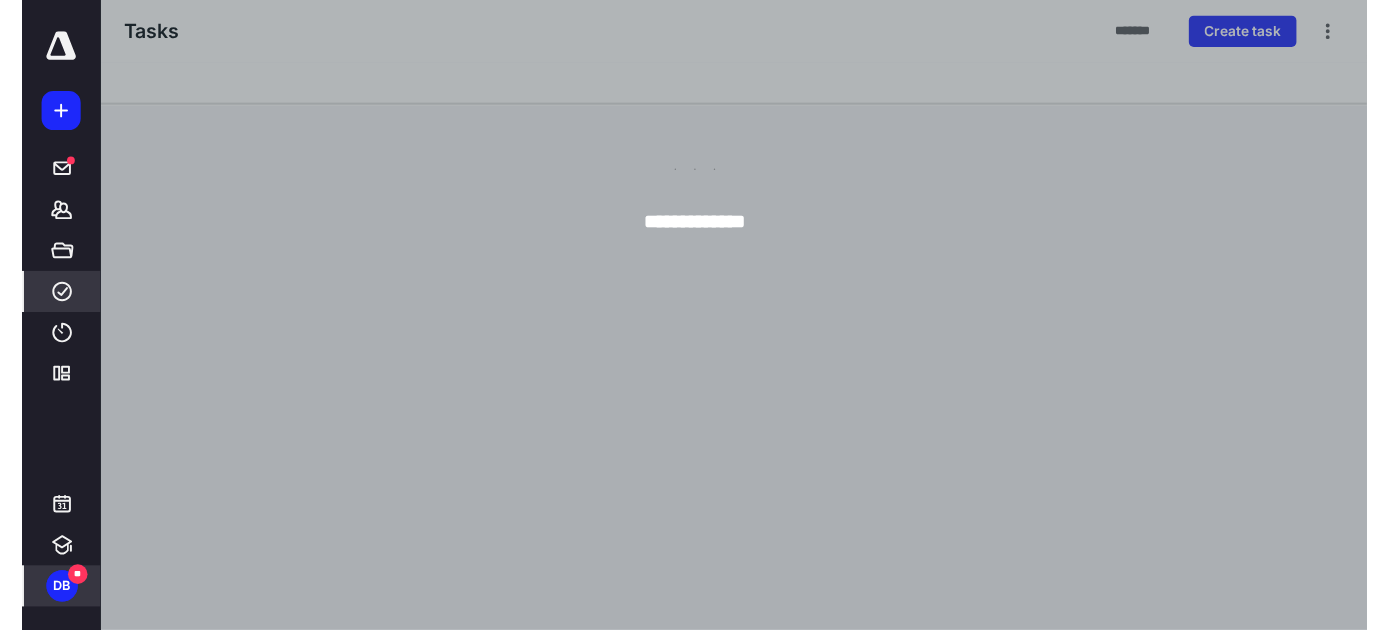scroll, scrollTop: 0, scrollLeft: 0, axis: both 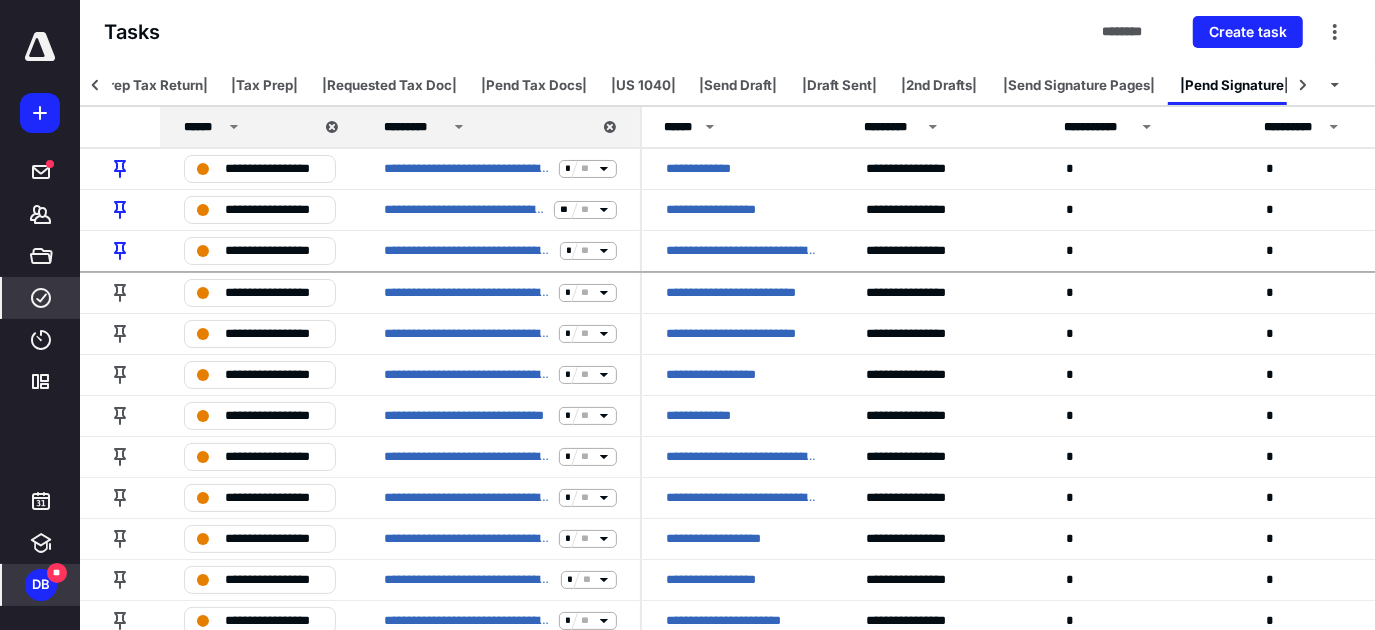 click on "*********" at bounding box center (415, 127) 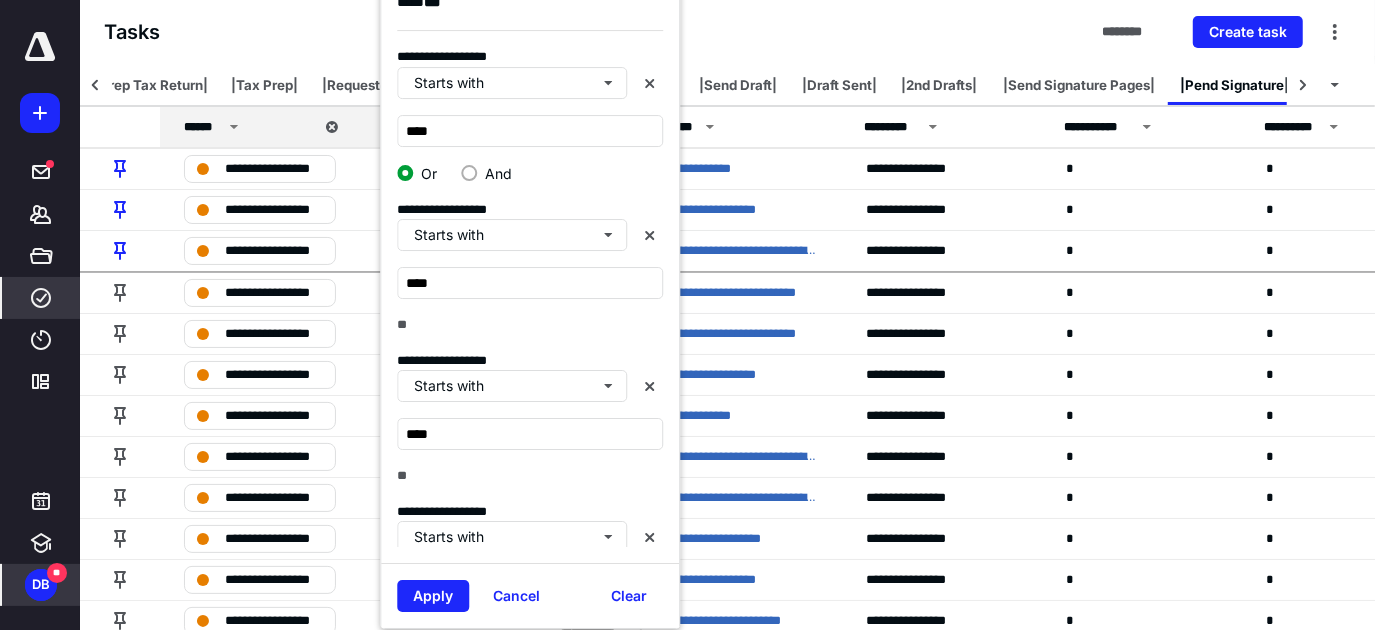 scroll, scrollTop: 101, scrollLeft: 0, axis: vertical 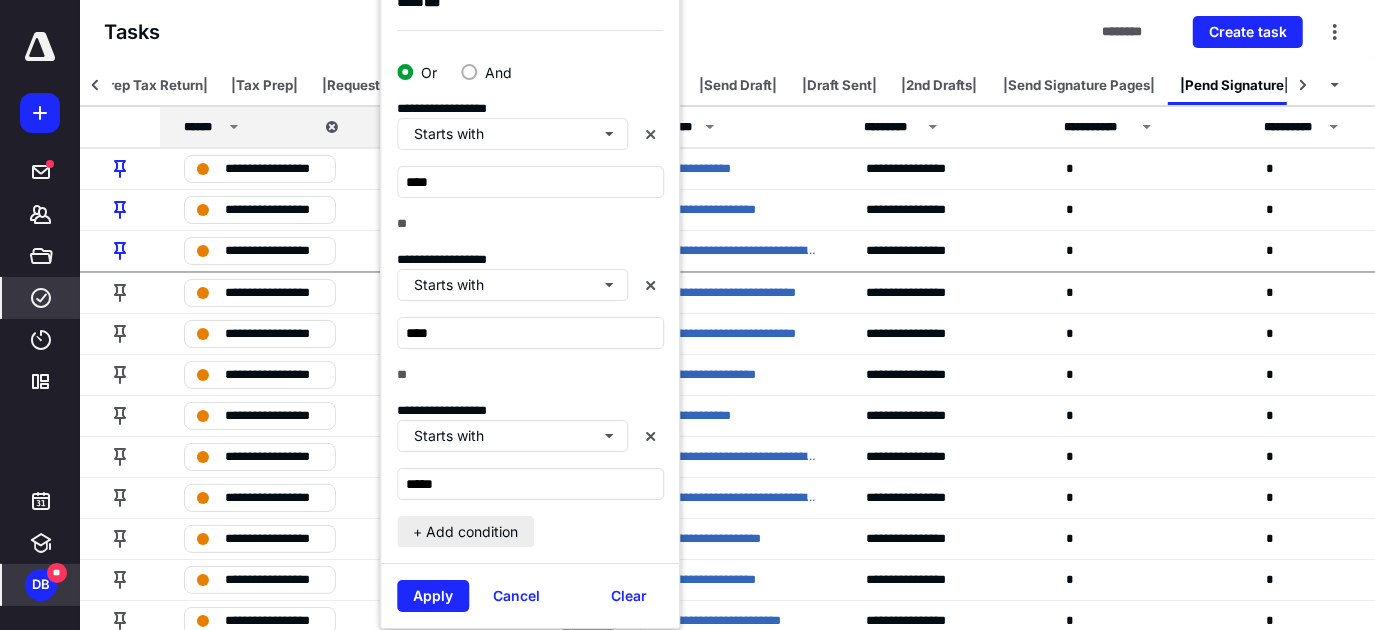 click on "+ Add condition" at bounding box center [465, 532] 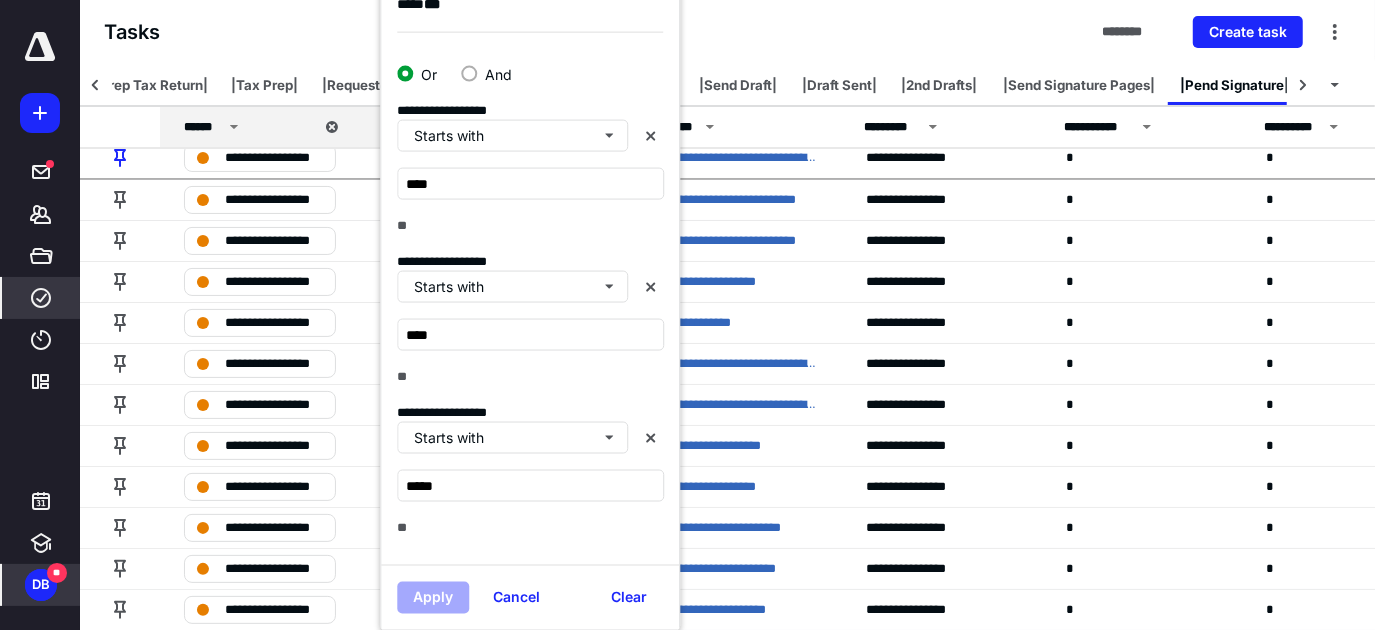 scroll, scrollTop: 94, scrollLeft: 0, axis: vertical 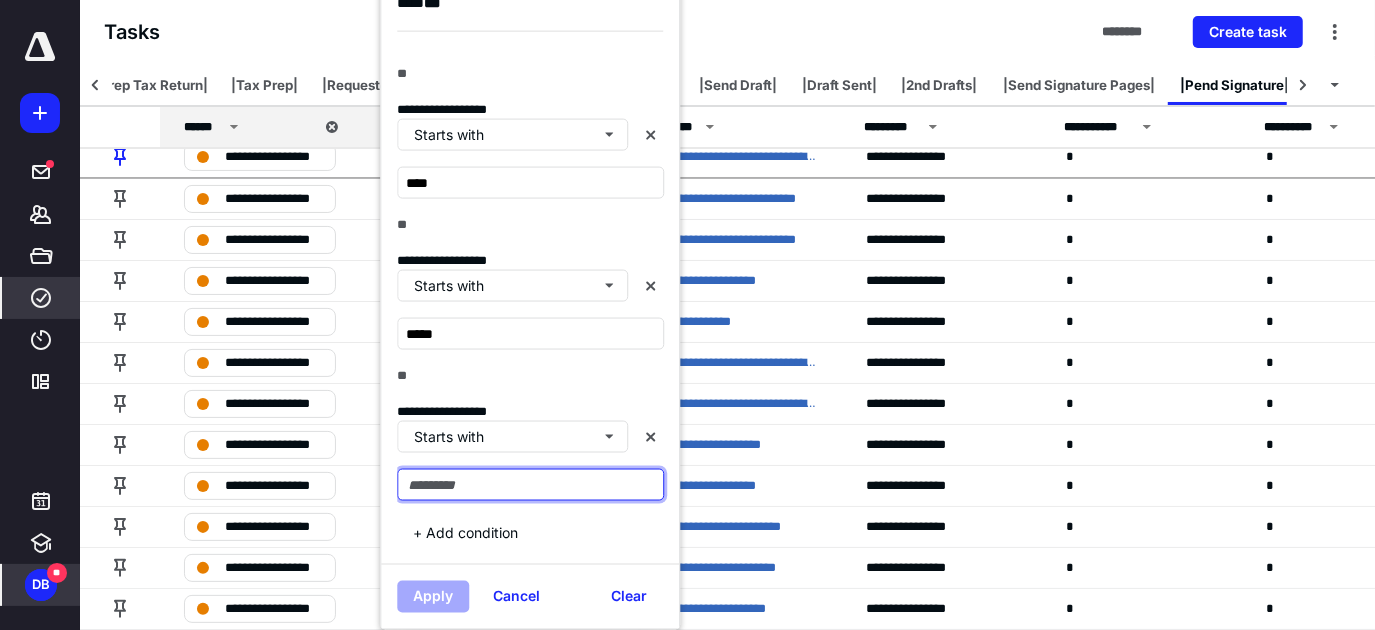click at bounding box center [530, 485] 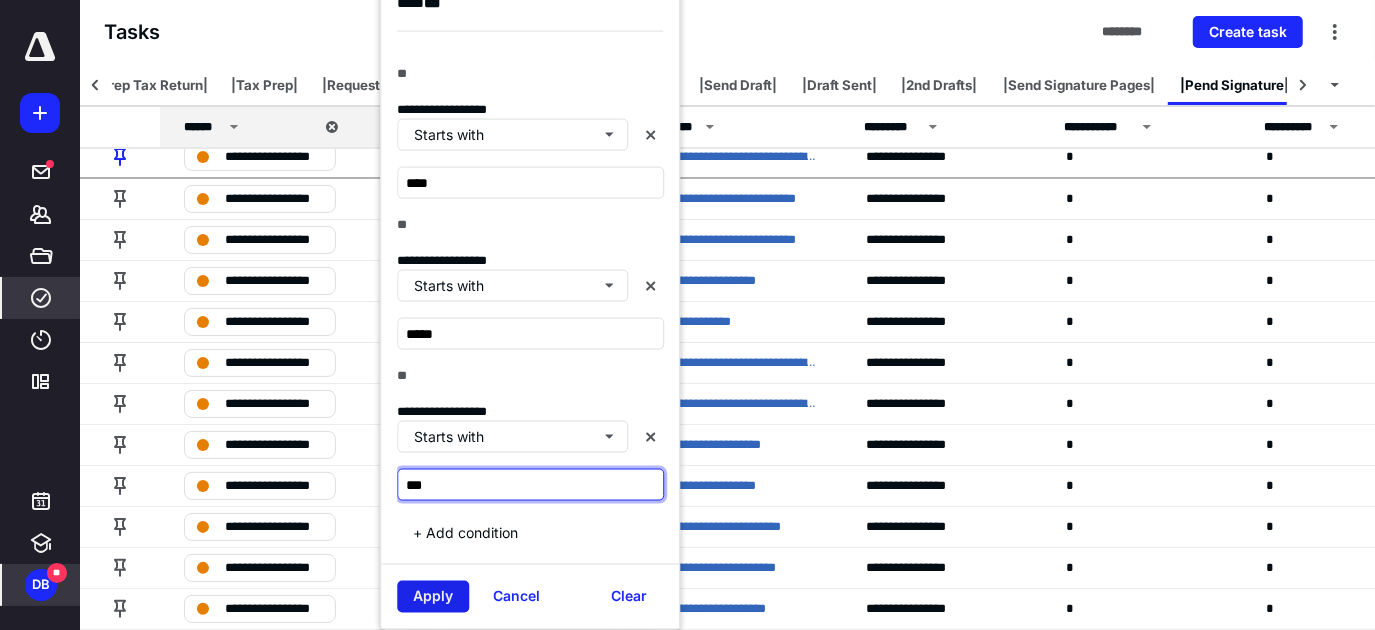 type on "***" 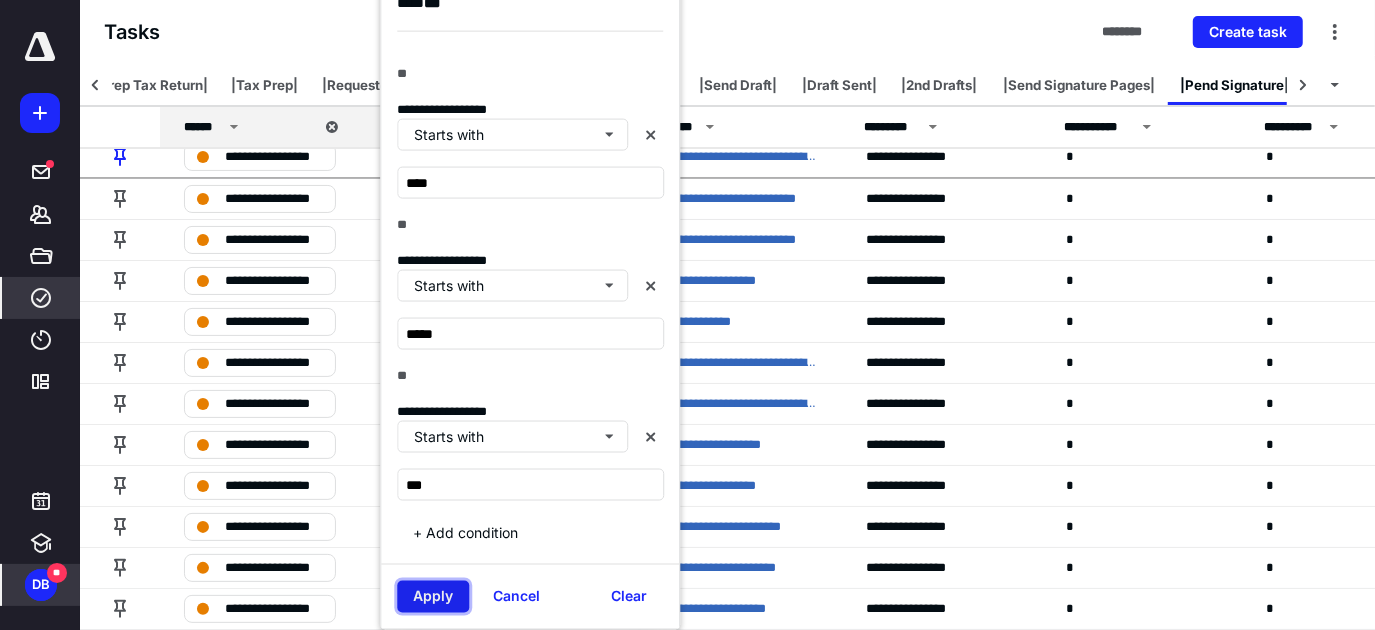 click on "Apply" at bounding box center [433, 597] 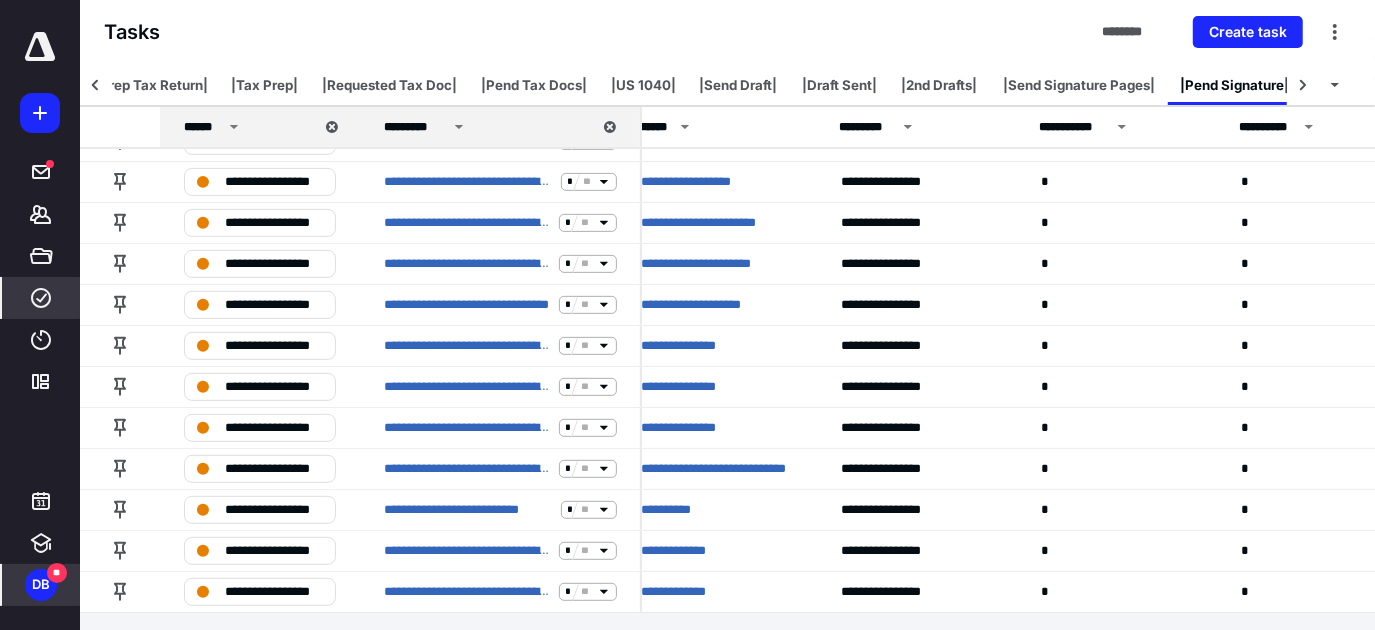 scroll, scrollTop: 0, scrollLeft: 25, axis: horizontal 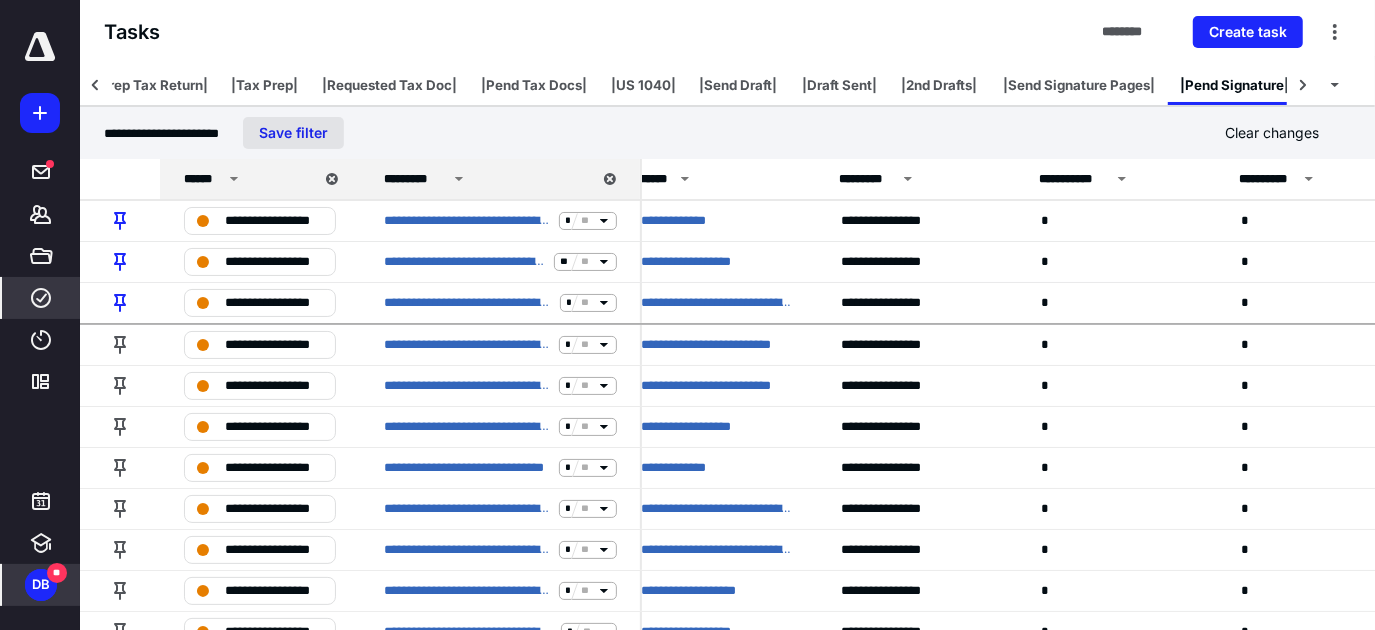 click on "Save filter" at bounding box center [293, 133] 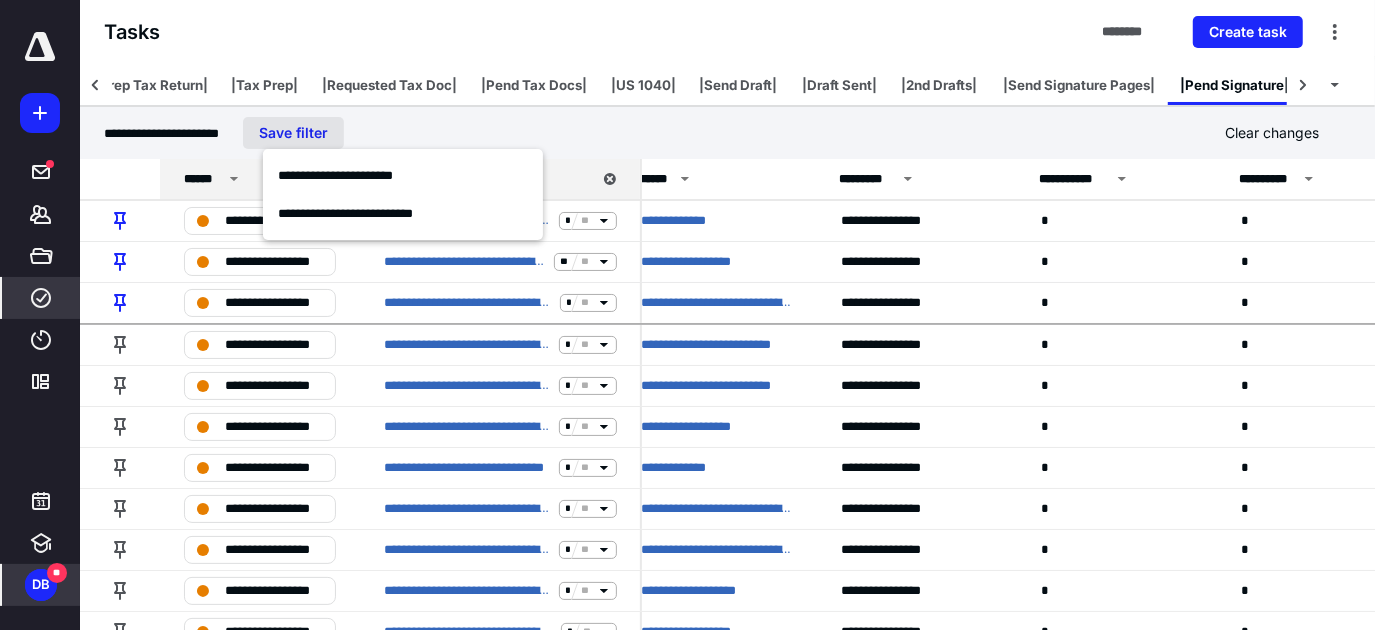 drag, startPoint x: 370, startPoint y: 170, endPoint x: 282, endPoint y: 130, distance: 96.66437 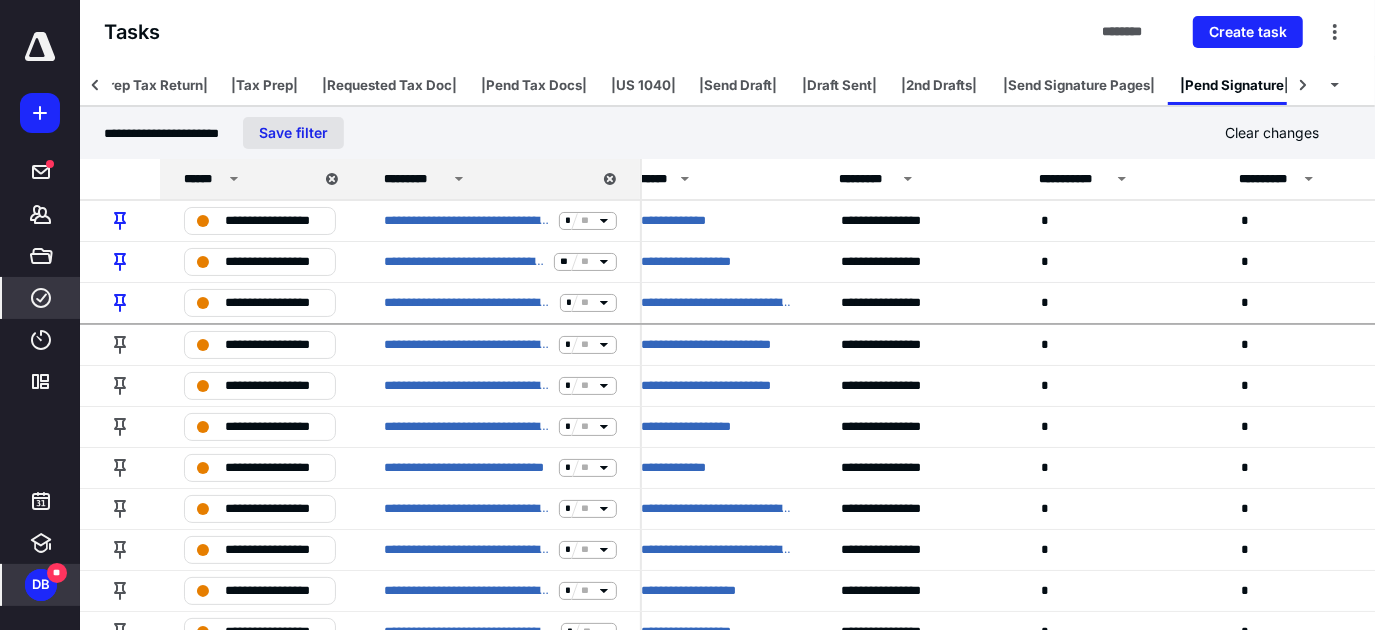 click on "Save filter" at bounding box center [293, 133] 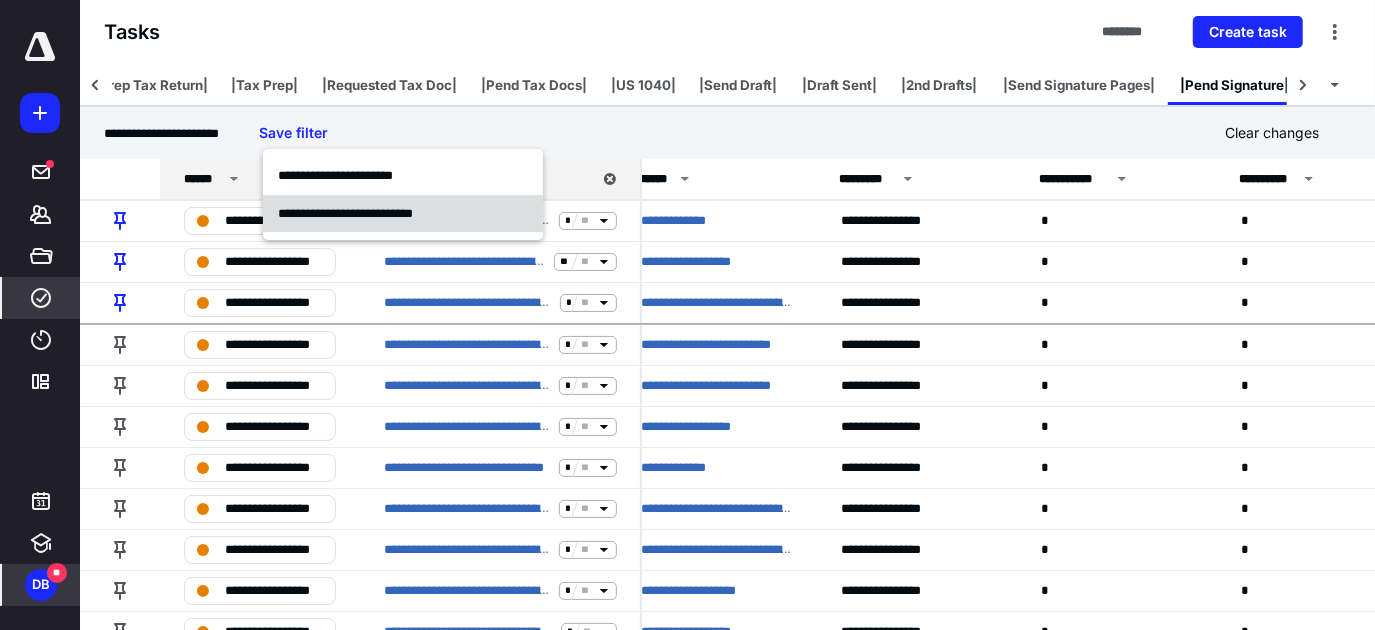 click on "**********" at bounding box center (403, 214) 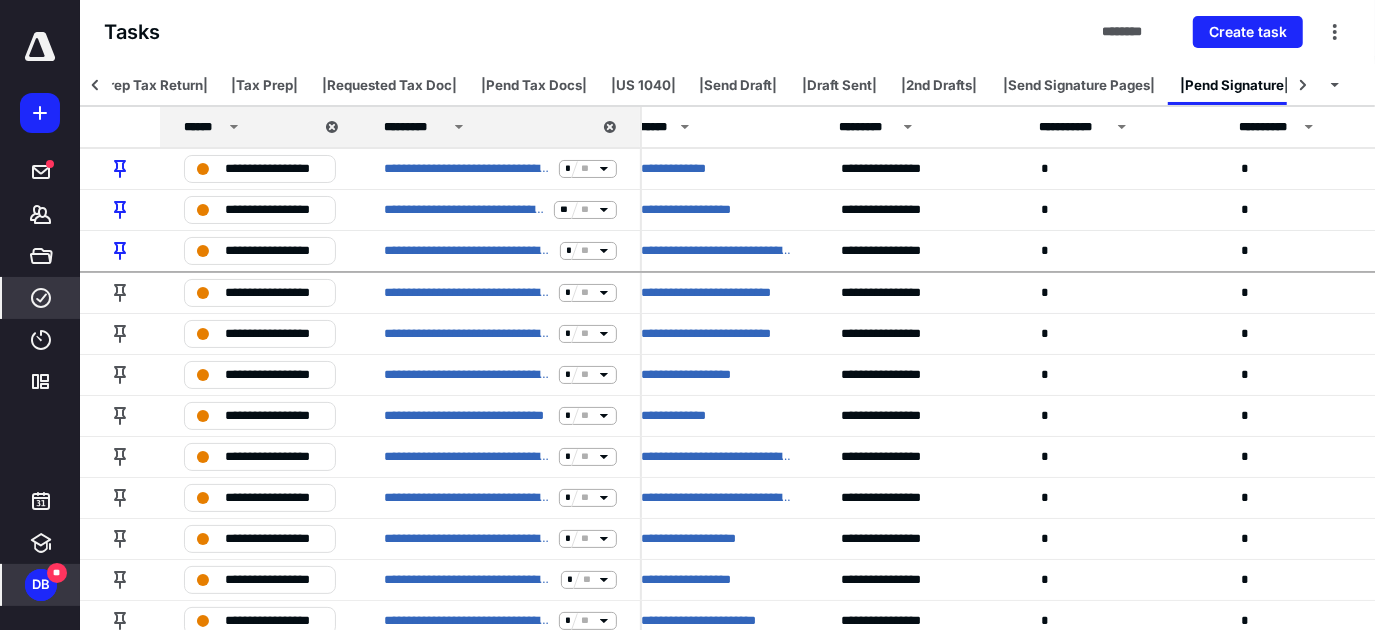 scroll, scrollTop: 0, scrollLeft: 197, axis: horizontal 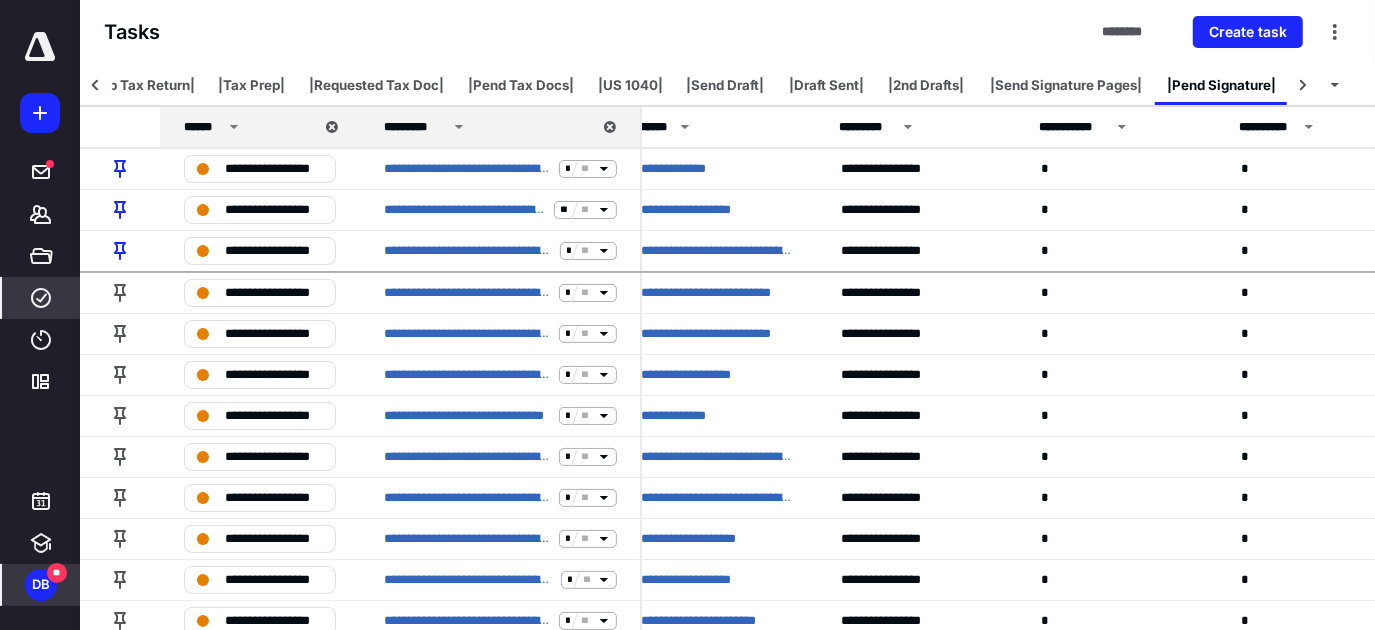 click on "*********" at bounding box center (486, 127) 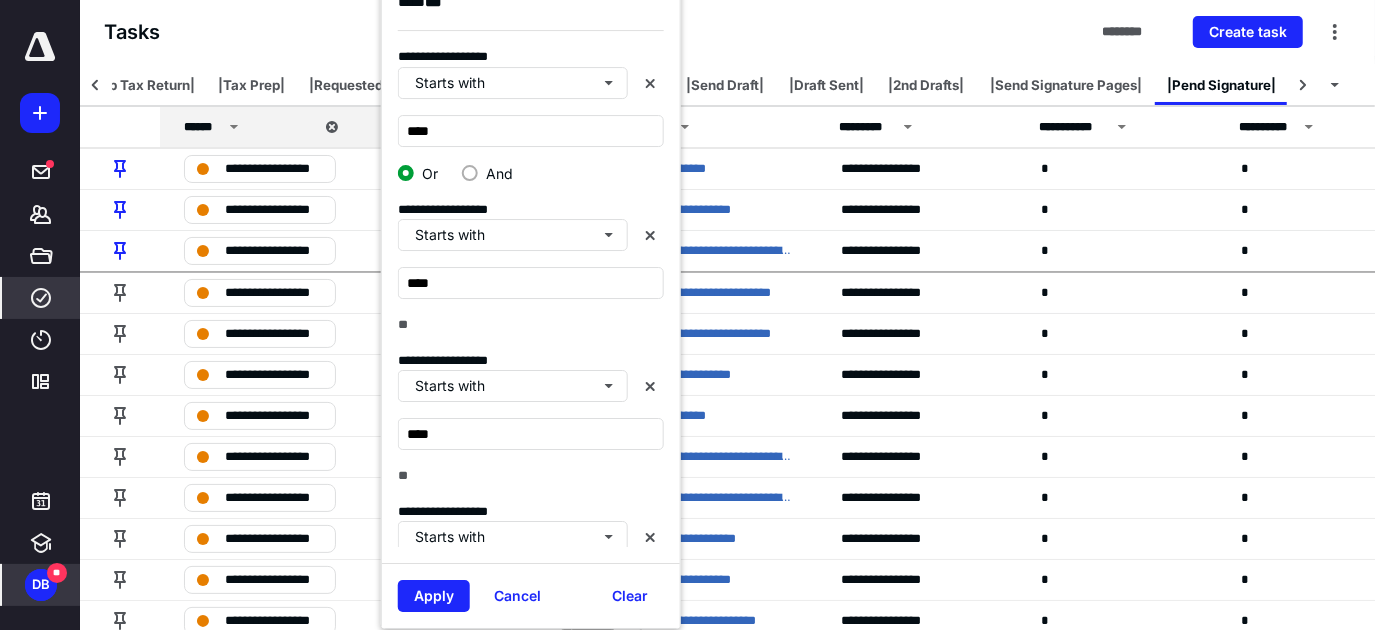 scroll, scrollTop: 252, scrollLeft: 0, axis: vertical 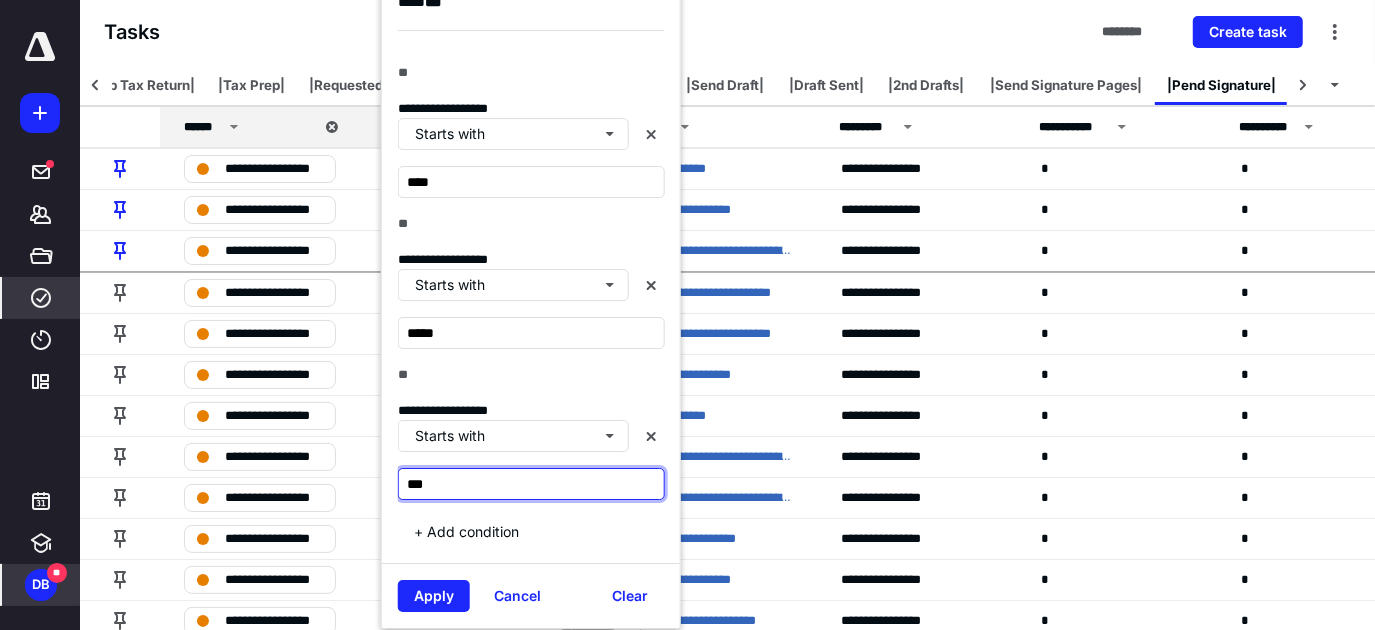 click on "***" at bounding box center [531, 484] 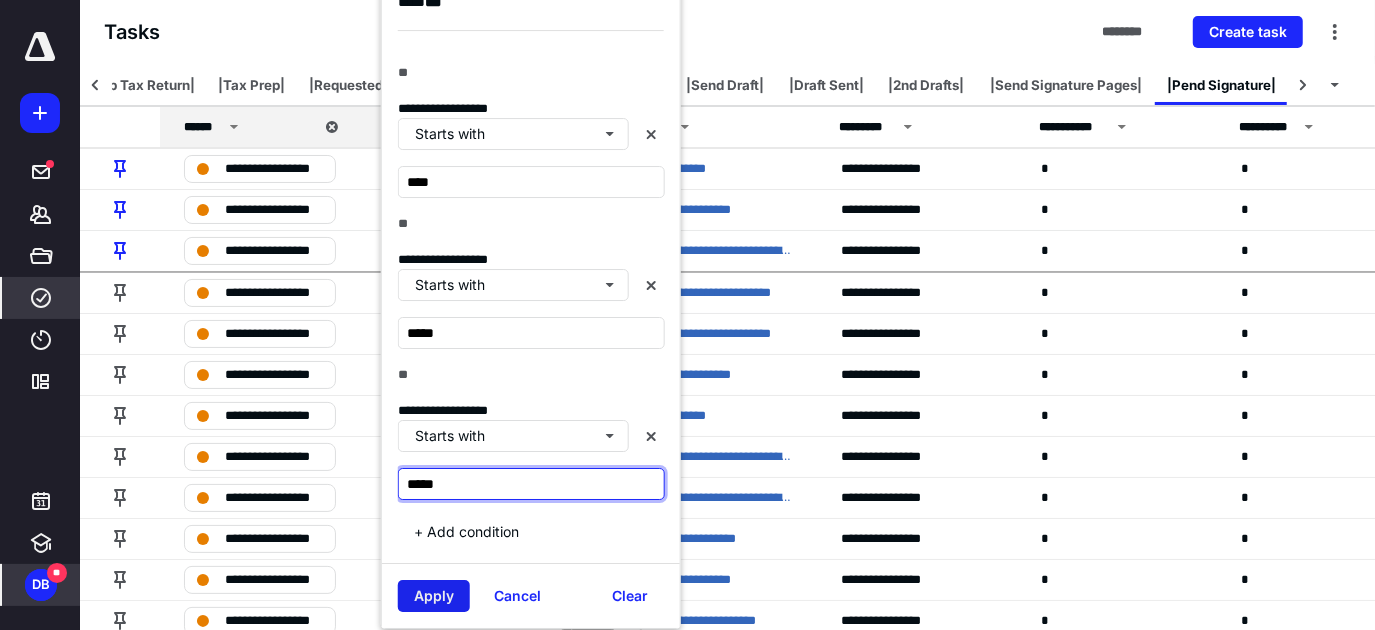 type on "*****" 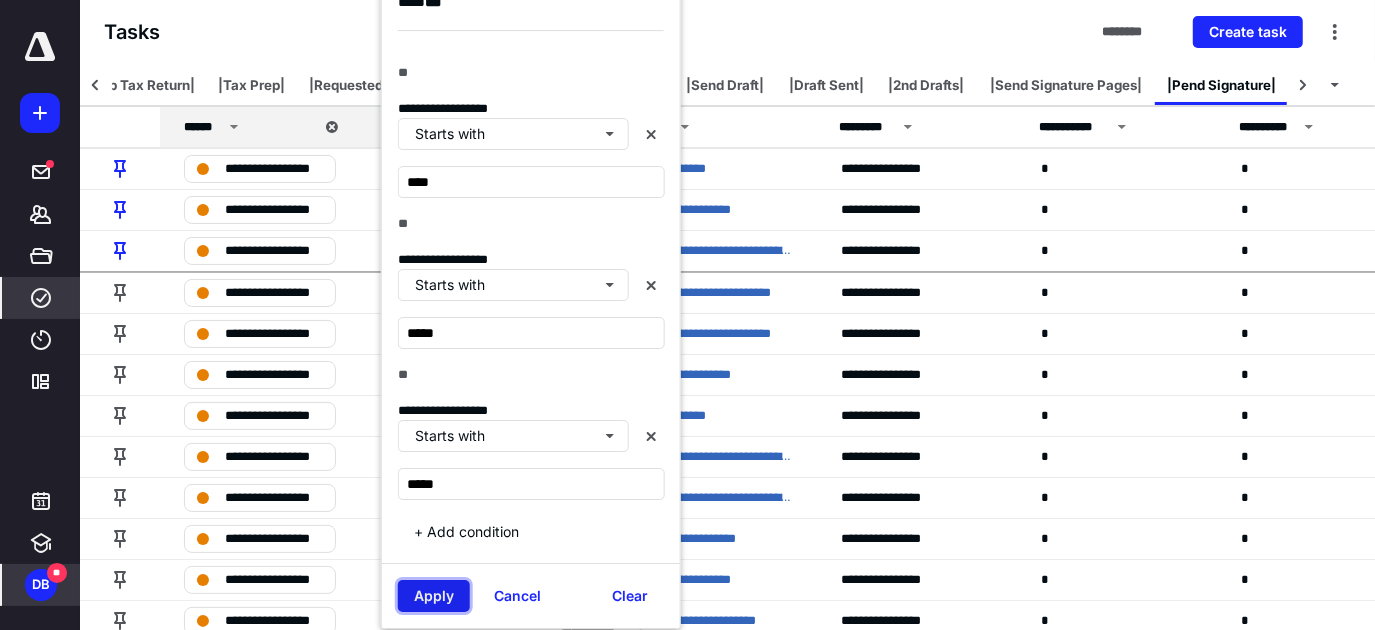 click on "Apply" at bounding box center [434, 596] 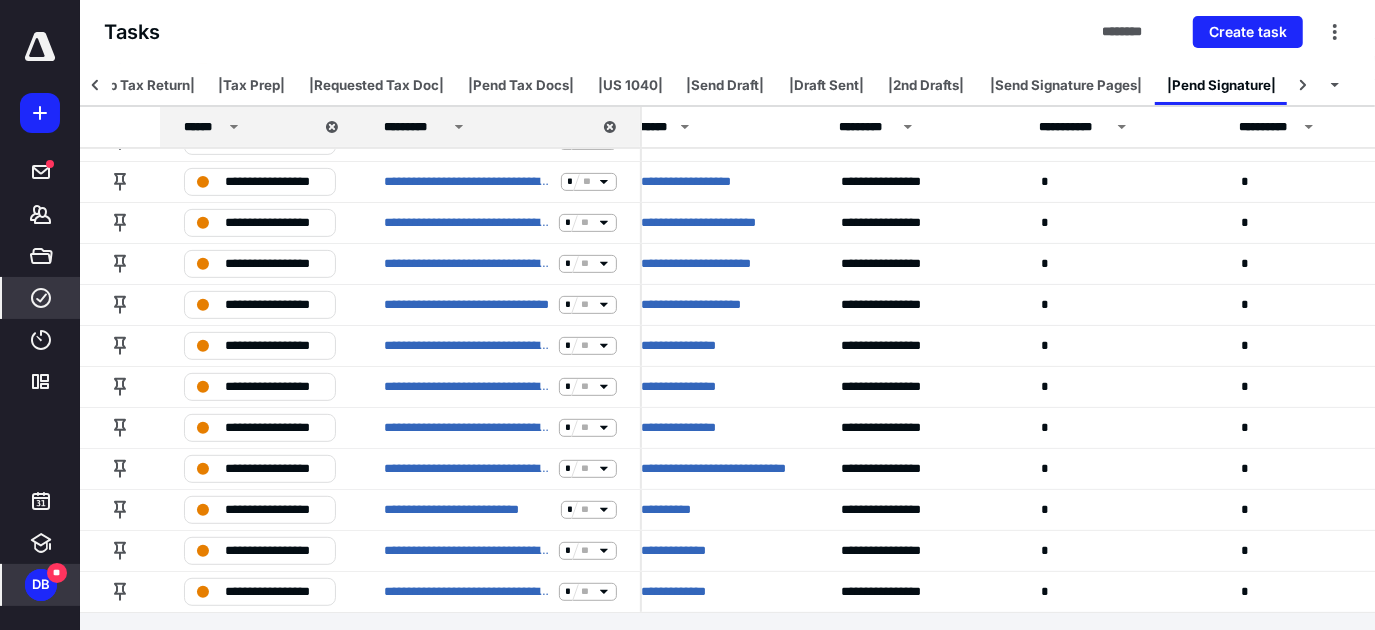 scroll, scrollTop: 0, scrollLeft: 25, axis: horizontal 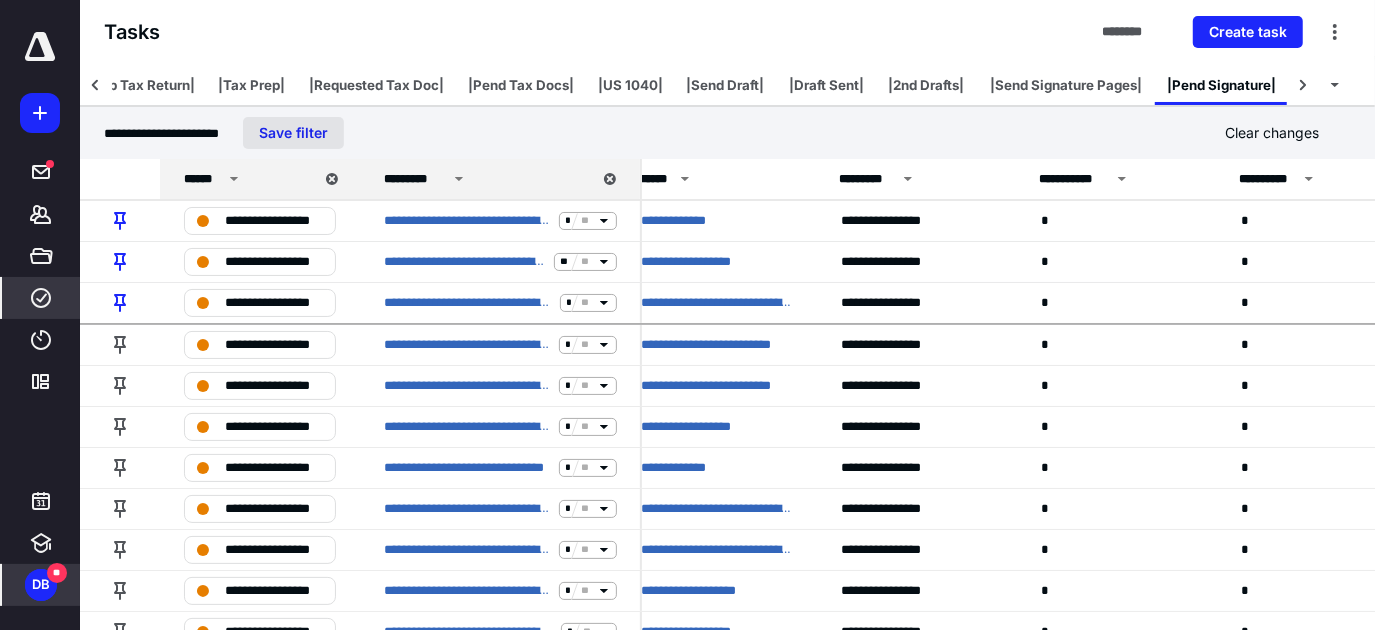 click on "Save filter" at bounding box center [293, 133] 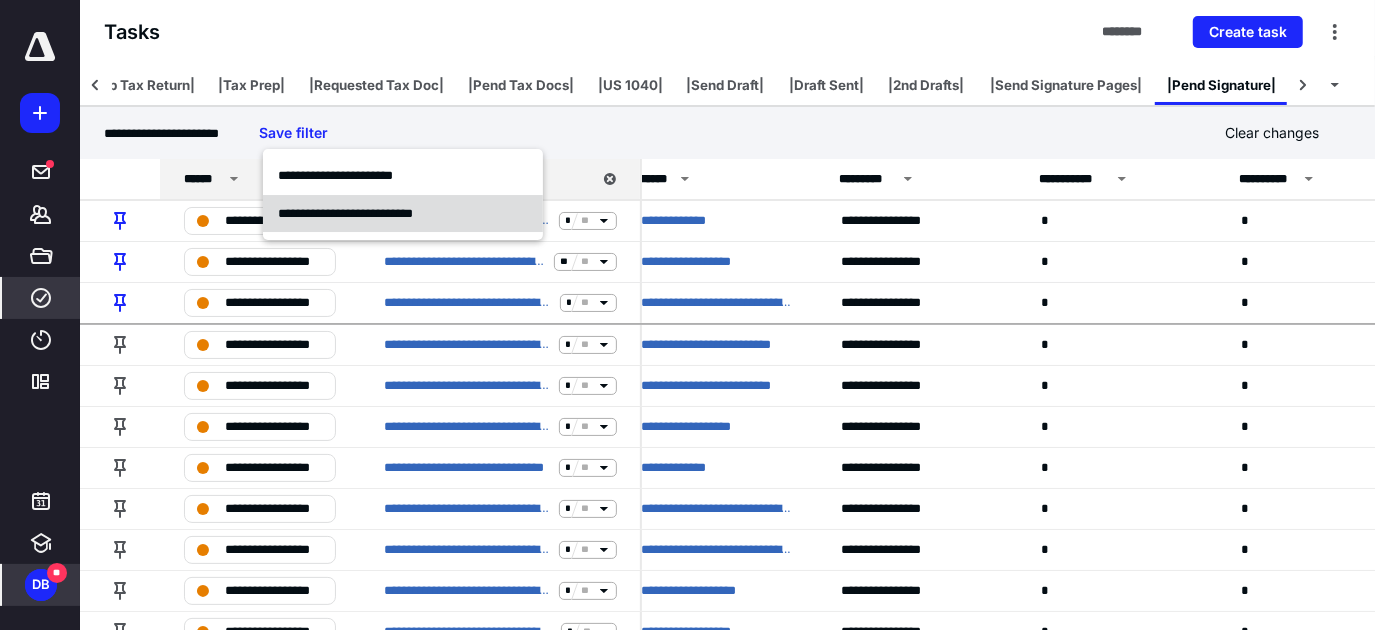 click on "**********" at bounding box center [345, 213] 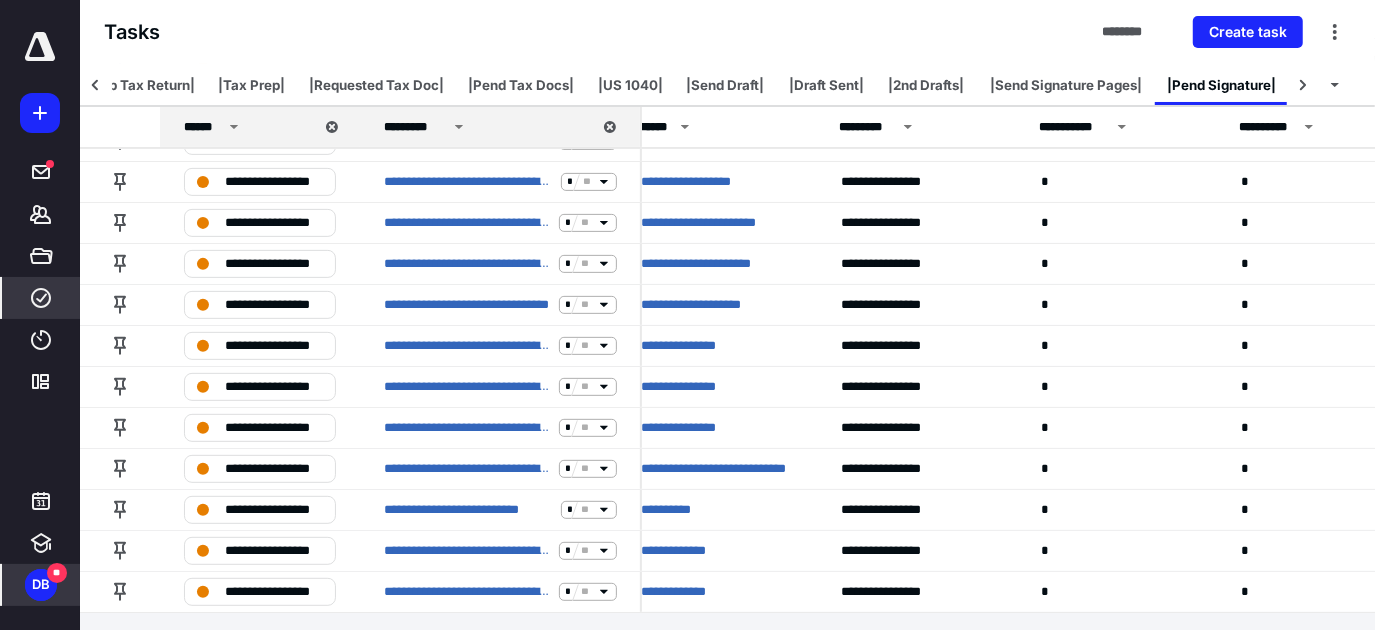 scroll, scrollTop: 0, scrollLeft: 25, axis: horizontal 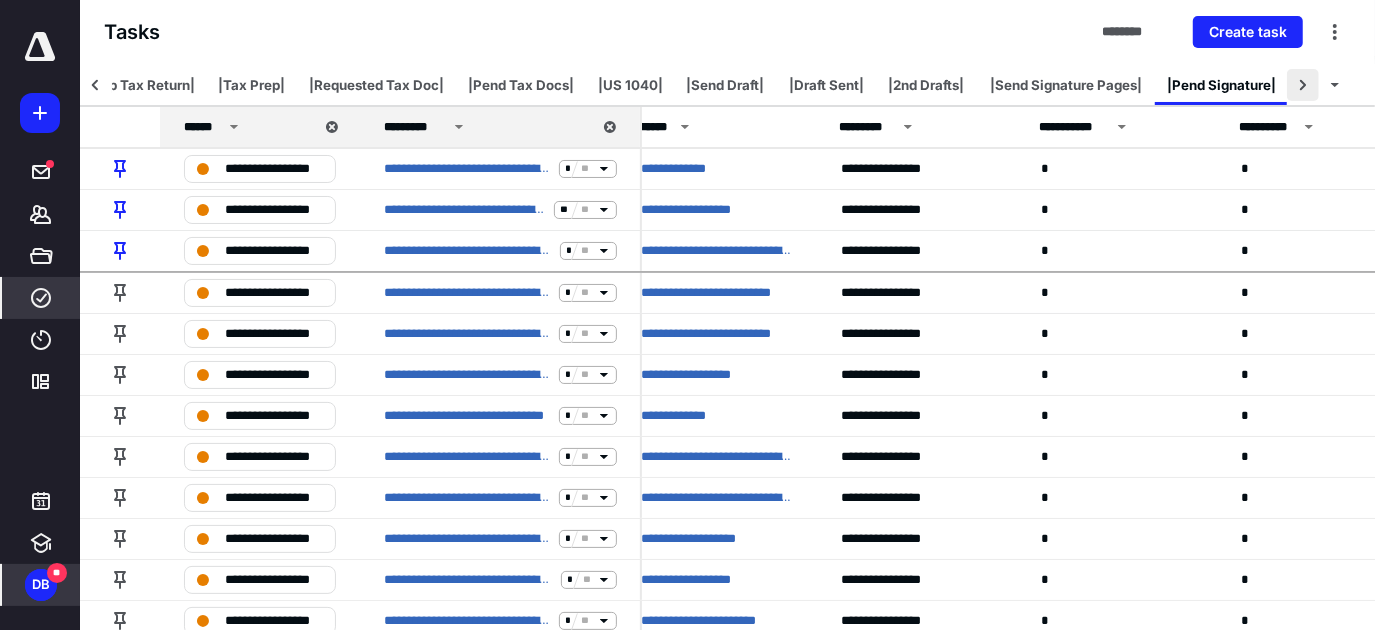 click at bounding box center (1303, 85) 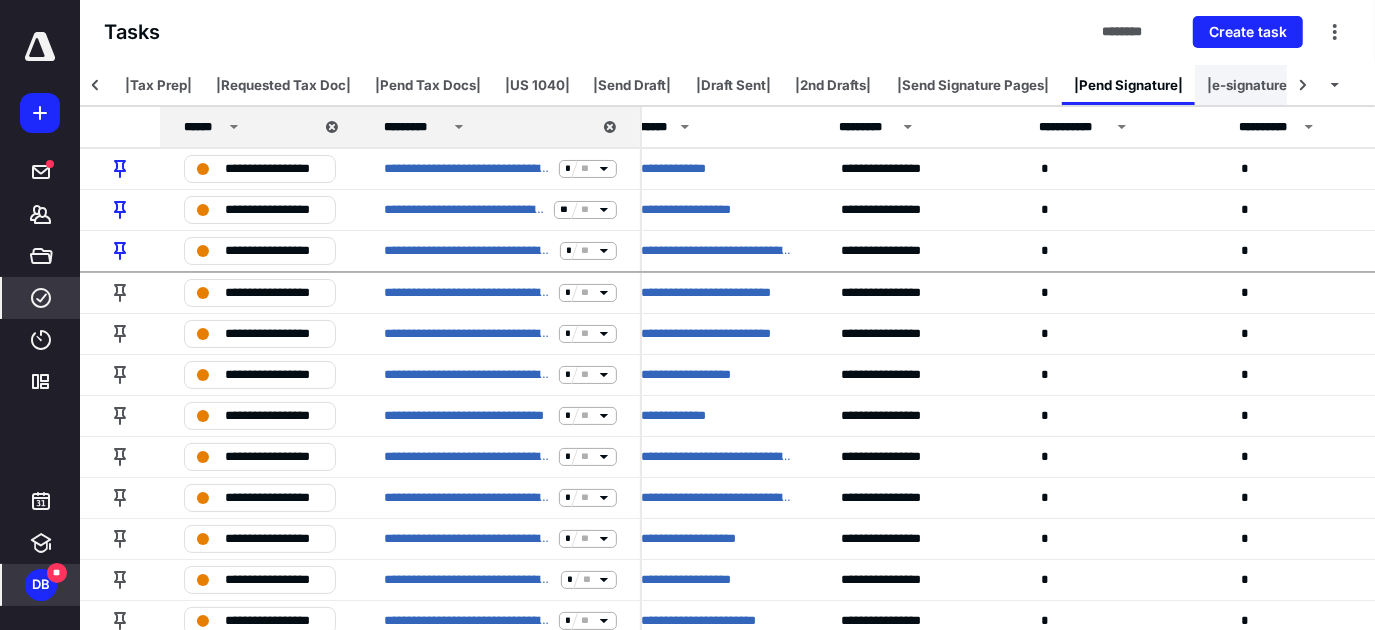 click on "|e-signature update|" at bounding box center (1273, 85) 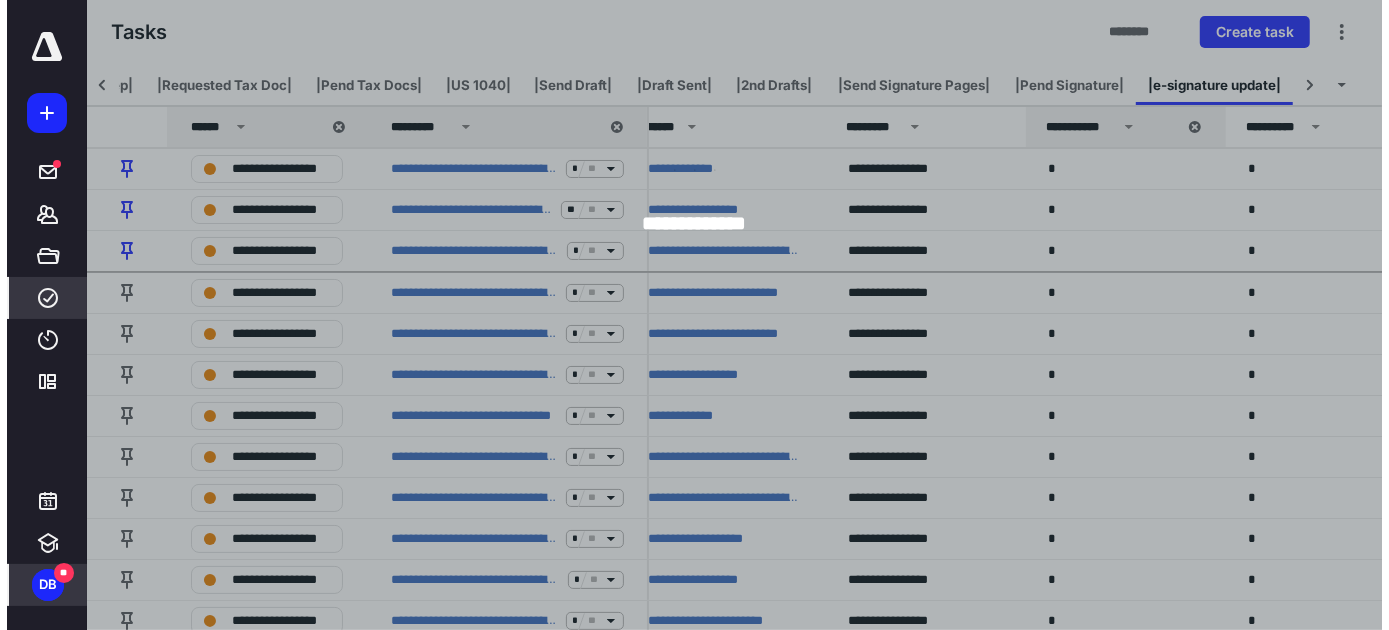 scroll, scrollTop: 0, scrollLeft: 357, axis: horizontal 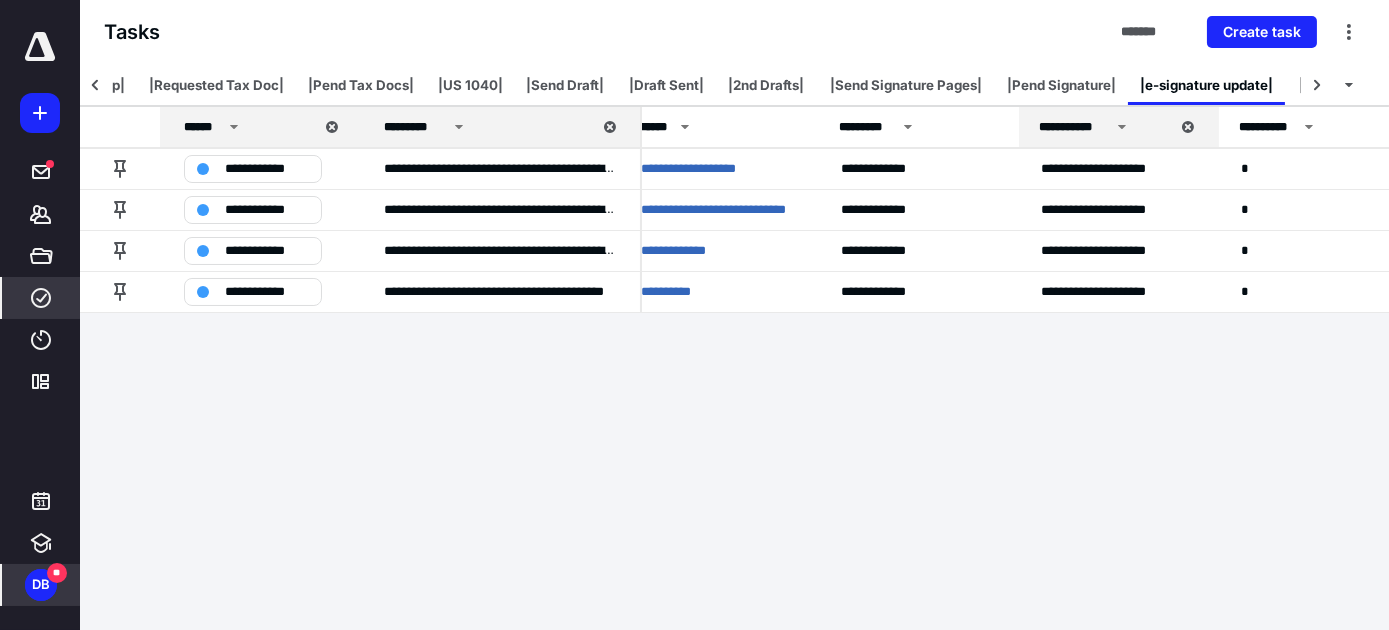click on "******" at bounding box center (203, 127) 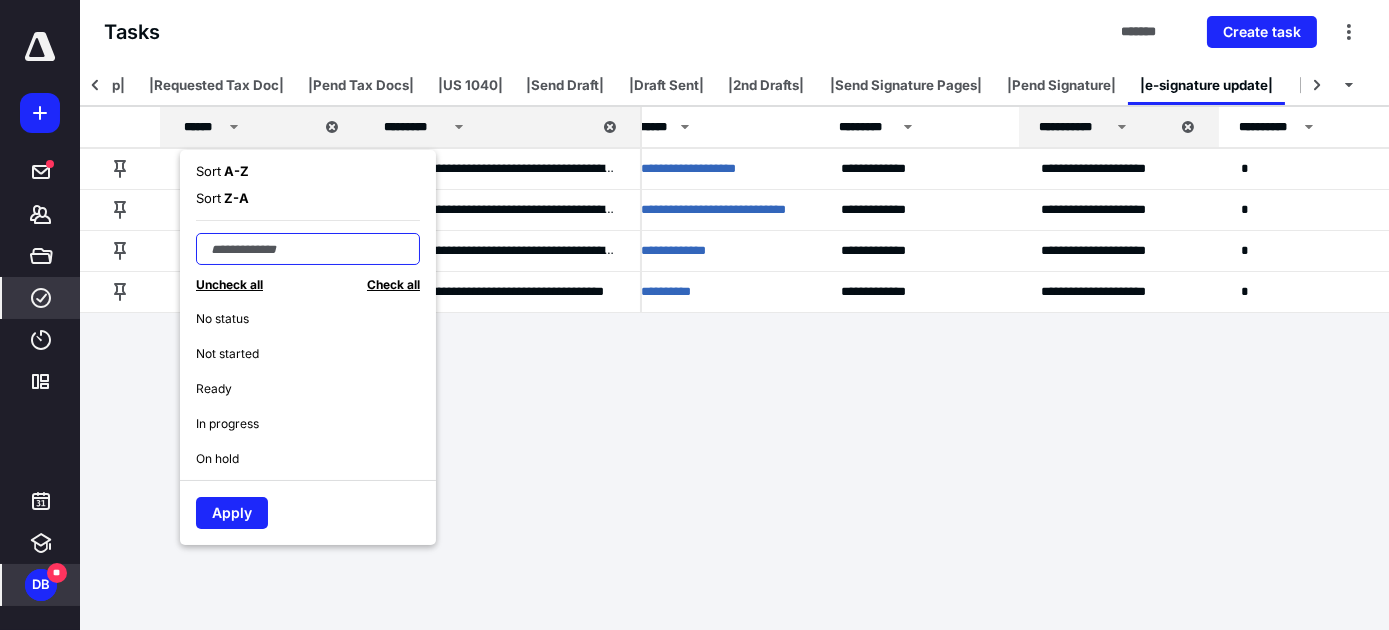 click at bounding box center [308, 249] 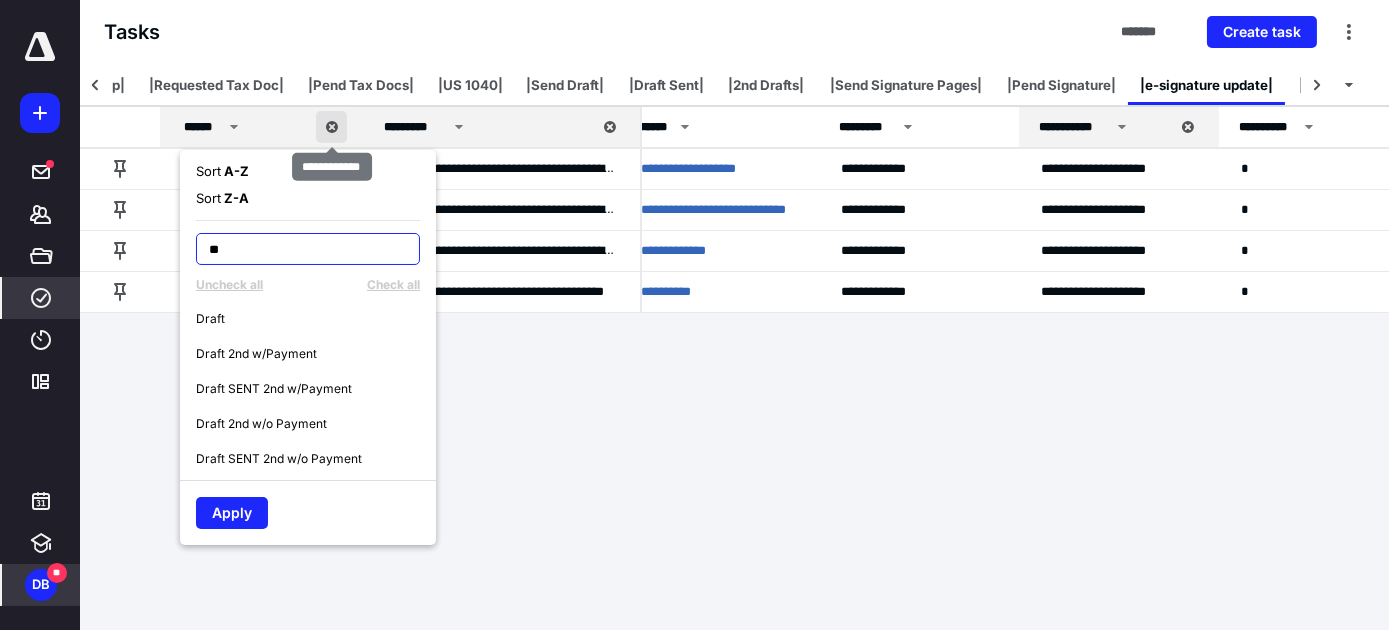 type on "**" 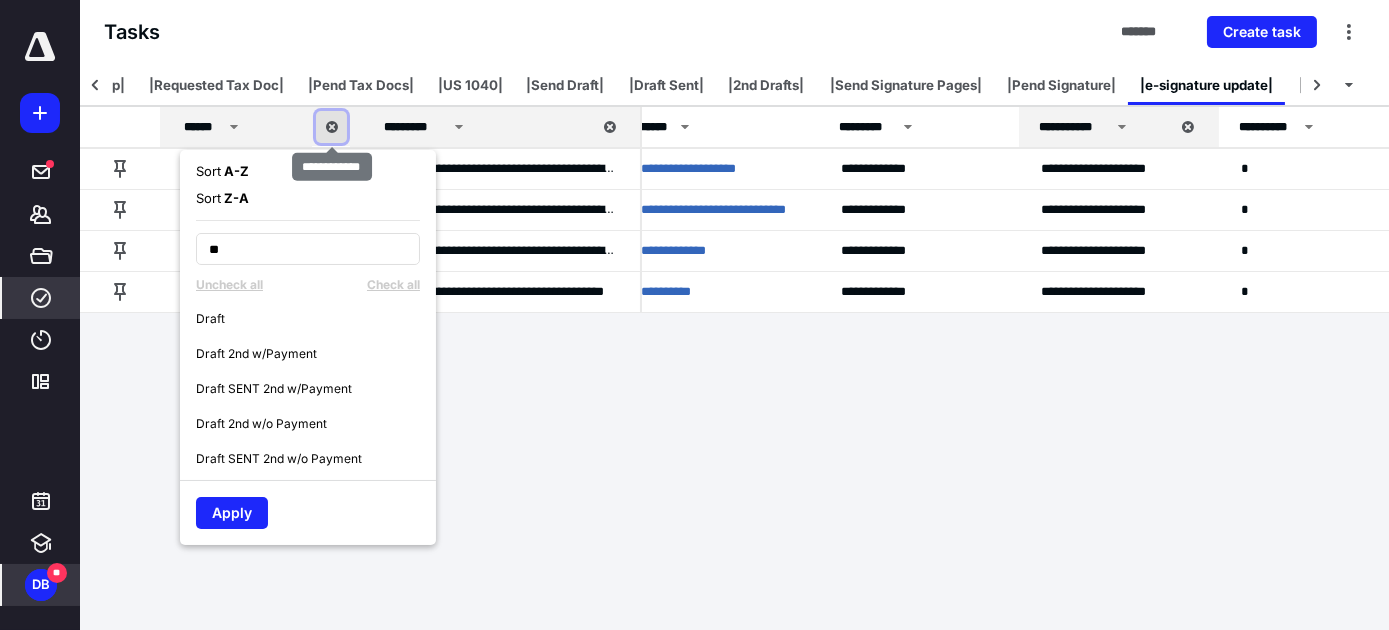 click at bounding box center [331, 127] 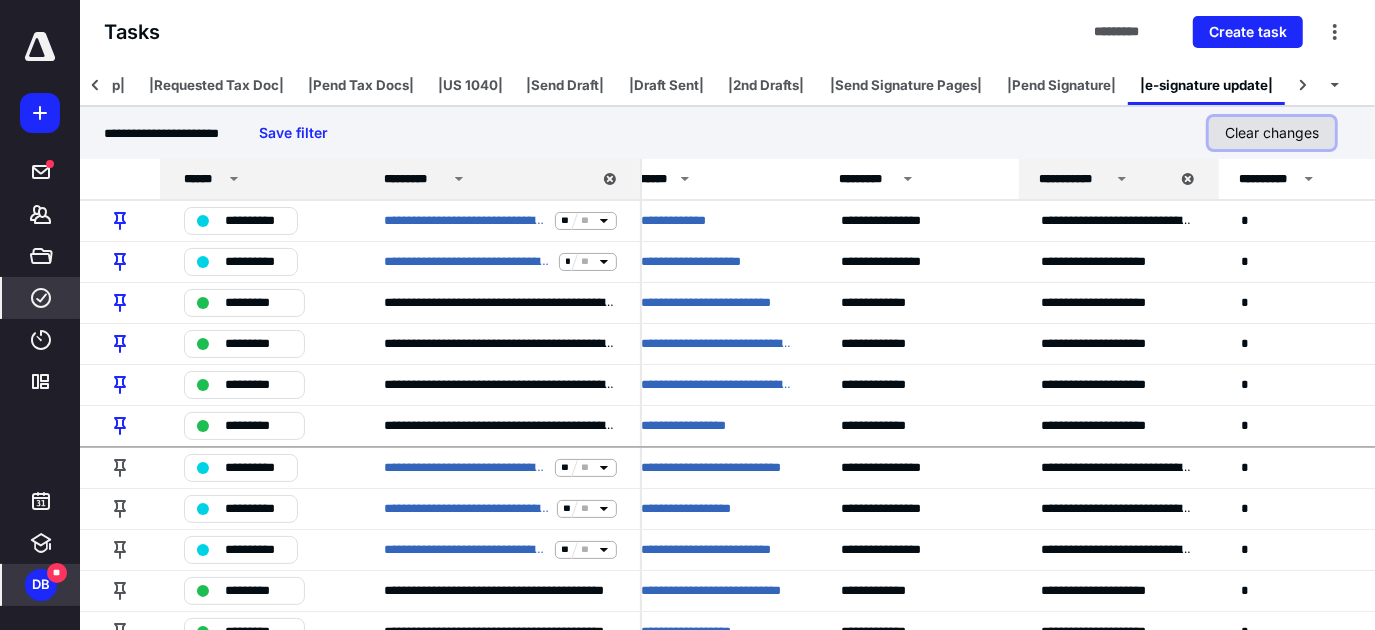 click on "Clear changes" at bounding box center (1272, 133) 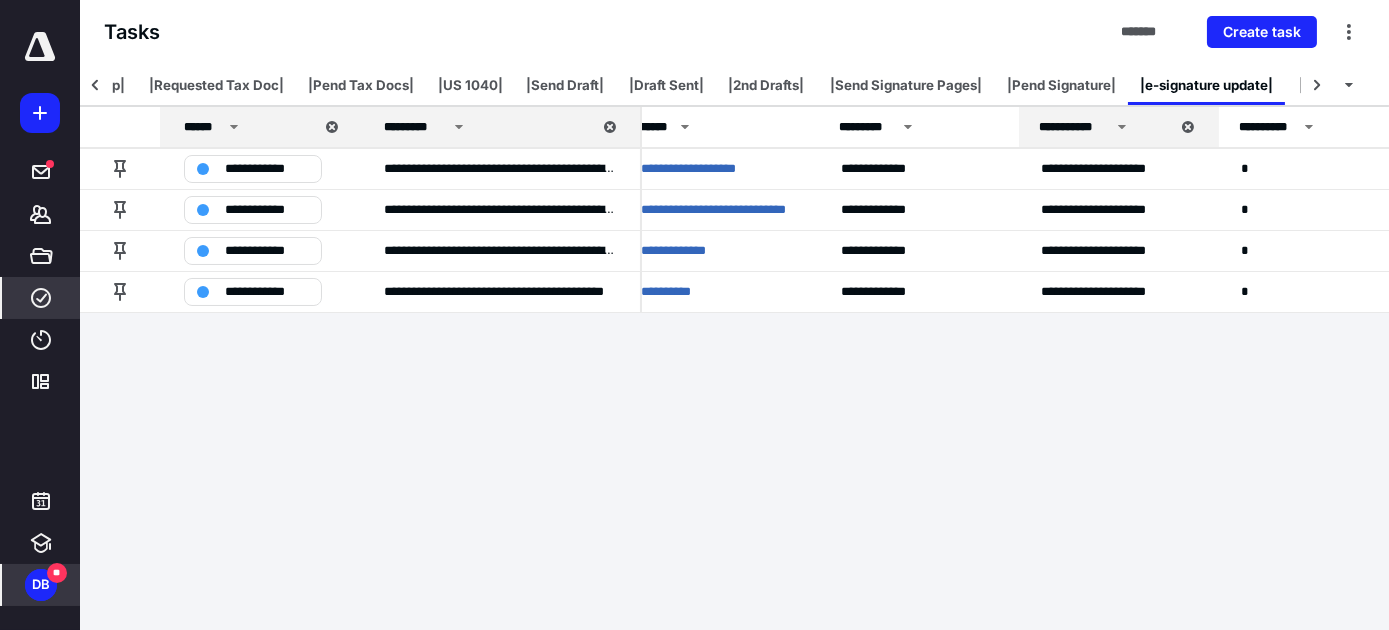 click on "*********" at bounding box center (415, 127) 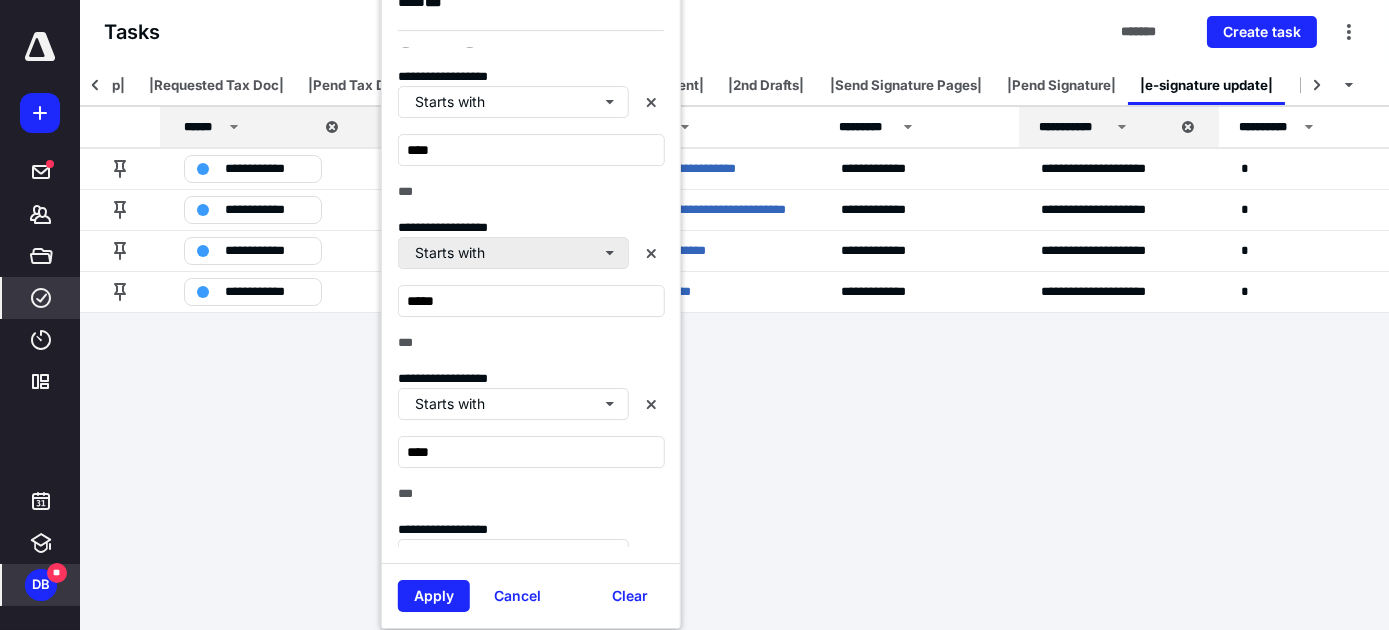 scroll, scrollTop: 403, scrollLeft: 0, axis: vertical 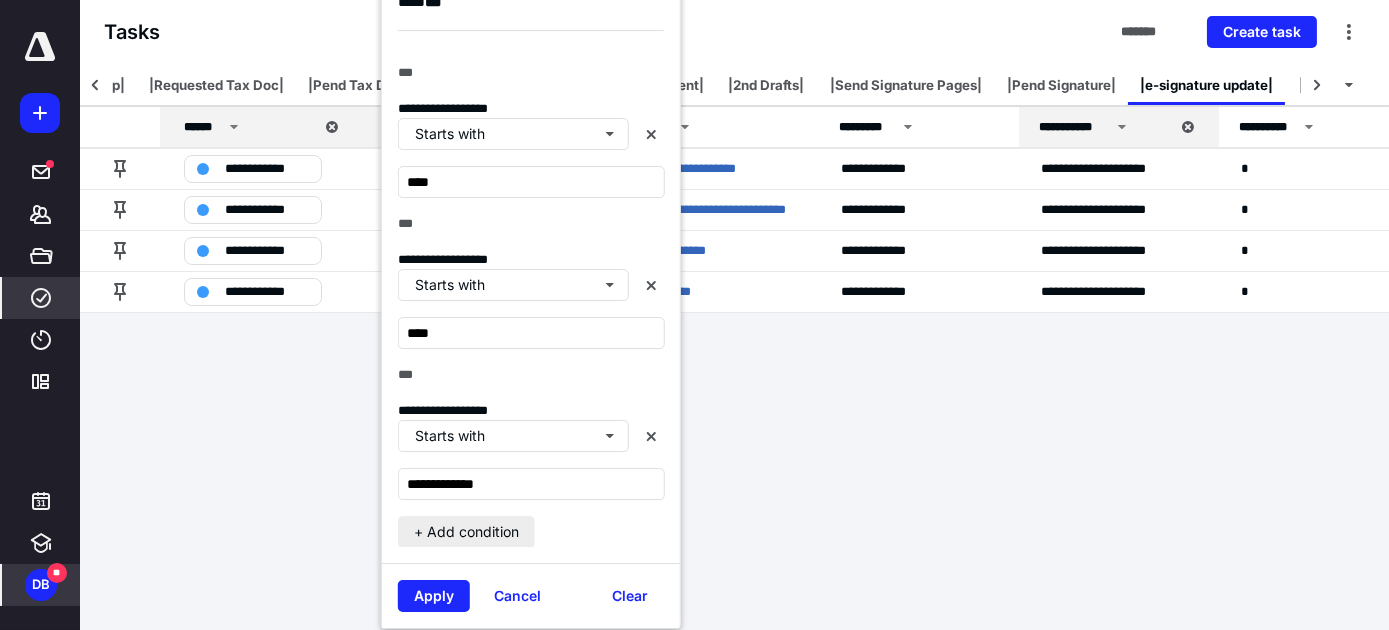 click on "+ Add condition" at bounding box center [466, 532] 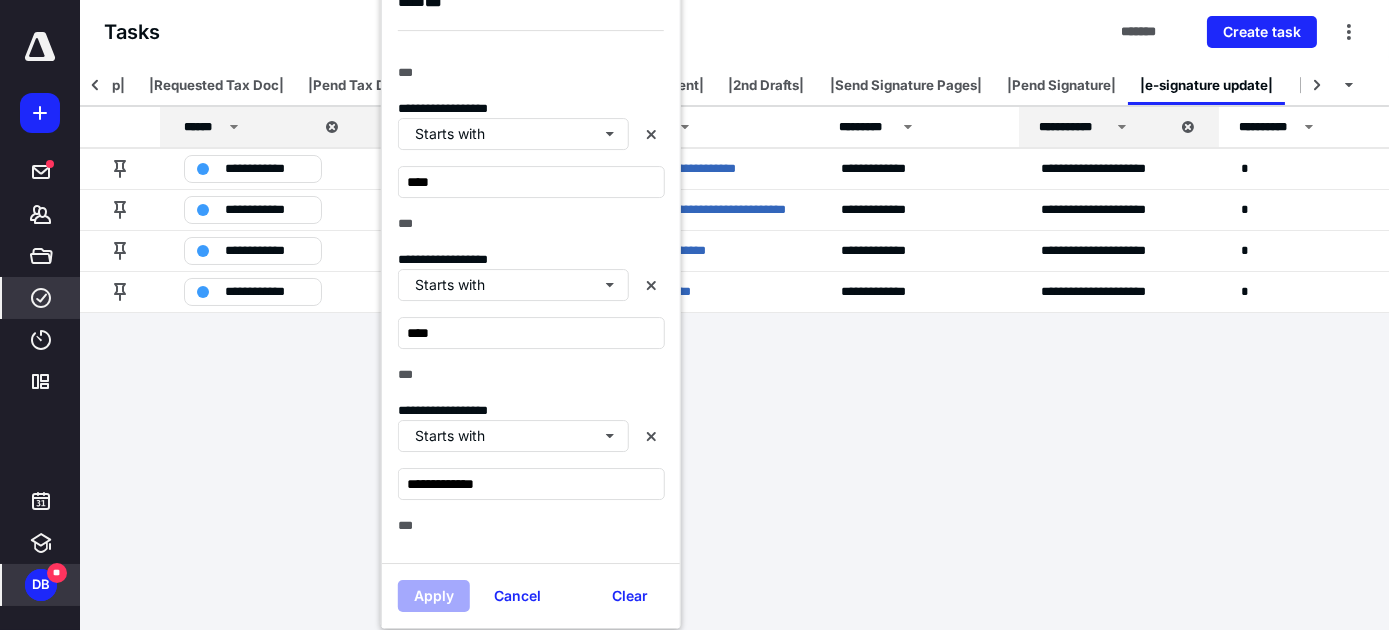 scroll, scrollTop: 554, scrollLeft: 0, axis: vertical 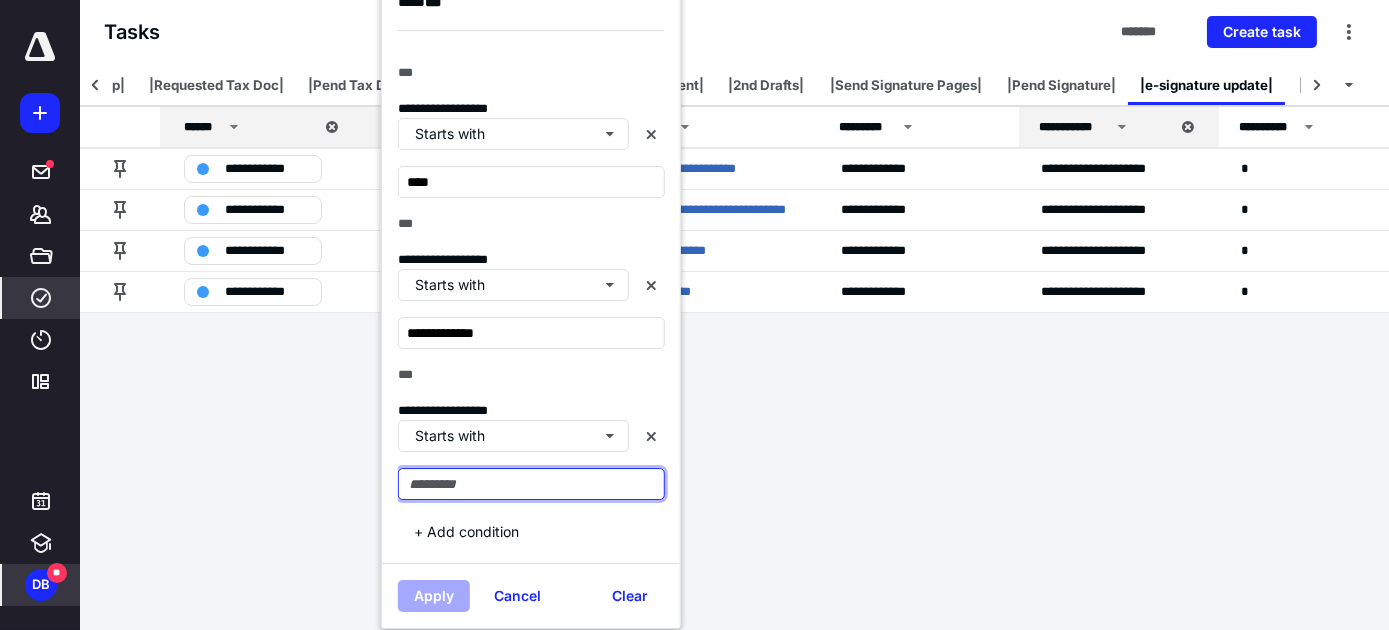 click at bounding box center (531, 484) 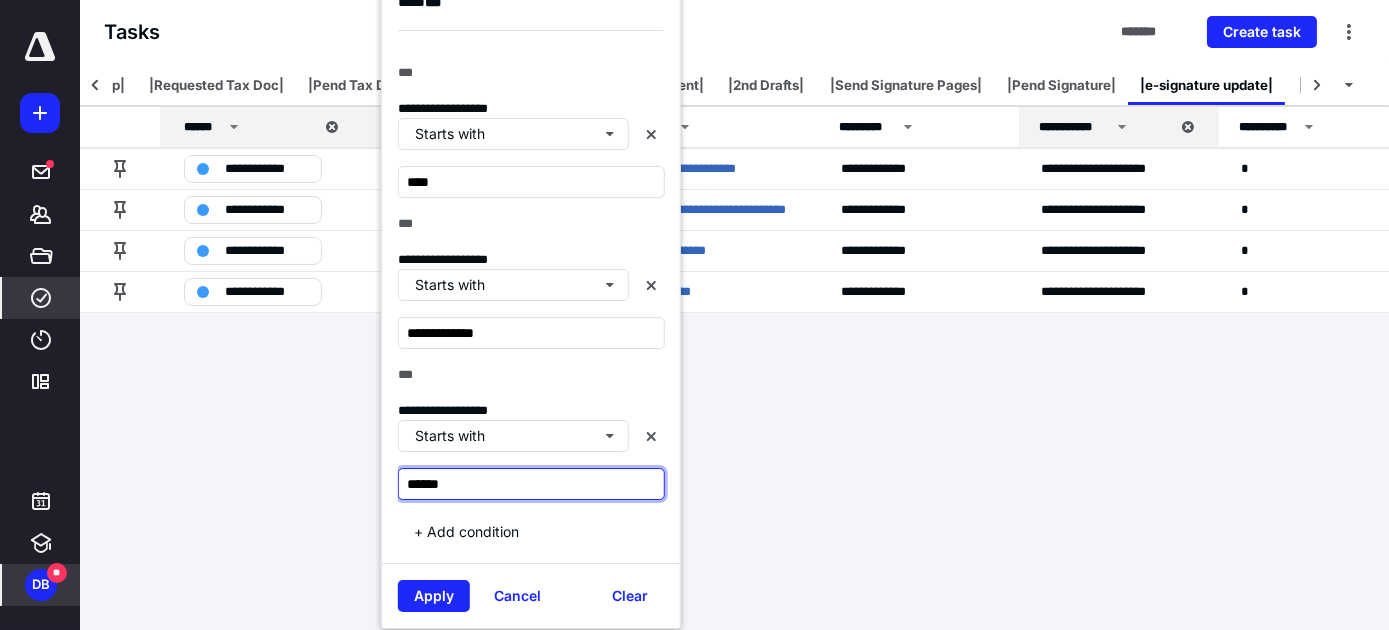 type on "******" 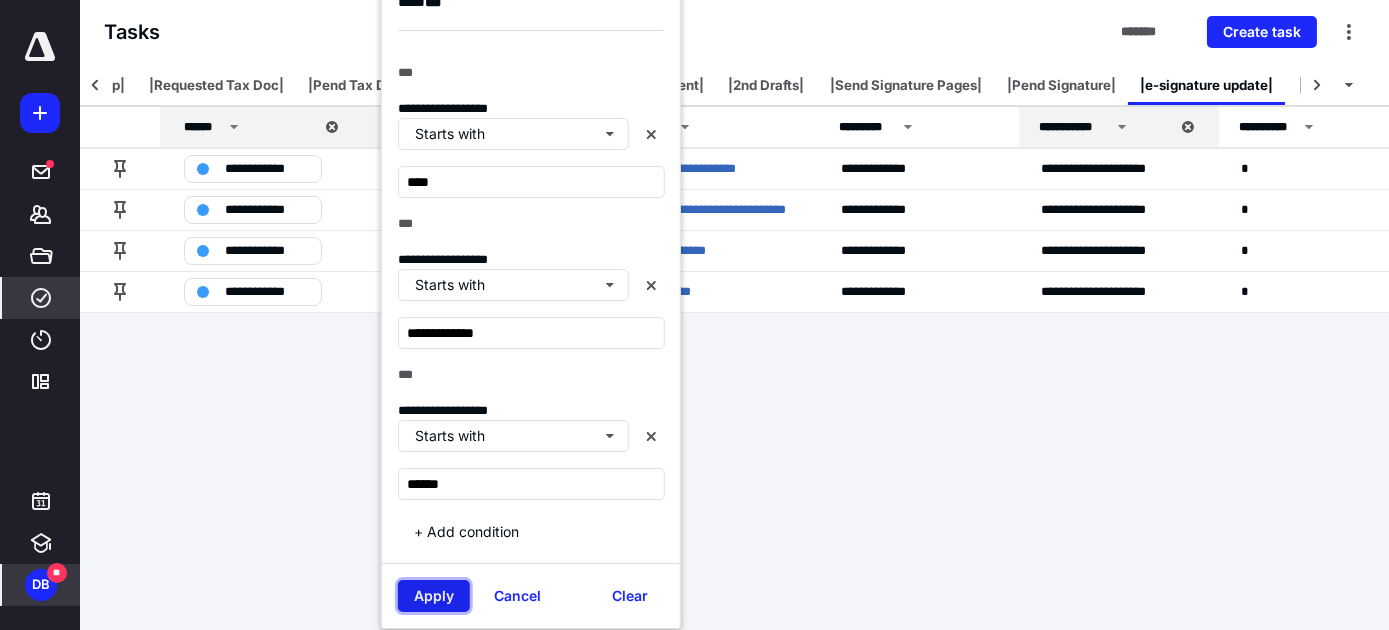 click on "Apply" at bounding box center [434, 596] 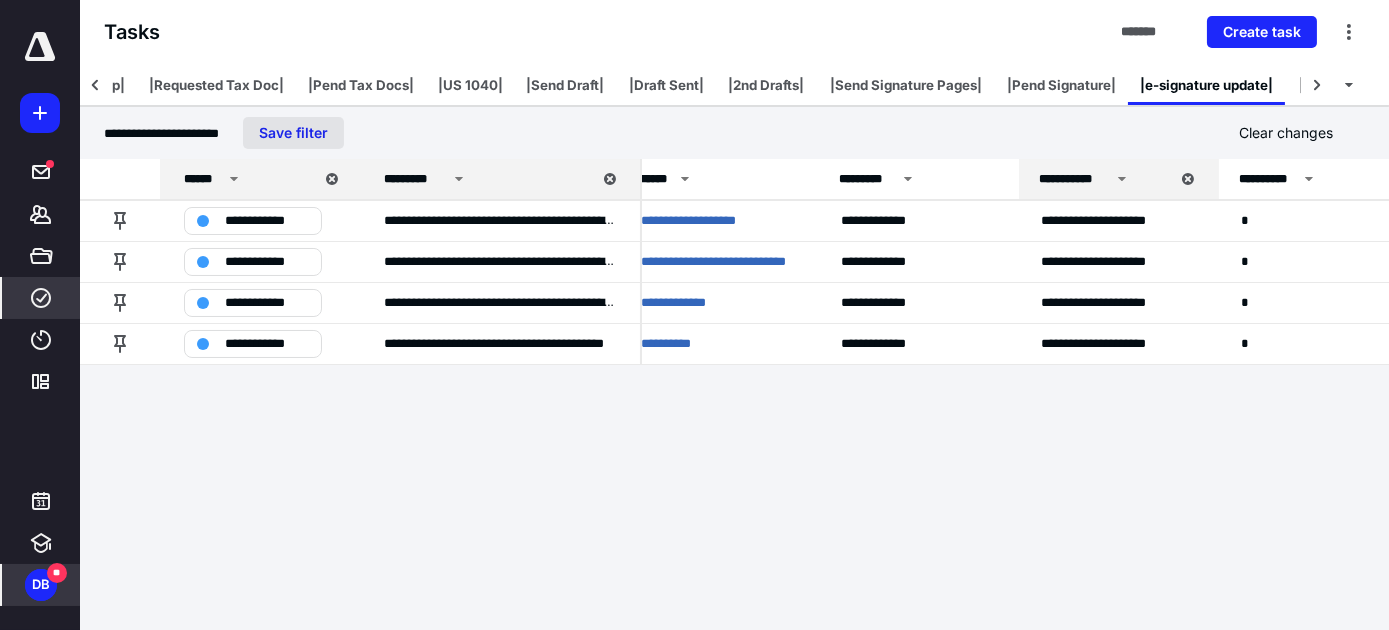 click on "Save filter" at bounding box center [293, 133] 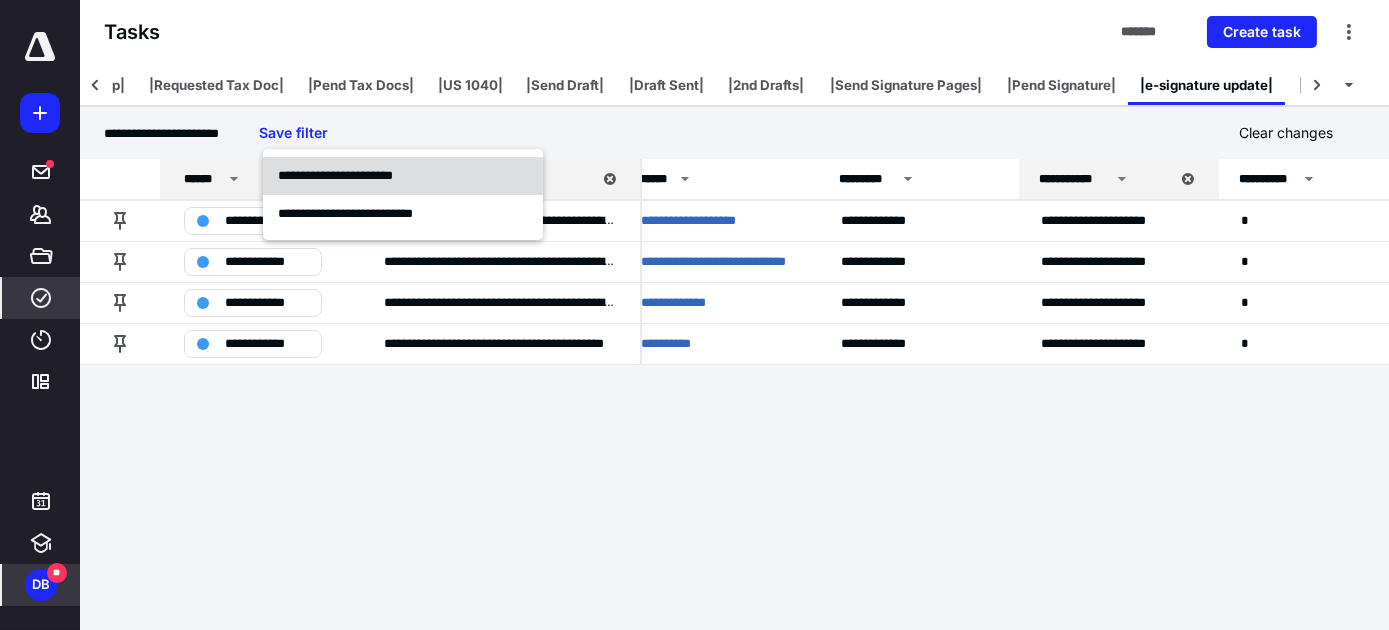 click on "**********" at bounding box center (403, 176) 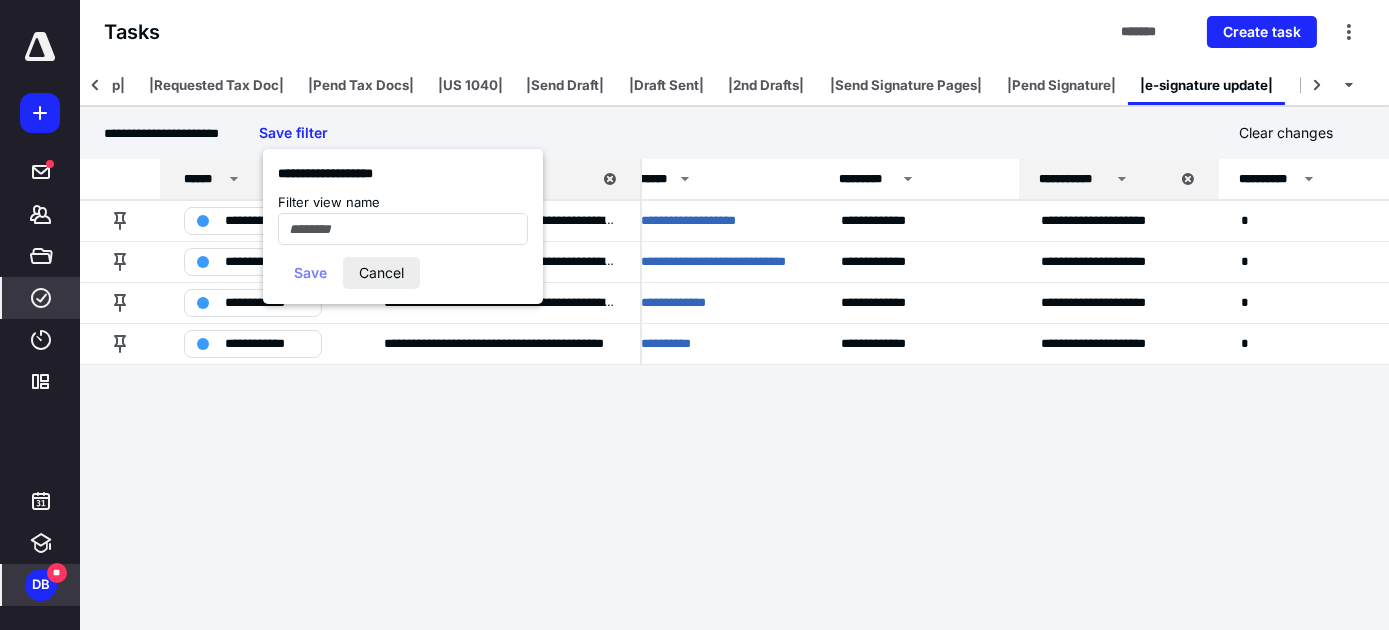 click on "Cancel" at bounding box center [381, 273] 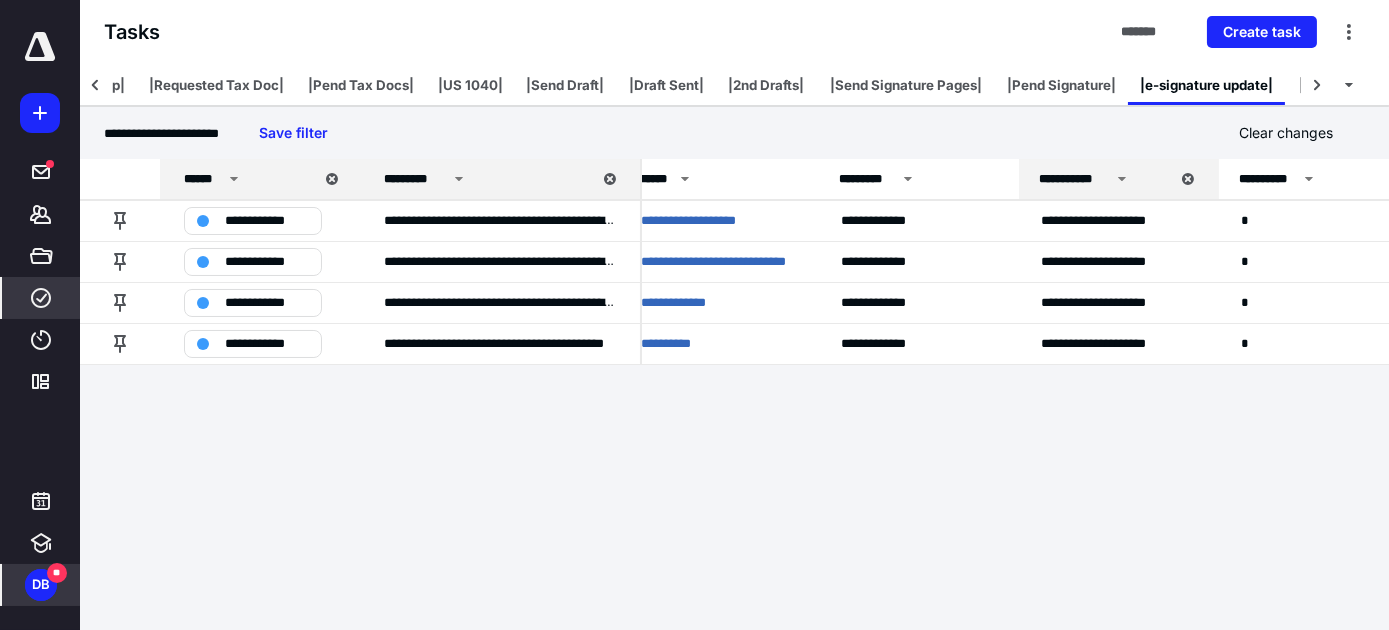 click on "DB" at bounding box center [41, 585] 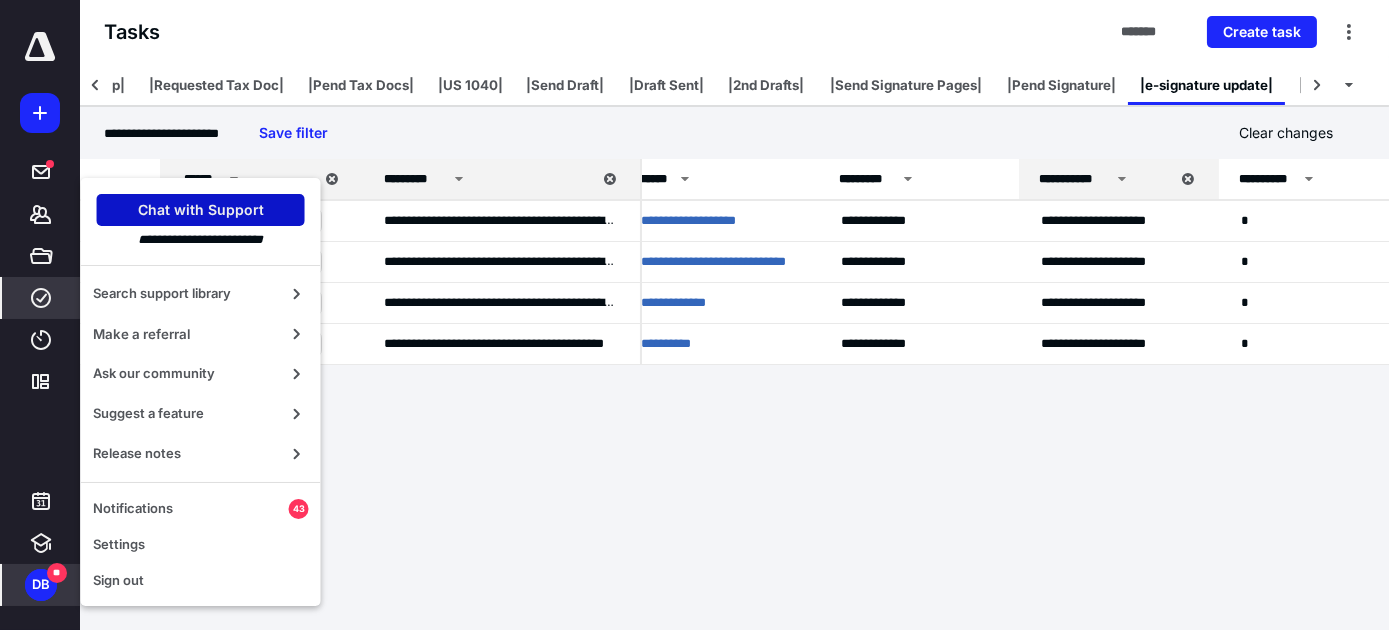 click on "Chat with Support" at bounding box center [201, 210] 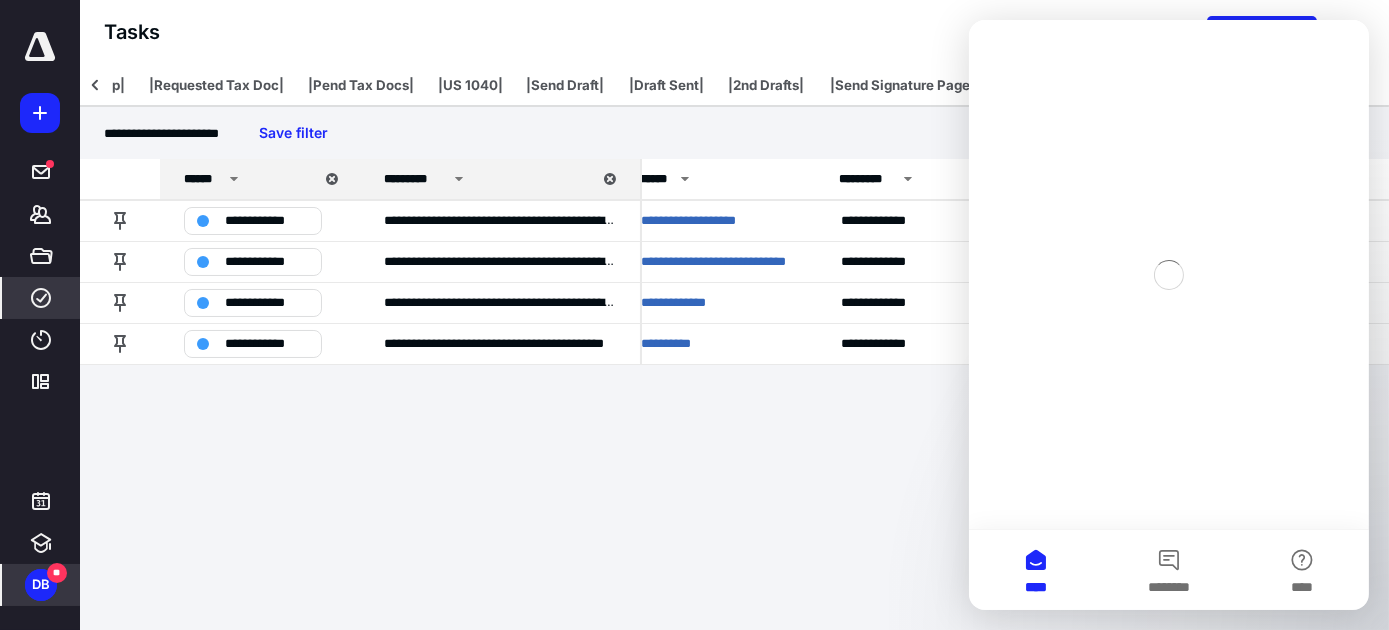 scroll, scrollTop: 0, scrollLeft: 0, axis: both 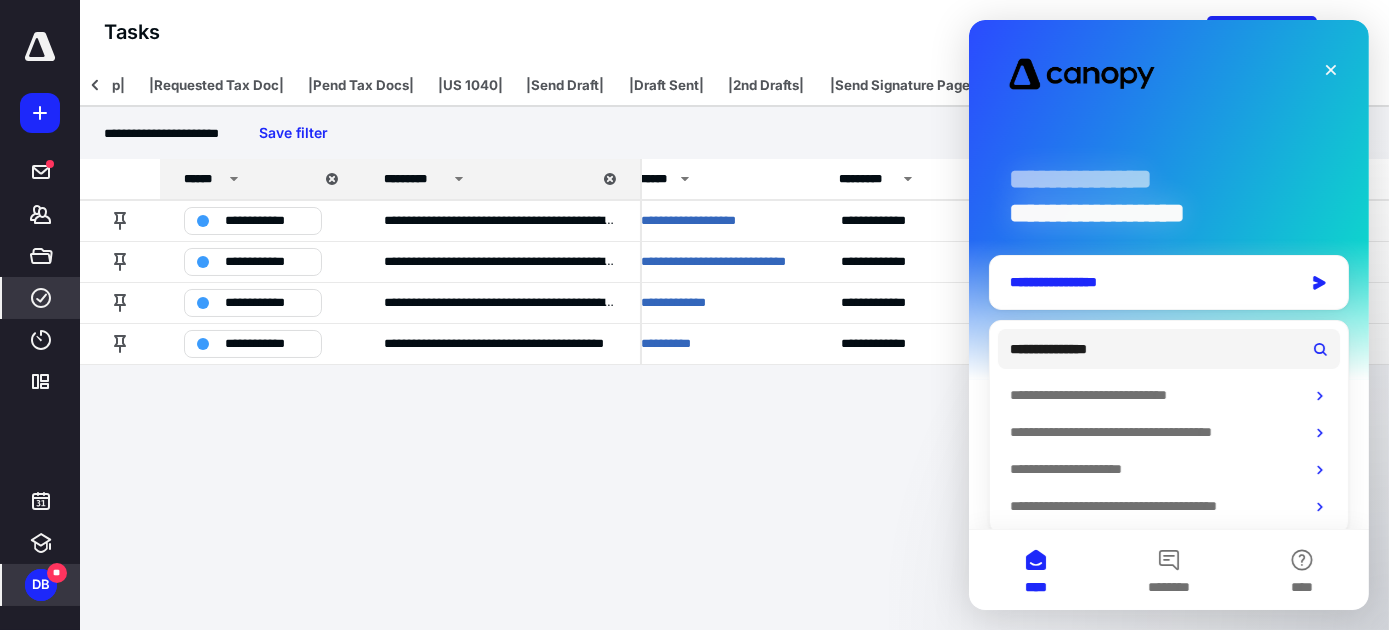 click on "**********" at bounding box center (1151, 282) 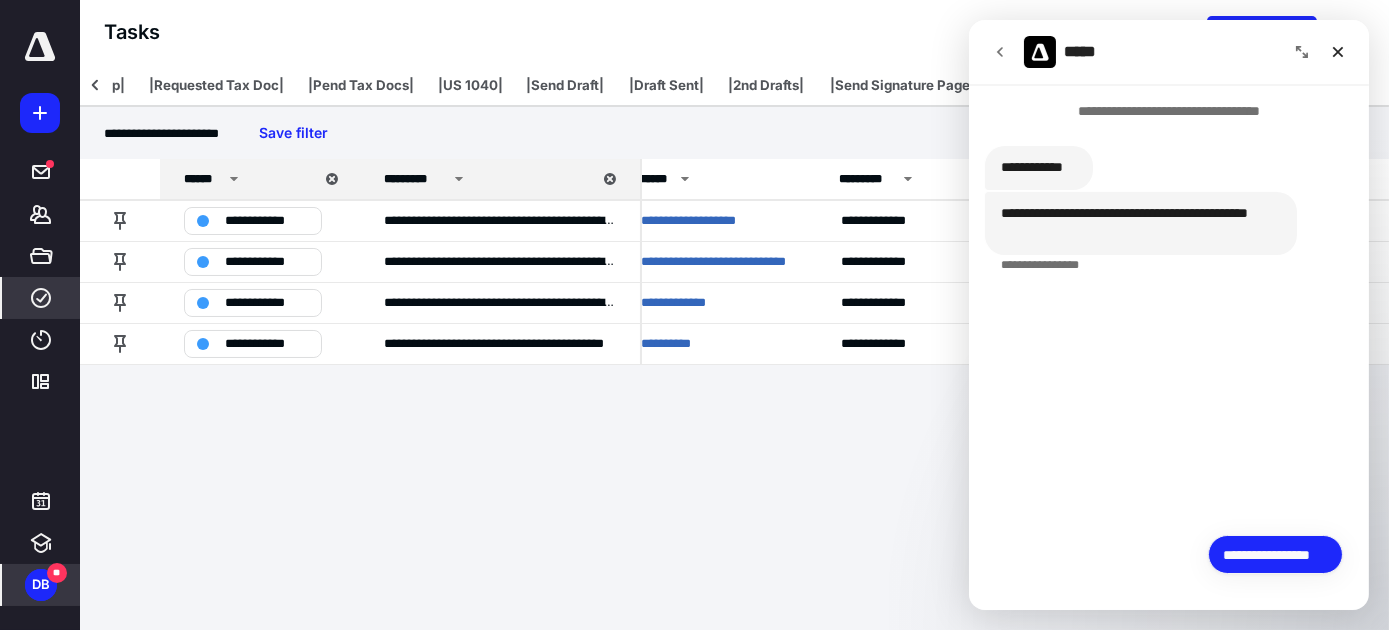 click on "**********" at bounding box center (1274, 554) 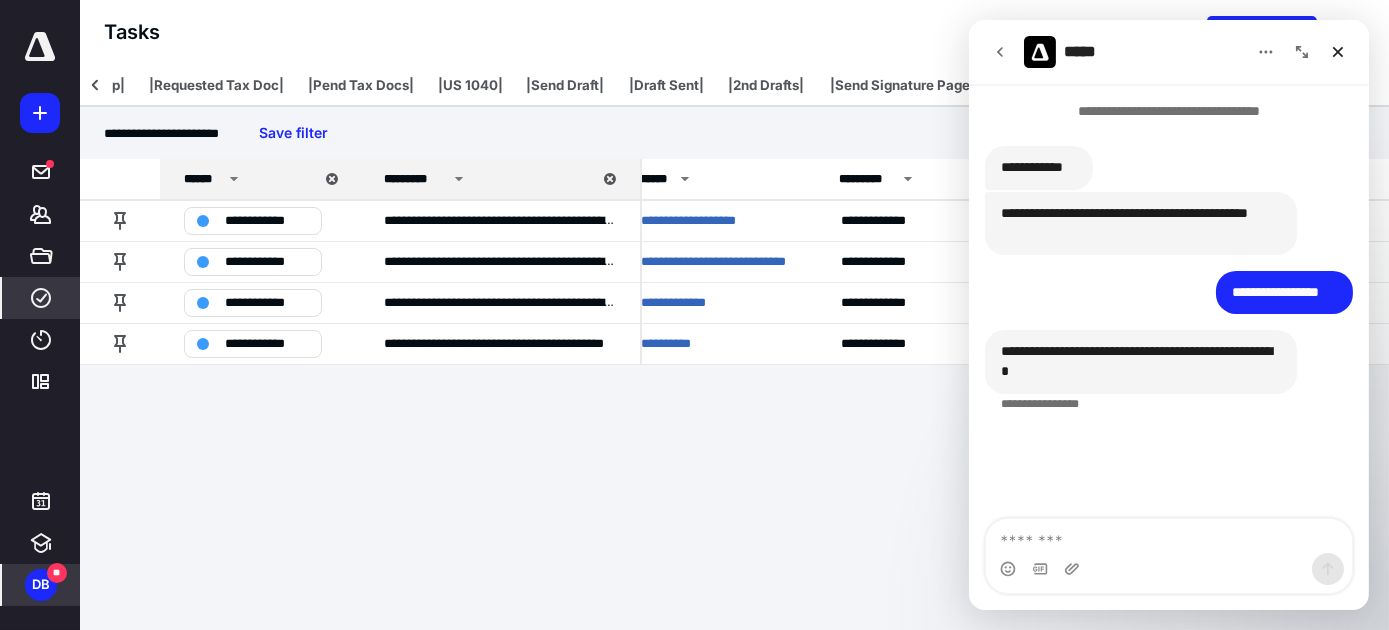 click at bounding box center [1168, 536] 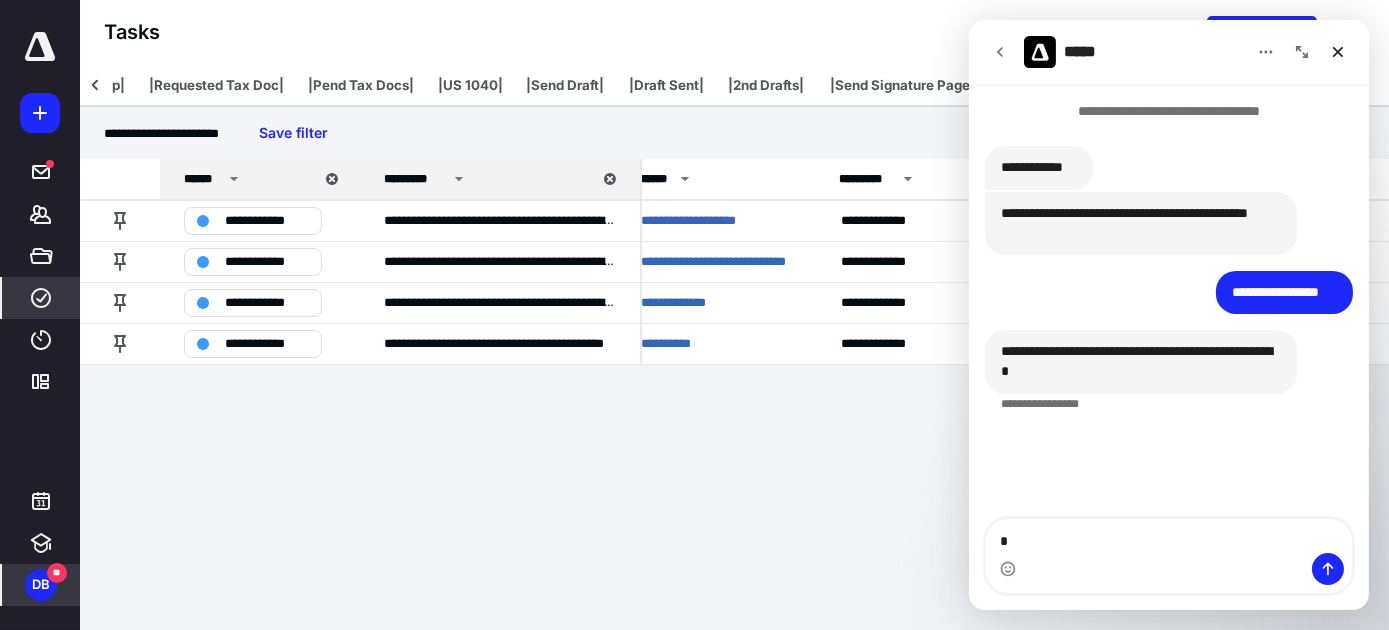 click on "*" at bounding box center (1168, 536) 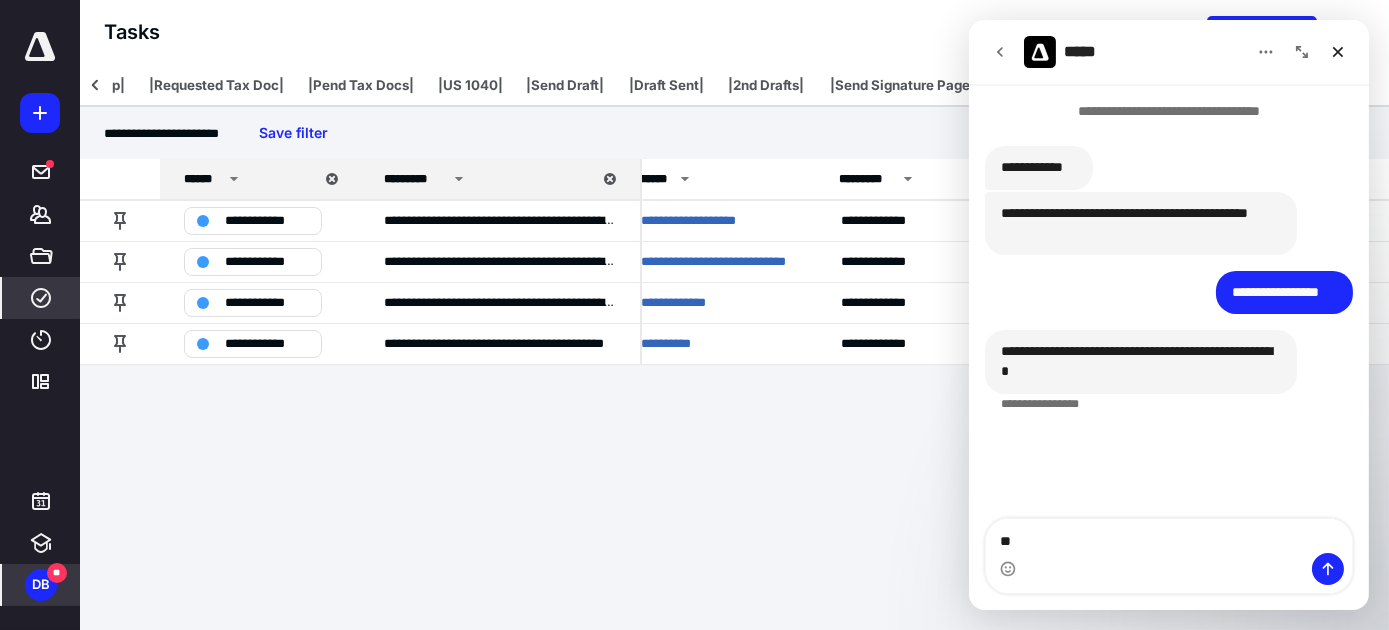 type on "*" 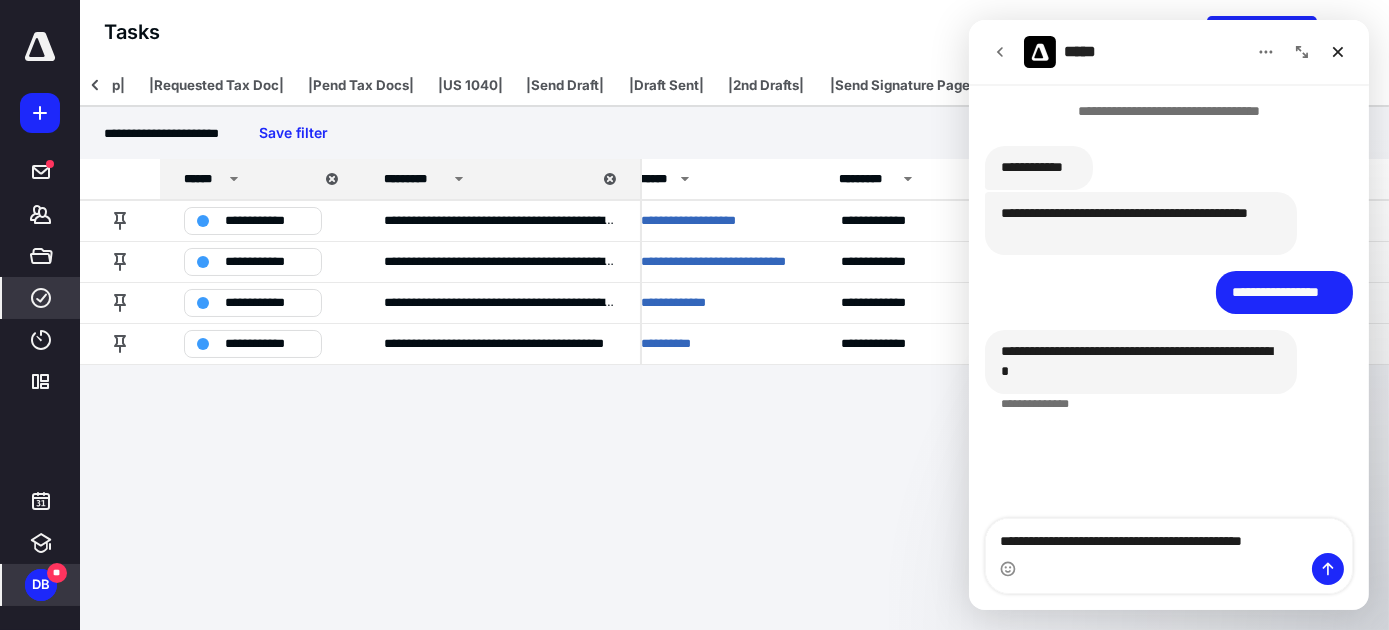 type on "**********" 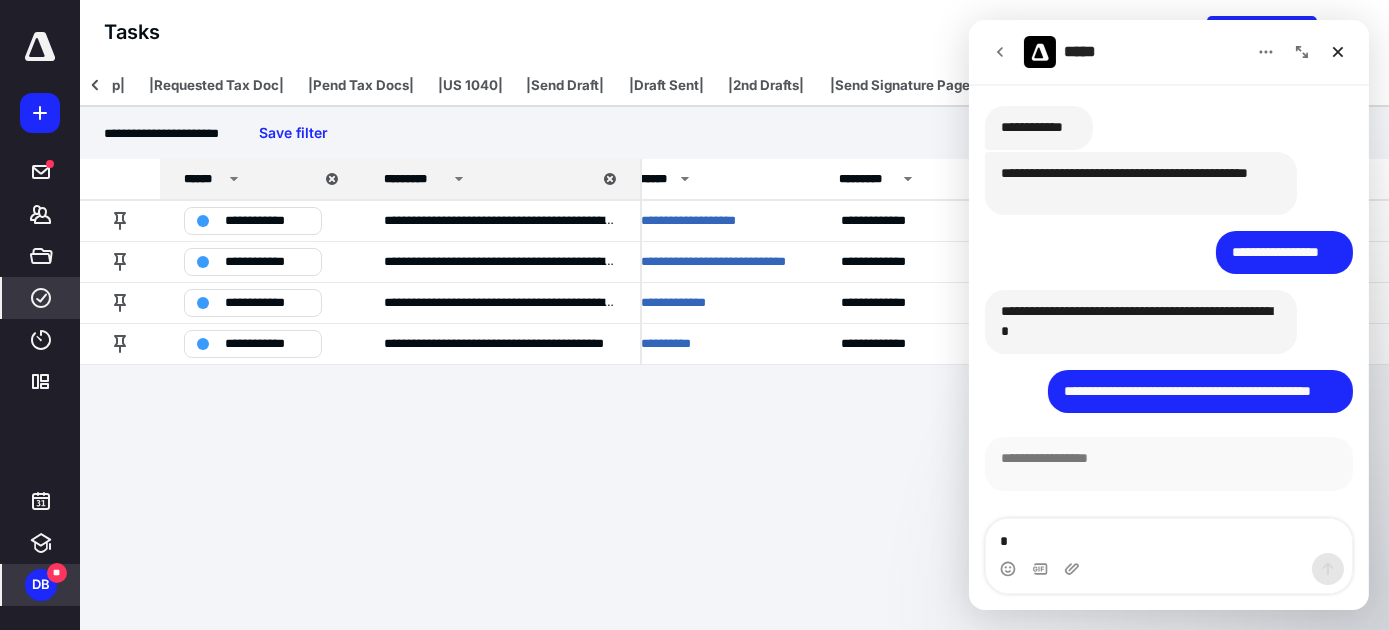 scroll, scrollTop: 68, scrollLeft: 0, axis: vertical 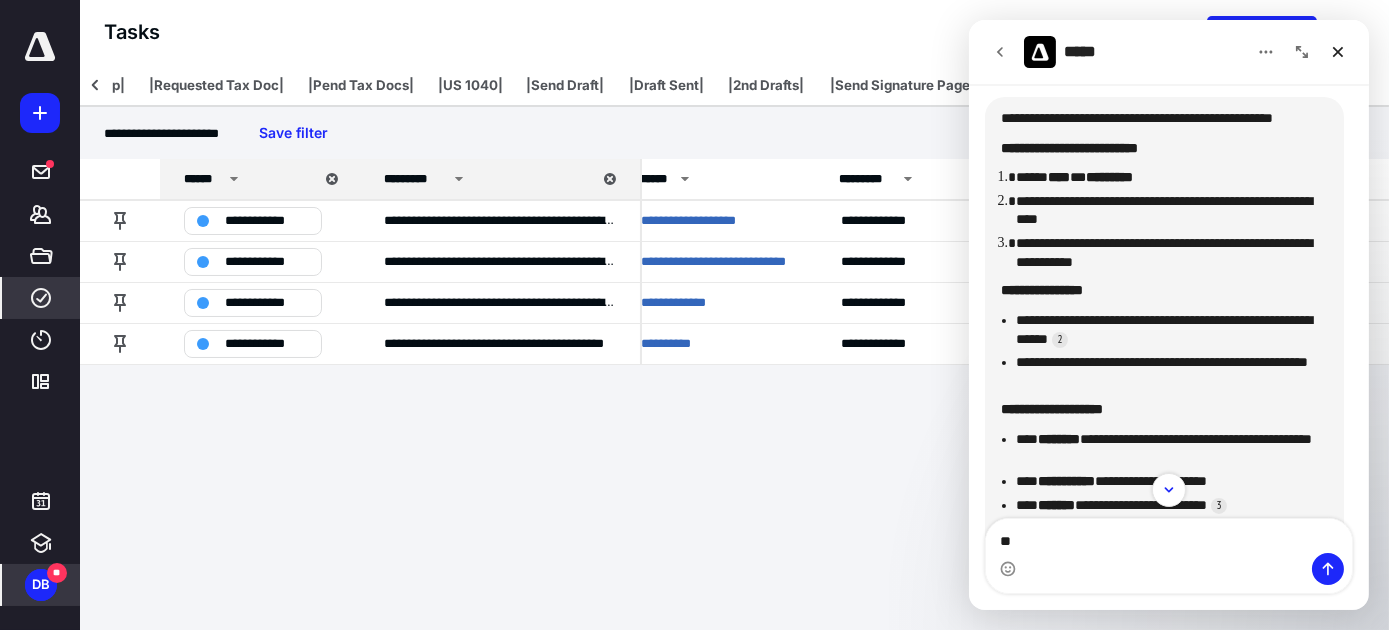 type on "*" 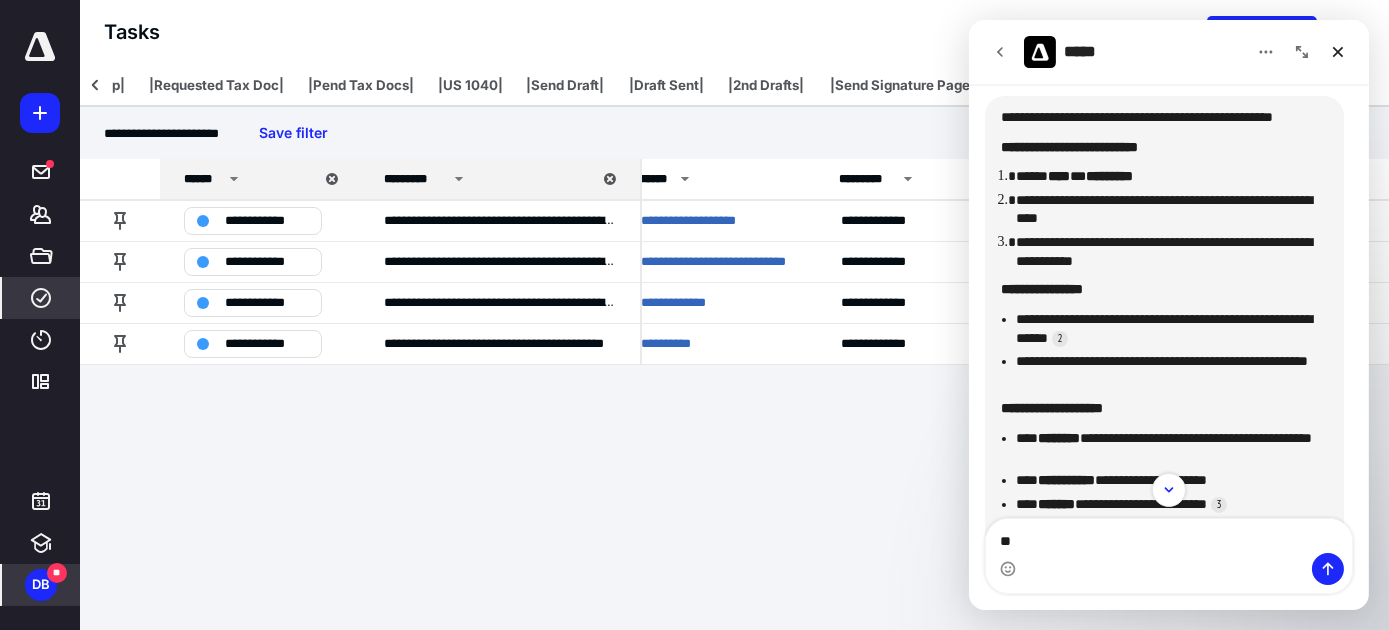 click on "**********" at bounding box center [669, 315] 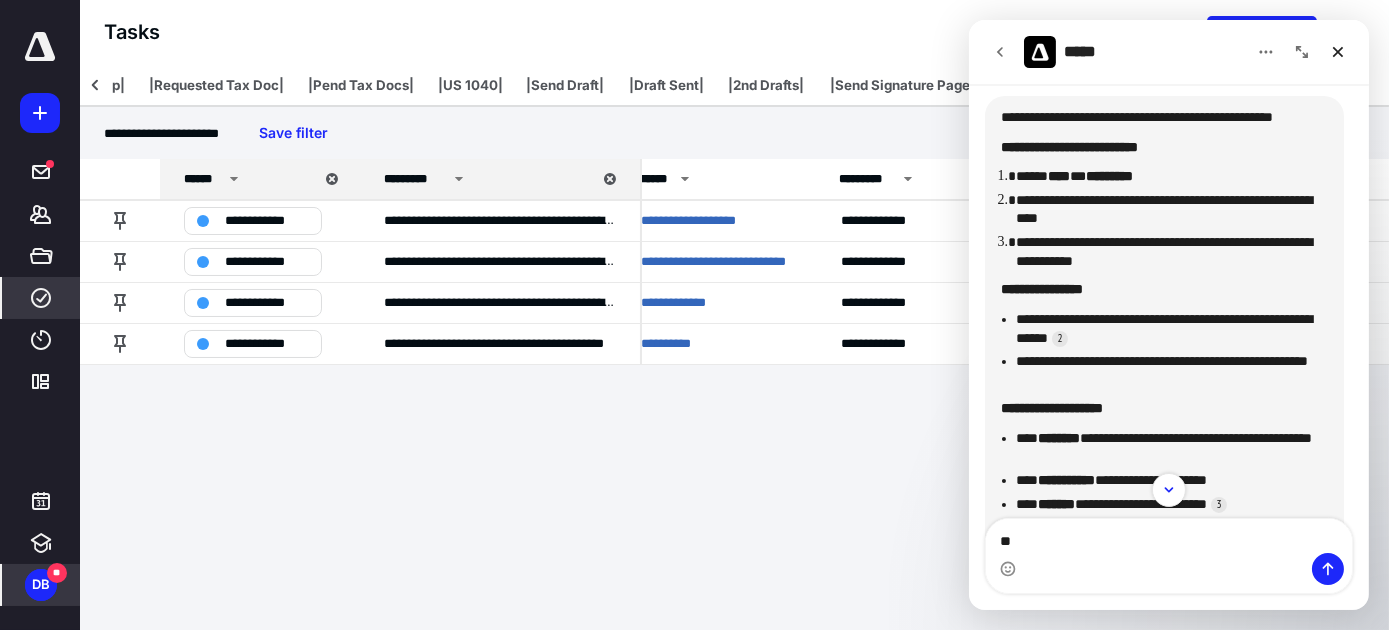 click 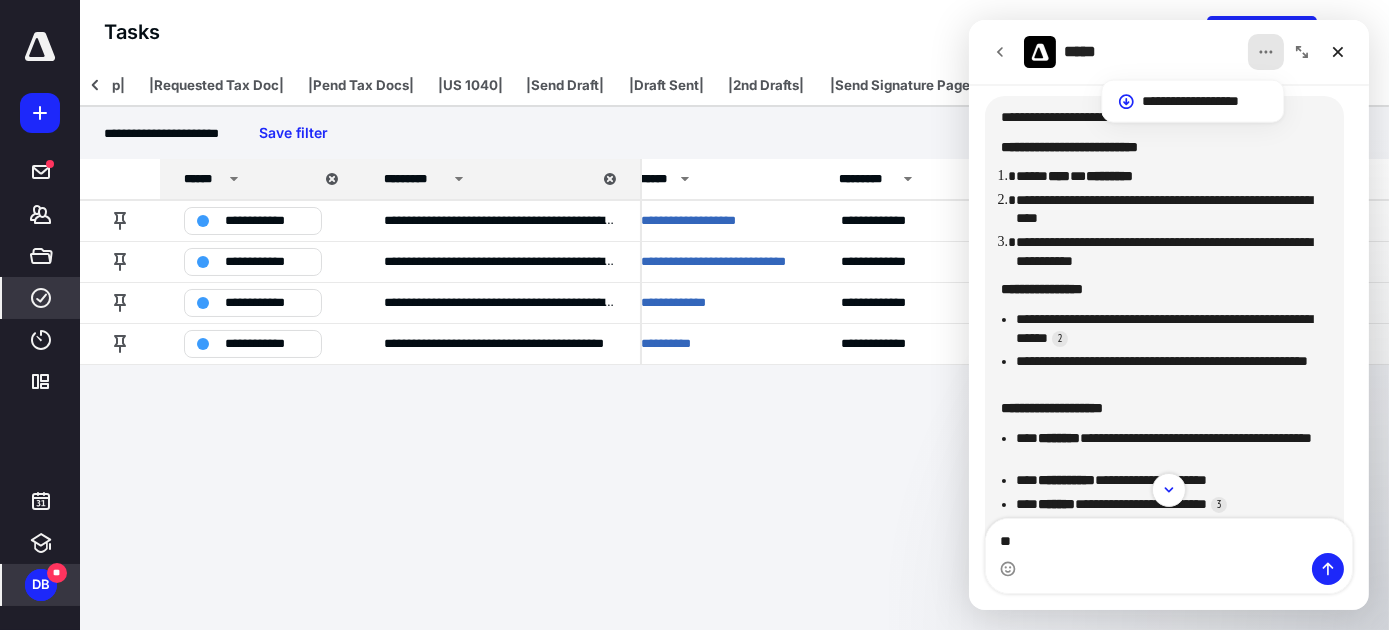 click on "**********" at bounding box center [669, 315] 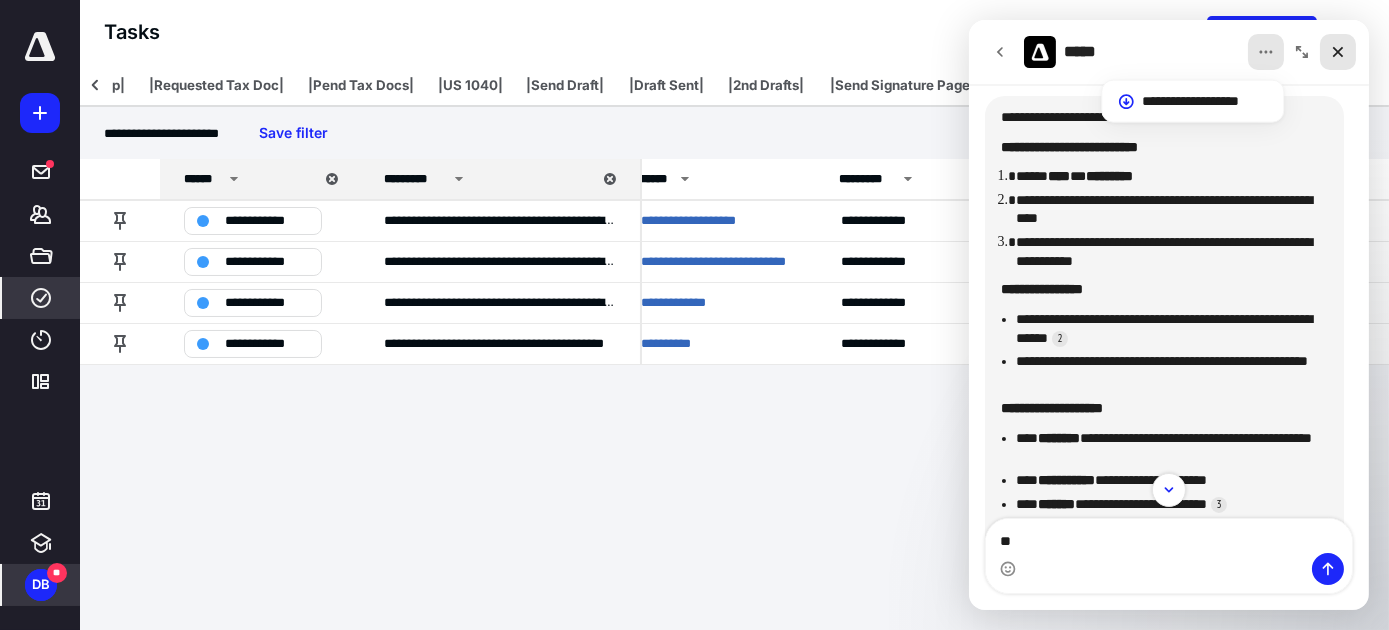 click 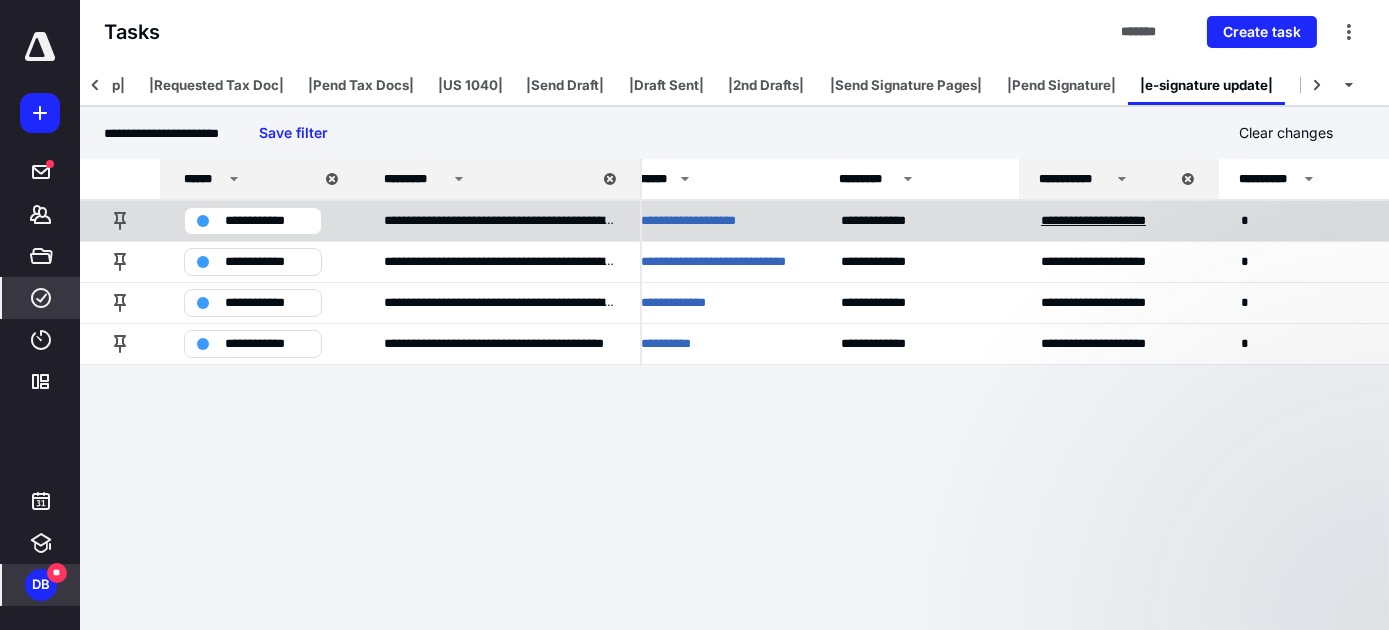 scroll, scrollTop: 0, scrollLeft: 0, axis: both 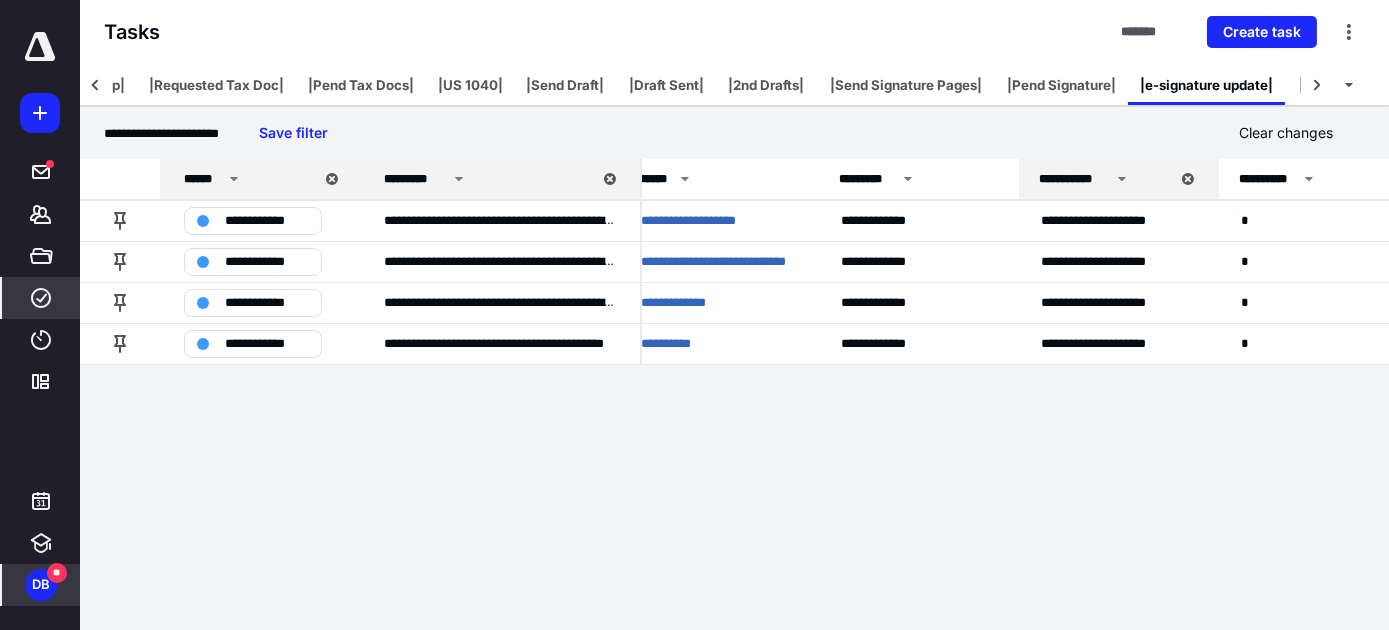 click 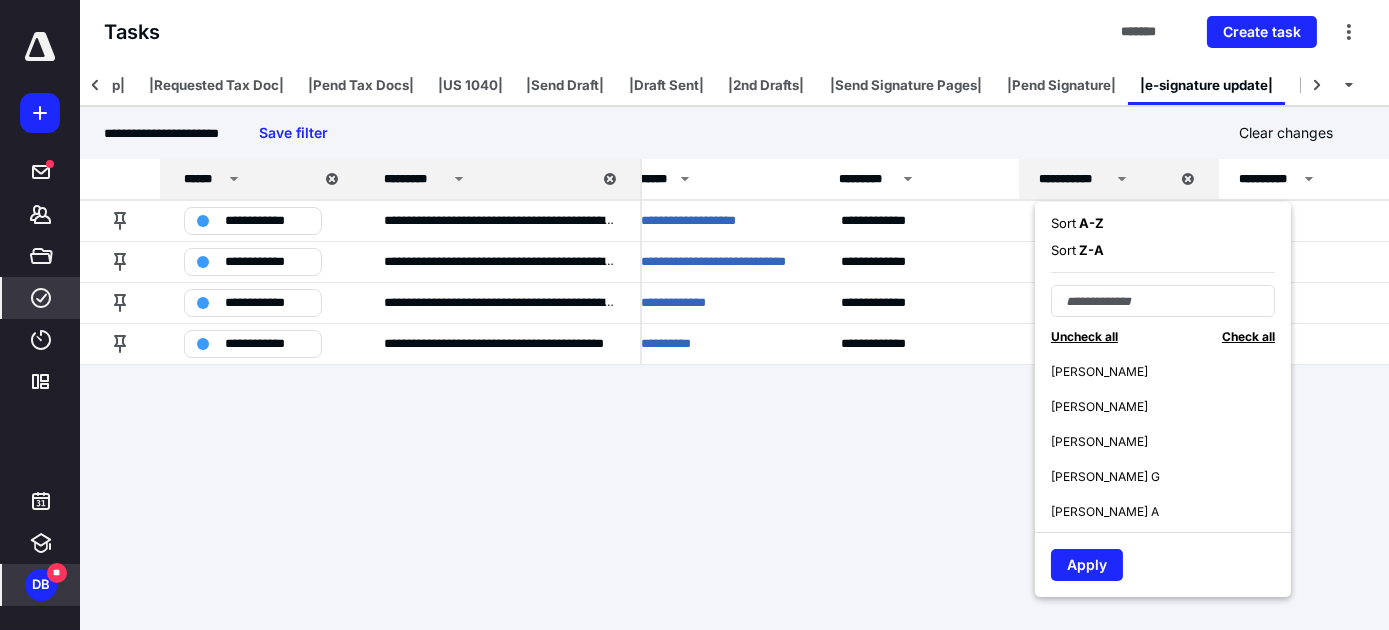scroll, scrollTop: 0, scrollLeft: 0, axis: both 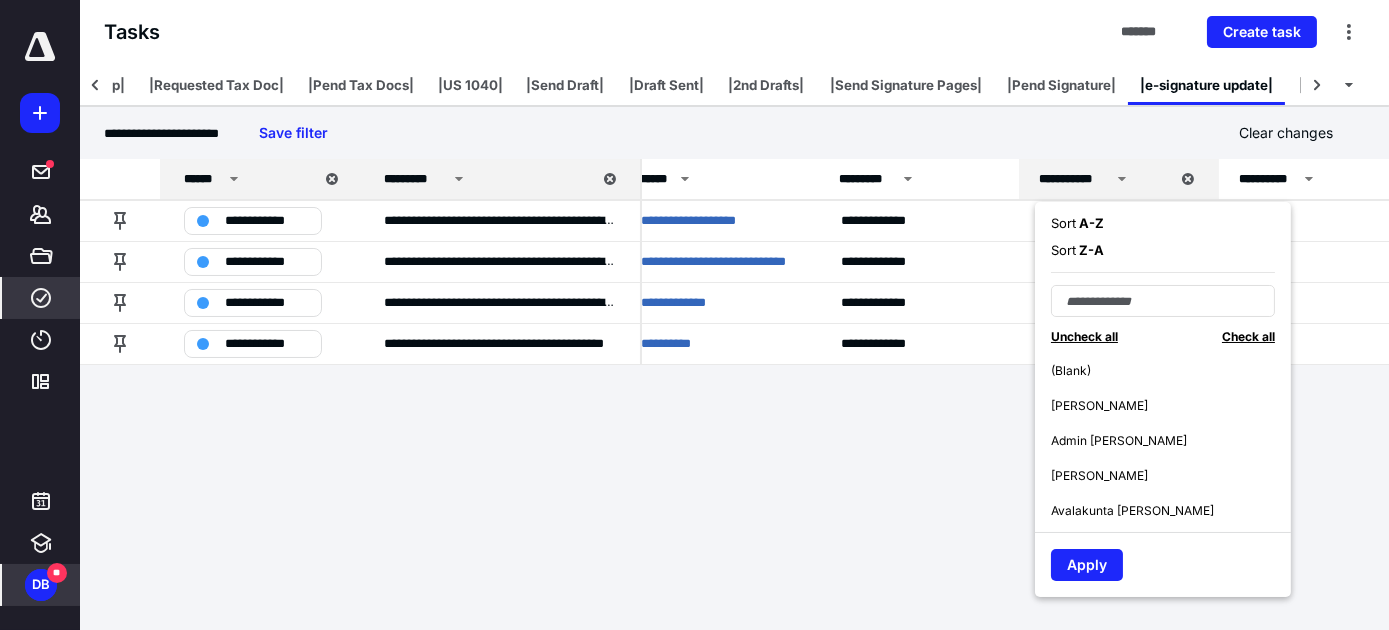 click on "**********" at bounding box center [669, 315] 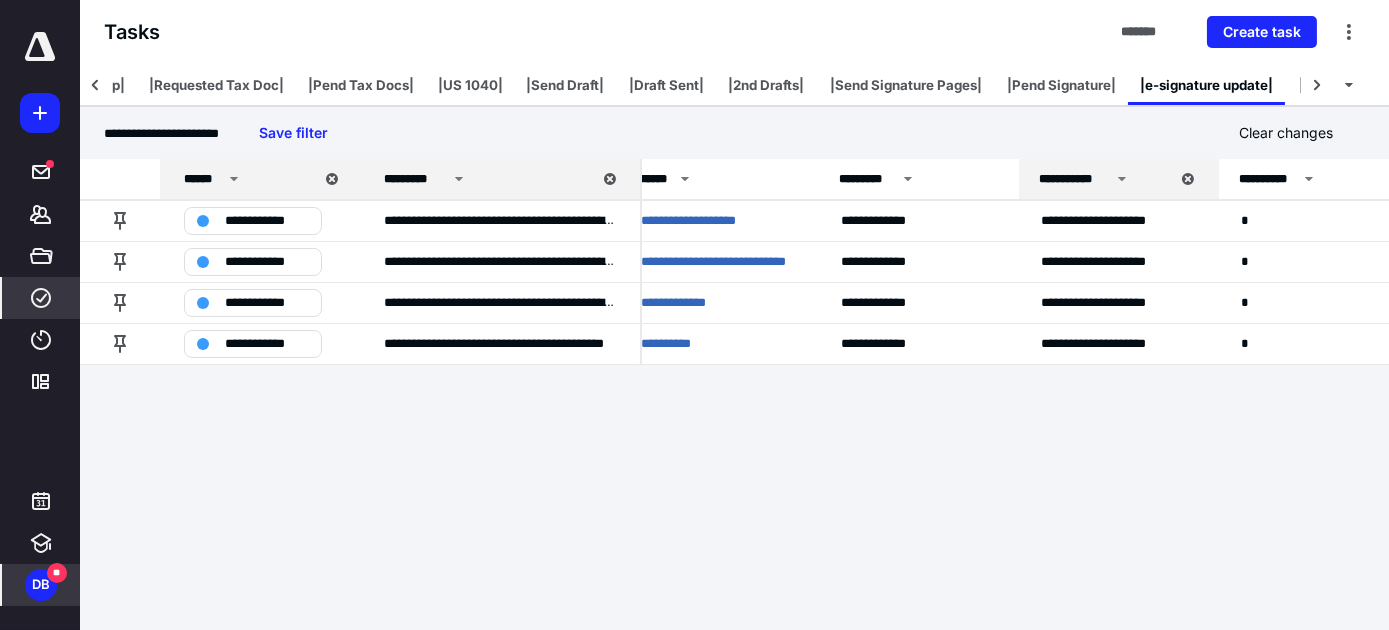 click on "DB" at bounding box center (41, 585) 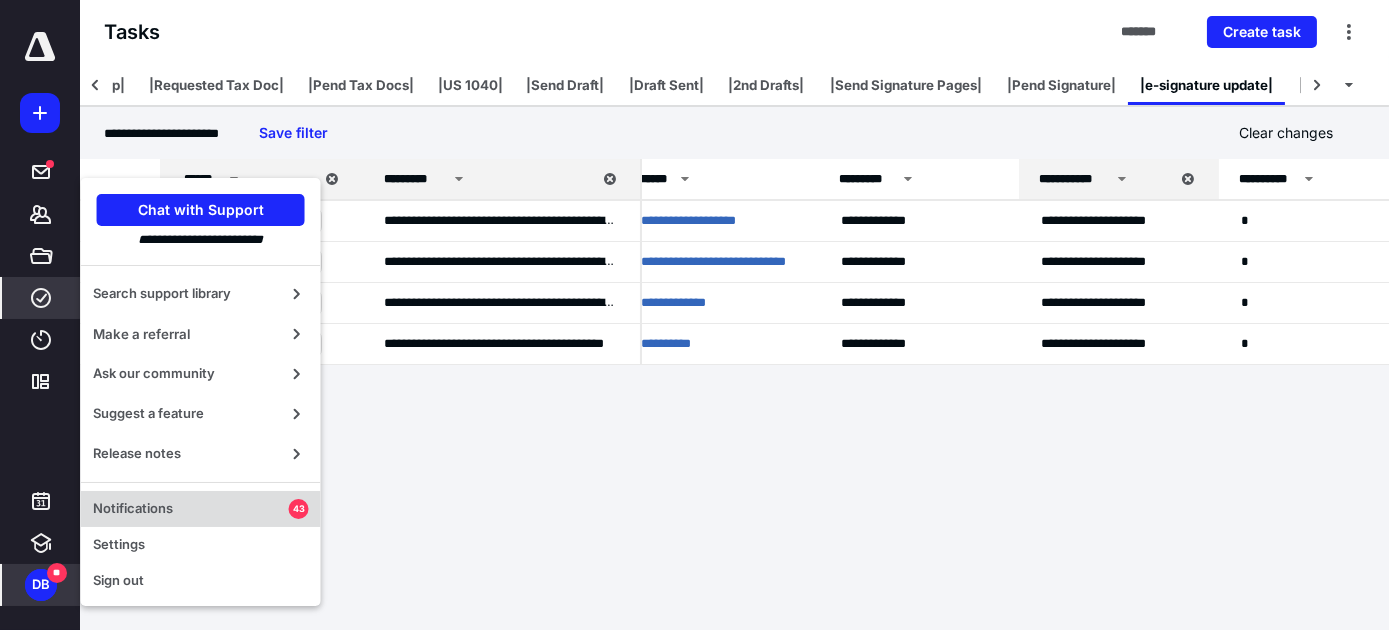 click on "Notifications" at bounding box center (191, 509) 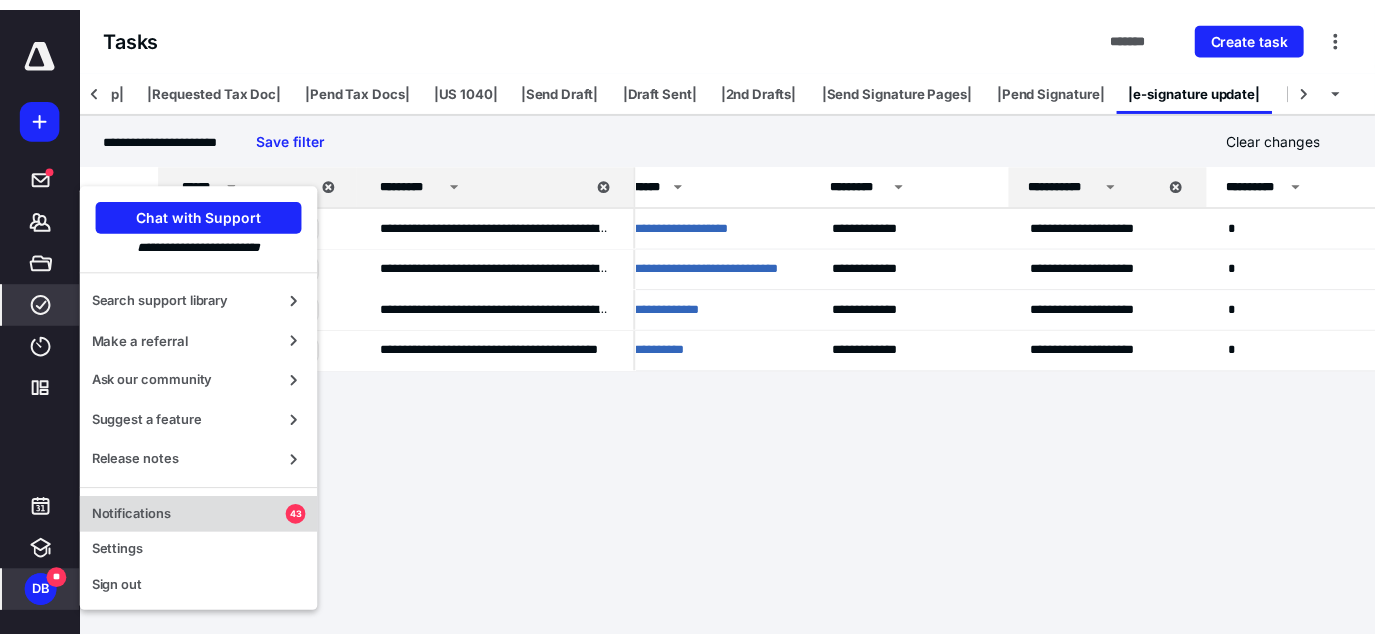 scroll, scrollTop: 550, scrollLeft: 0, axis: vertical 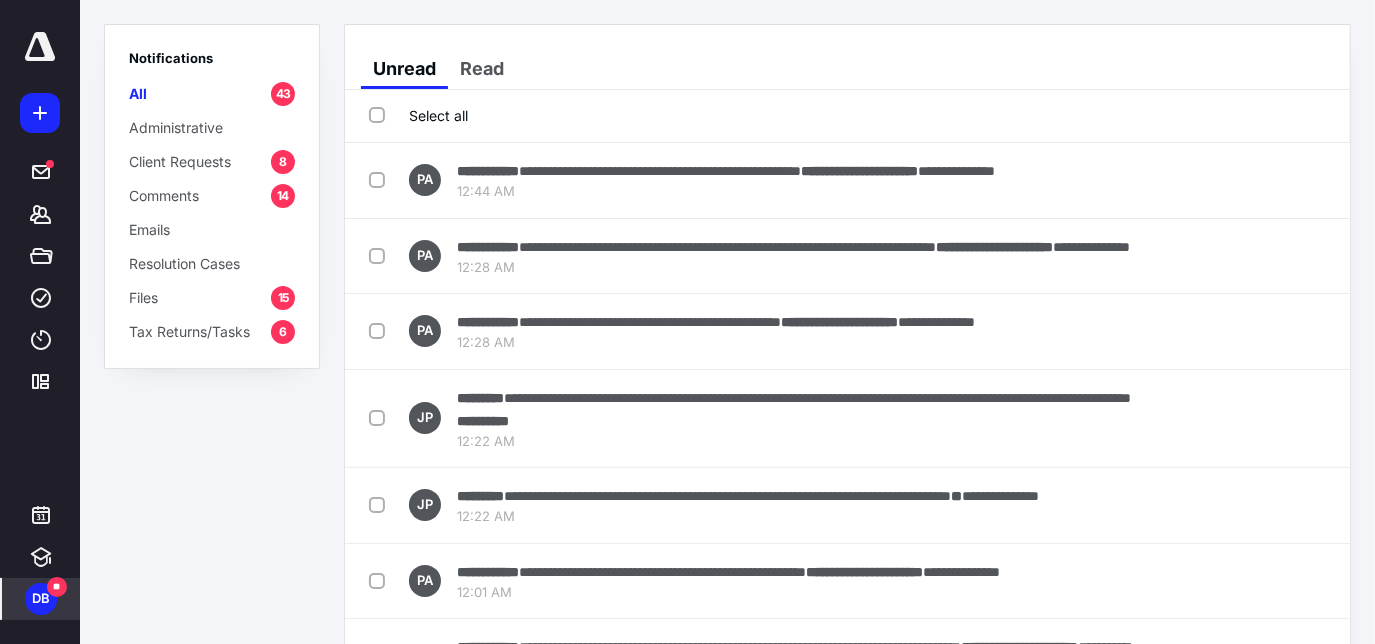 click on "DB" at bounding box center [41, 599] 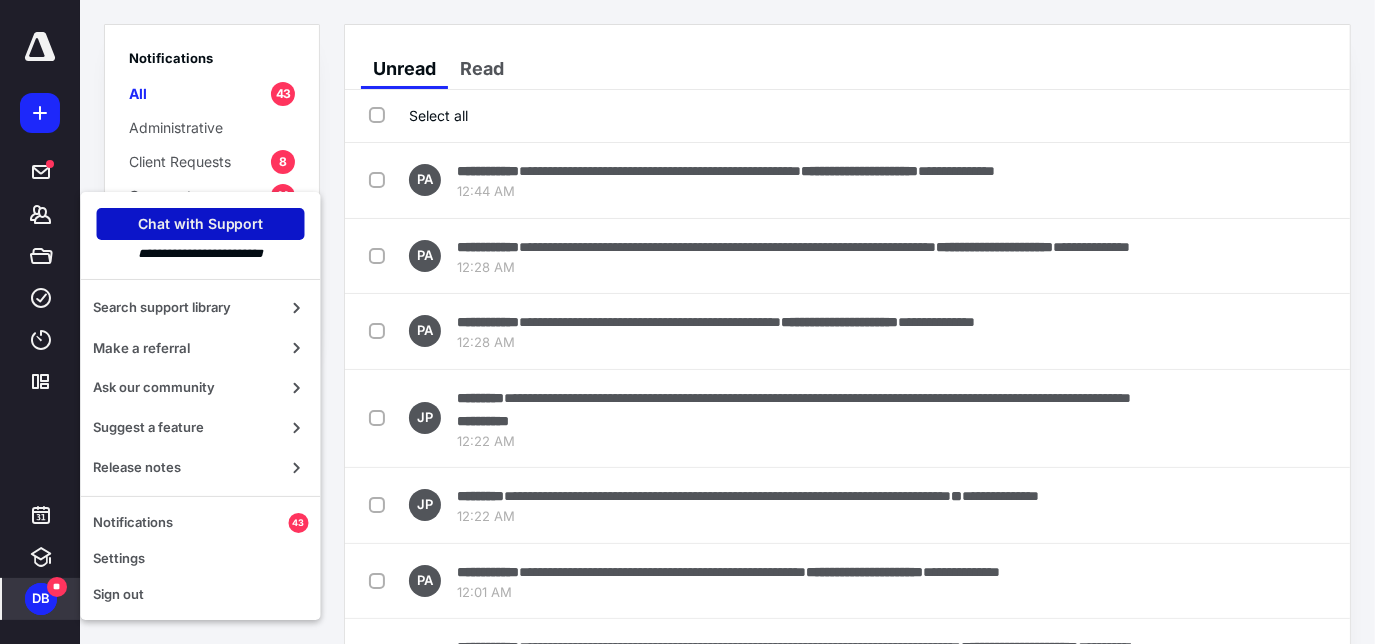 click on "Chat with Support" at bounding box center (201, 224) 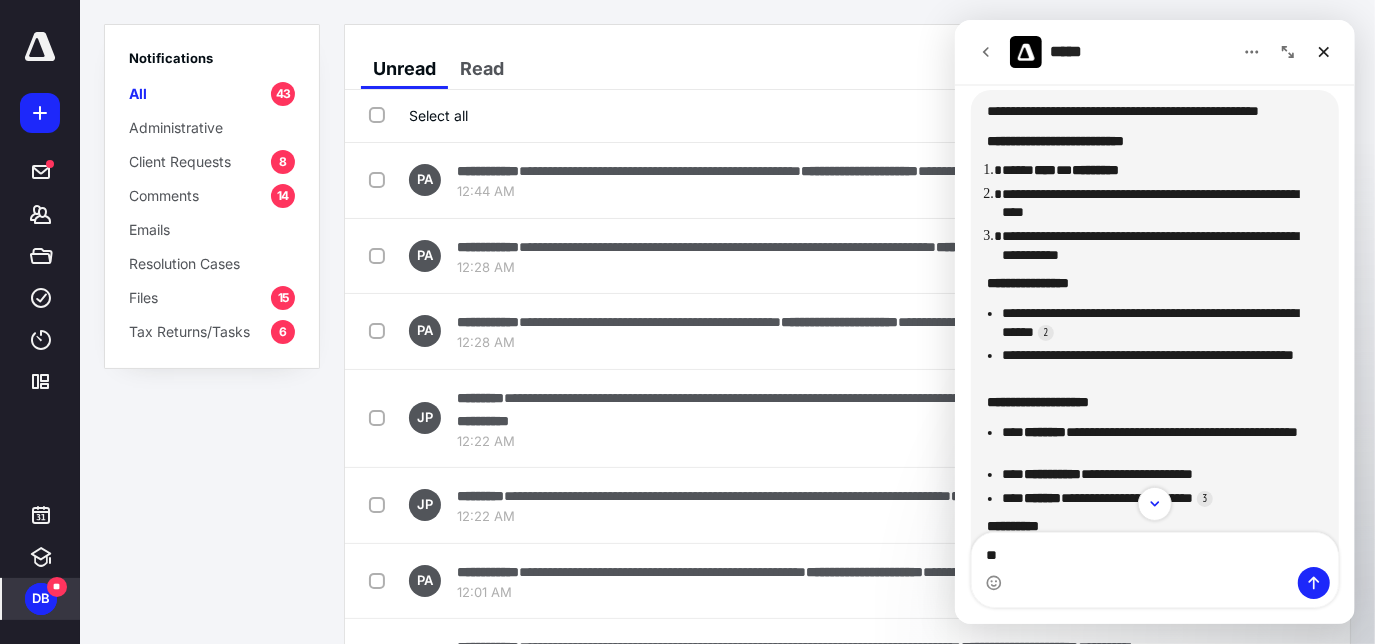 scroll, scrollTop: 378, scrollLeft: 0, axis: vertical 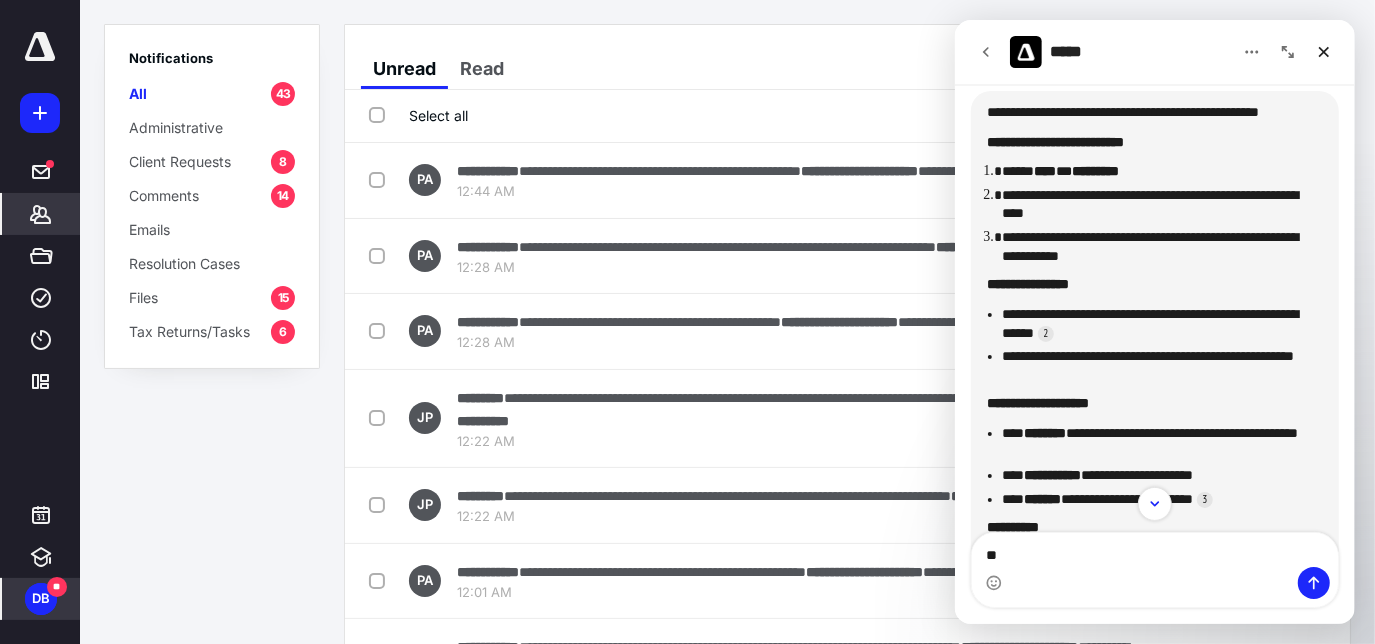 click on "*******" at bounding box center [41, 214] 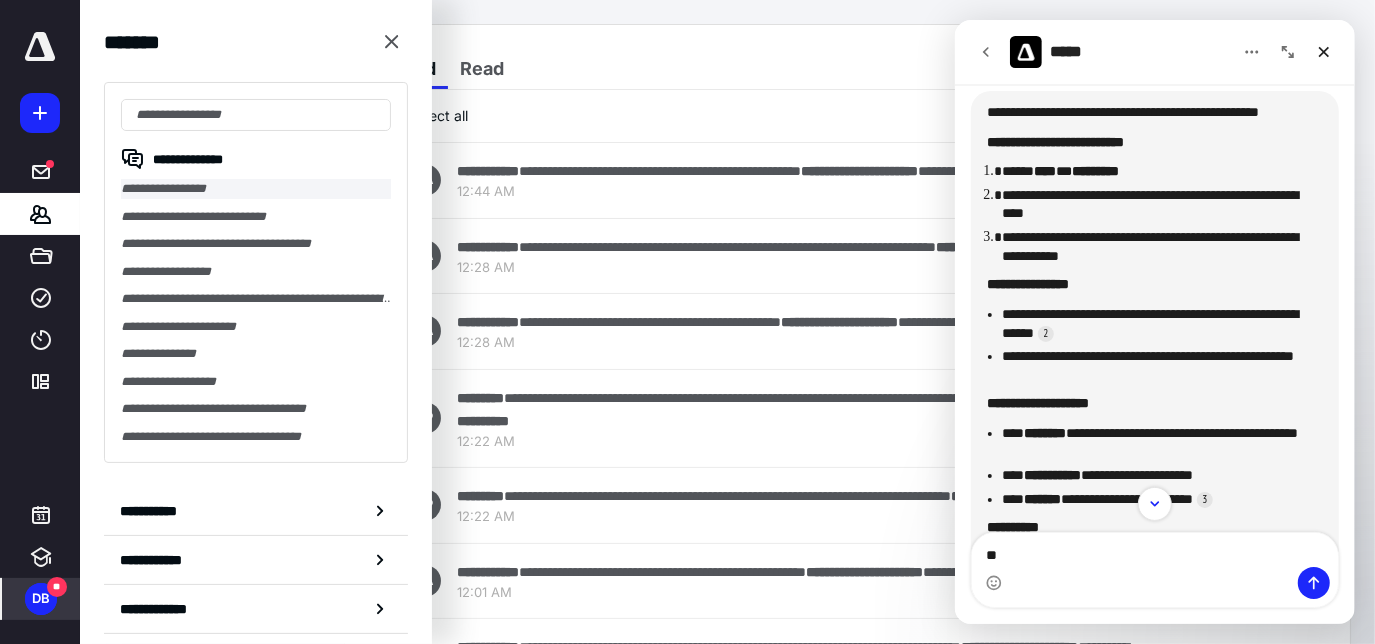 click on "**********" at bounding box center (256, 189) 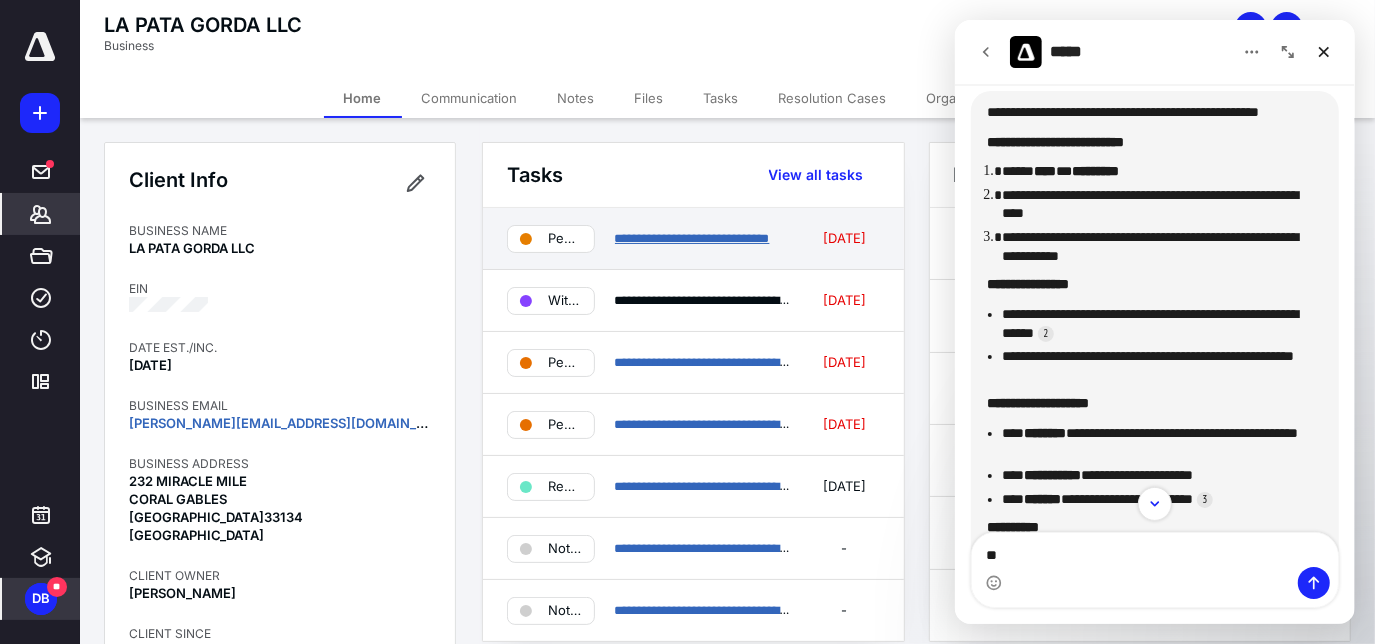 click on "**********" at bounding box center [692, 238] 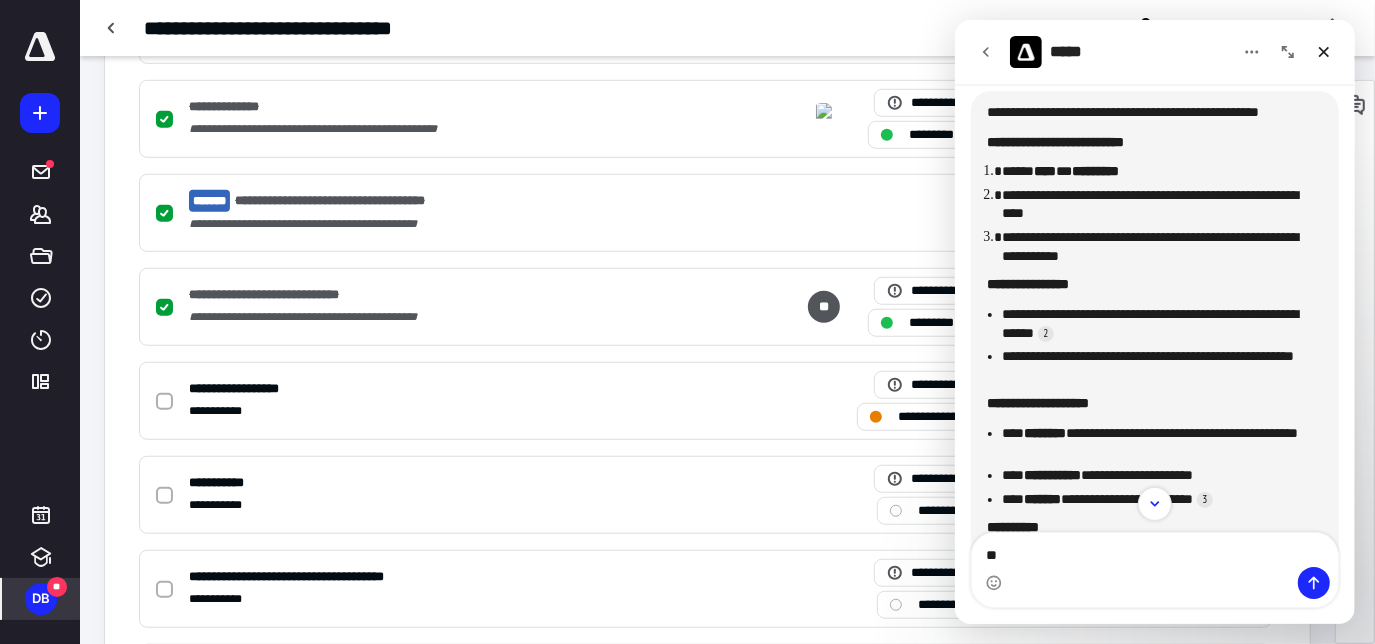 scroll, scrollTop: 786, scrollLeft: 0, axis: vertical 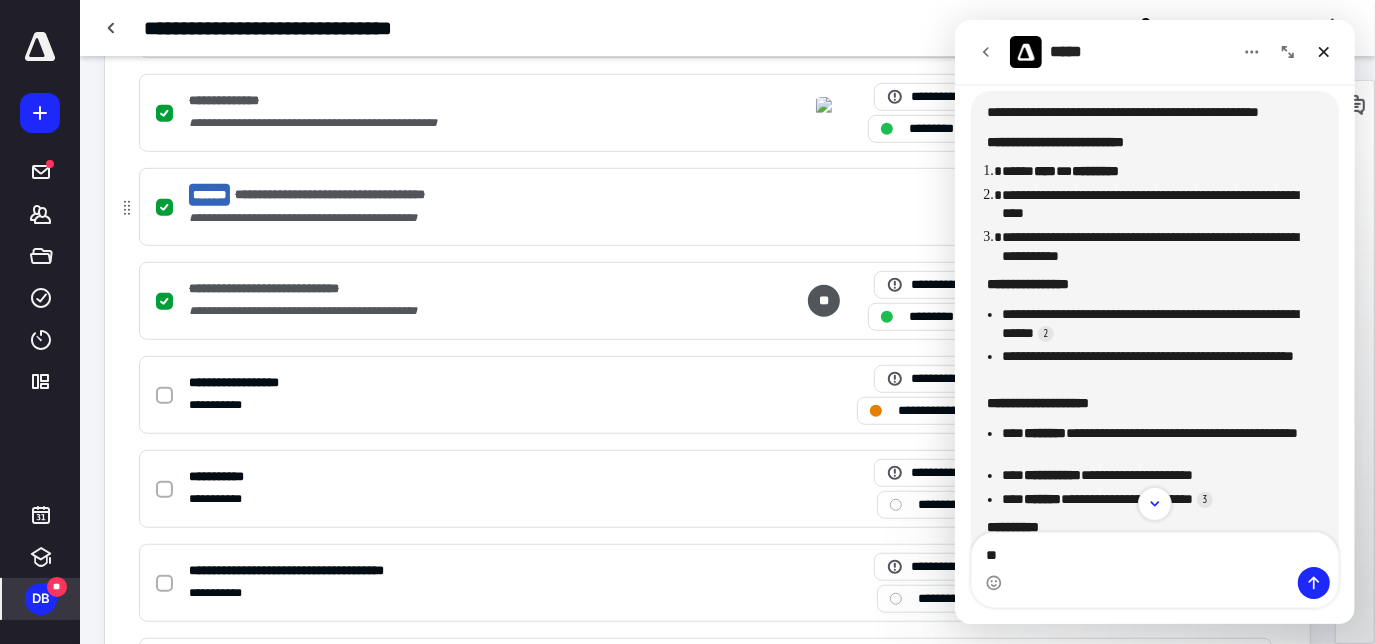 drag, startPoint x: 931, startPoint y: 191, endPoint x: 38, endPoint y: 108, distance: 896.84894 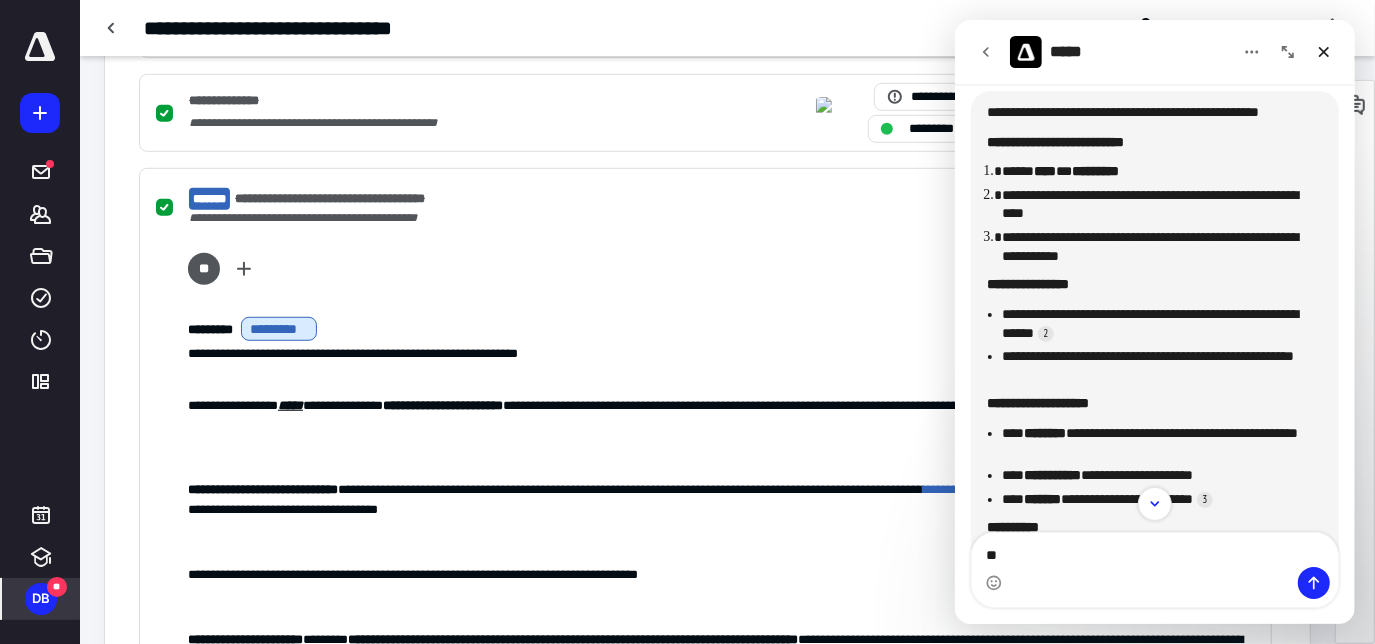 click 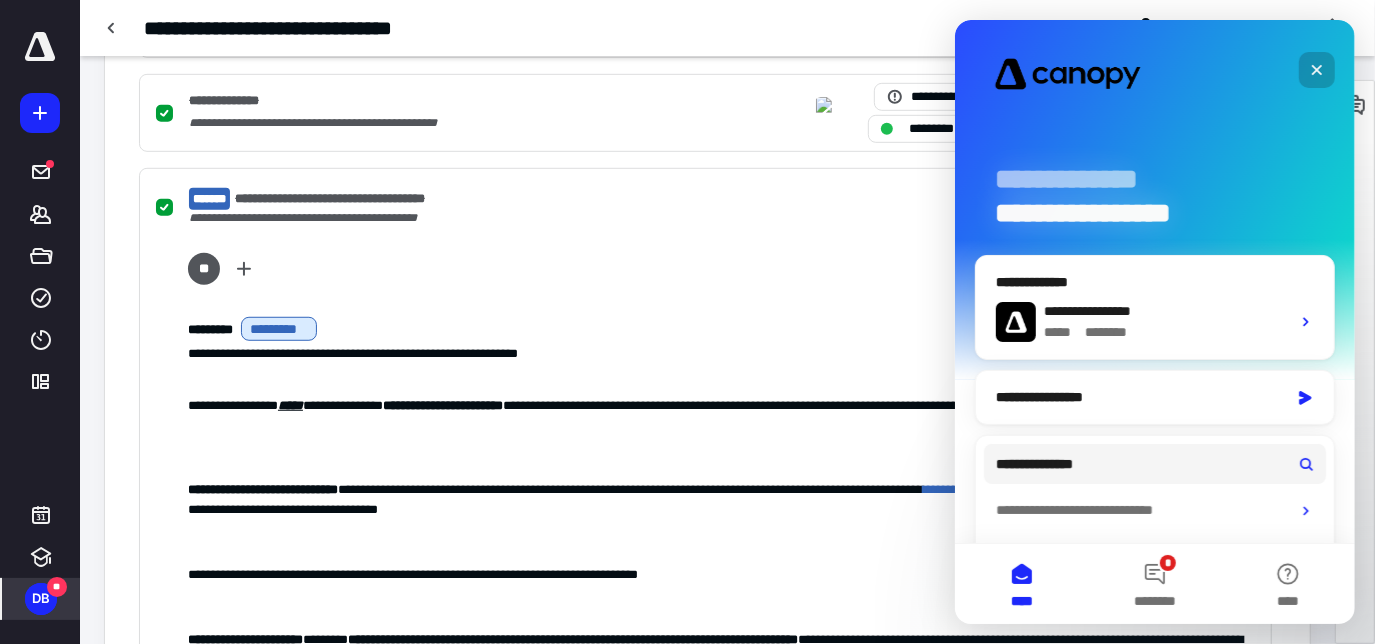 click 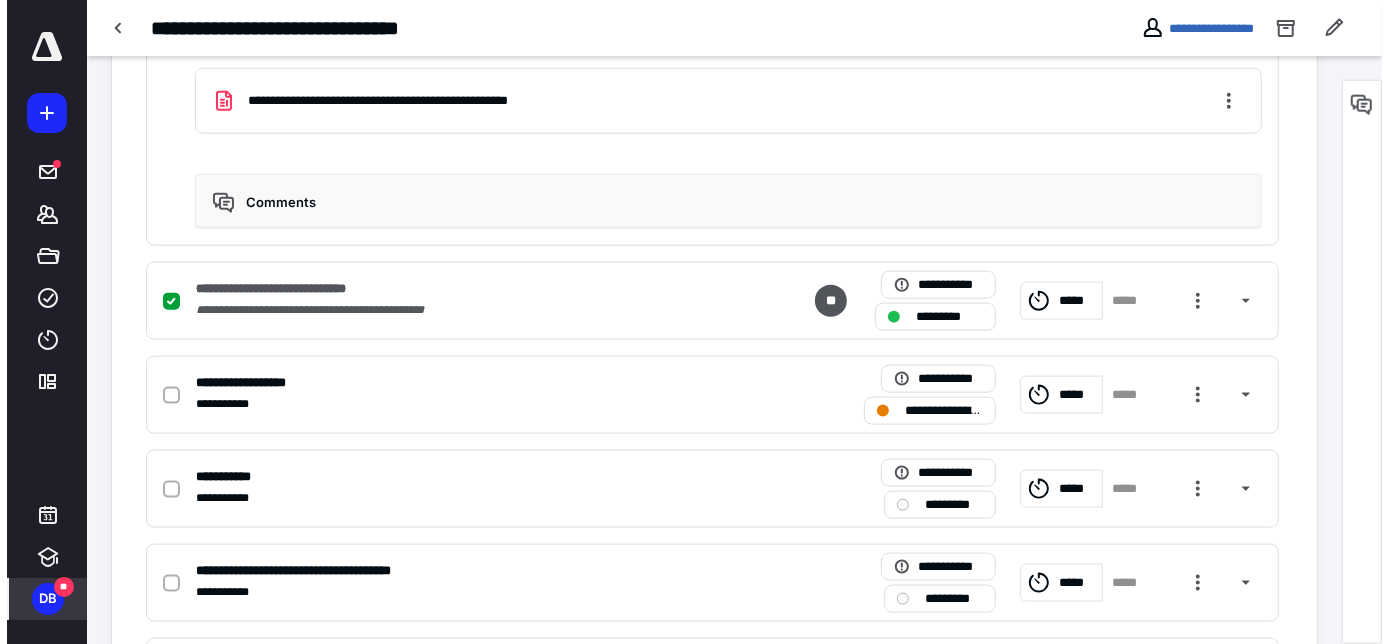 scroll, scrollTop: 1555, scrollLeft: 0, axis: vertical 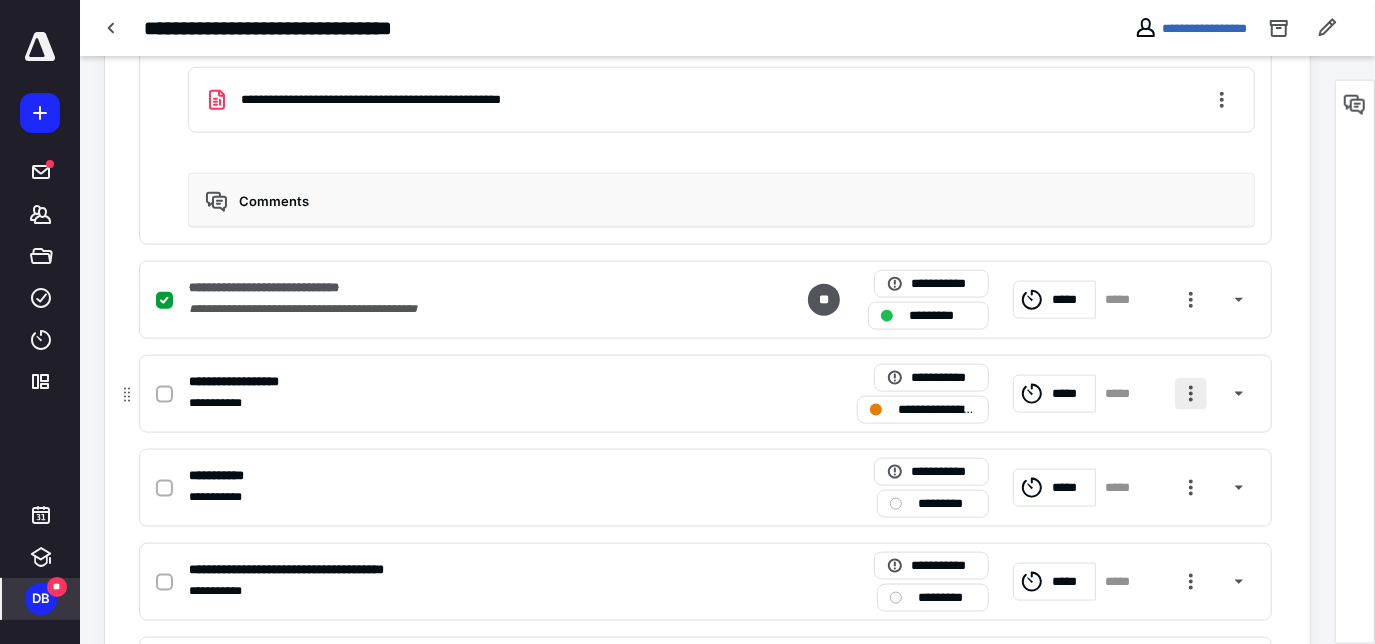 click at bounding box center (1191, 394) 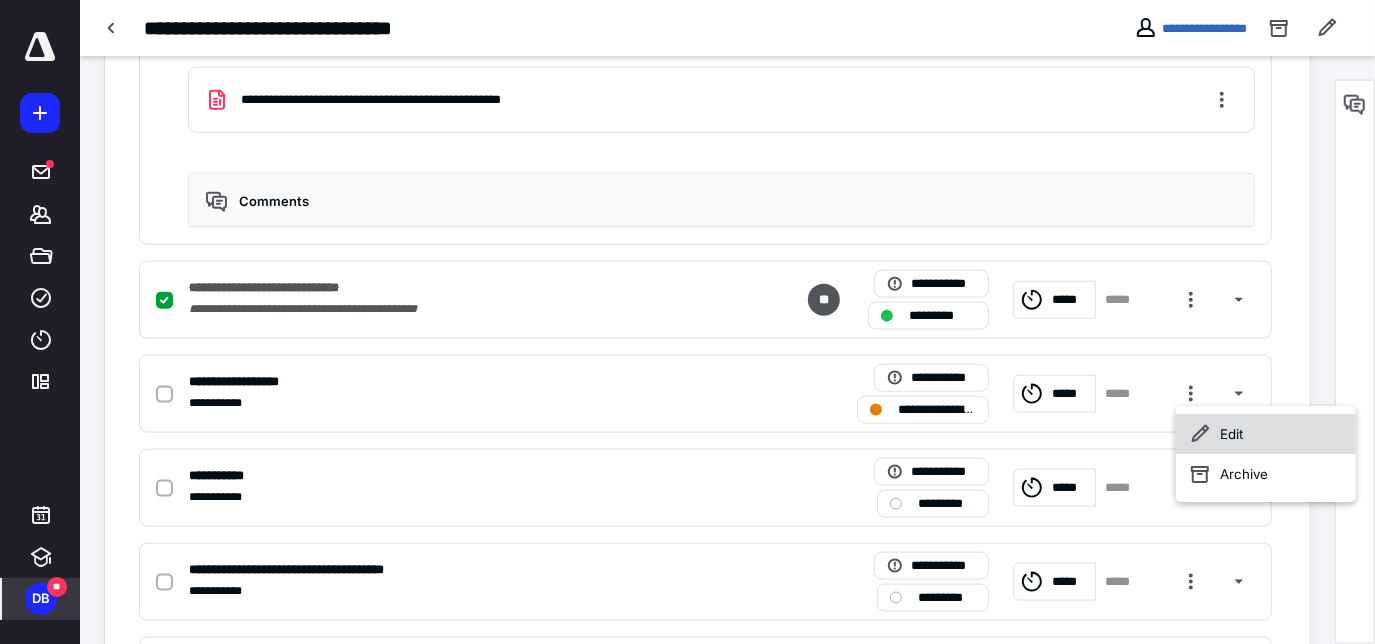 click on "Edit" at bounding box center (1266, 434) 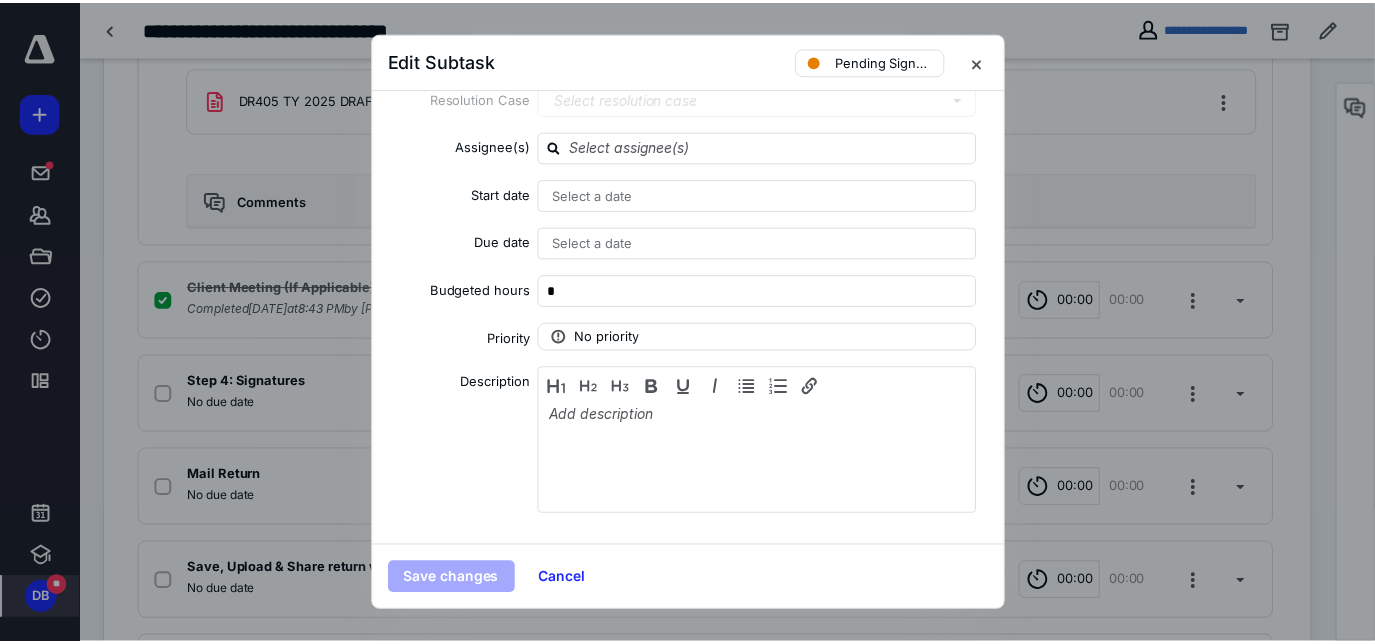 scroll, scrollTop: 0, scrollLeft: 0, axis: both 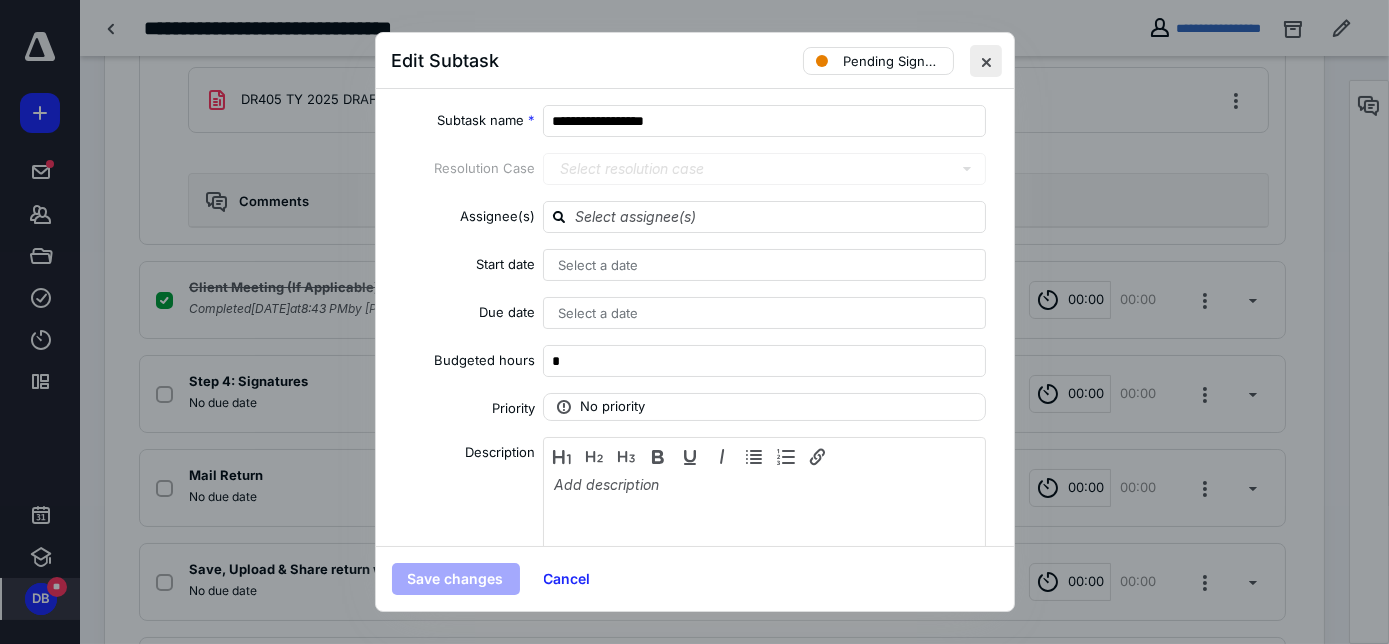 click at bounding box center [986, 61] 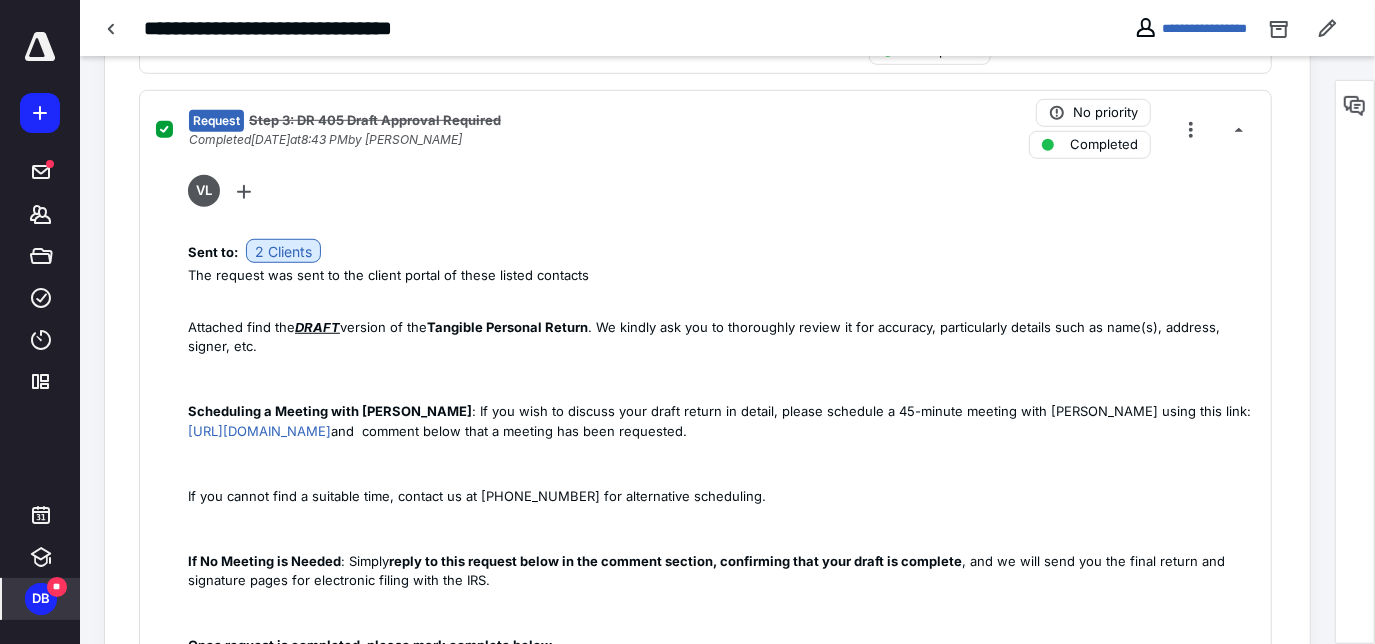 scroll, scrollTop: 858, scrollLeft: 0, axis: vertical 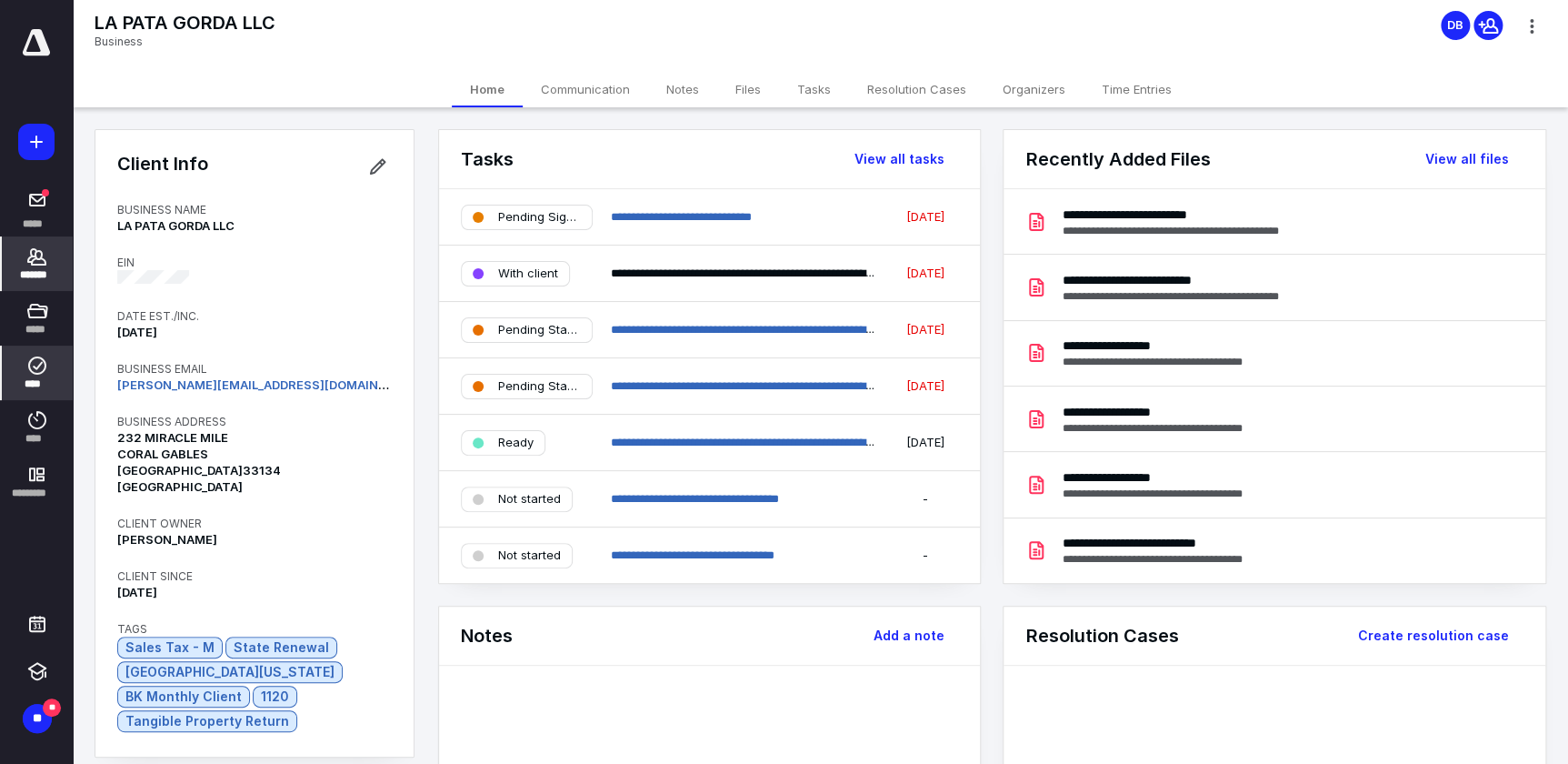 click on "****" at bounding box center [37, 373] 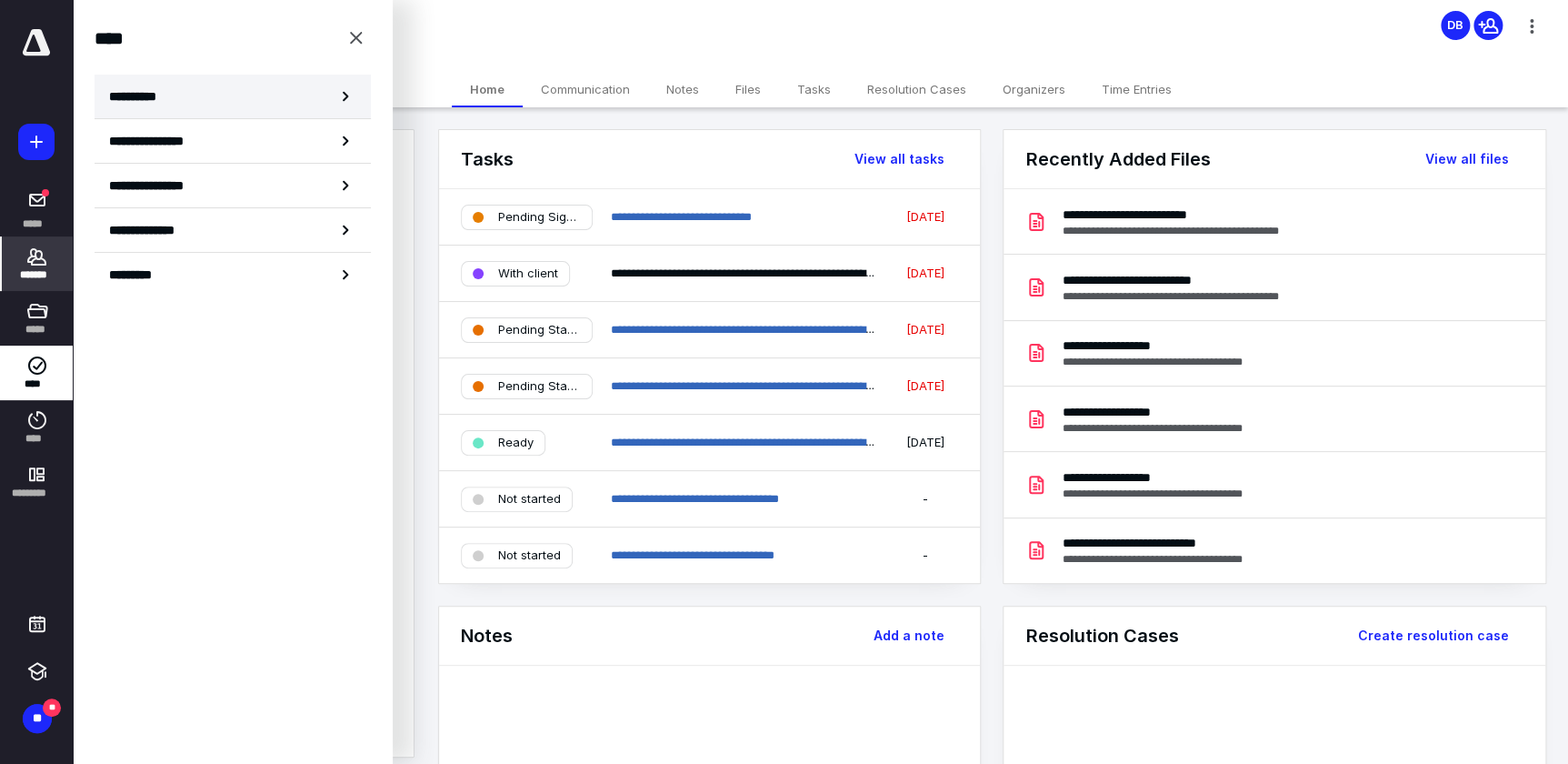 click on "**********" at bounding box center [233, 96] 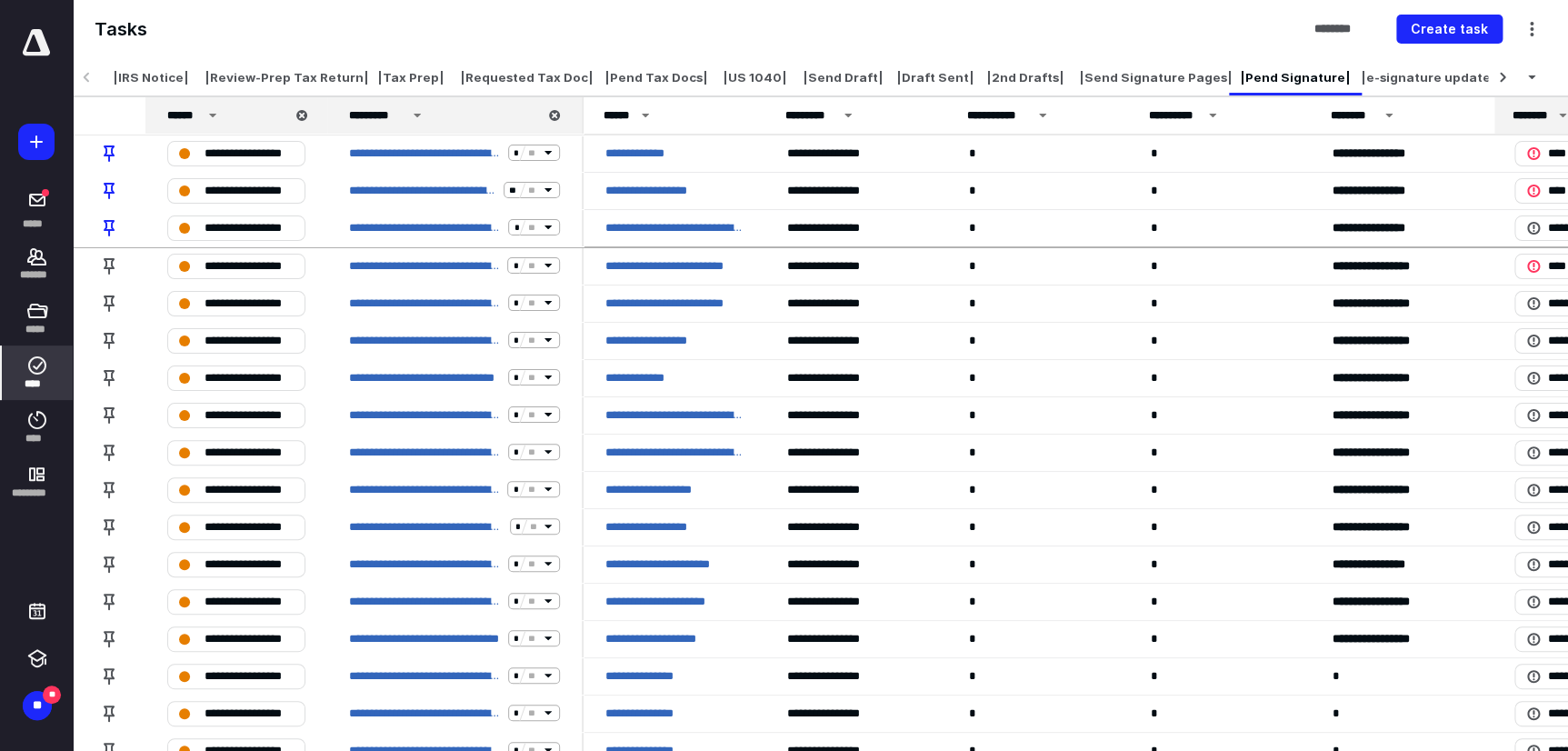 click on "|Send Signature Pages|" at bounding box center [1155, 77] 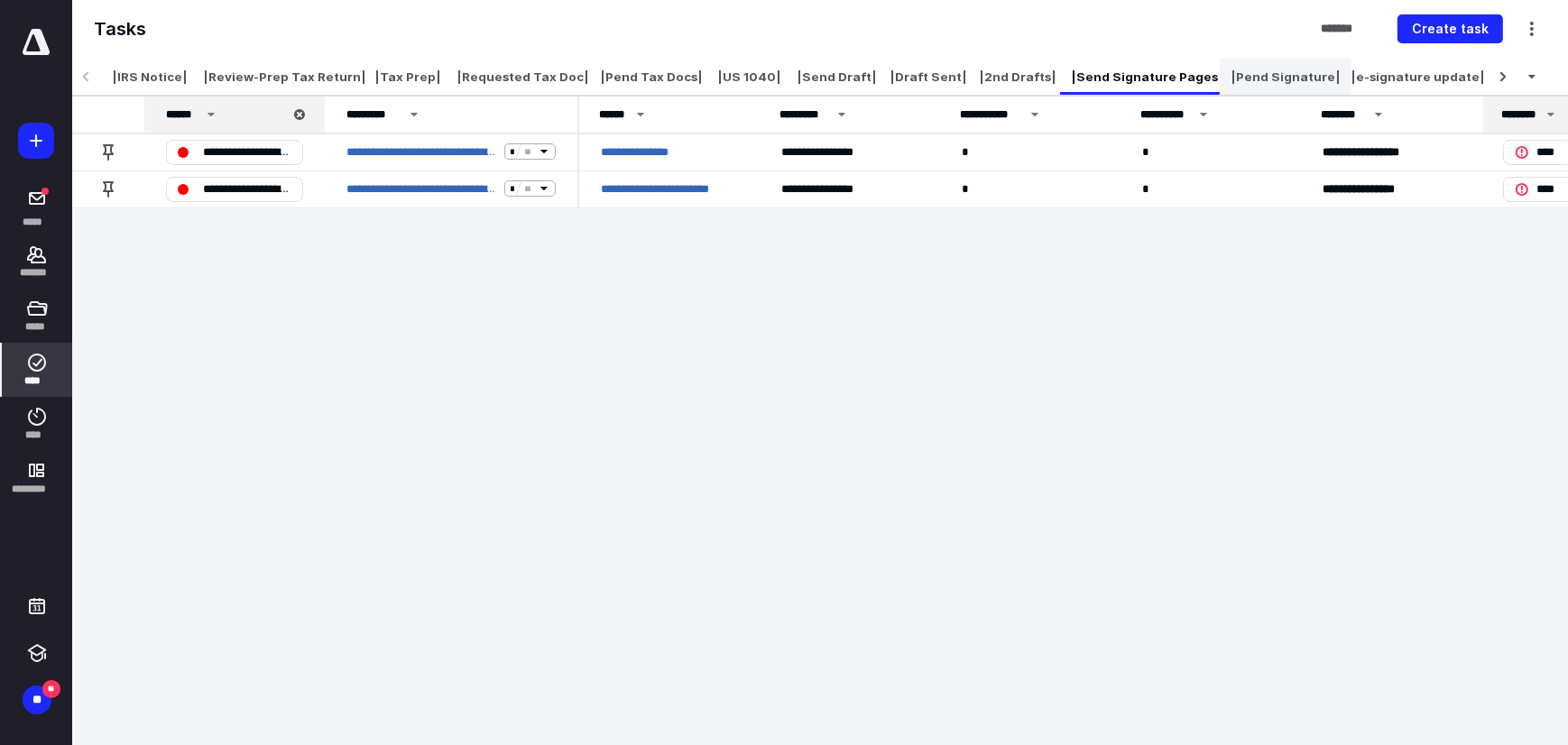 click on "|Pend Signature|" at bounding box center [1286, 77] 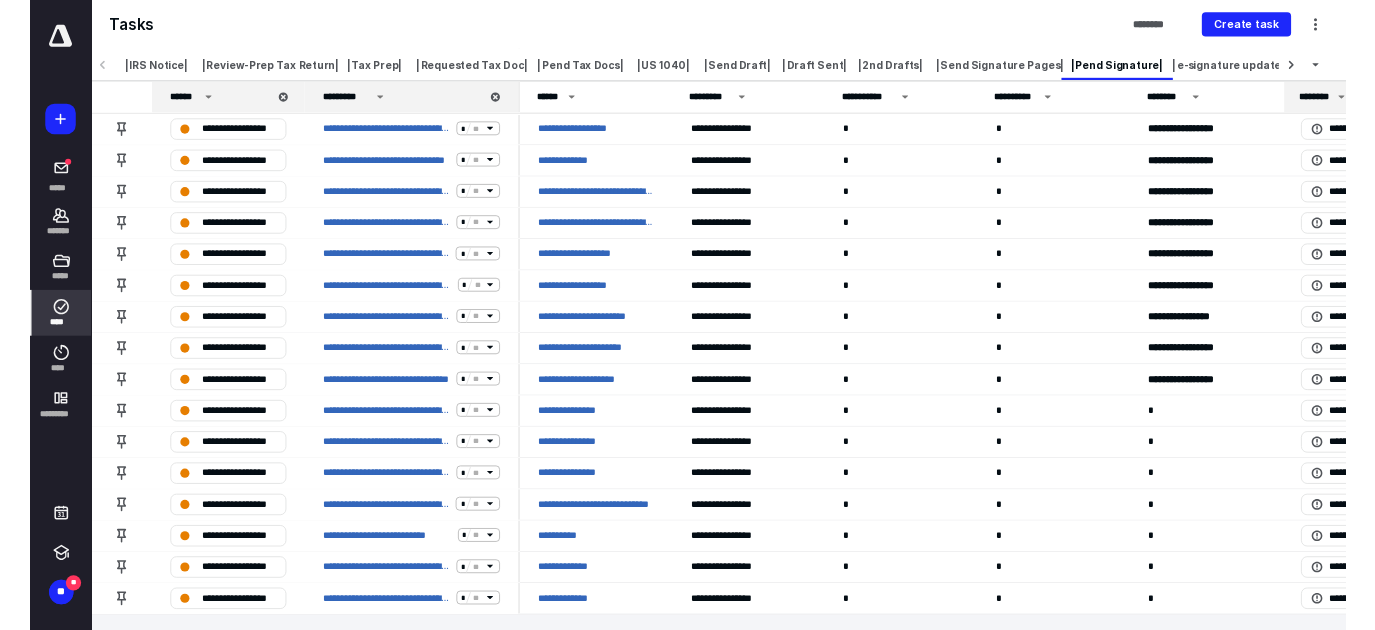 scroll, scrollTop: 202, scrollLeft: 0, axis: vertical 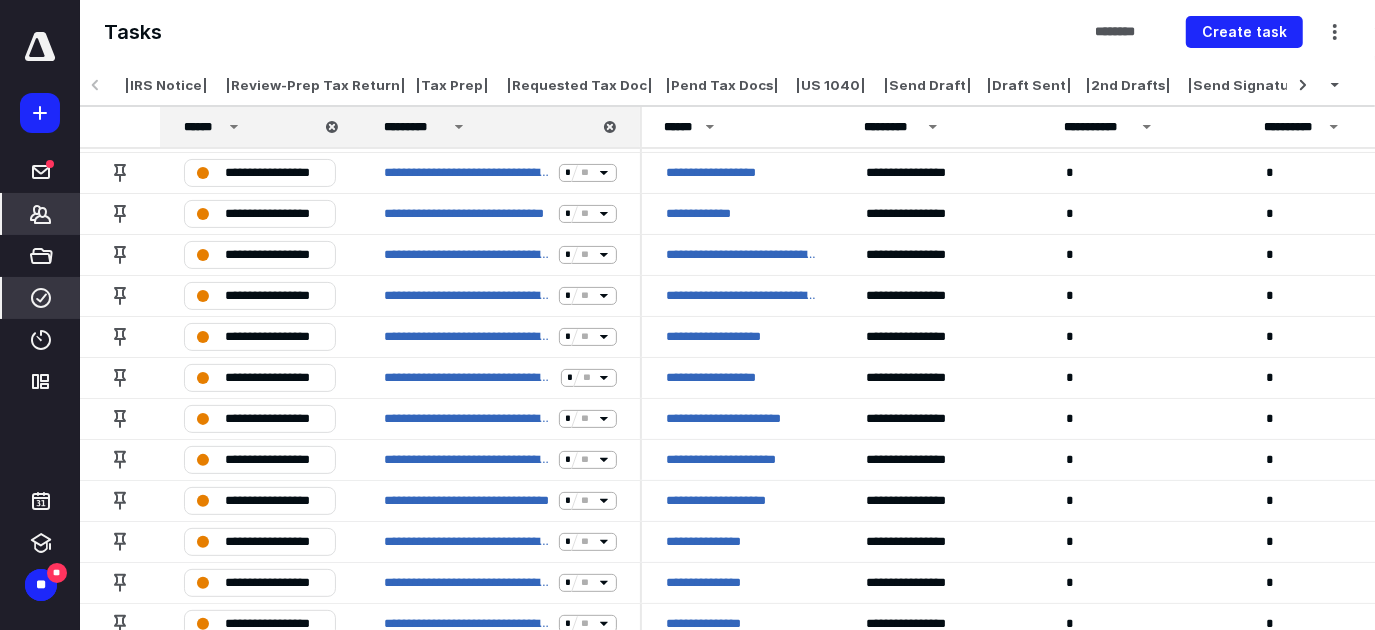 click on "*******" at bounding box center (41, 214) 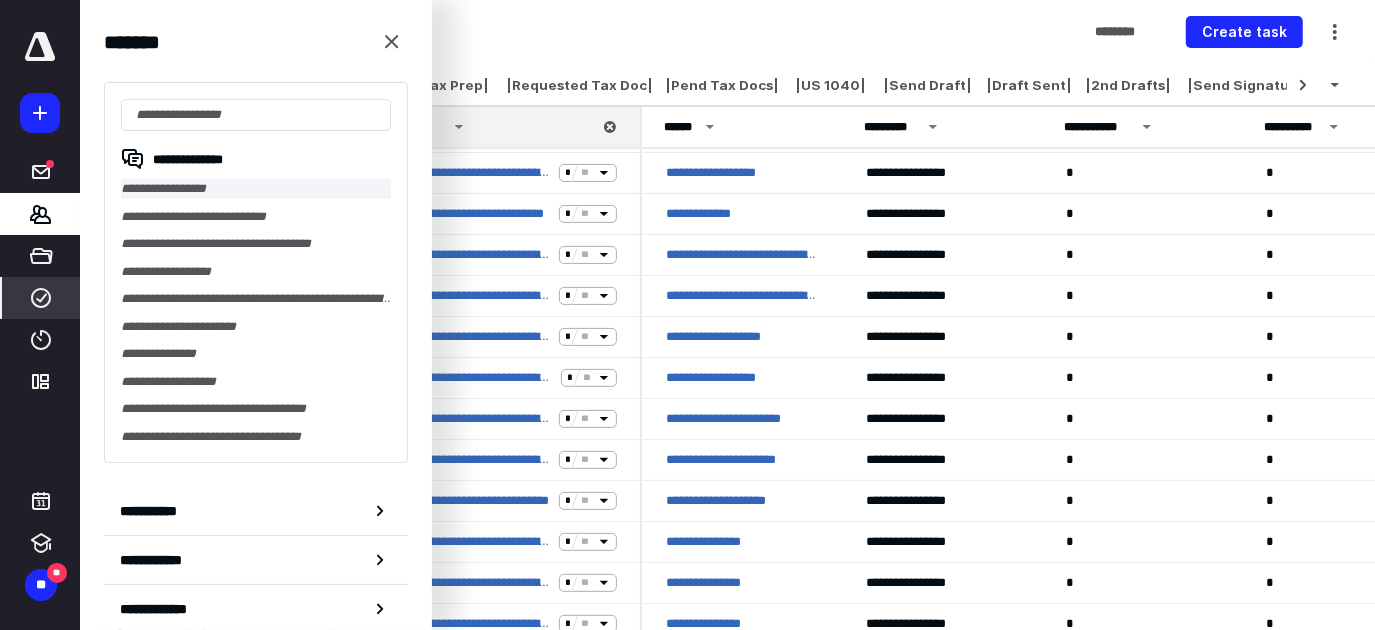 click on "**********" at bounding box center [256, 189] 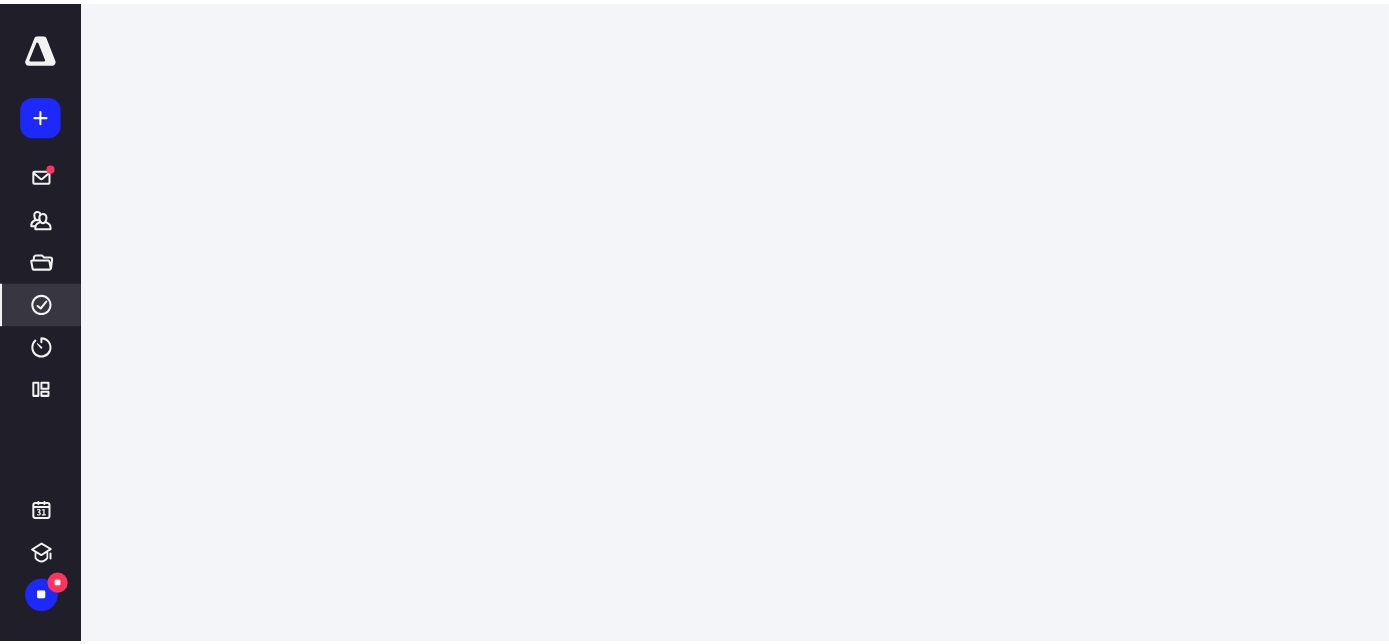 scroll, scrollTop: 0, scrollLeft: 0, axis: both 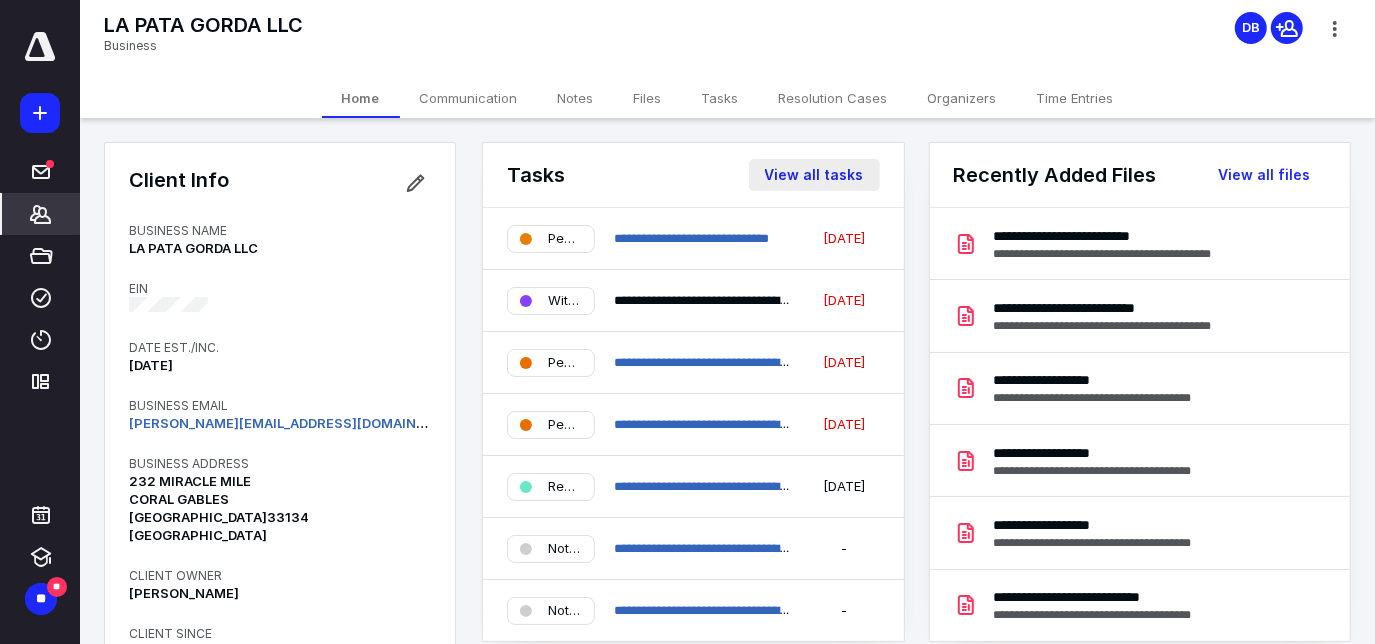 click on "View all tasks" at bounding box center [814, 175] 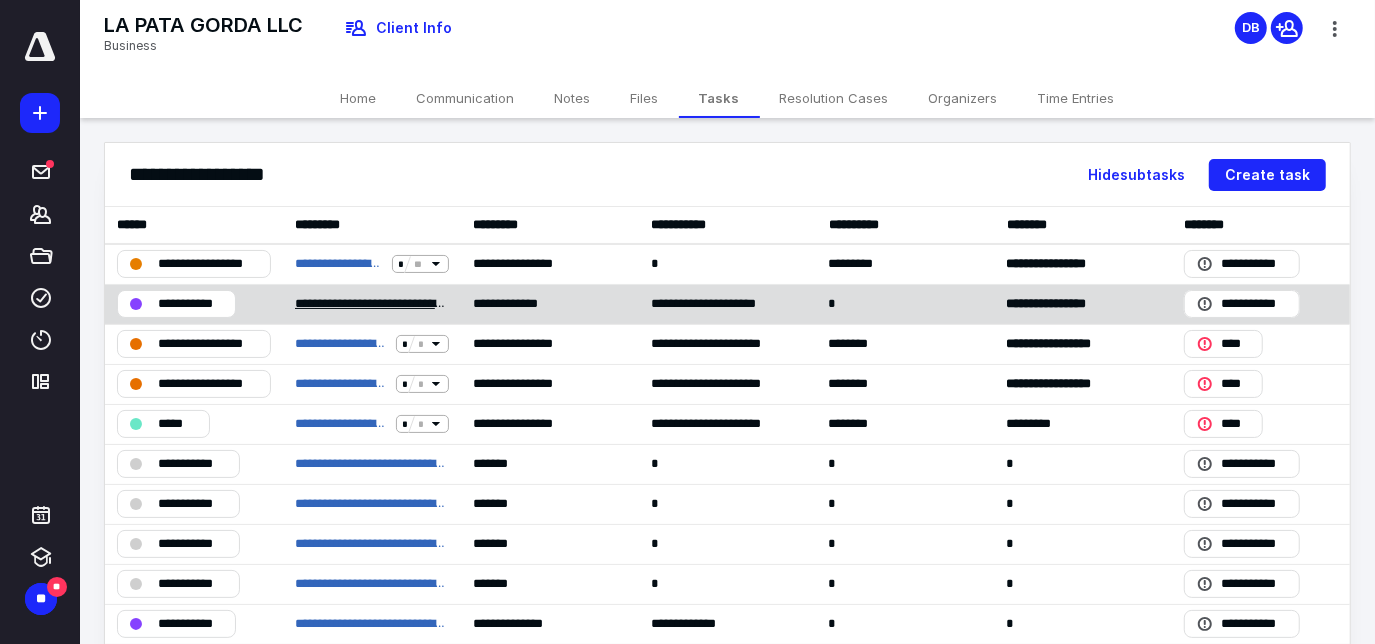 click on "**********" at bounding box center [372, 304] 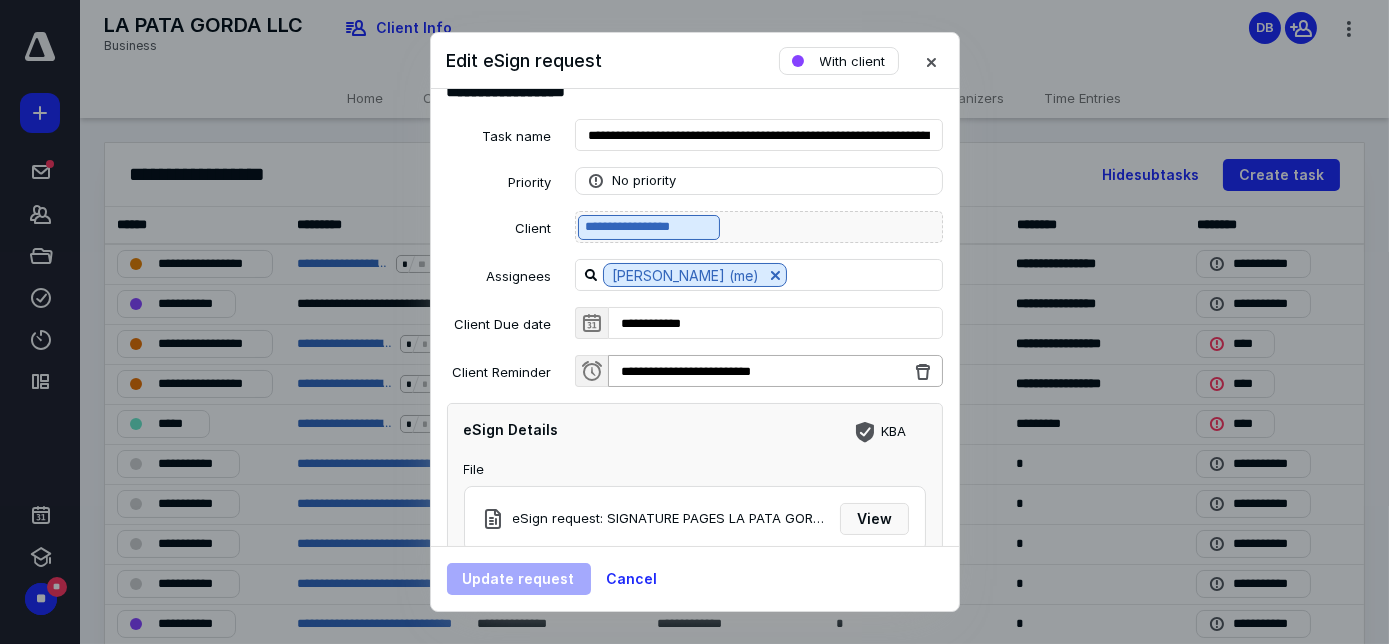 scroll, scrollTop: 191, scrollLeft: 0, axis: vertical 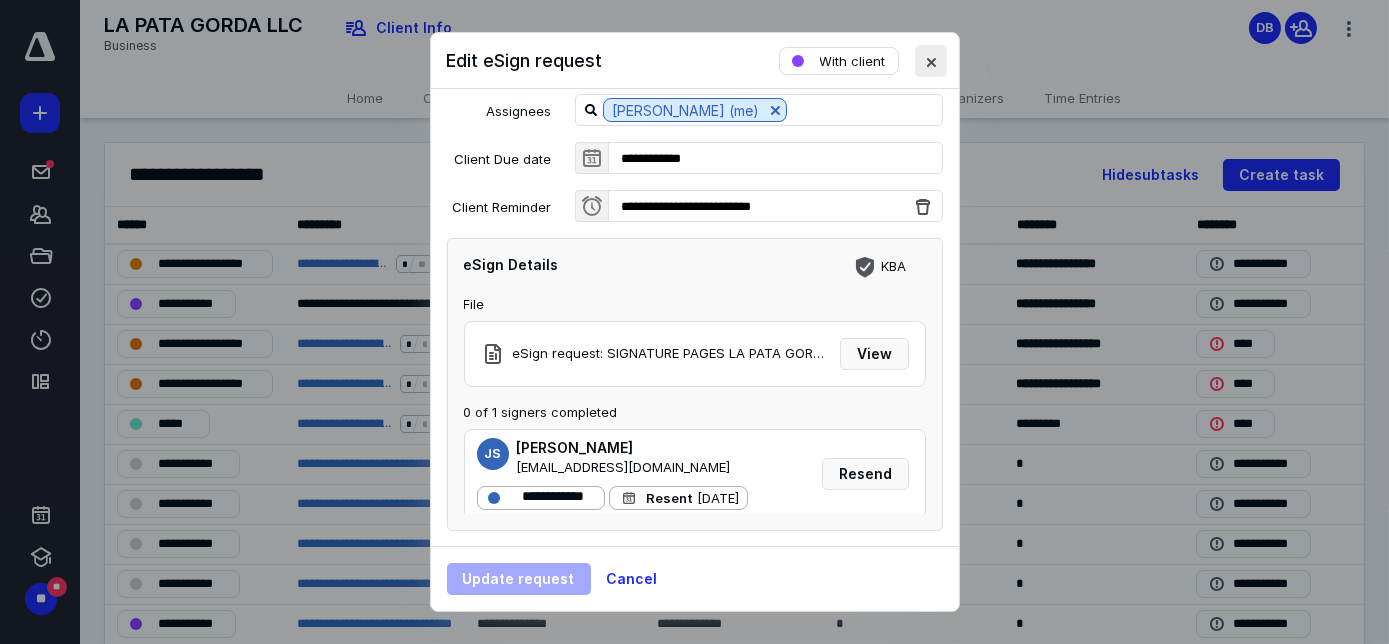 click at bounding box center (931, 61) 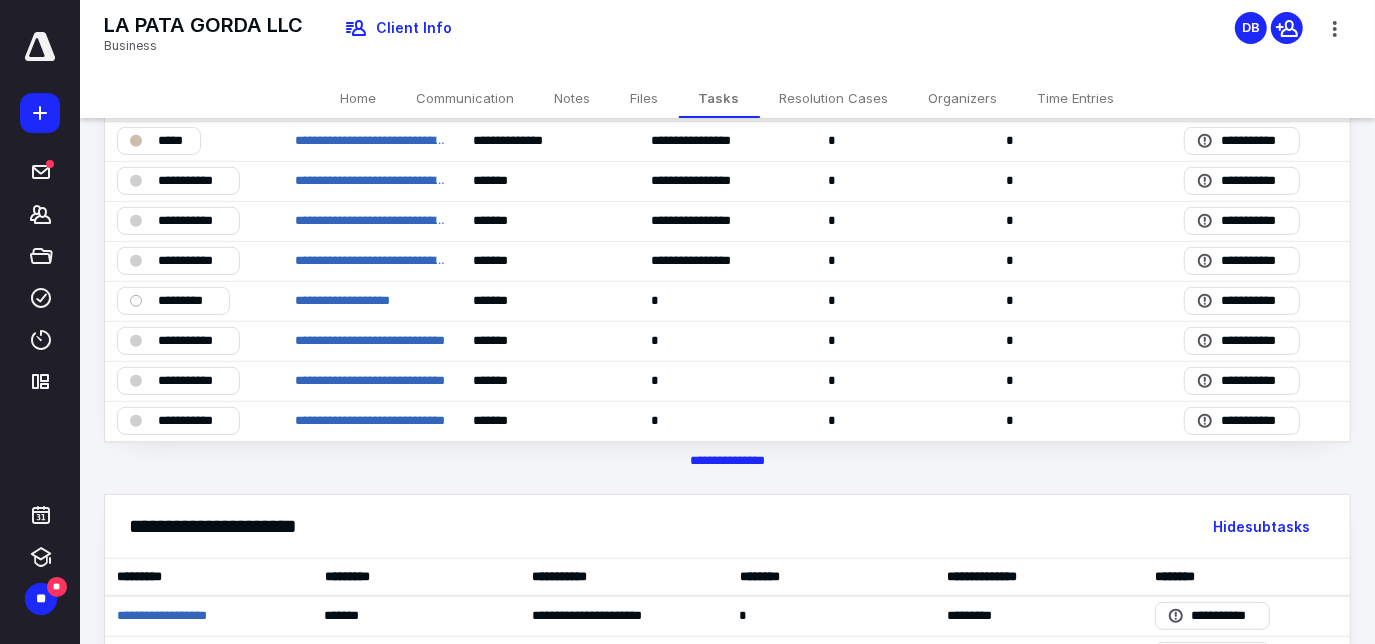 scroll, scrollTop: 1240, scrollLeft: 0, axis: vertical 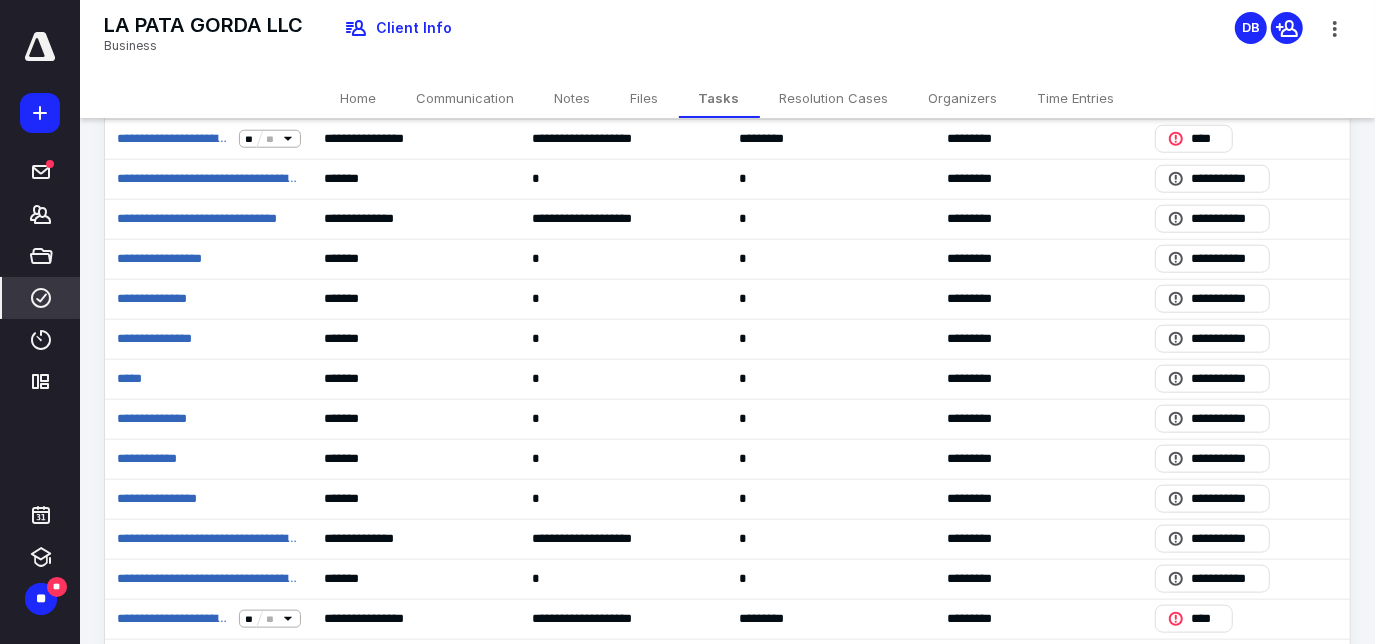 click 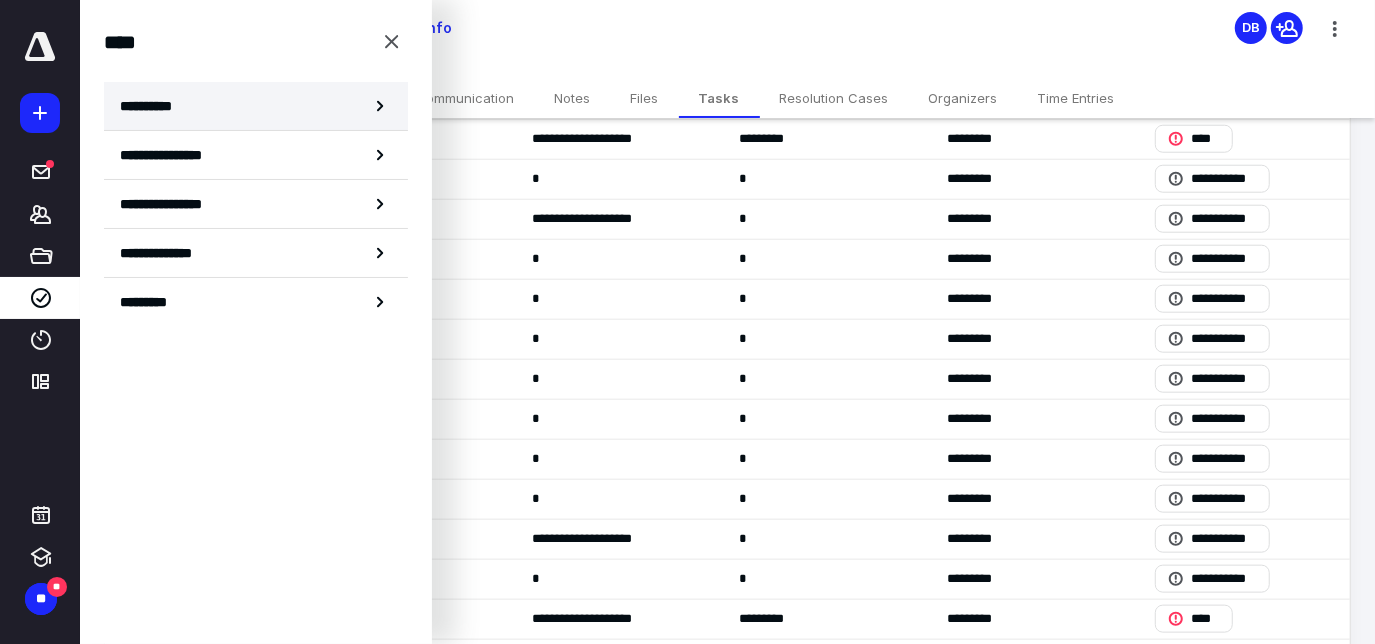 click on "**********" at bounding box center [256, 106] 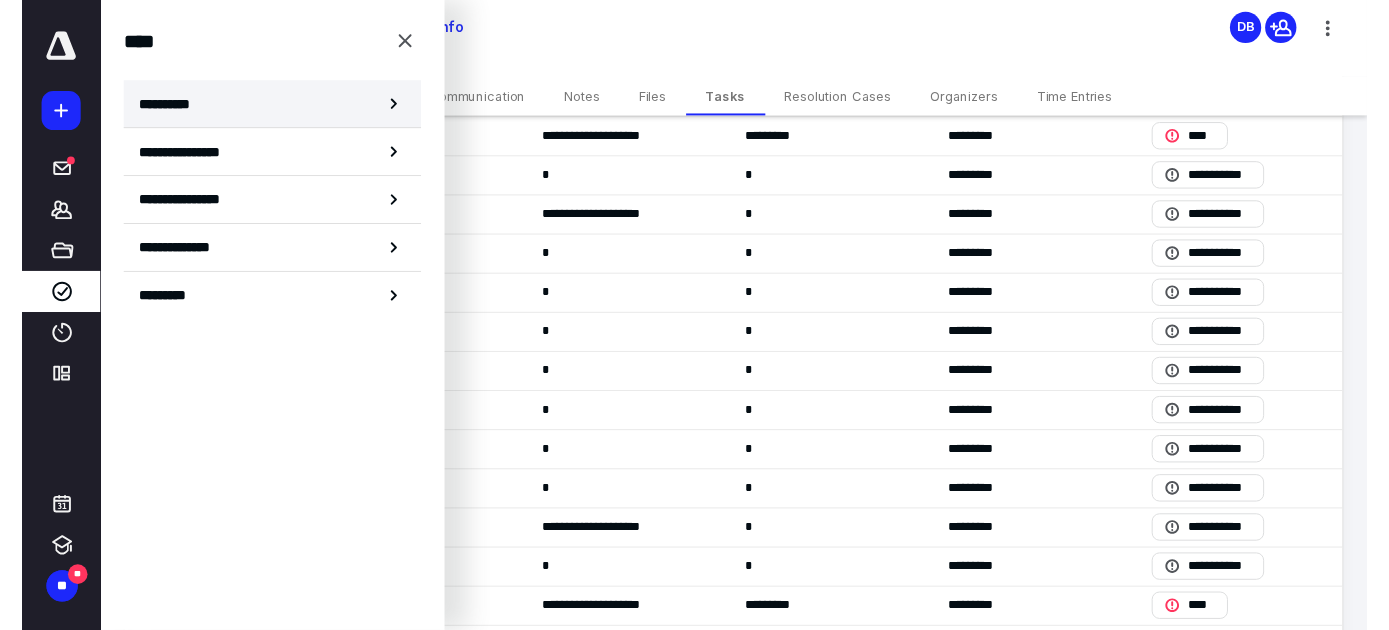 scroll, scrollTop: 0, scrollLeft: 0, axis: both 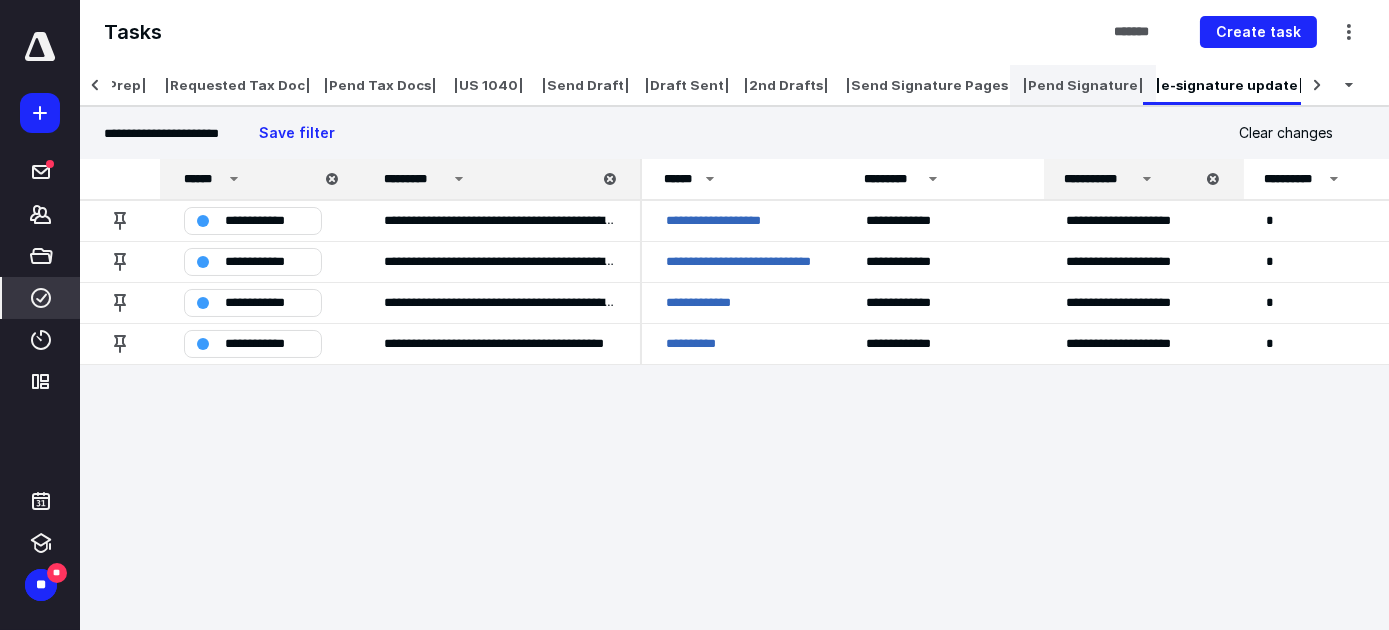 click on "|Pend Signature|" at bounding box center (1083, 85) 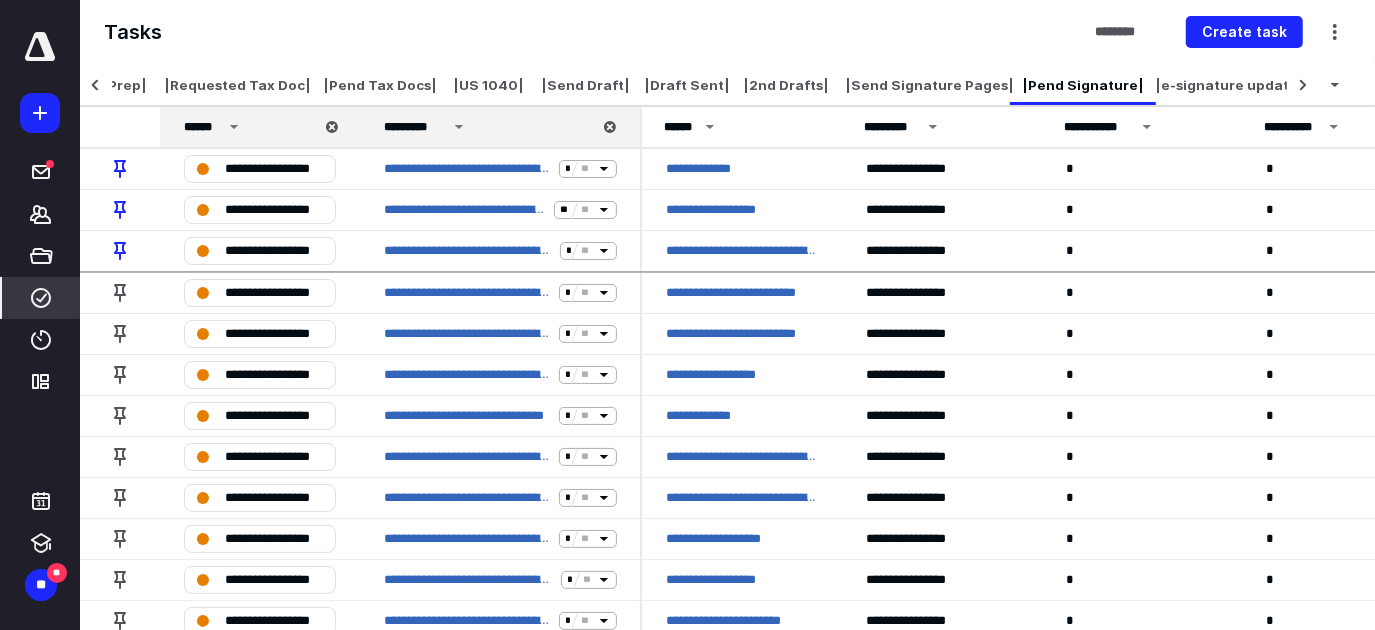 click 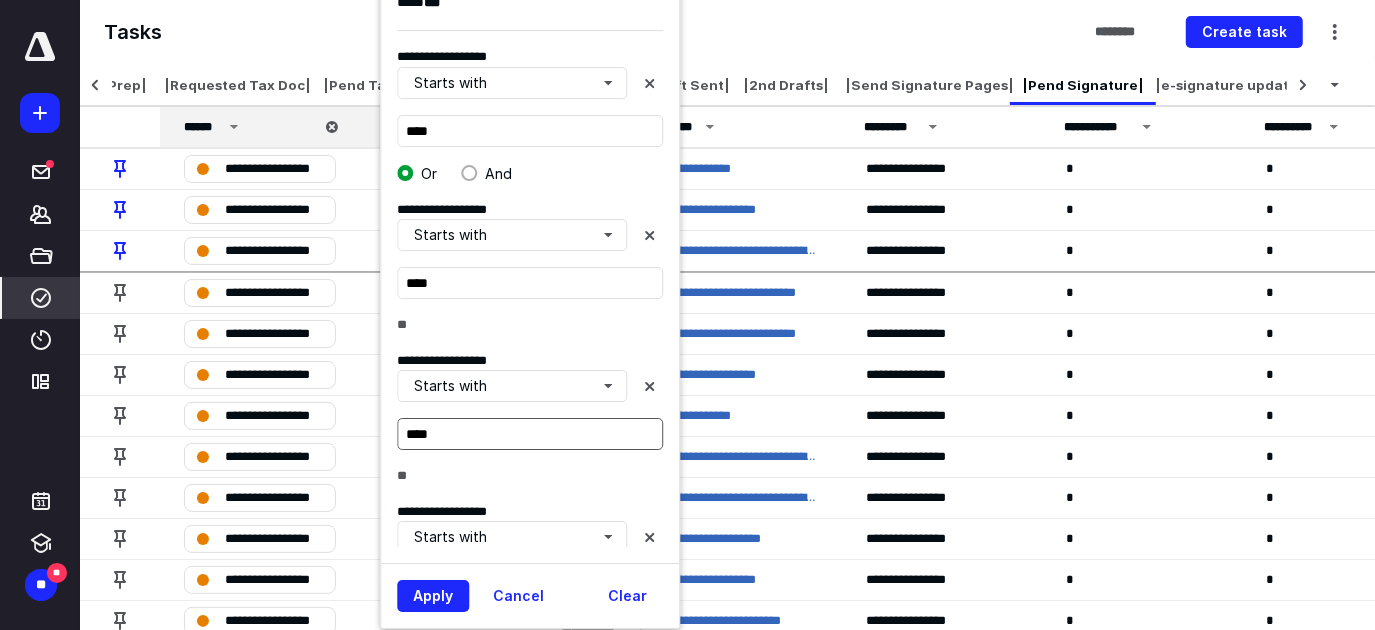 scroll, scrollTop: 252, scrollLeft: 0, axis: vertical 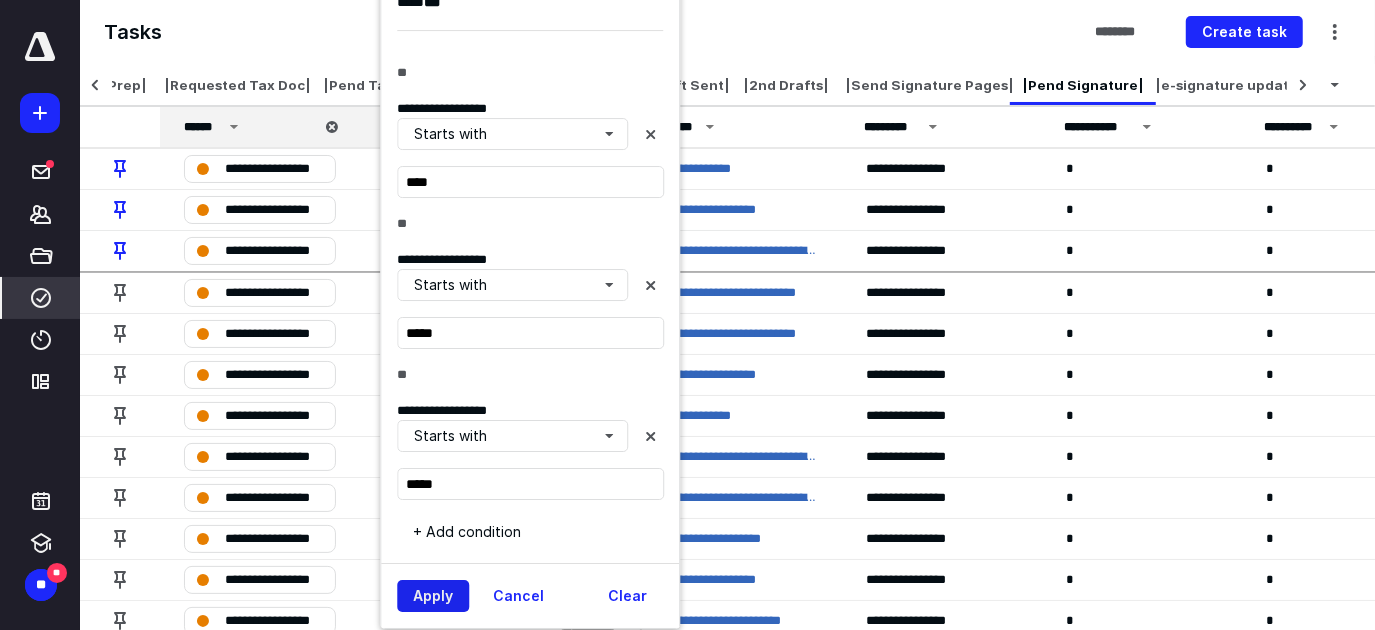 click on "Apply" at bounding box center (433, 596) 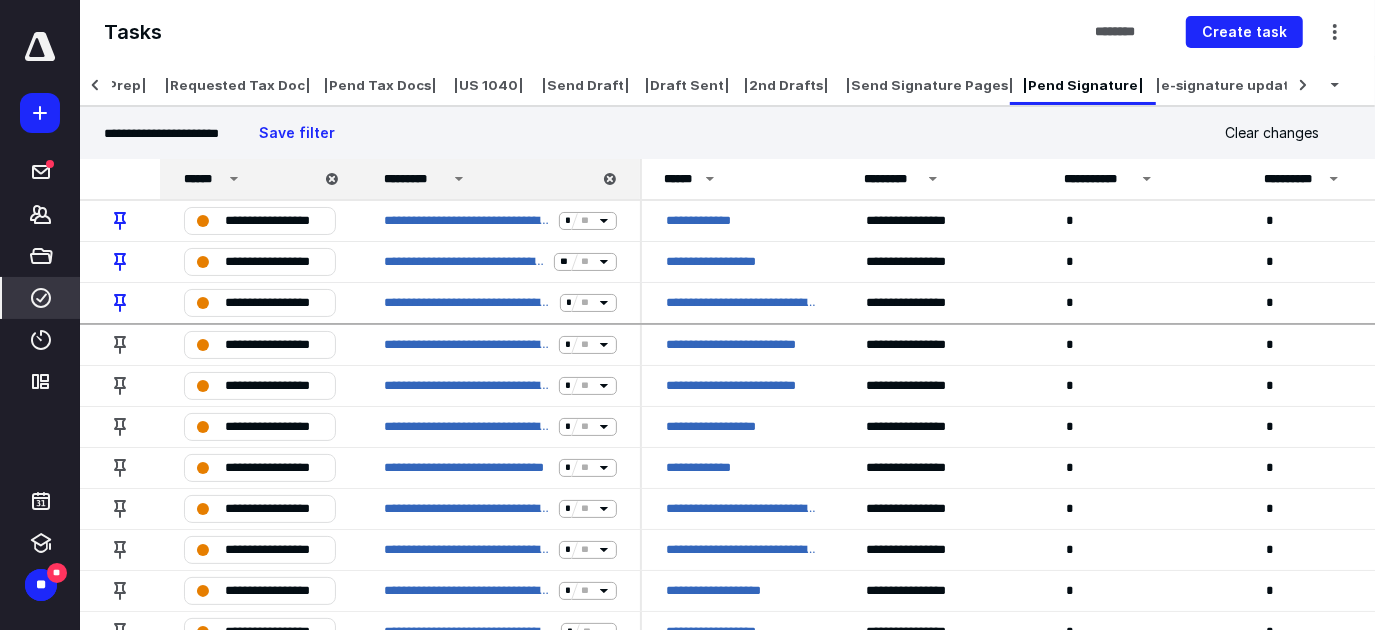 click on "*********" at bounding box center [500, 179] 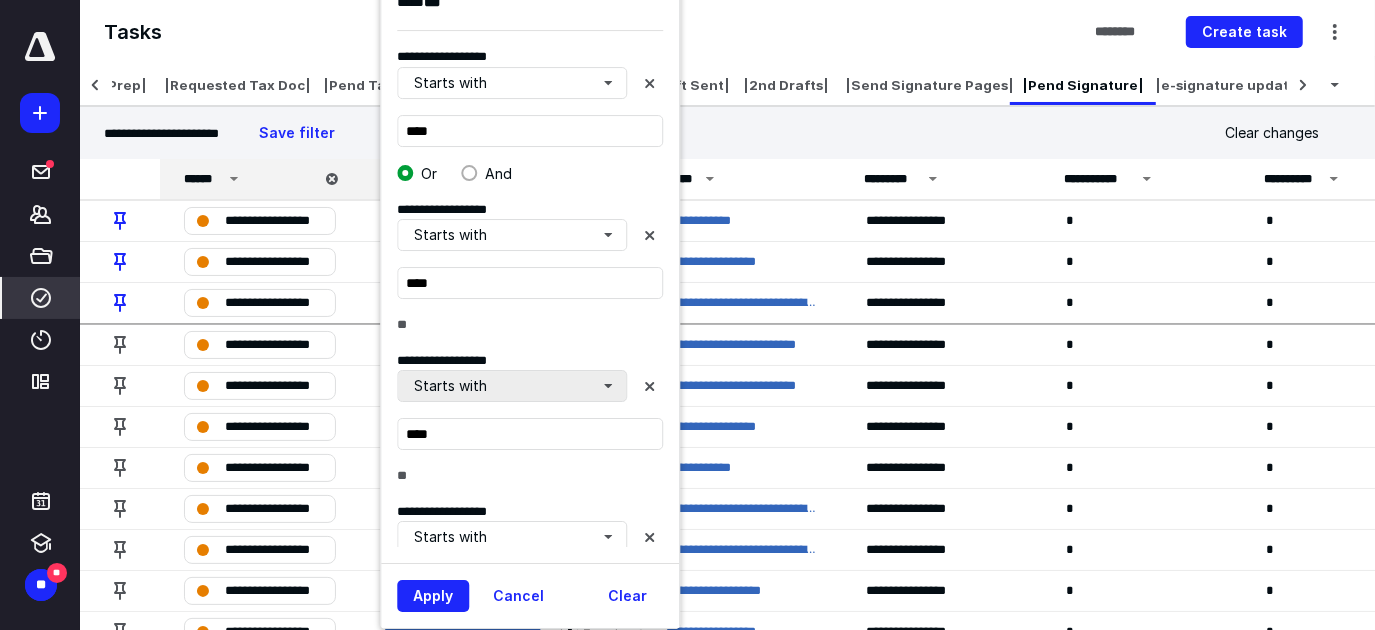scroll, scrollTop: 252, scrollLeft: 0, axis: vertical 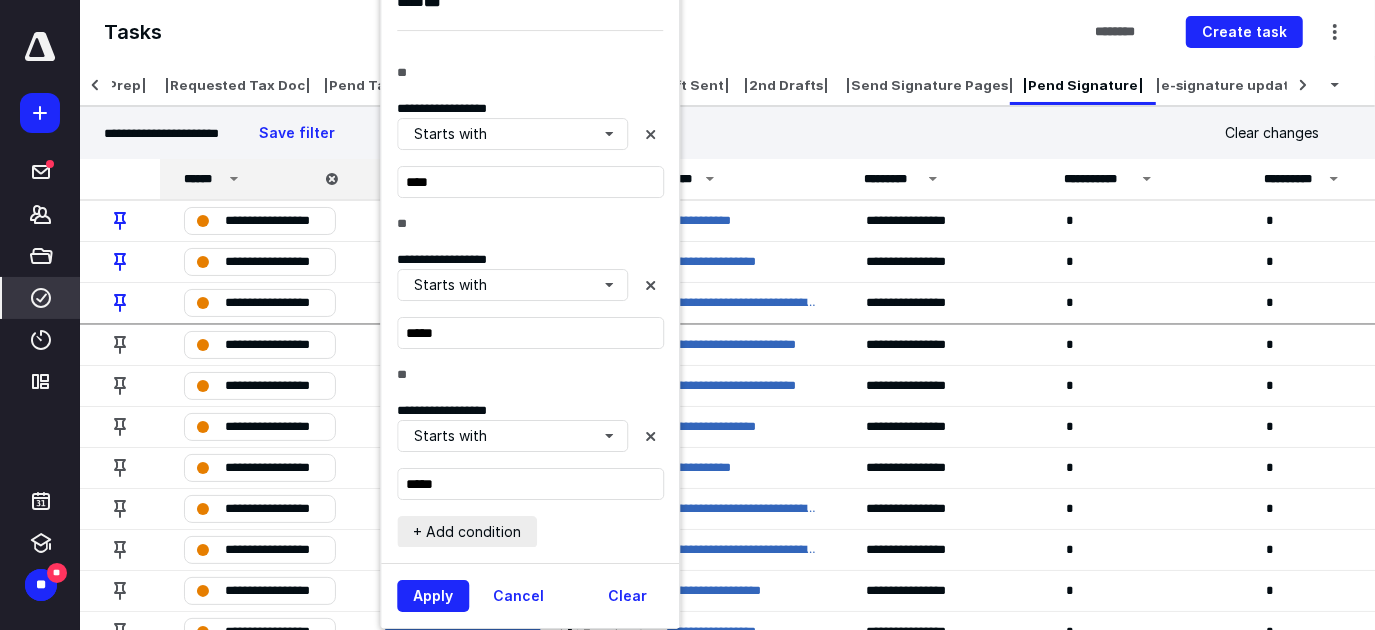 click on "+ Add condition" at bounding box center (467, 532) 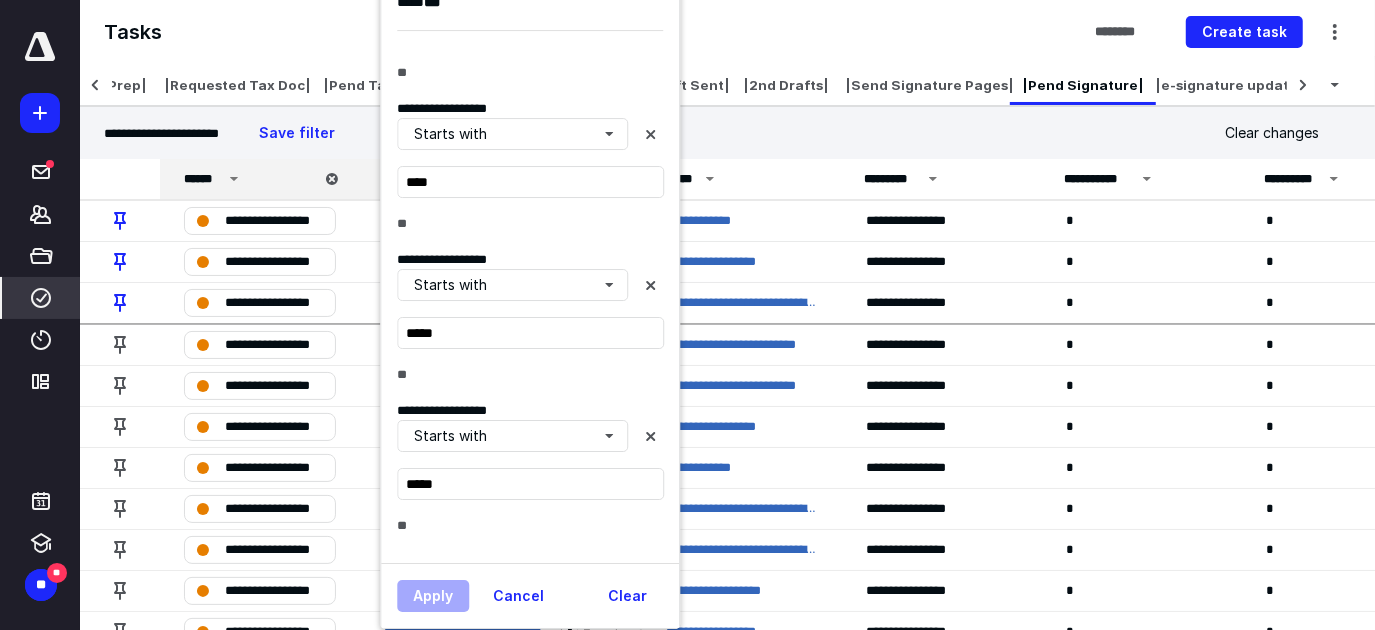 scroll, scrollTop: 403, scrollLeft: 0, axis: vertical 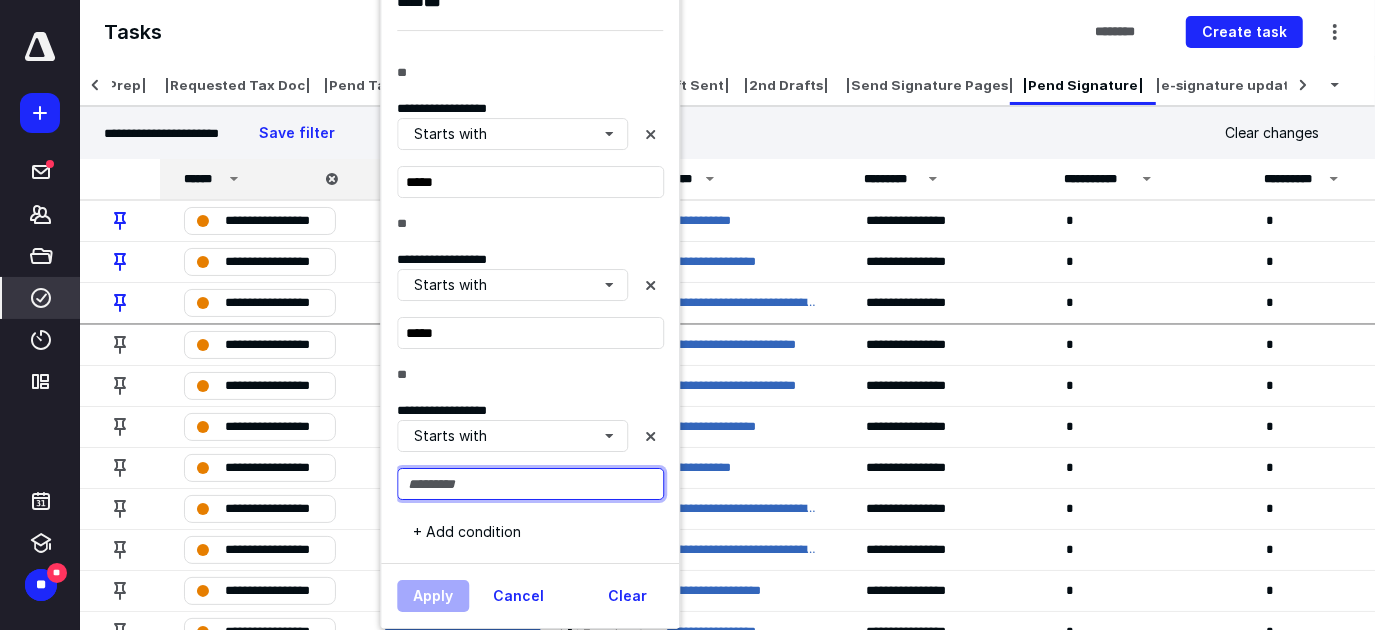 click at bounding box center [530, 484] 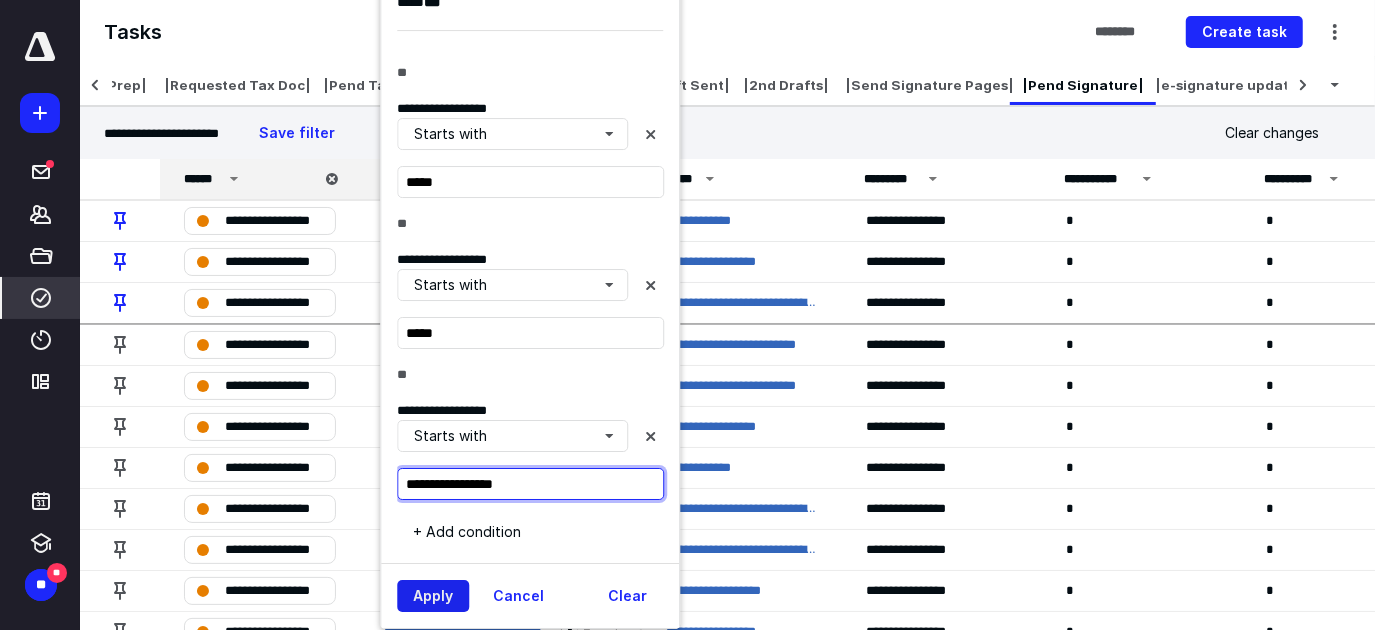type on "**********" 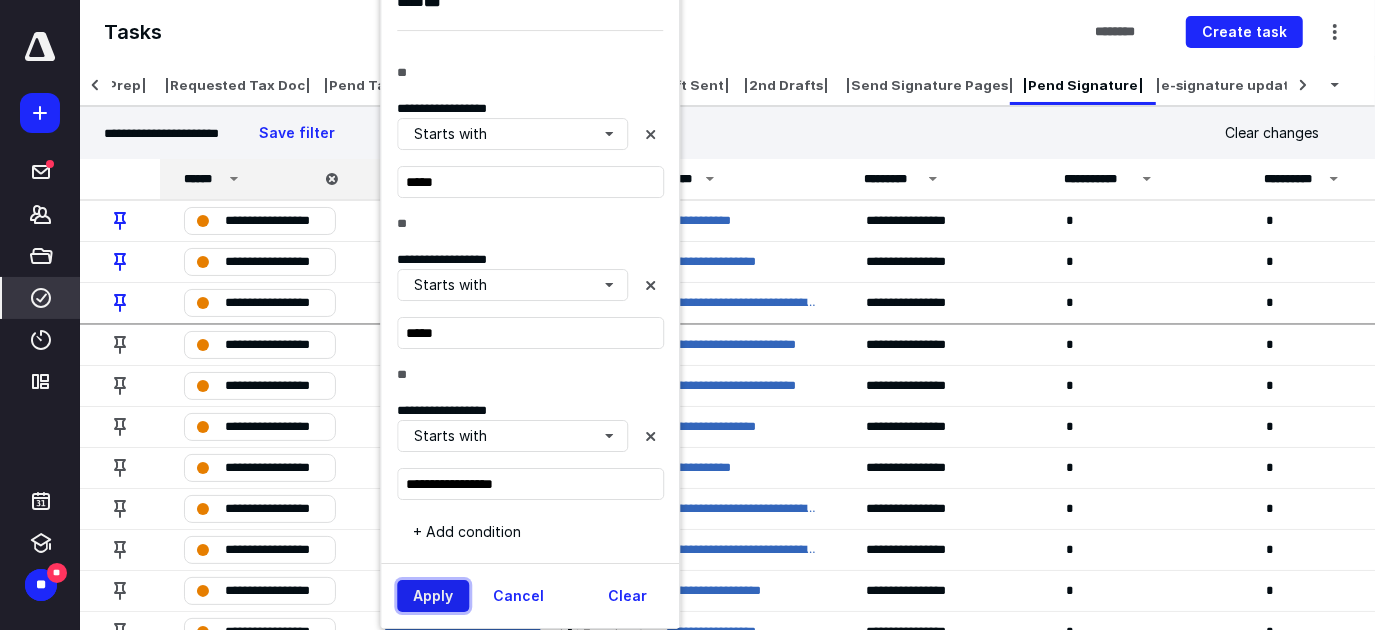 click on "Apply" at bounding box center [433, 596] 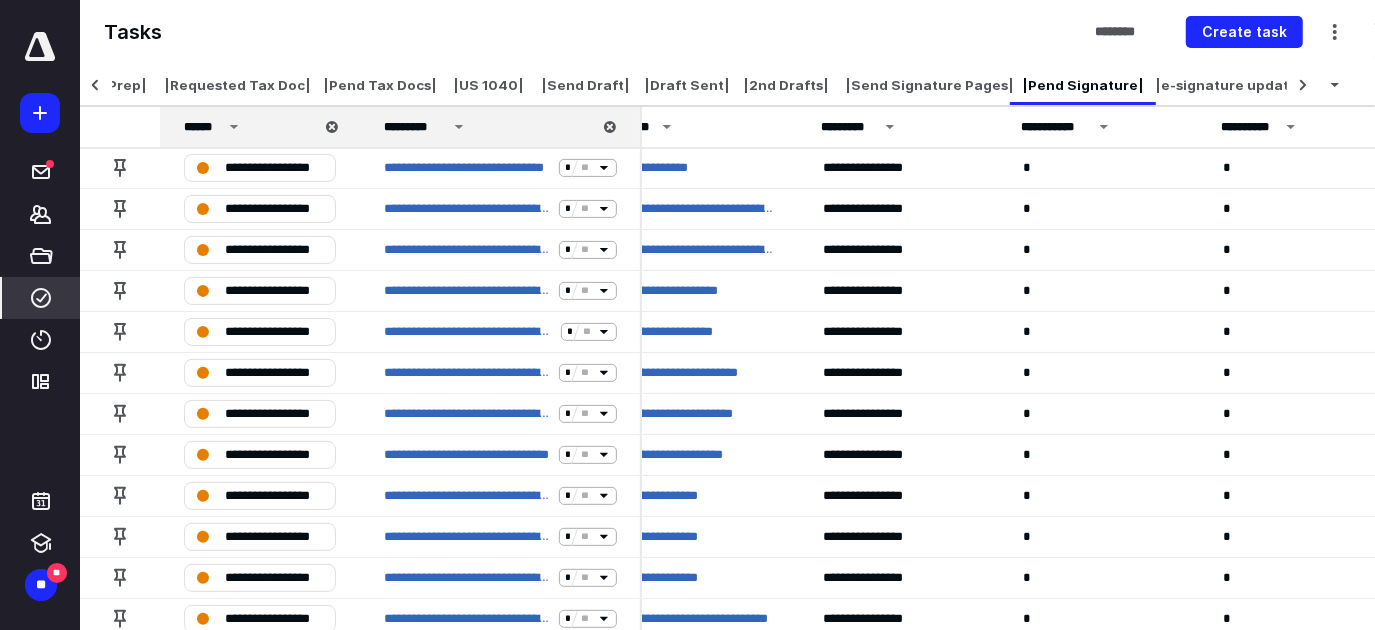 scroll, scrollTop: 450, scrollLeft: 43, axis: both 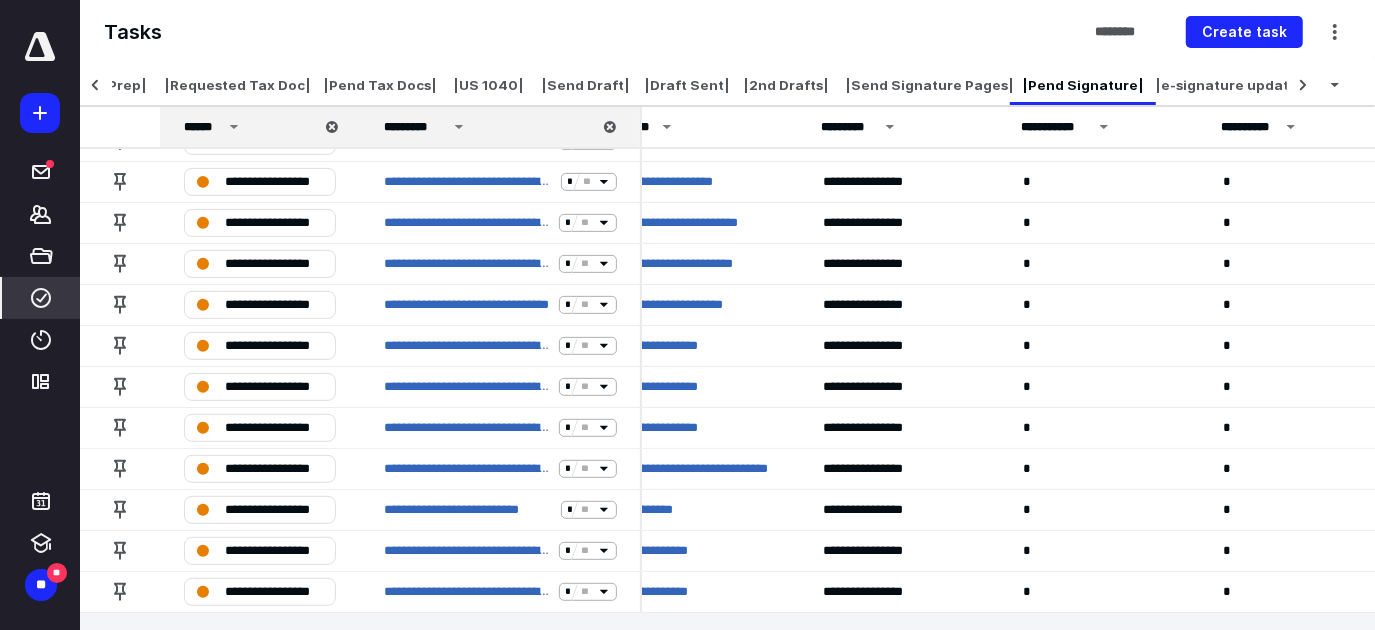 click on "*********" at bounding box center [415, 127] 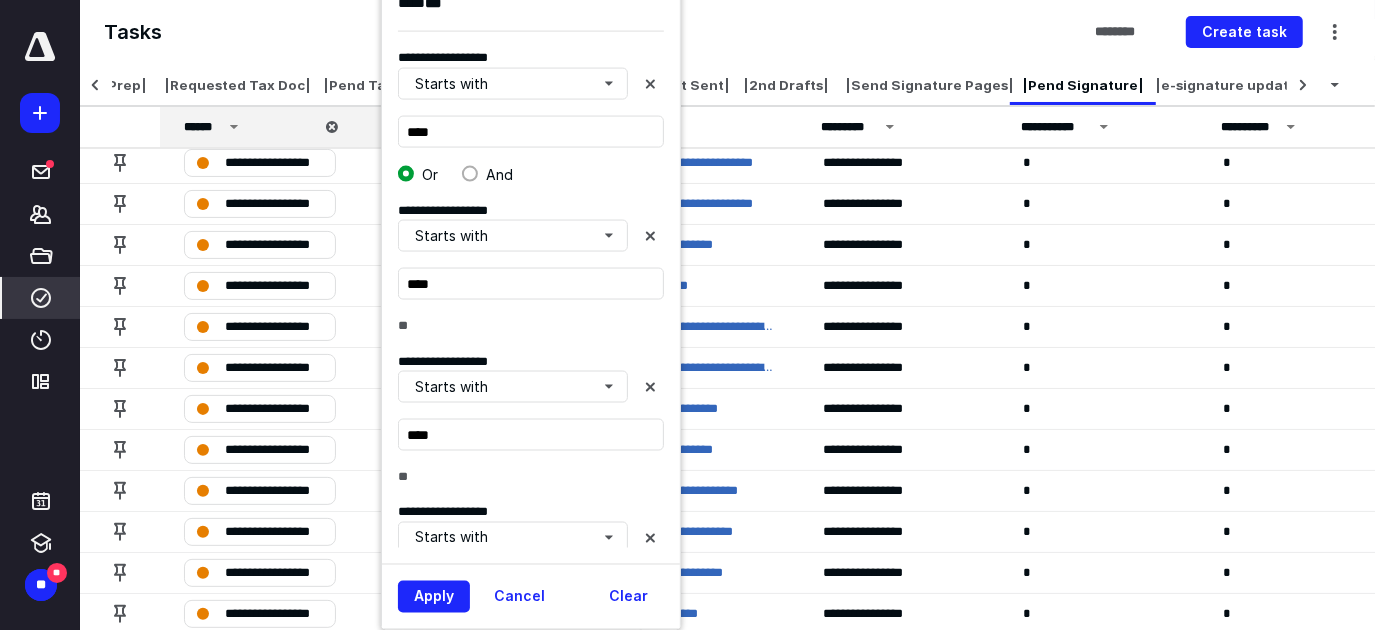 scroll, scrollTop: 0, scrollLeft: 43, axis: horizontal 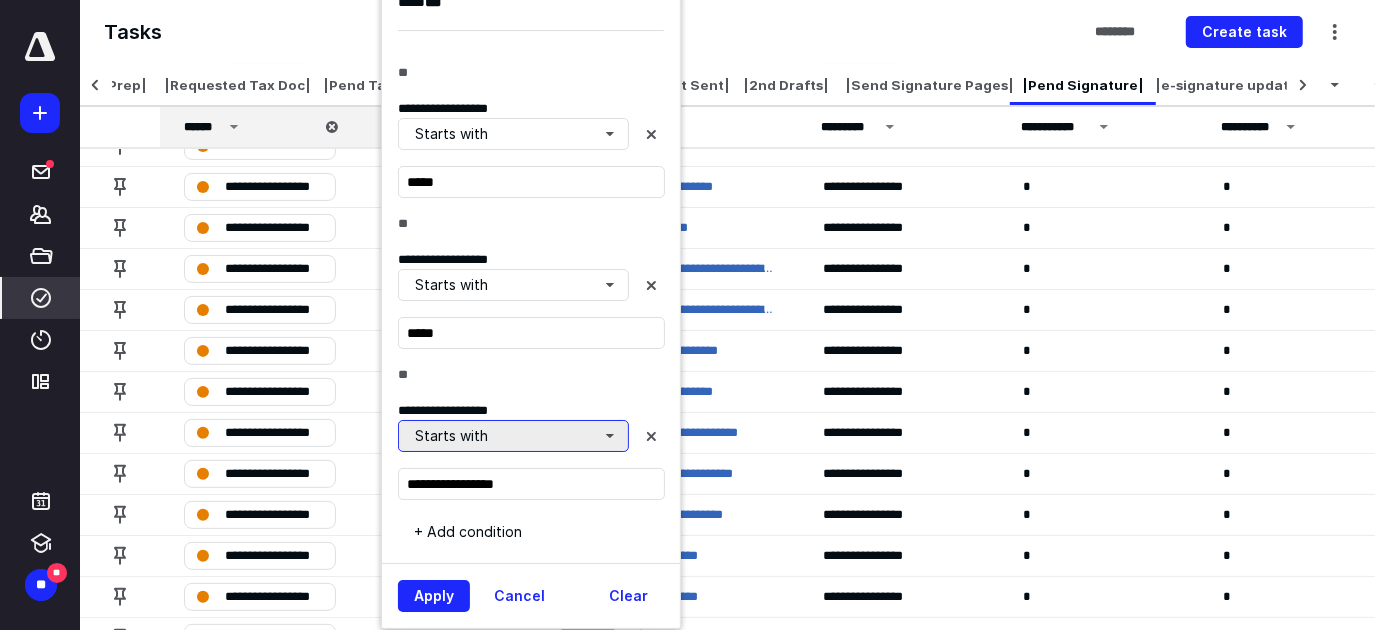 click on "Starts with" at bounding box center [513, 436] 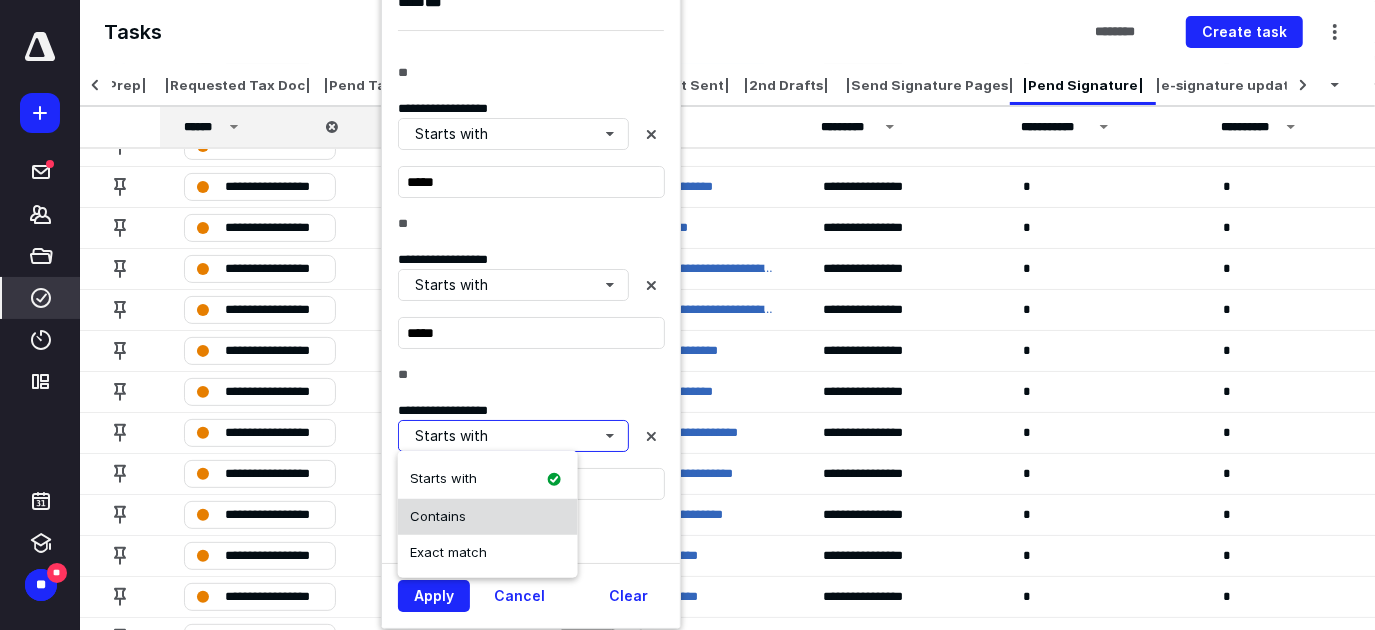 click on "Contains" at bounding box center (488, 517) 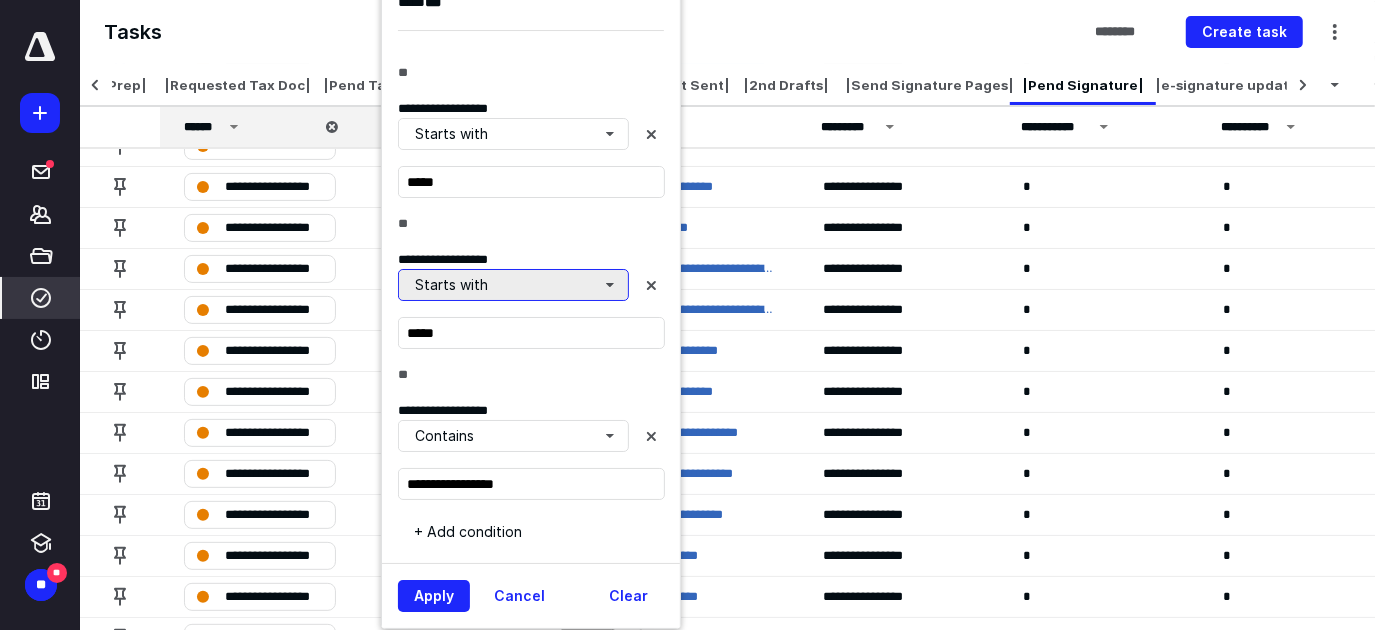 click on "Starts with" at bounding box center [513, 285] 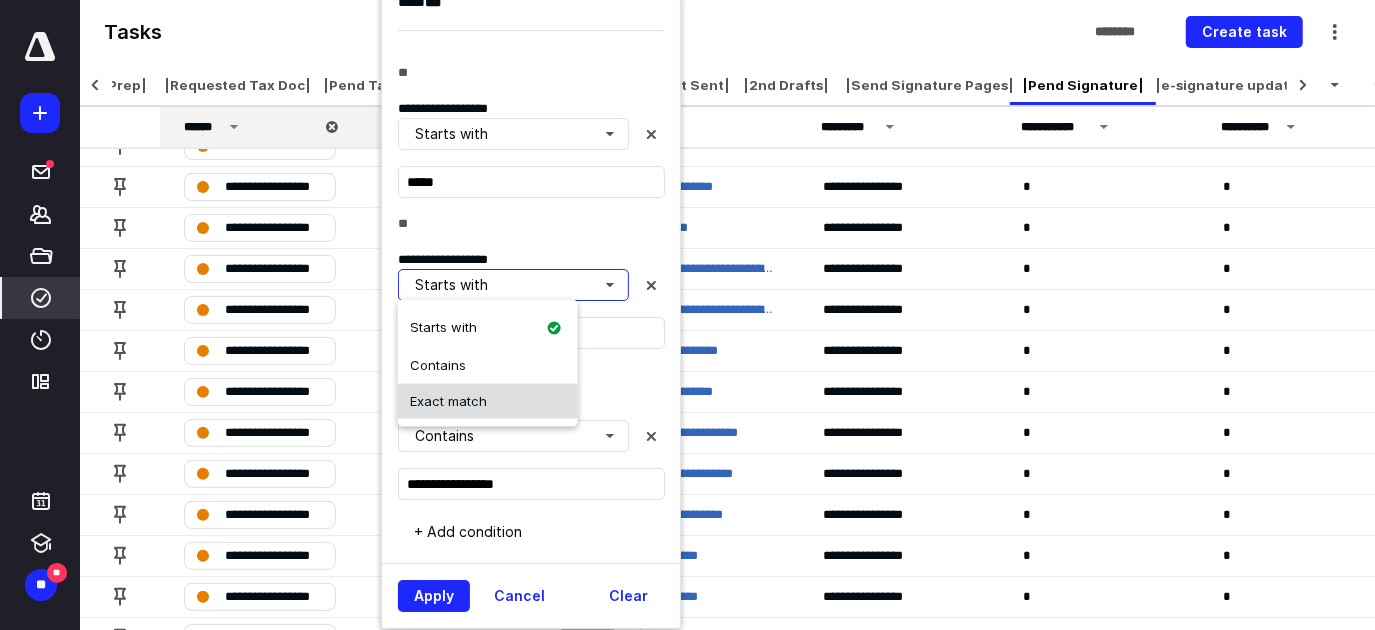 click on "Exact match" at bounding box center [488, 401] 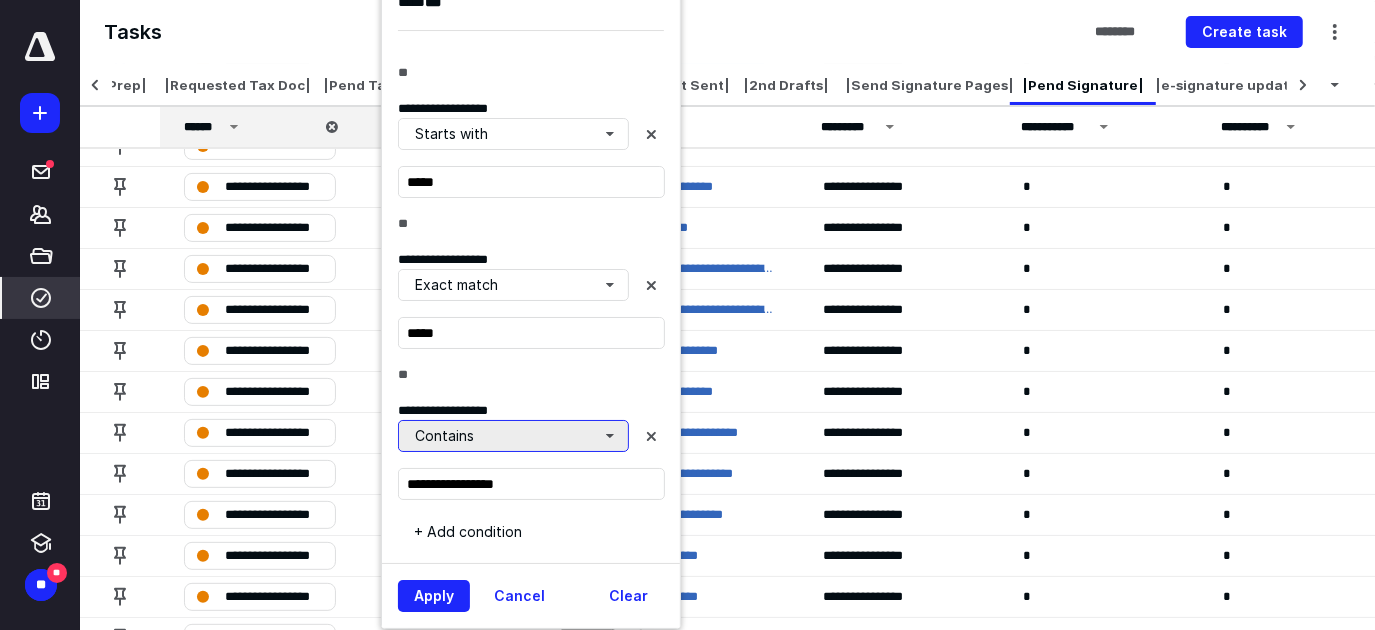 click on "Contains" at bounding box center (513, 436) 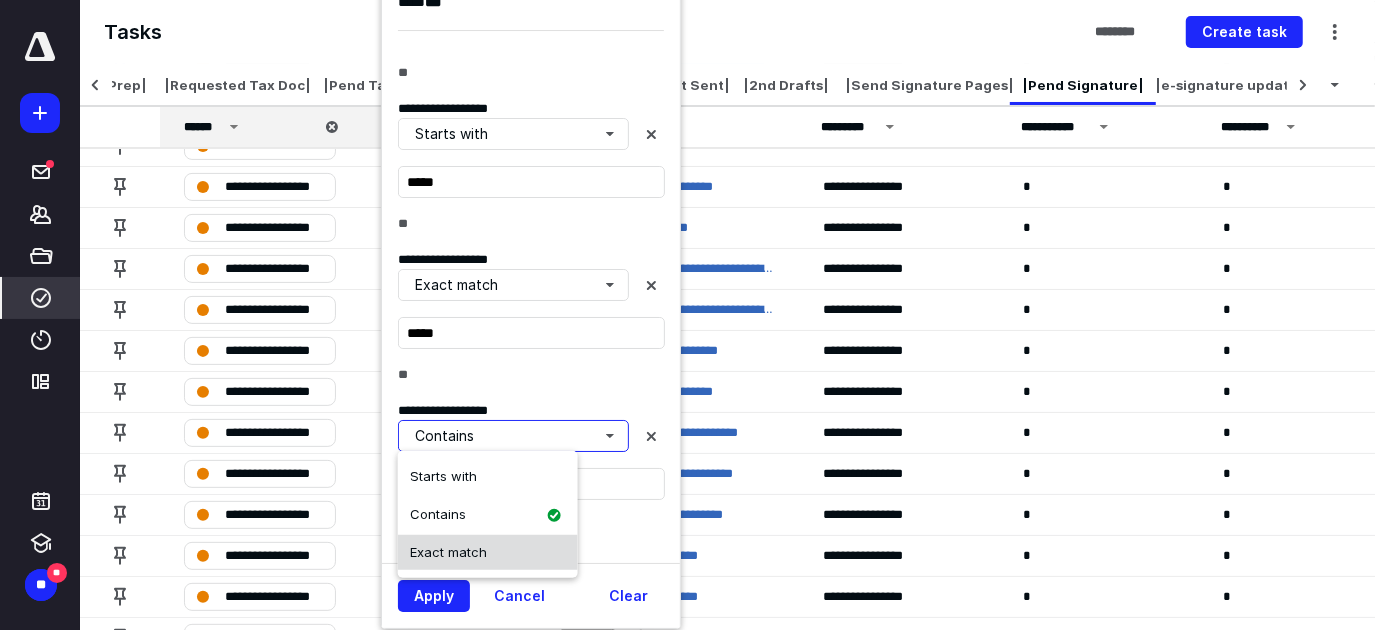 click on "Exact match" at bounding box center [488, 552] 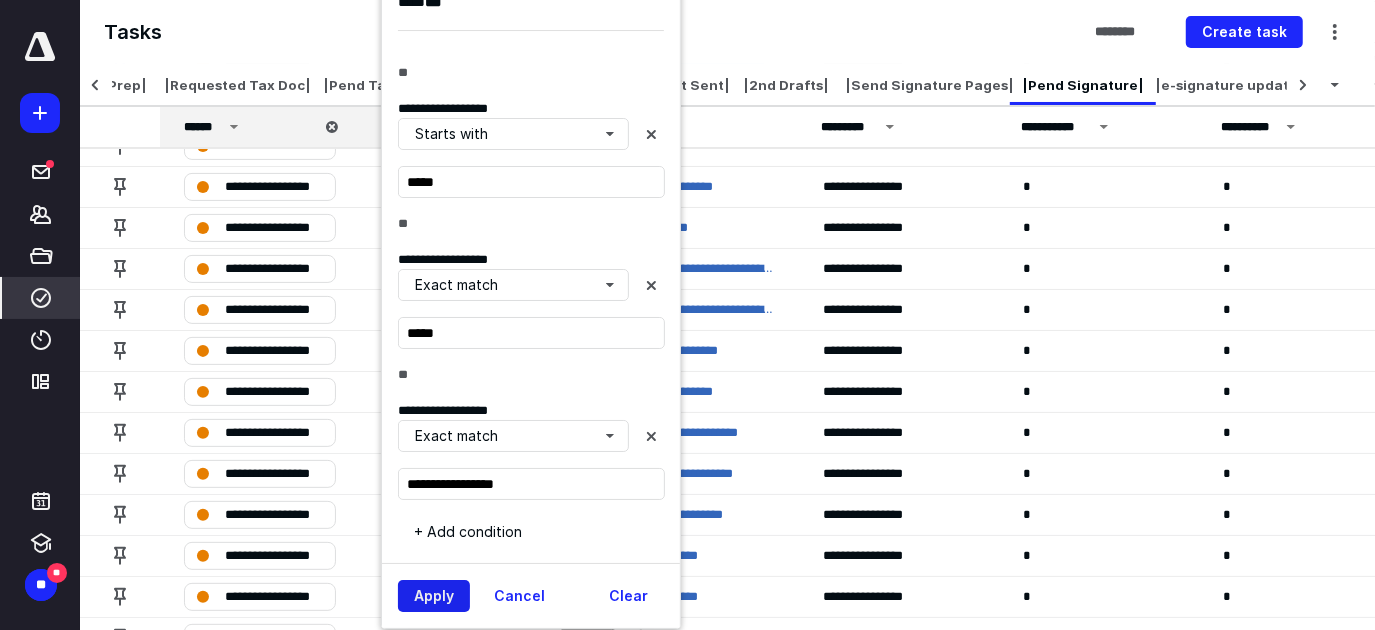click on "Apply" at bounding box center [434, 596] 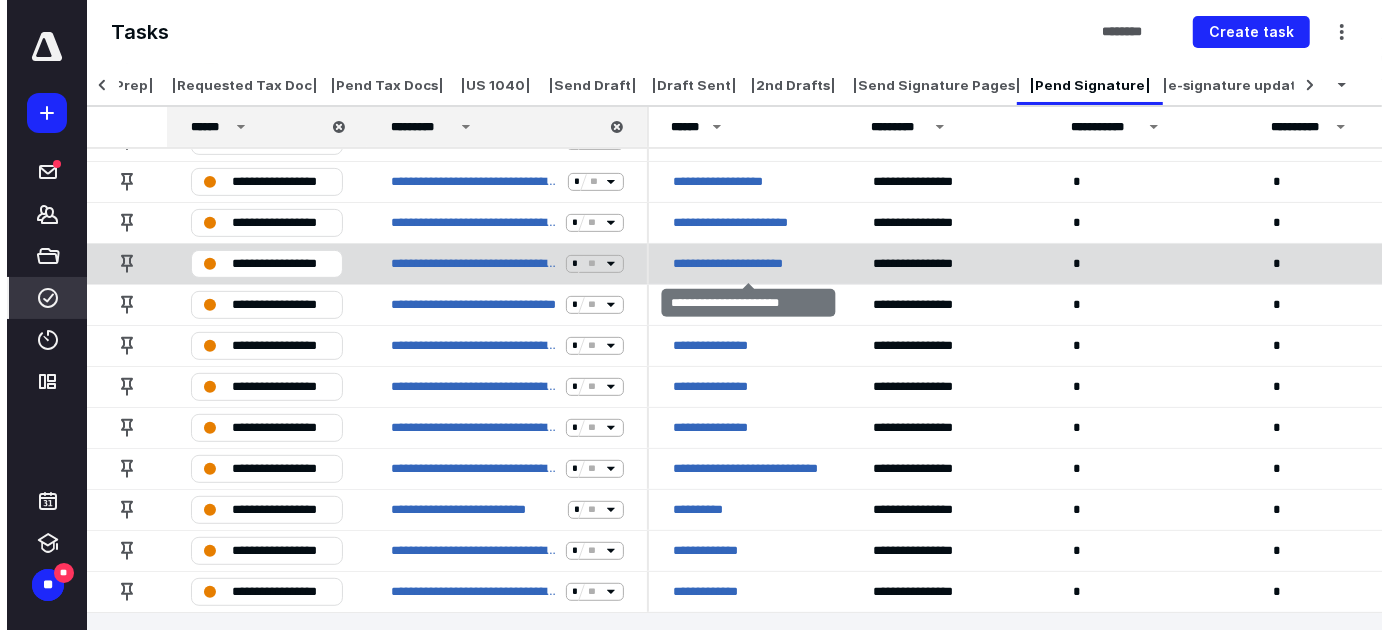 scroll, scrollTop: 0, scrollLeft: 0, axis: both 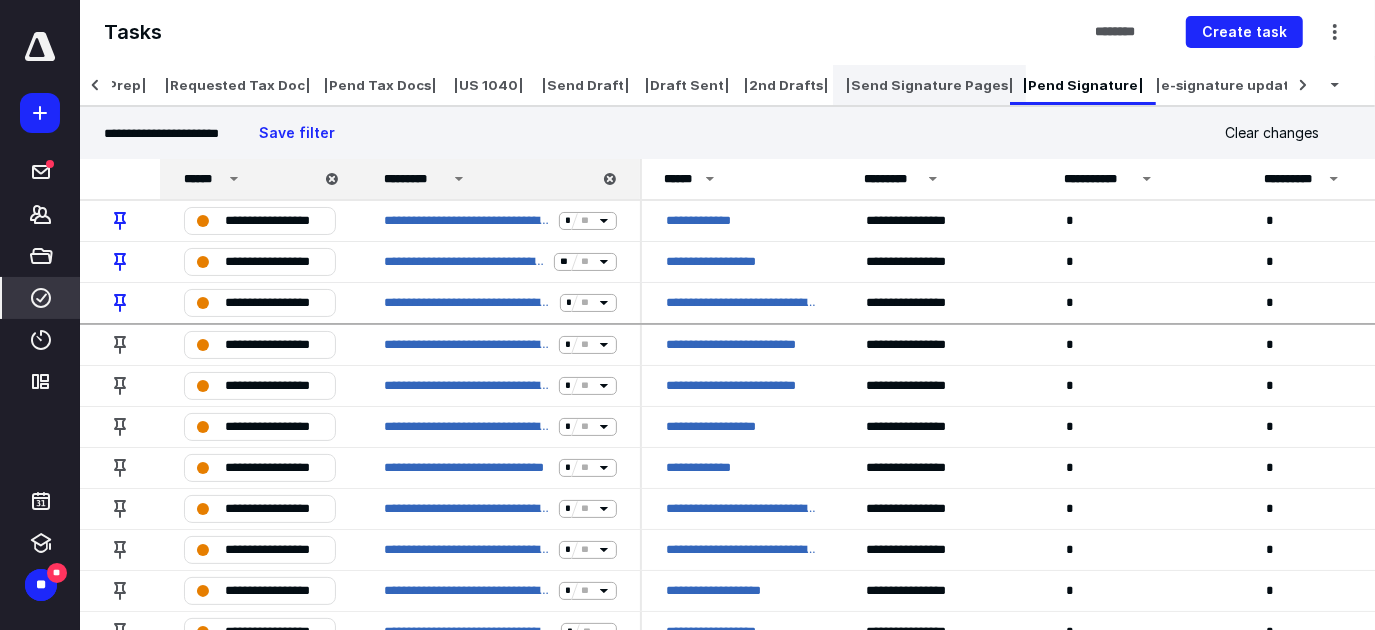 click on "|Send Signature Pages|" at bounding box center (929, 85) 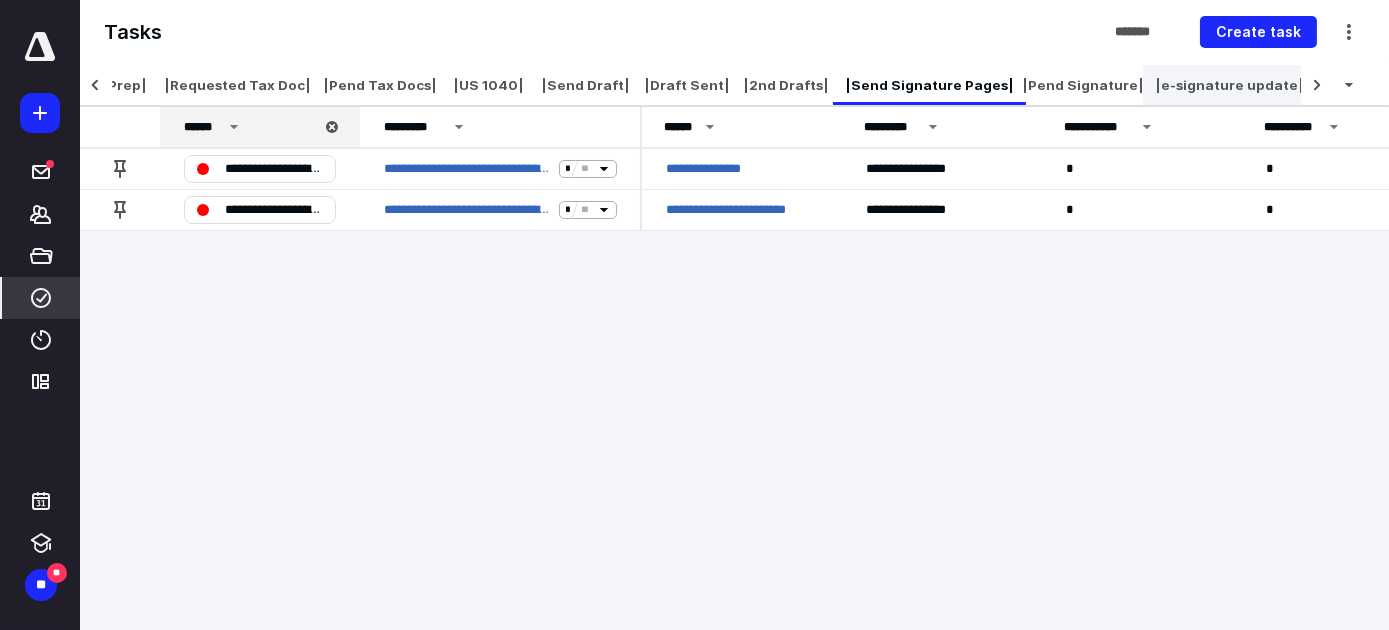 click on "|e-signature update|" at bounding box center [1229, 85] 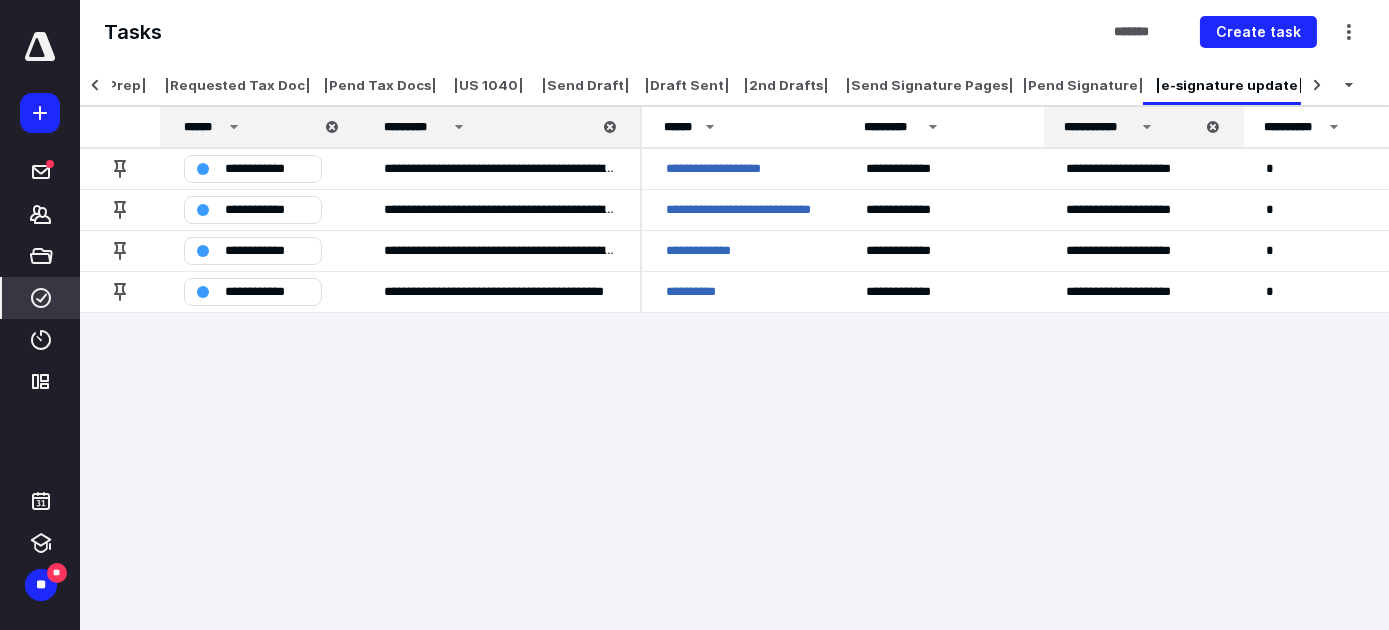 click 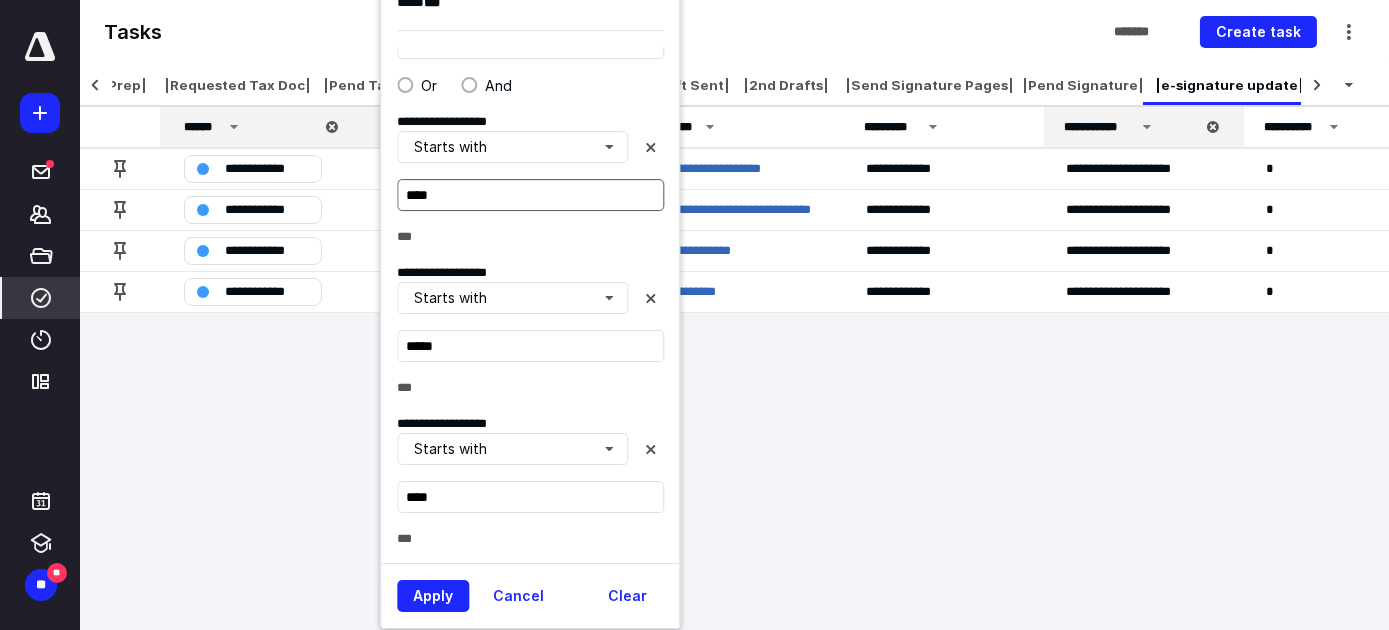 scroll, scrollTop: 0, scrollLeft: 0, axis: both 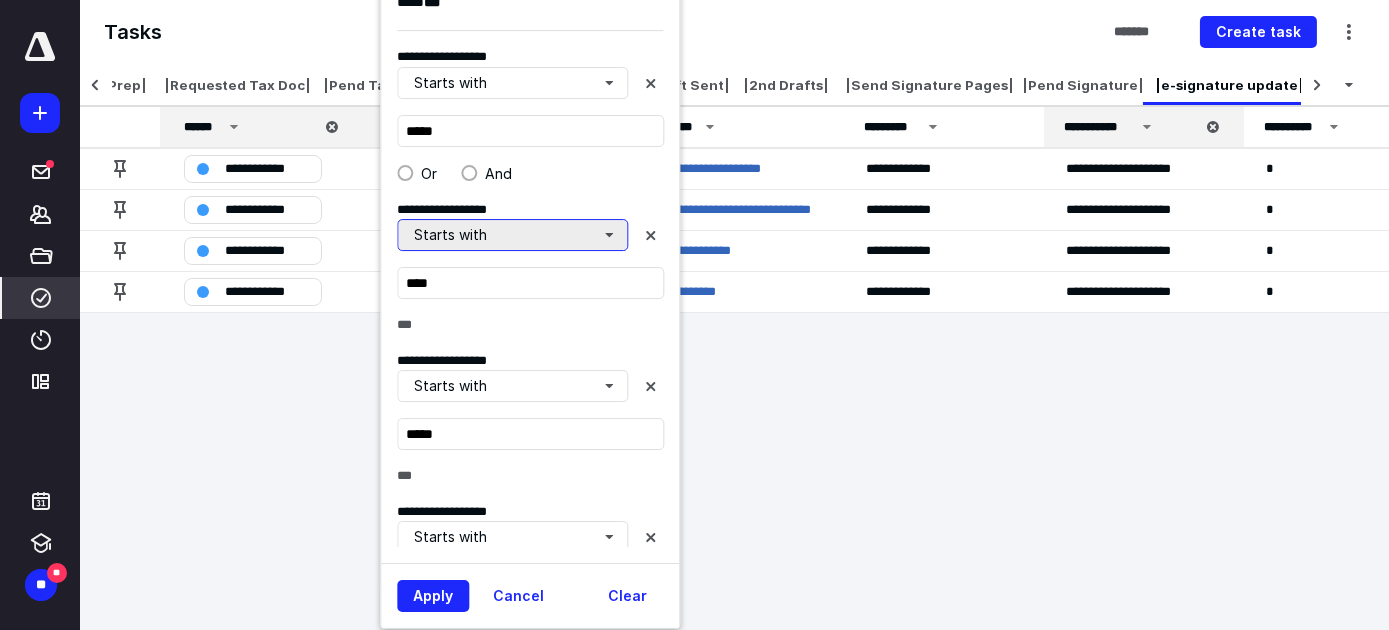 click on "Starts with" at bounding box center [512, 235] 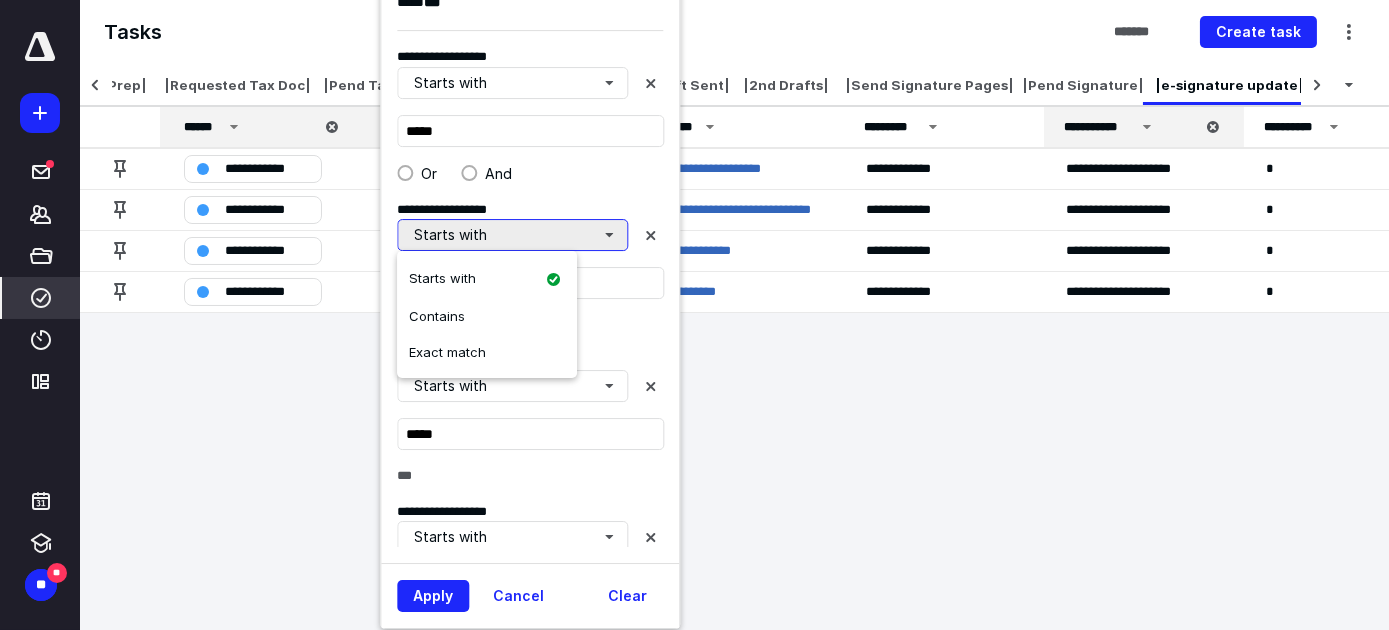 click on "Starts with" at bounding box center (512, 235) 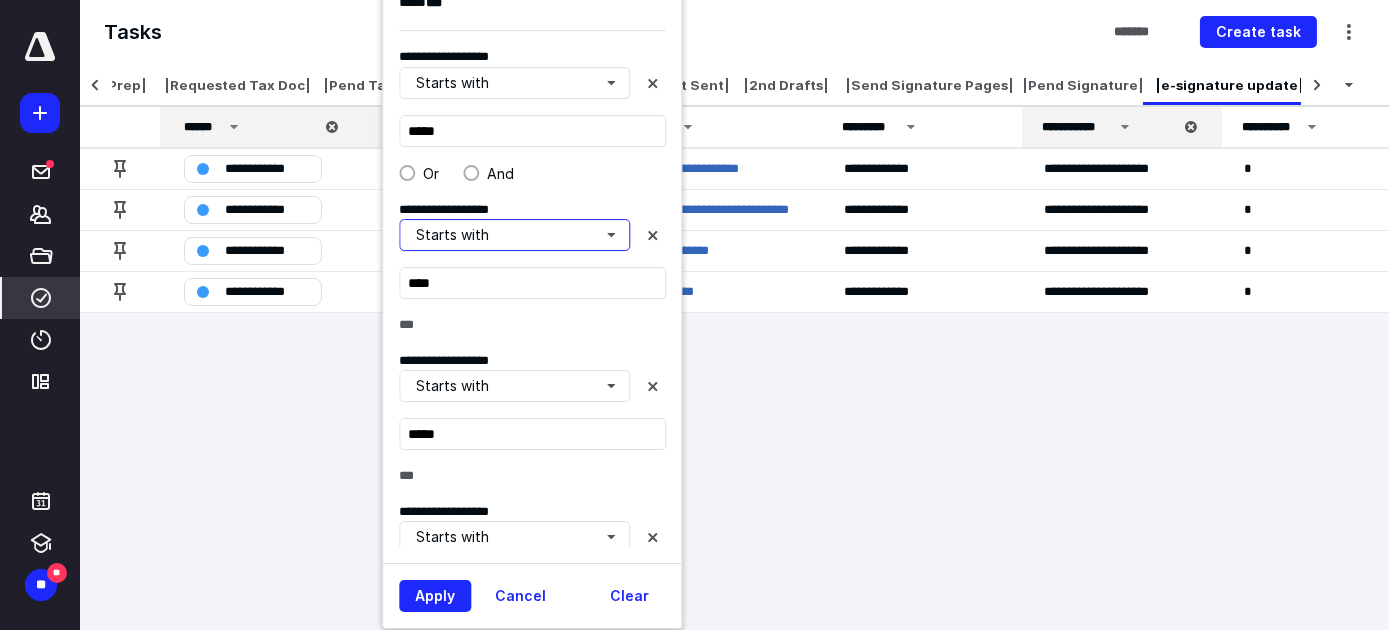 scroll, scrollTop: 0, scrollLeft: 0, axis: both 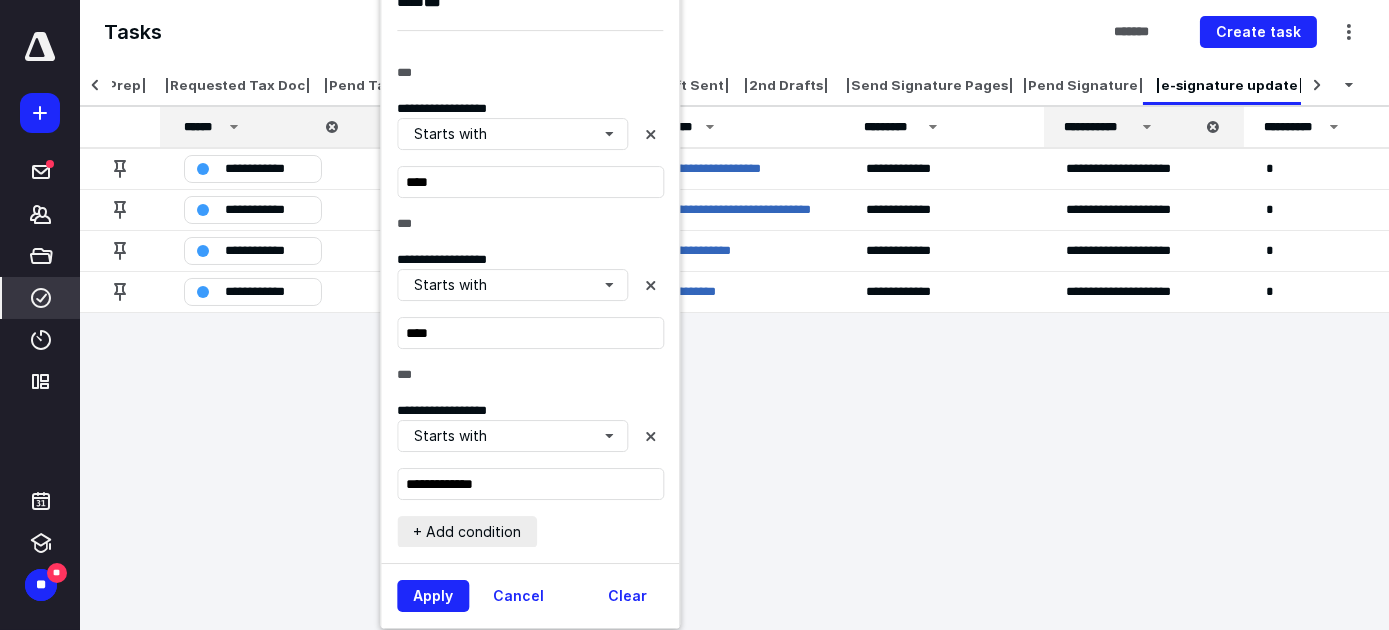 click on "+ Add condition" at bounding box center (467, 532) 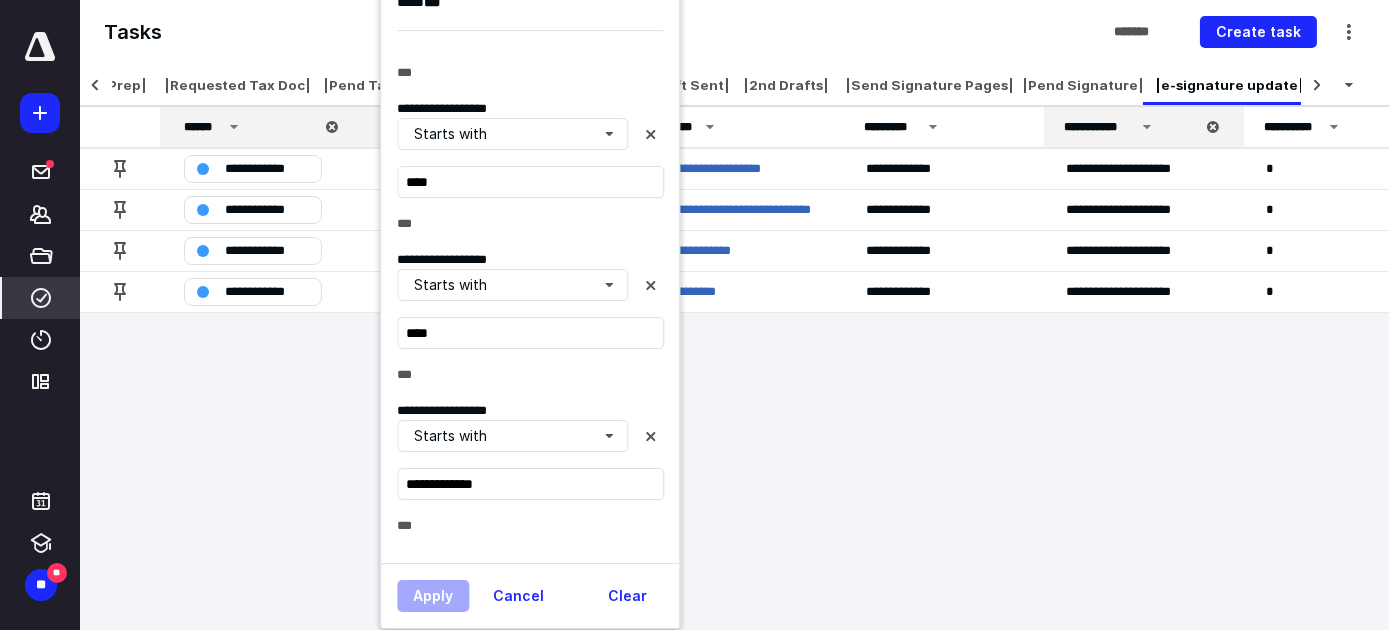 scroll, scrollTop: 554, scrollLeft: 0, axis: vertical 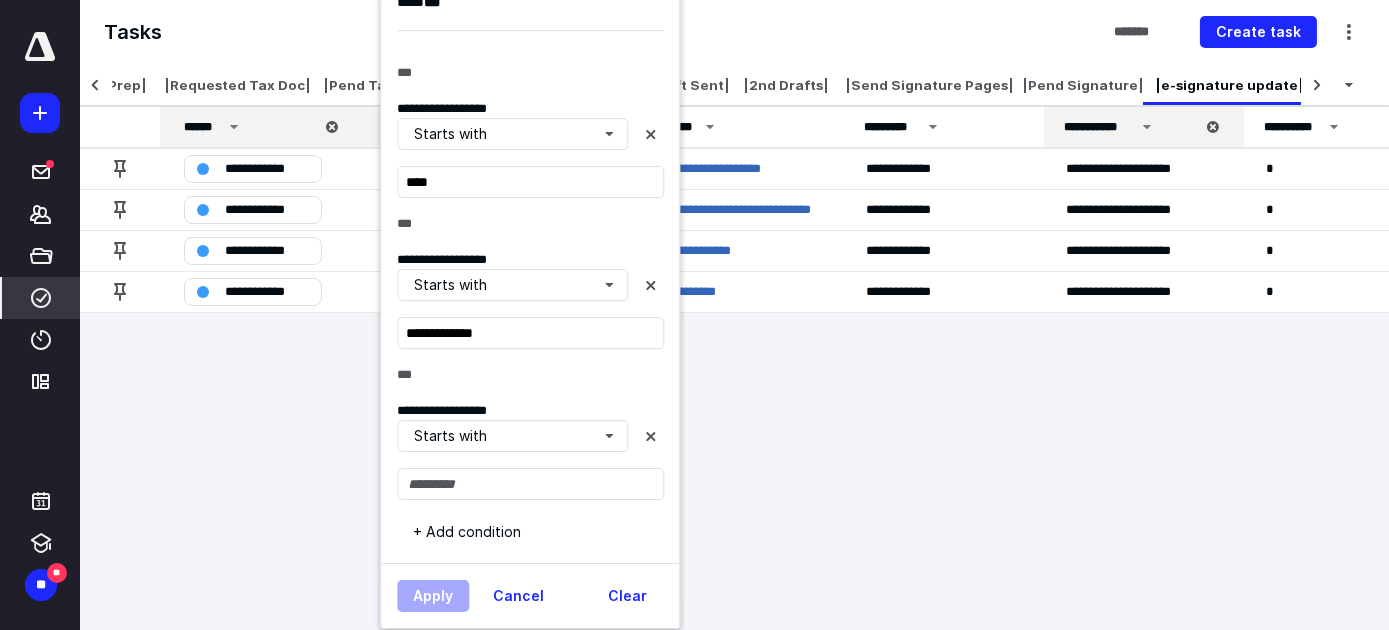click on "**********" at bounding box center (538, 297) 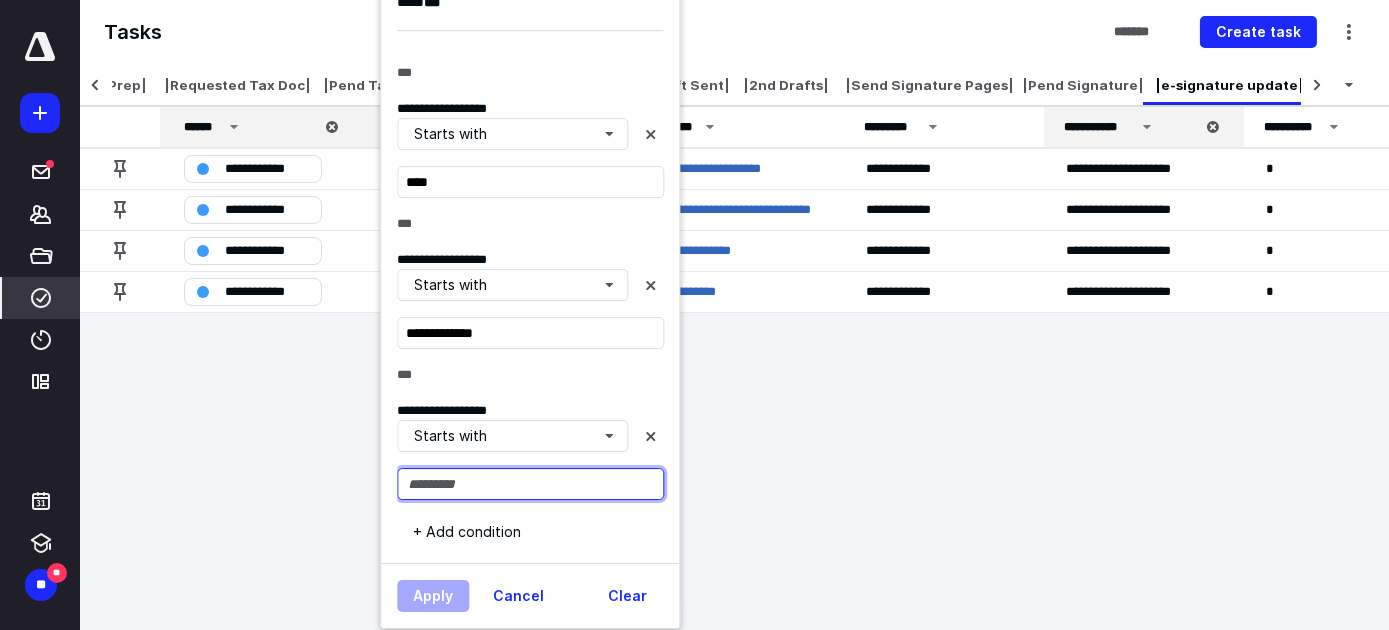 click at bounding box center [530, 484] 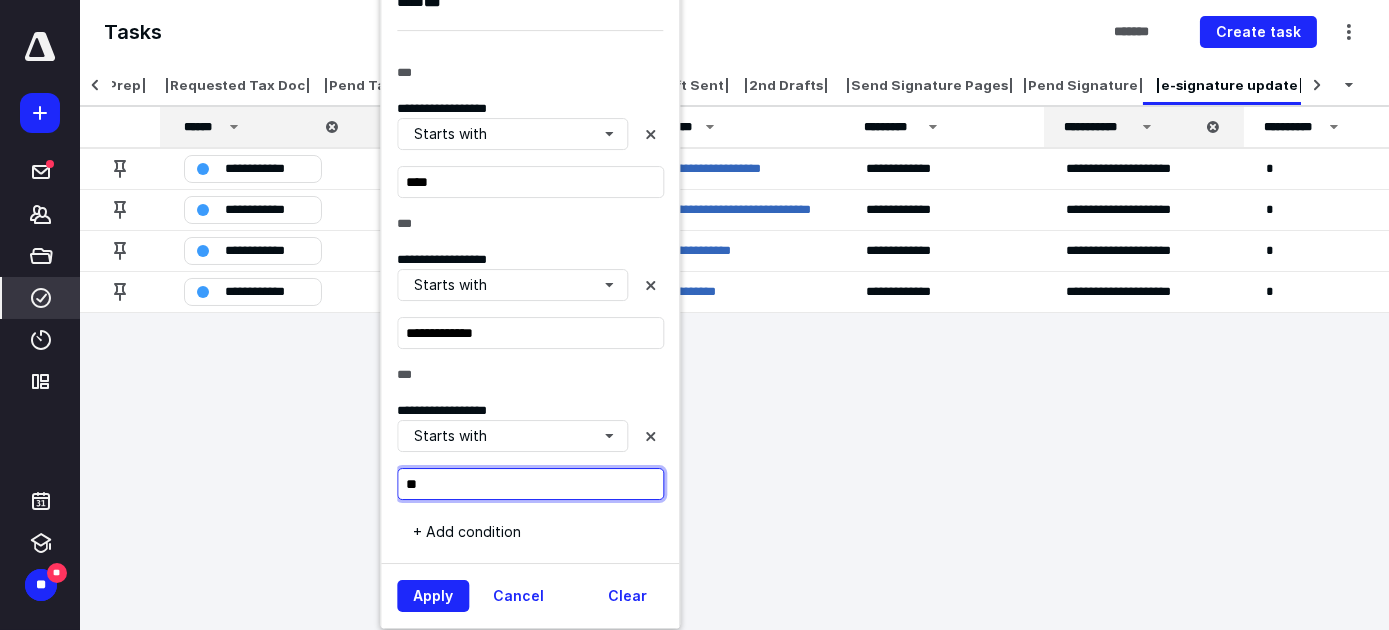 type on "*" 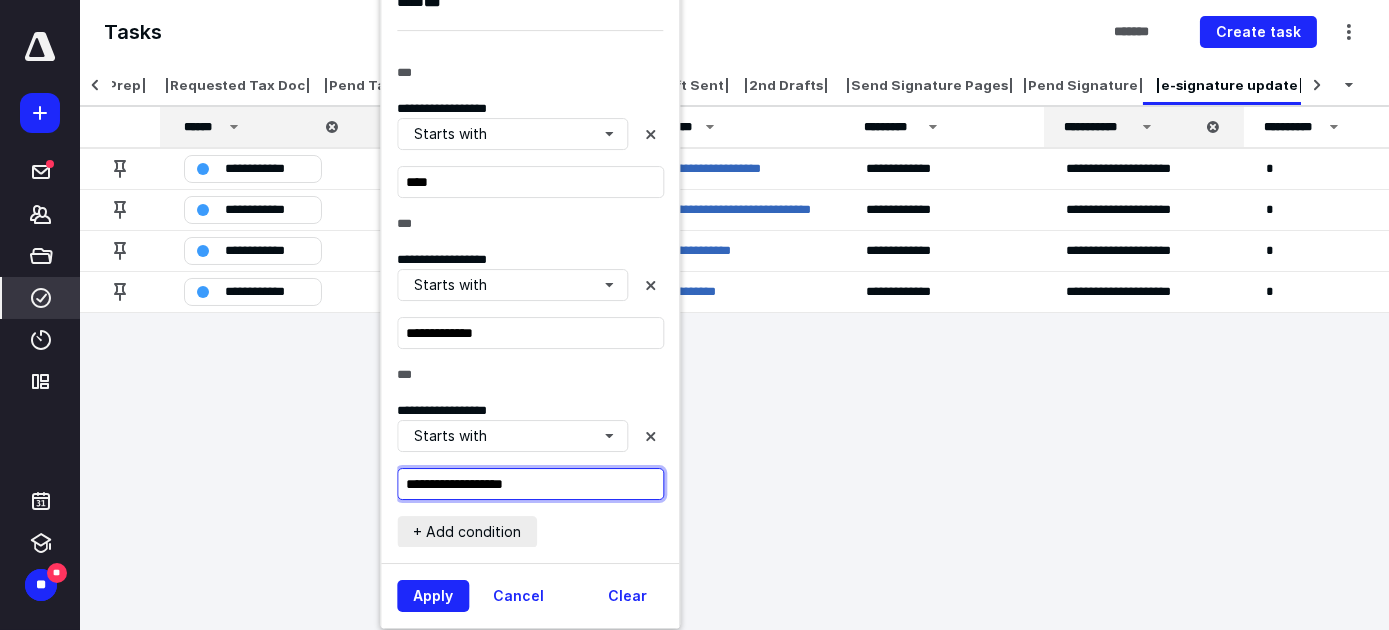type on "**********" 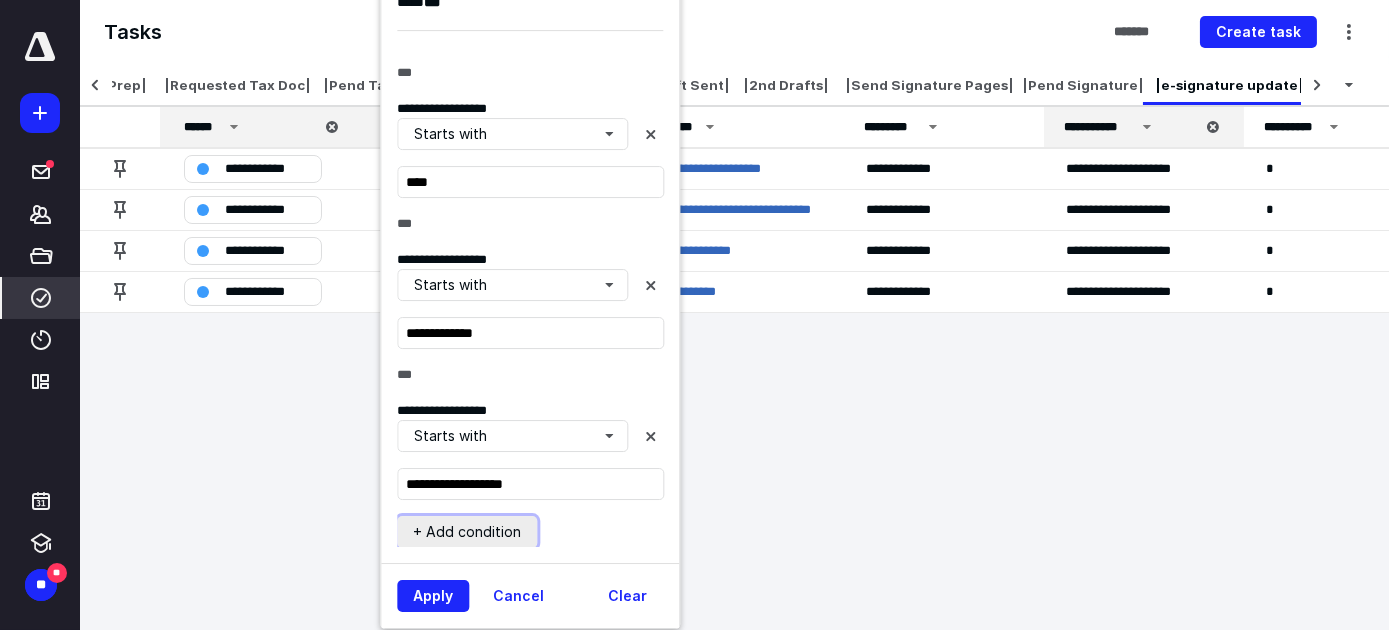click on "+ Add condition" at bounding box center [467, 532] 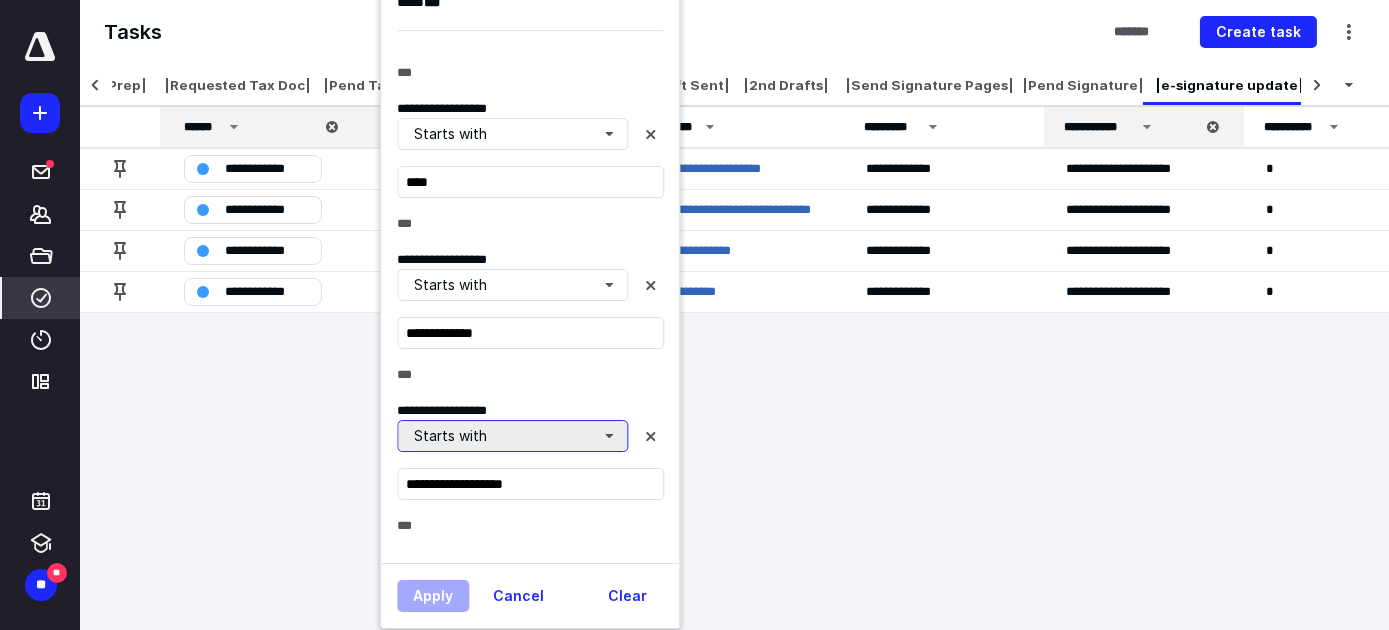 click on "Starts with" at bounding box center (512, 436) 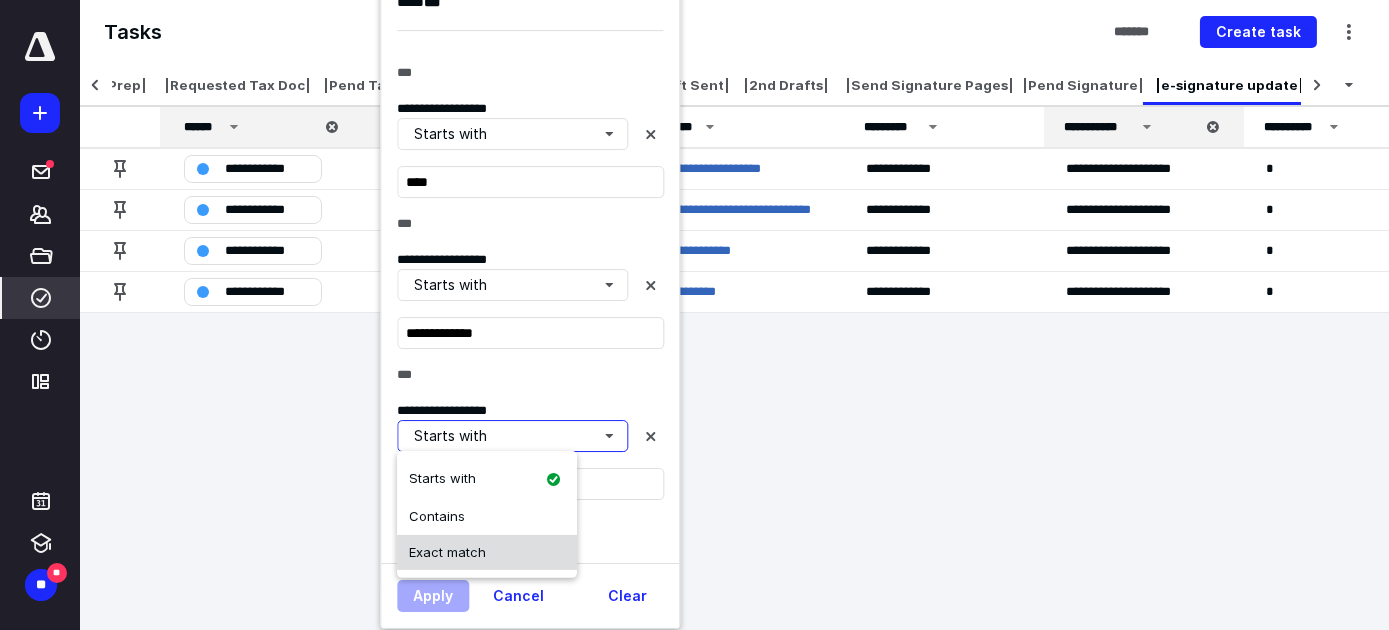 click on "Exact match" at bounding box center [487, 552] 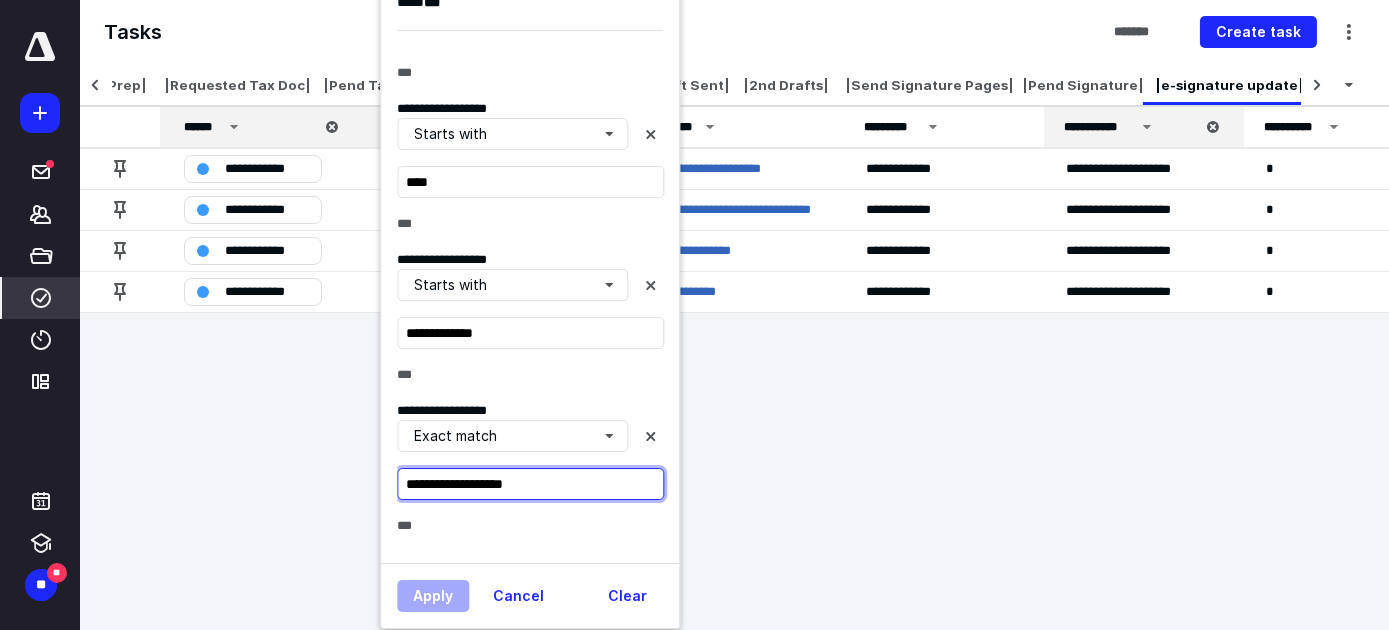 click on "**********" at bounding box center (530, 484) 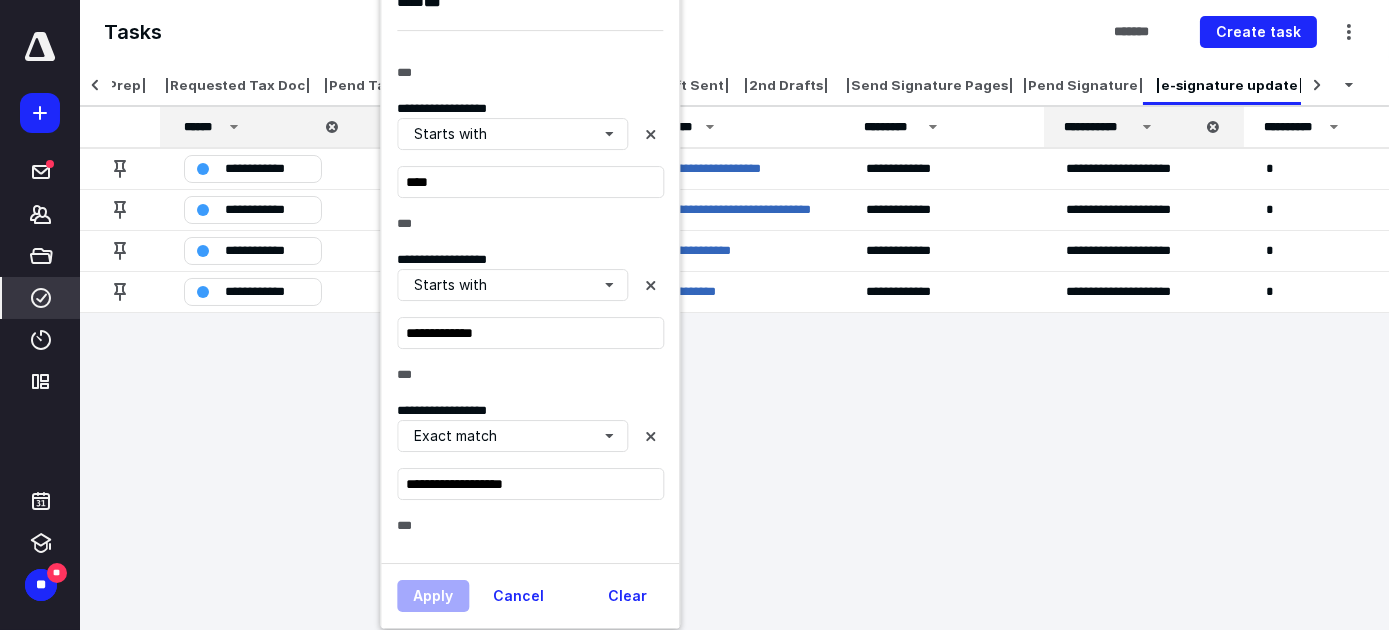 click on "Apply Cancel Clear" at bounding box center [530, 595] 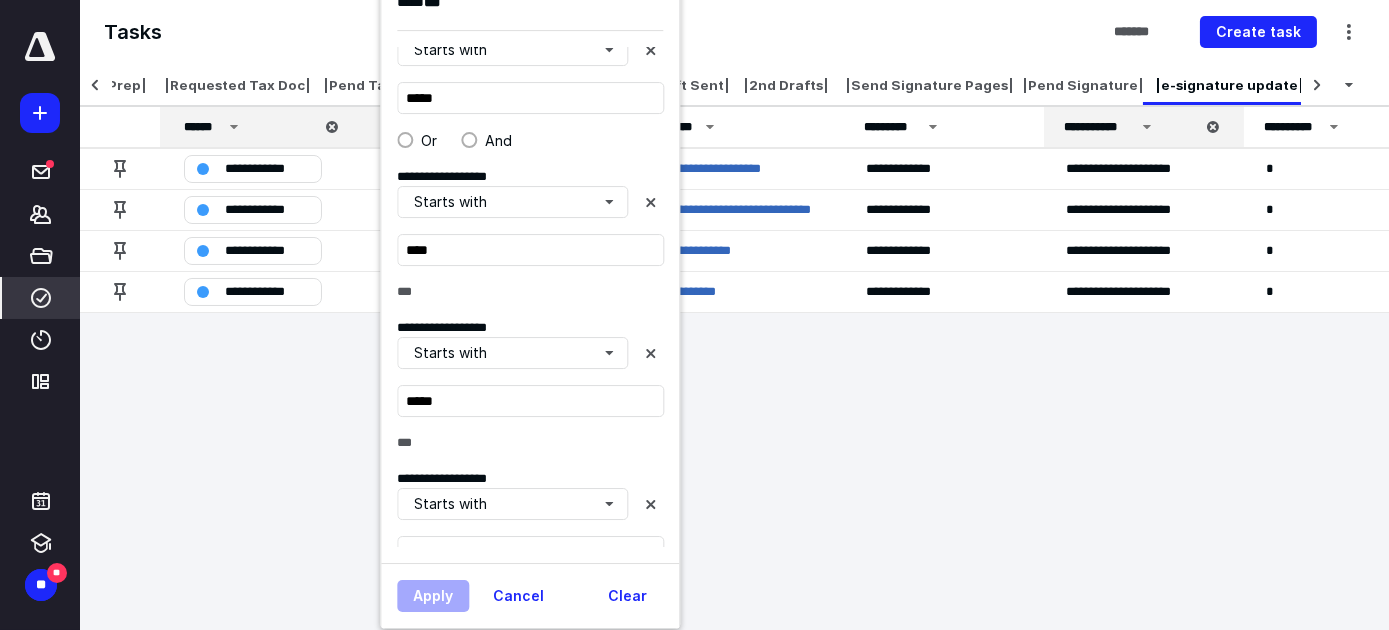 scroll, scrollTop: 0, scrollLeft: 0, axis: both 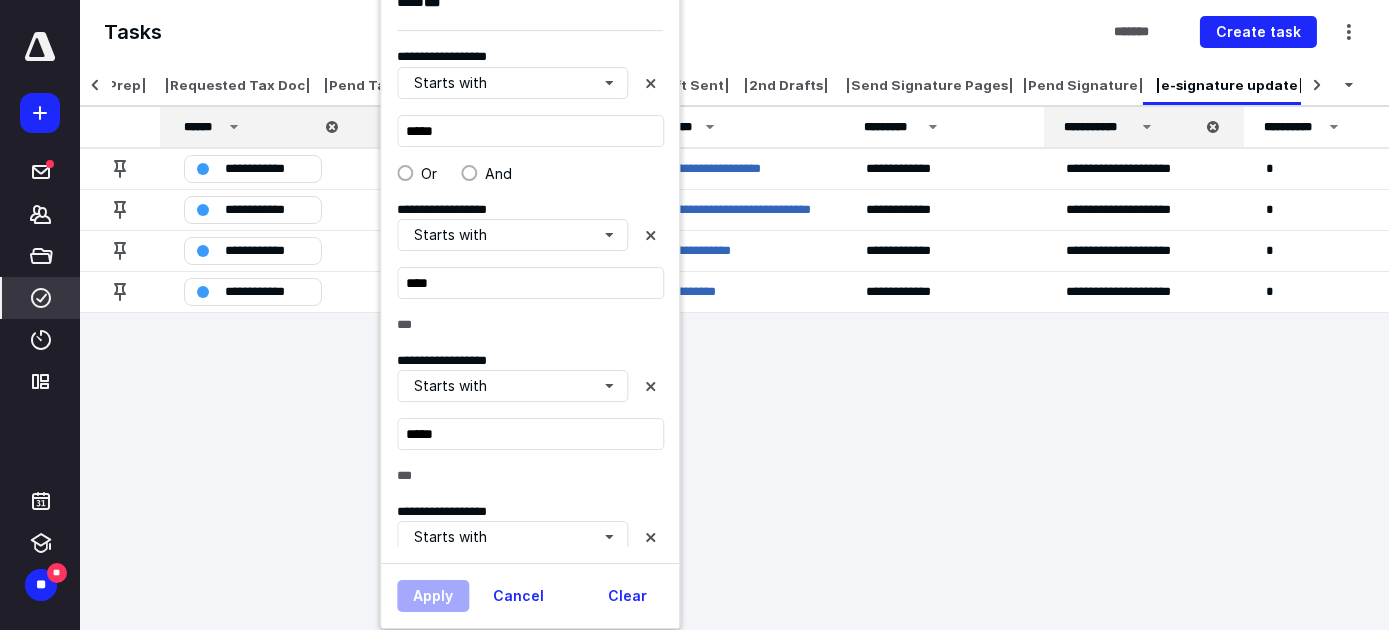 click on "**********" at bounding box center (694, 315) 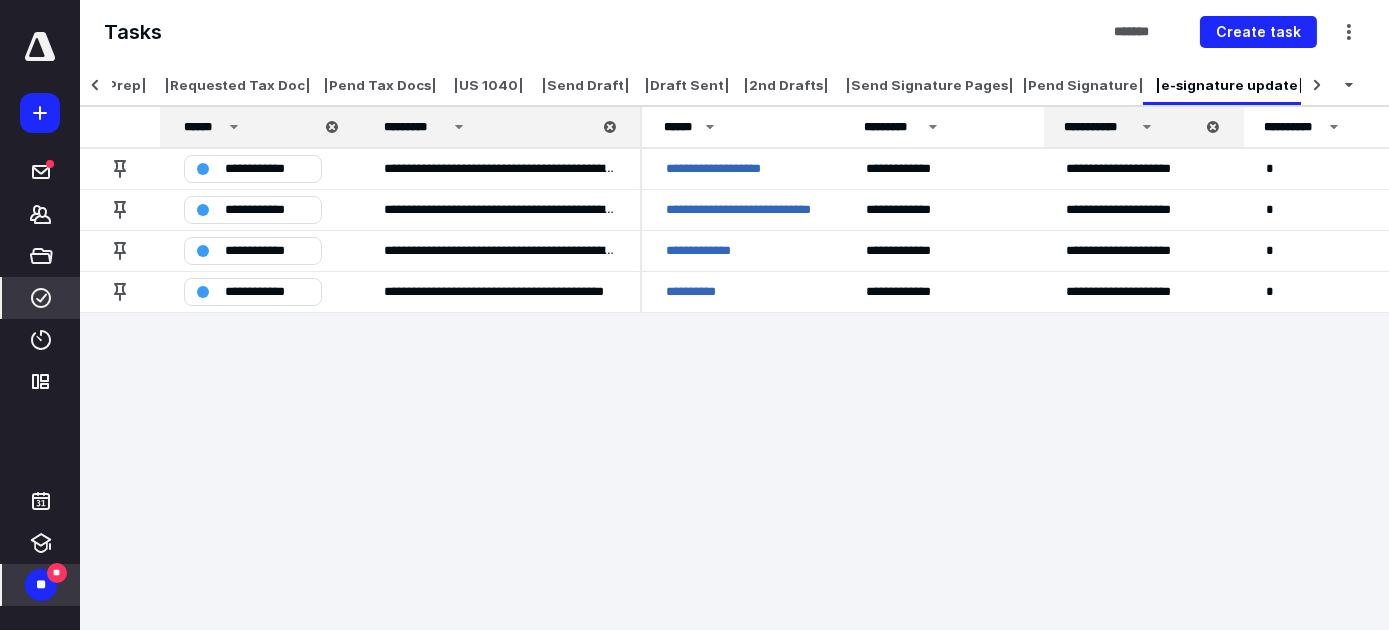 click on "**" at bounding box center [57, 573] 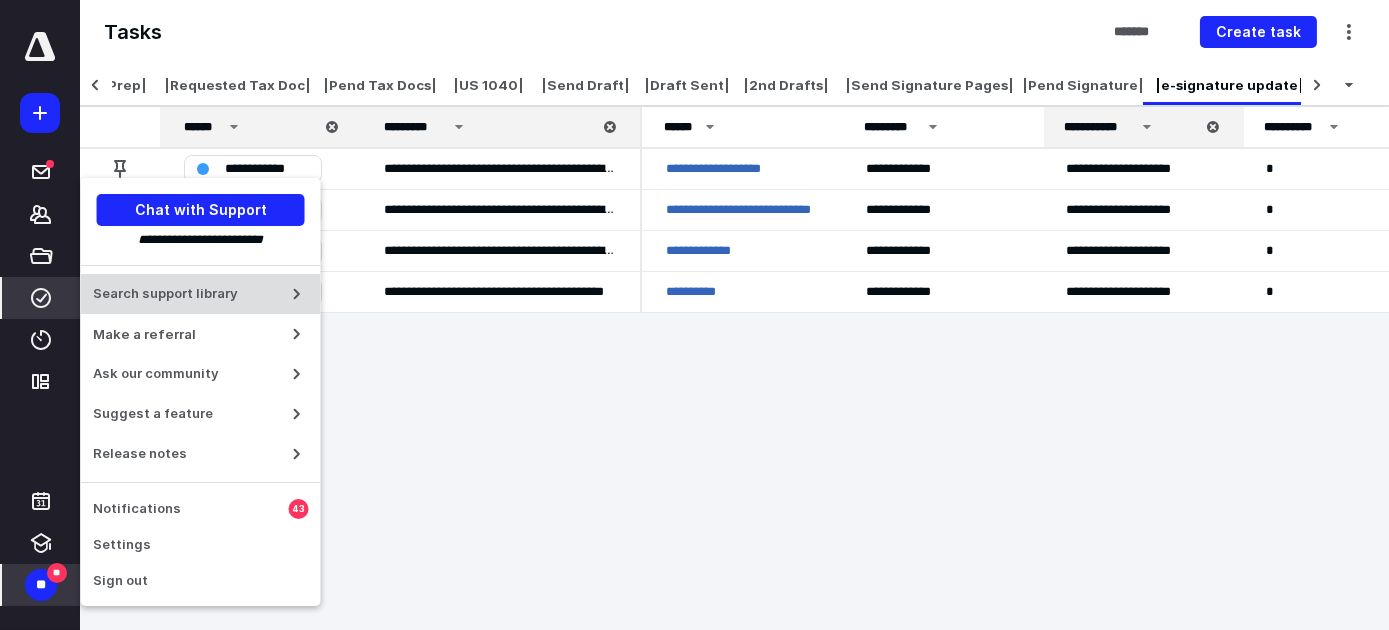 click on "Search support library" at bounding box center [185, 294] 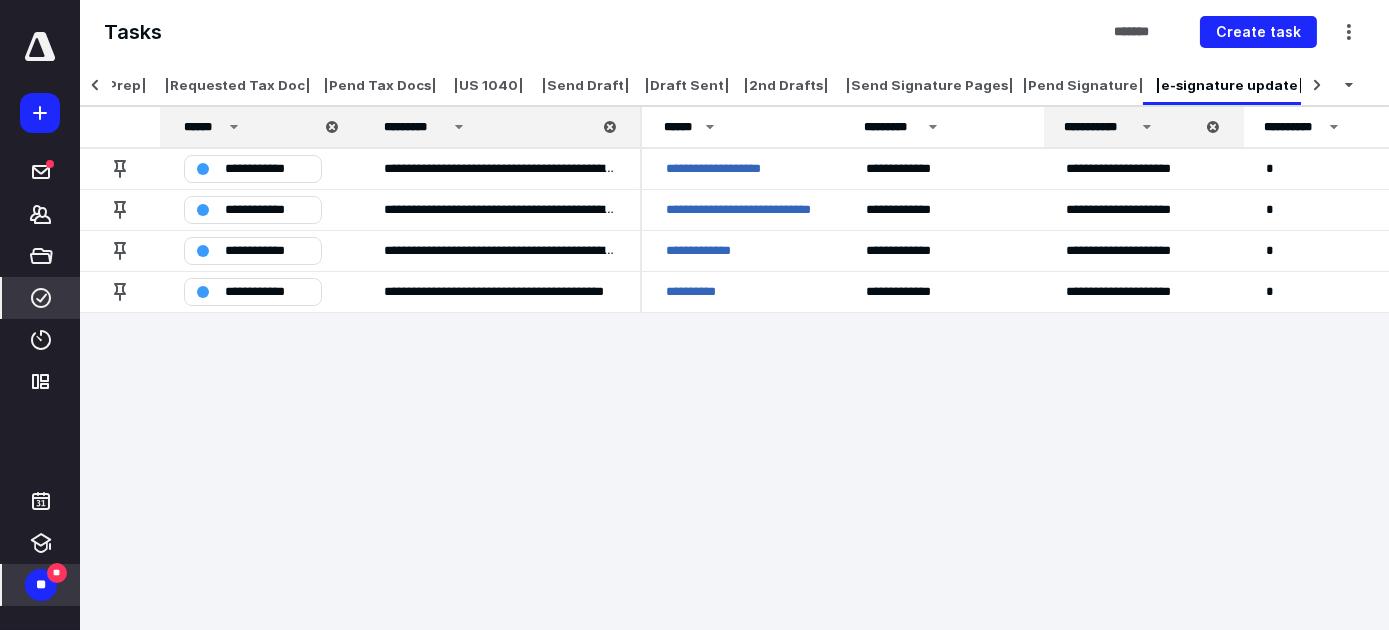 click on "**" at bounding box center [41, 585] 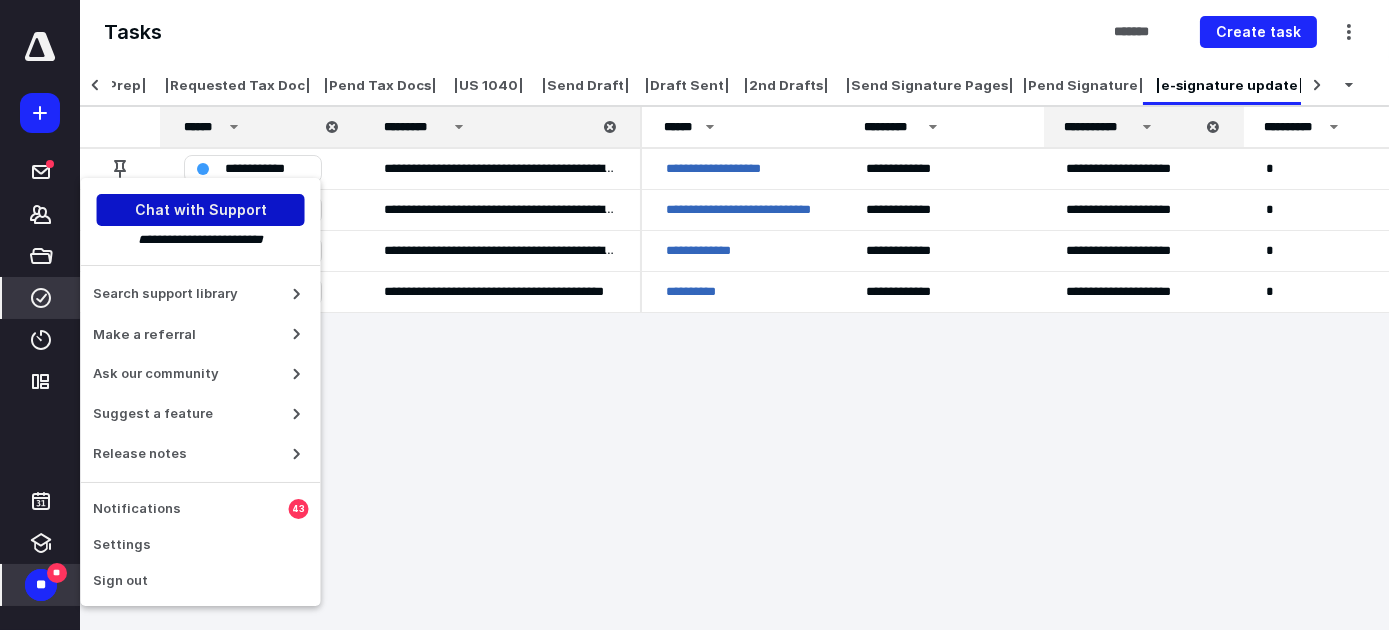 click on "Chat with Support" at bounding box center (201, 210) 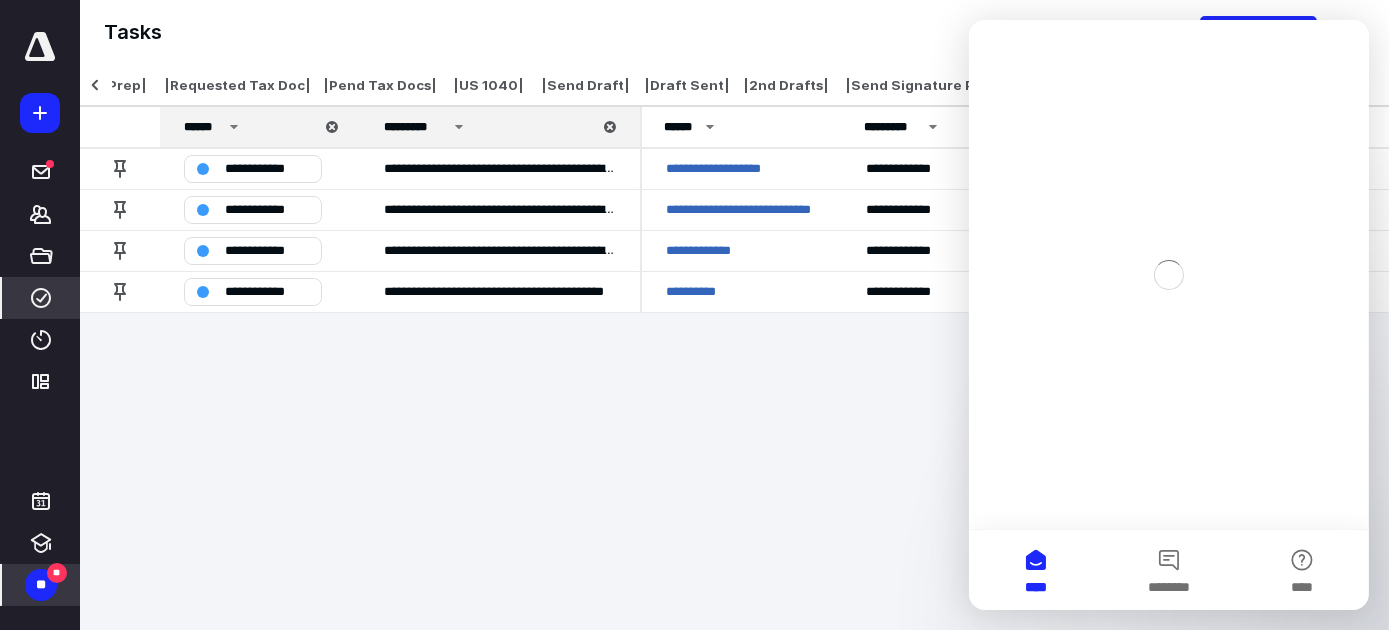 scroll, scrollTop: 0, scrollLeft: 0, axis: both 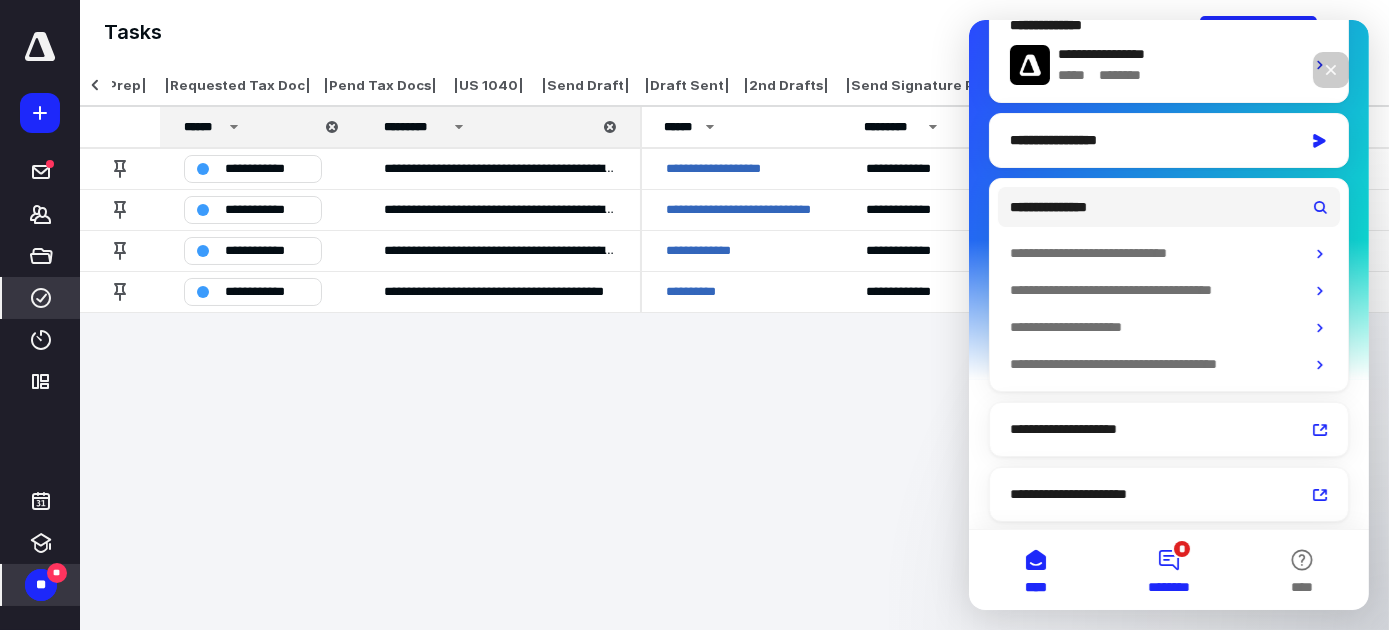 click on "* ********" at bounding box center [1167, 570] 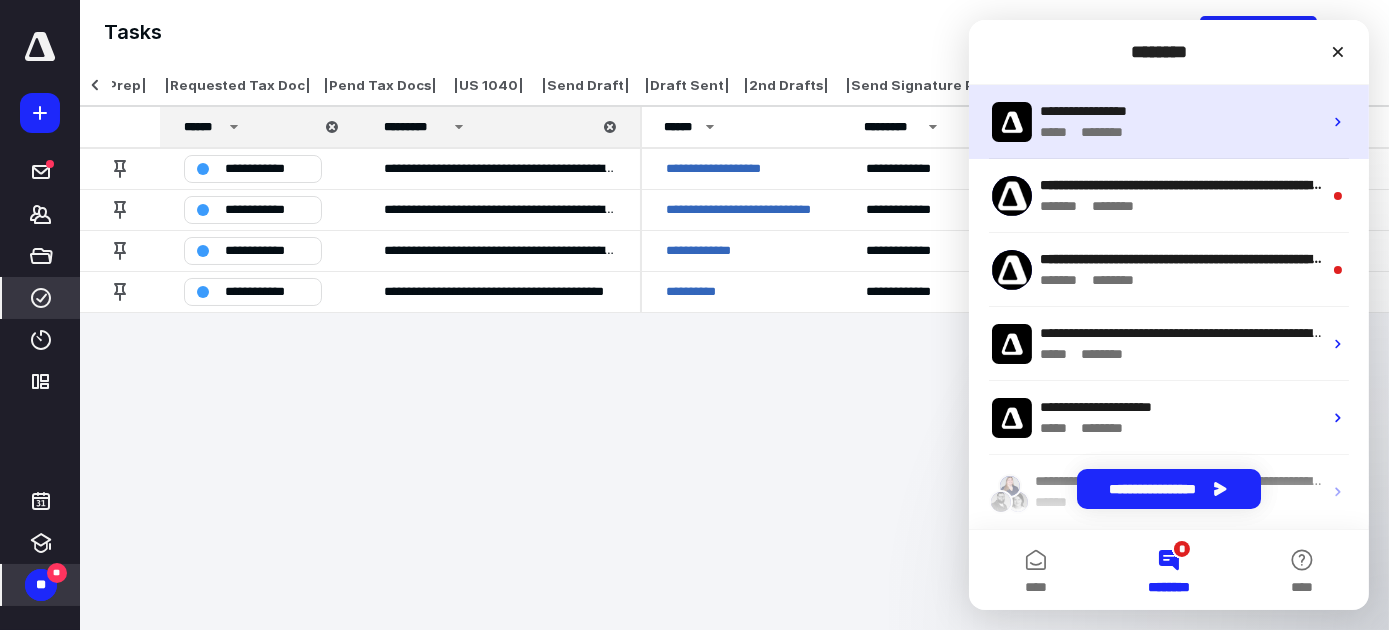 click on "**********" at bounding box center (1168, 122) 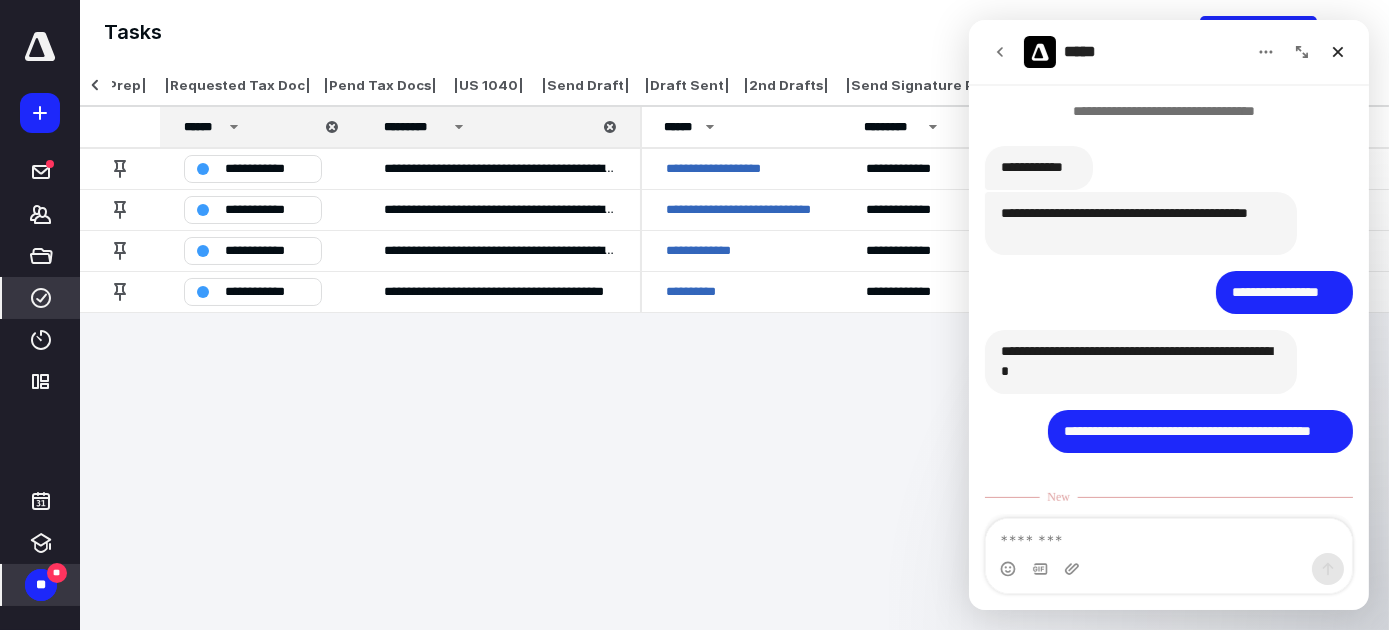 scroll, scrollTop: 2, scrollLeft: 0, axis: vertical 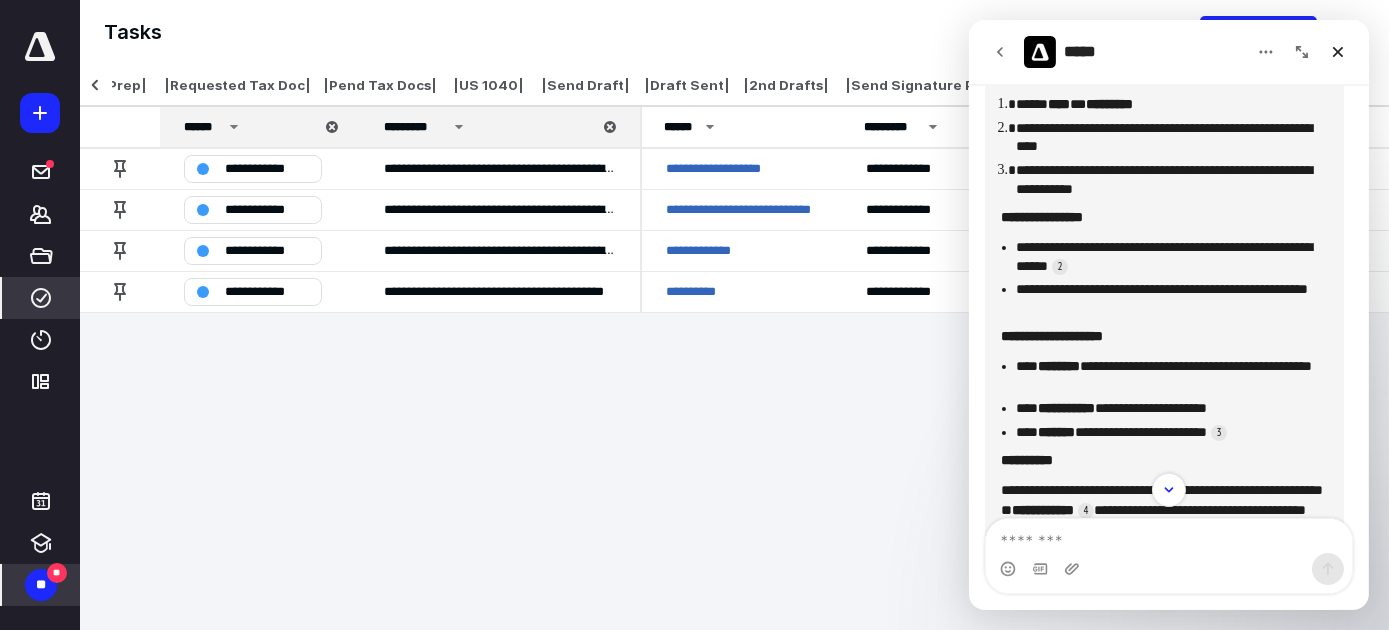 click on "**********" at bounding box center (694, 315) 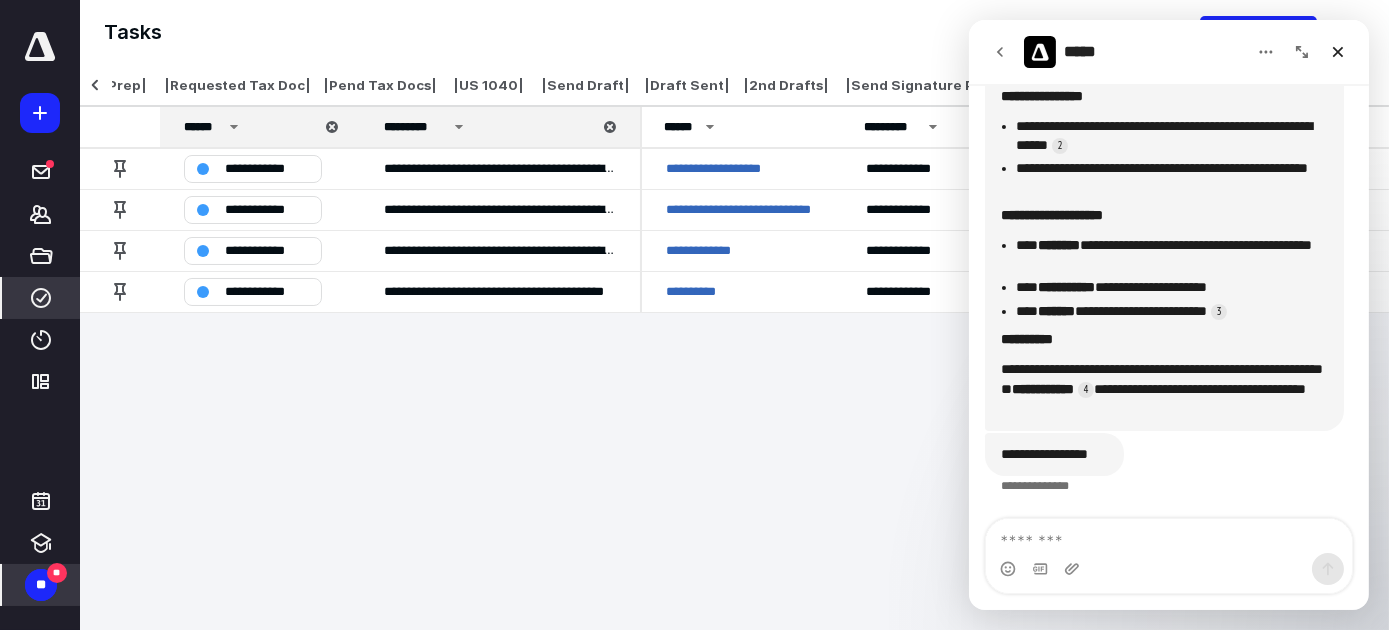 click on "**********" at bounding box center [694, 315] 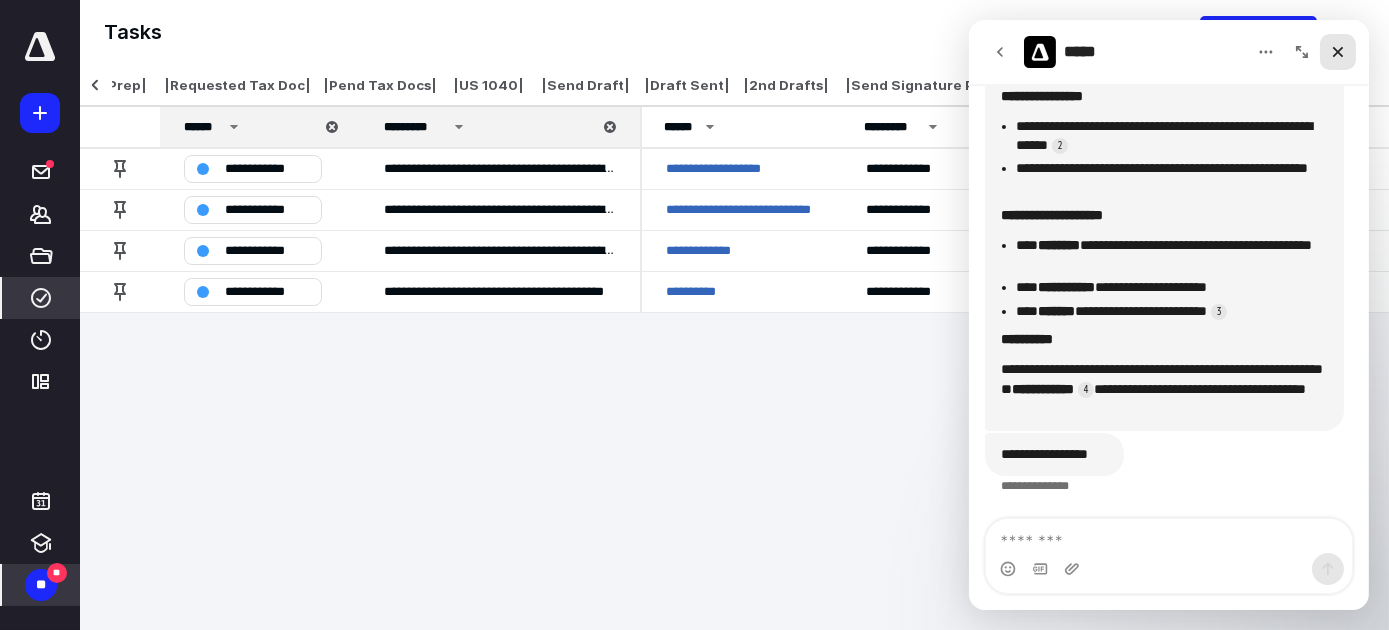 click 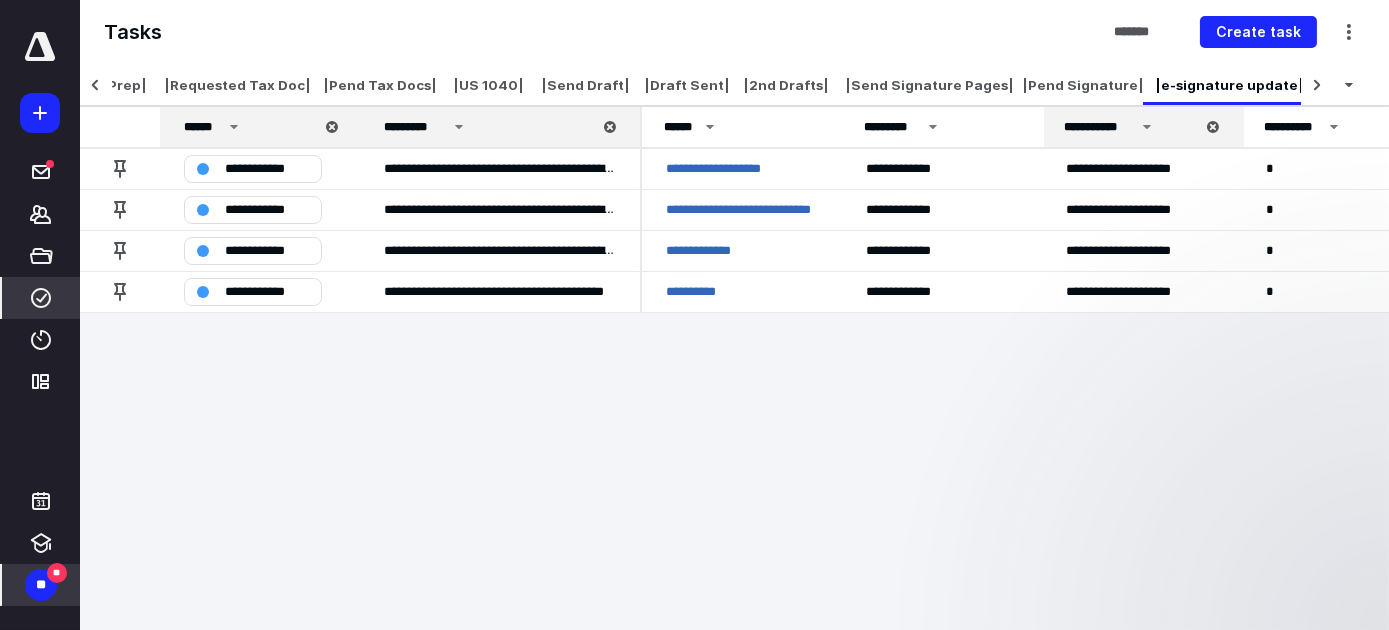 scroll, scrollTop: 0, scrollLeft: 0, axis: both 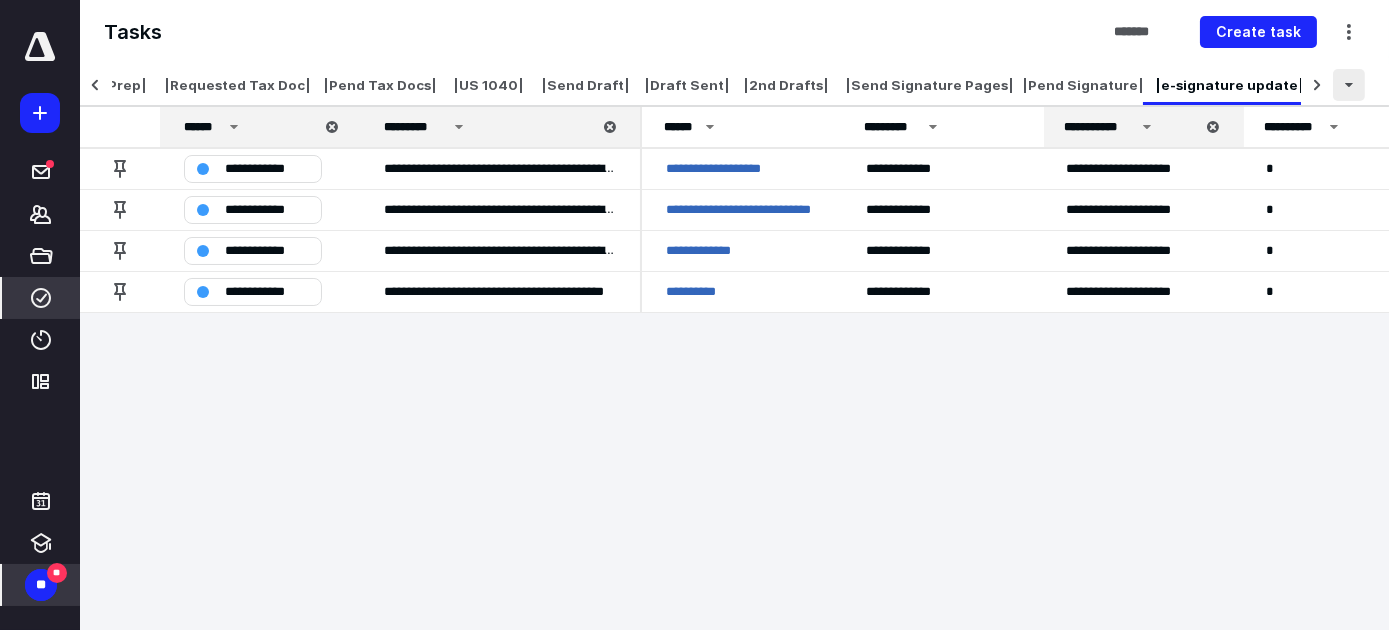 click at bounding box center (1349, 85) 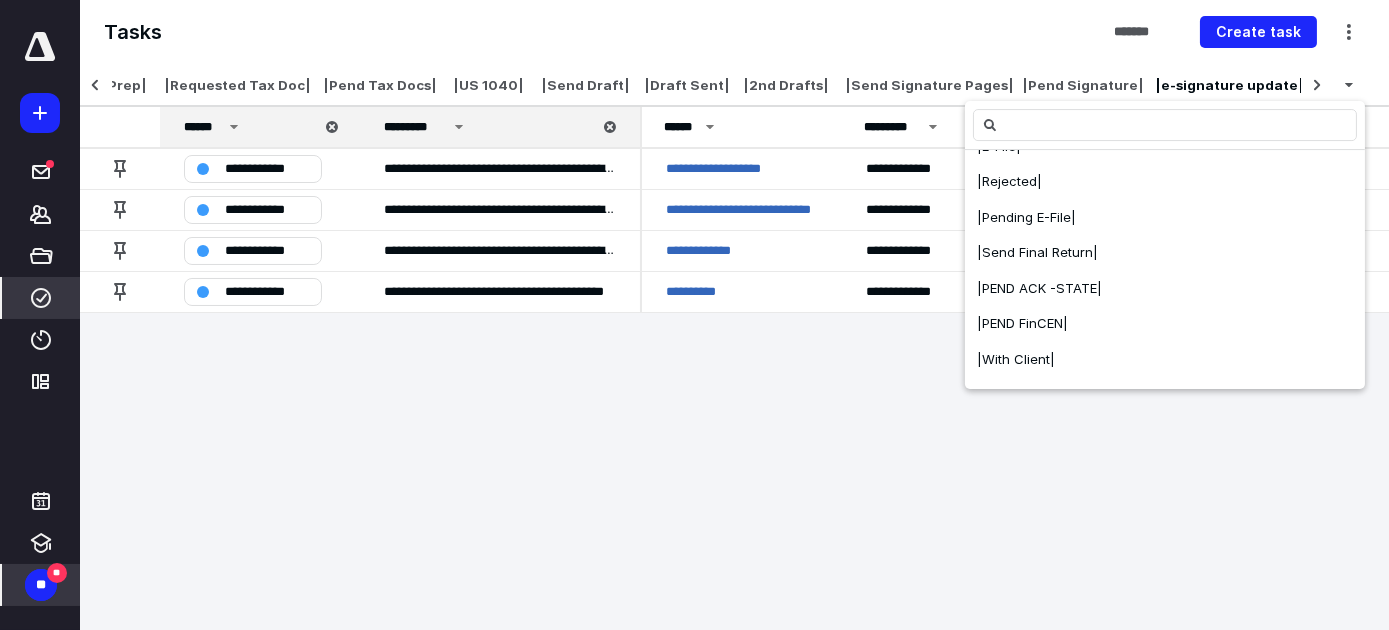 scroll, scrollTop: 562, scrollLeft: 0, axis: vertical 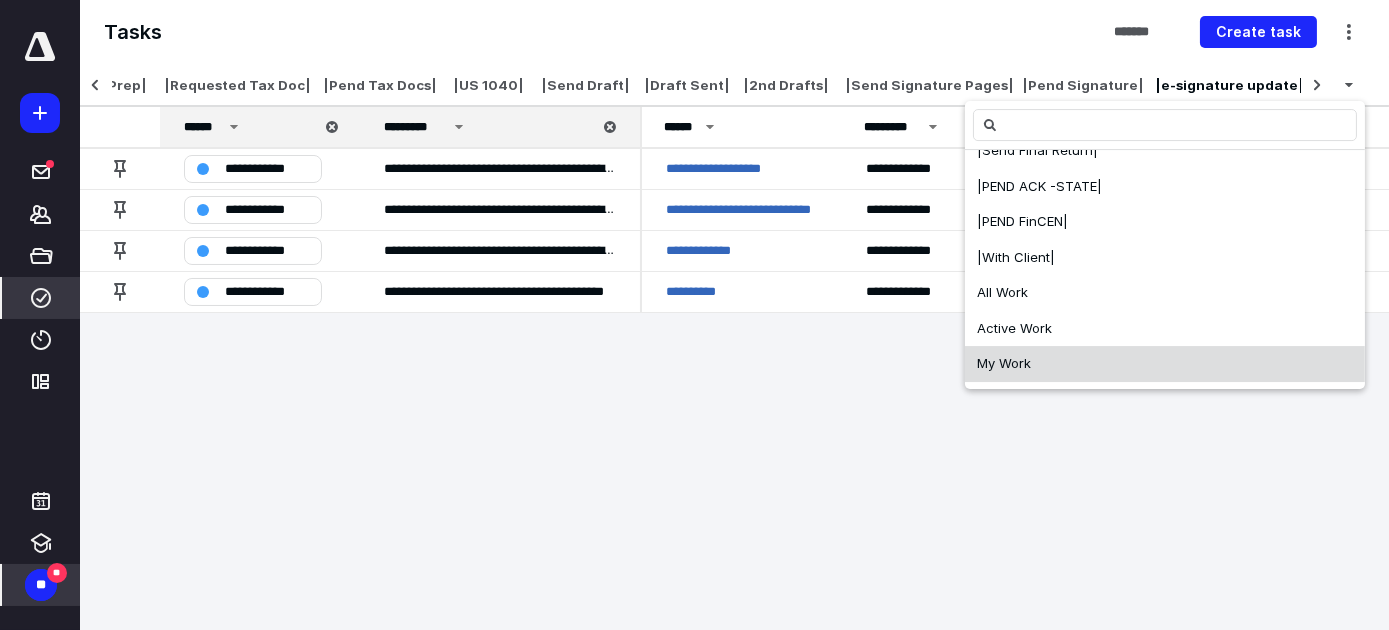 click on "My Work" at bounding box center (1165, 364) 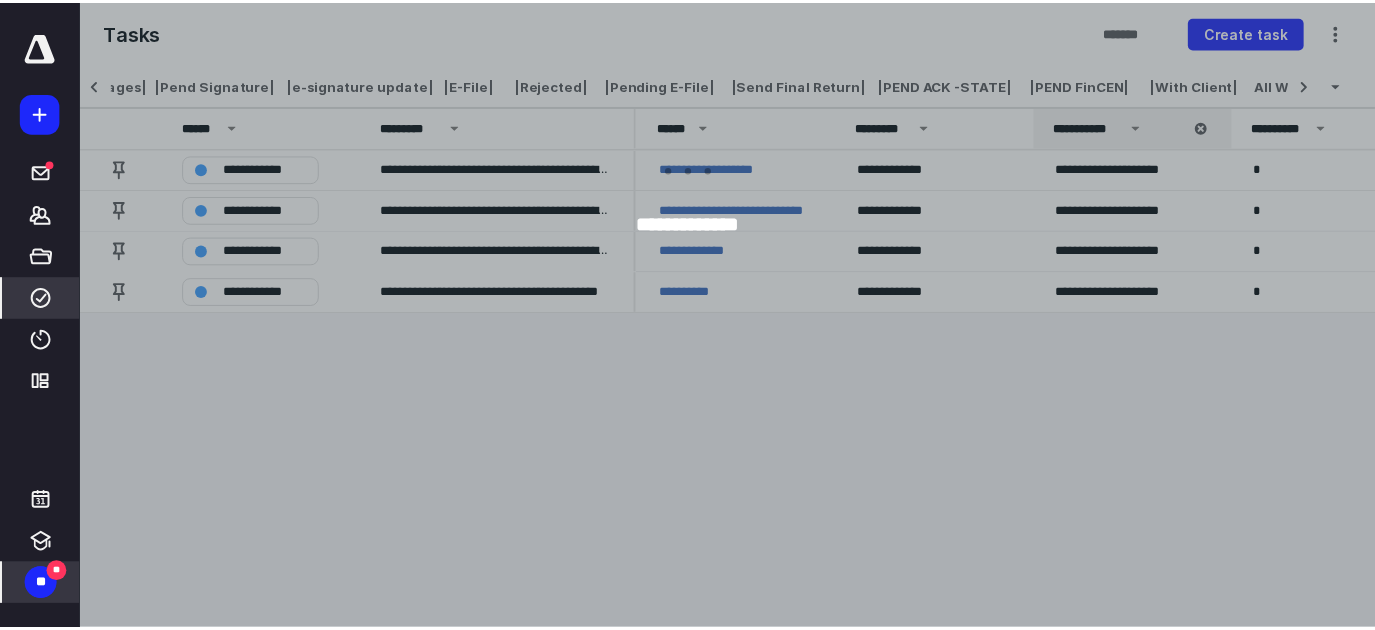 scroll, scrollTop: 0, scrollLeft: 1426, axis: horizontal 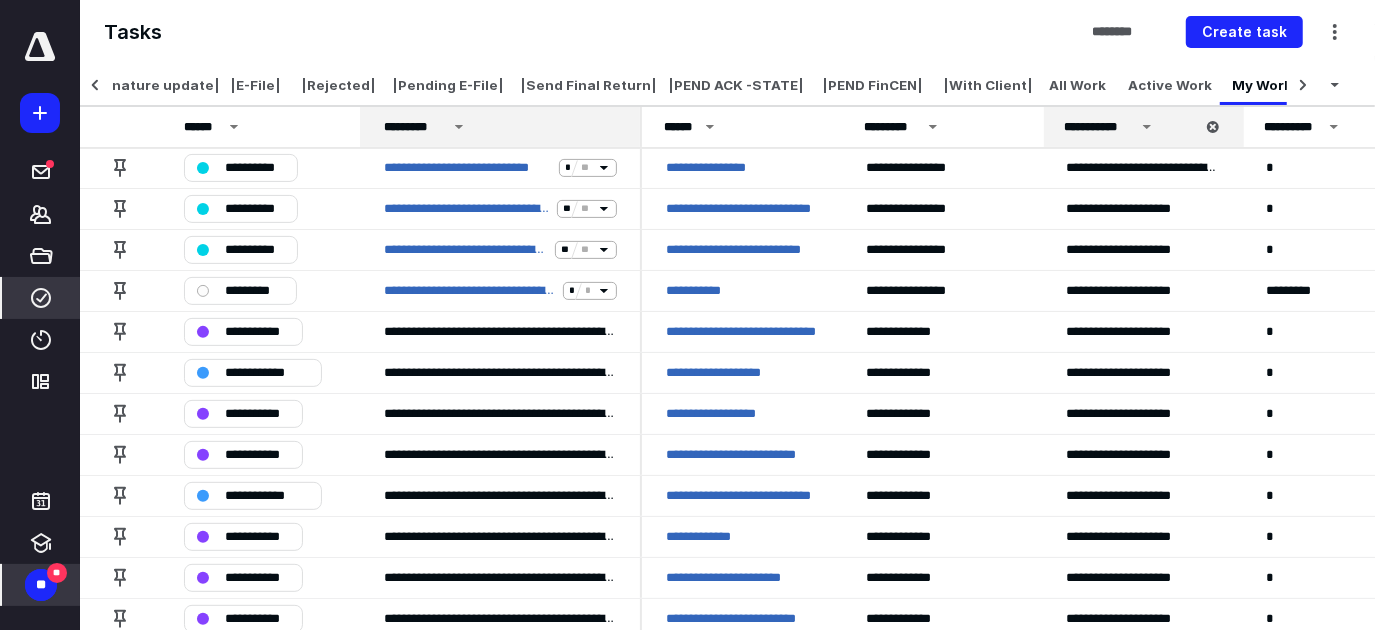 click on "*********" at bounding box center (415, 127) 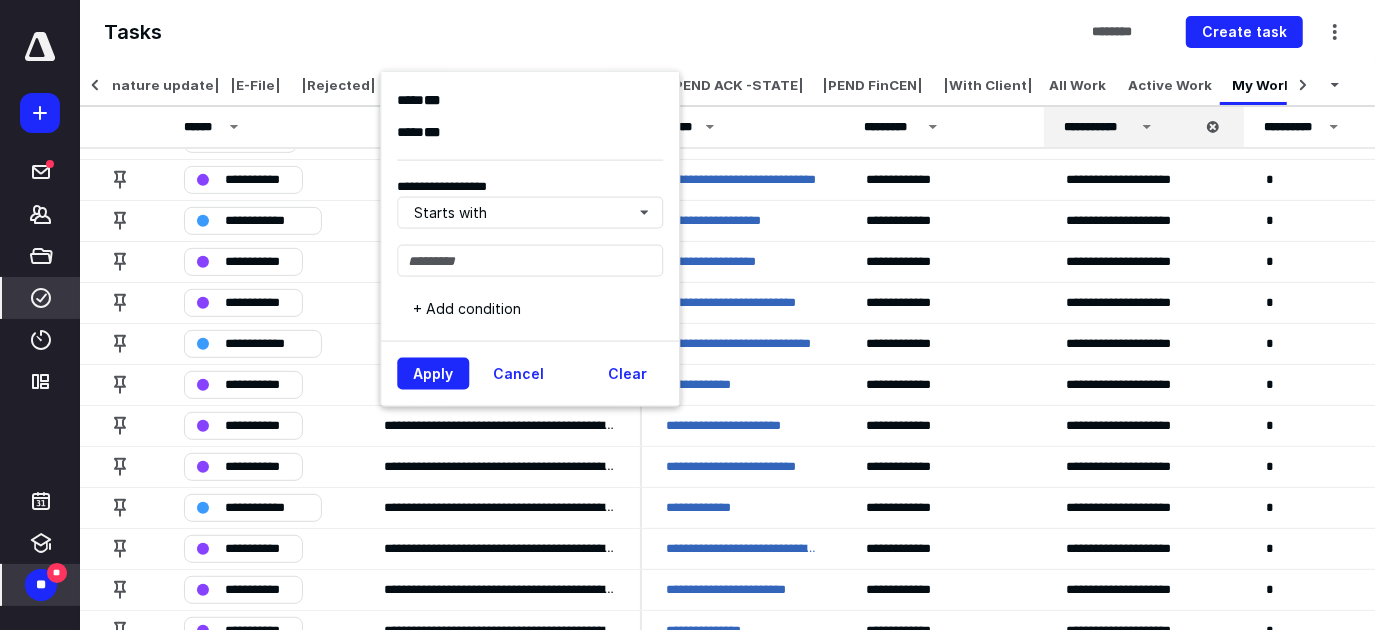 scroll, scrollTop: 400, scrollLeft: 0, axis: vertical 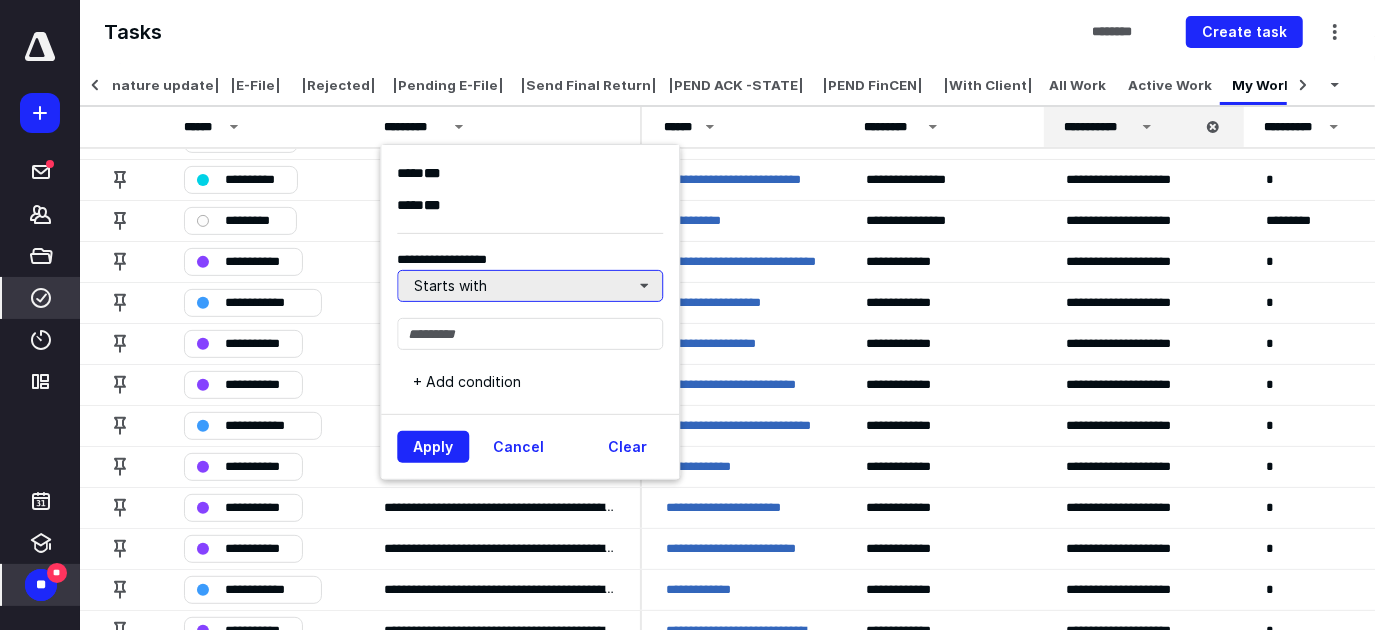 click on "Starts with" at bounding box center (530, 286) 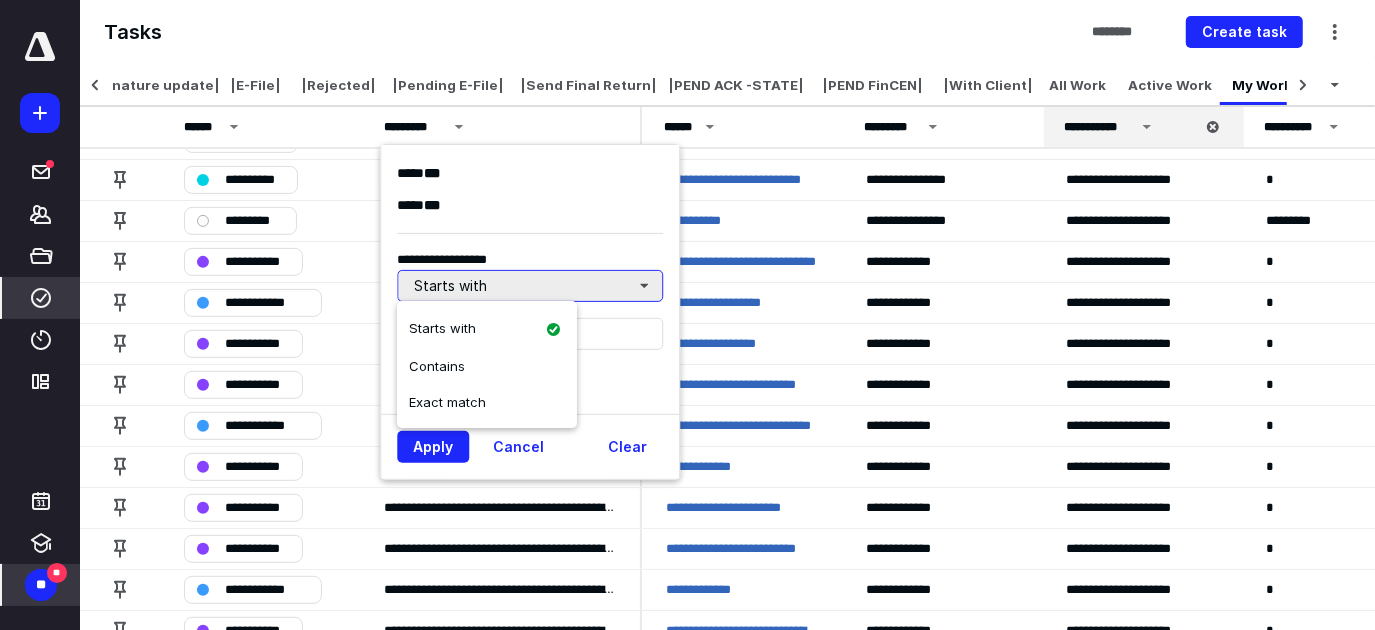 click on "Starts with" at bounding box center (530, 286) 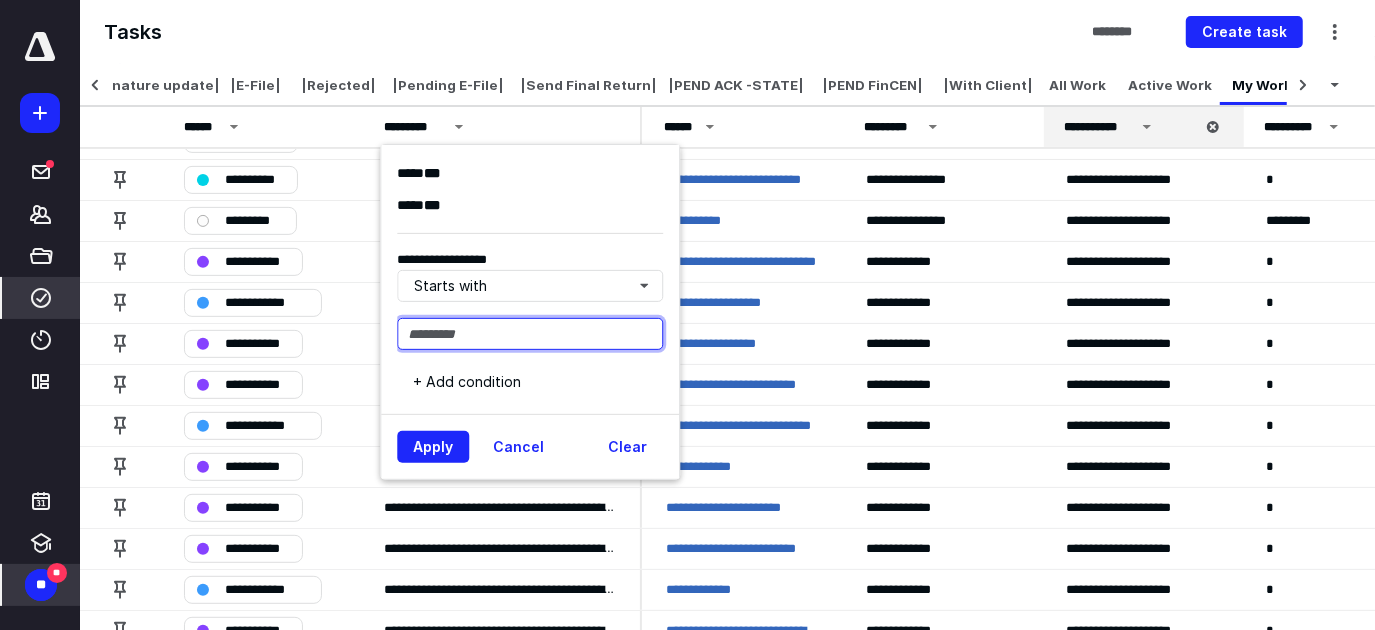 click at bounding box center (530, 334) 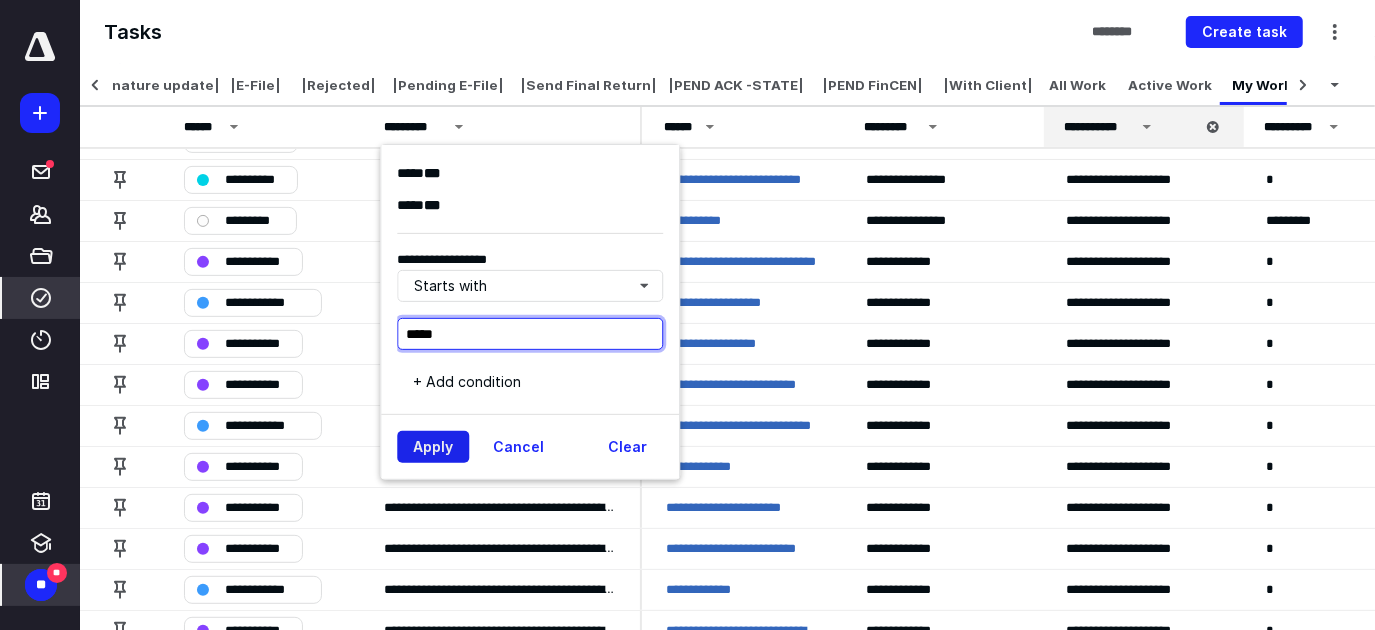 type on "*****" 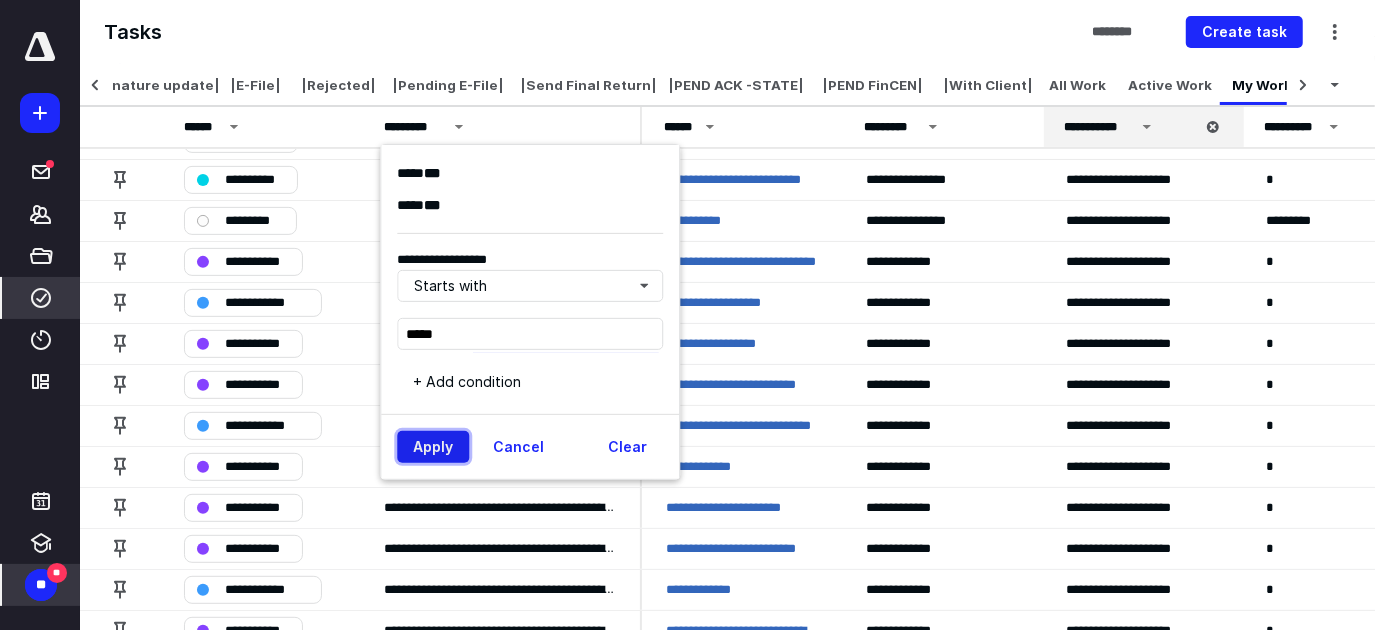 click on "Apply" at bounding box center (433, 447) 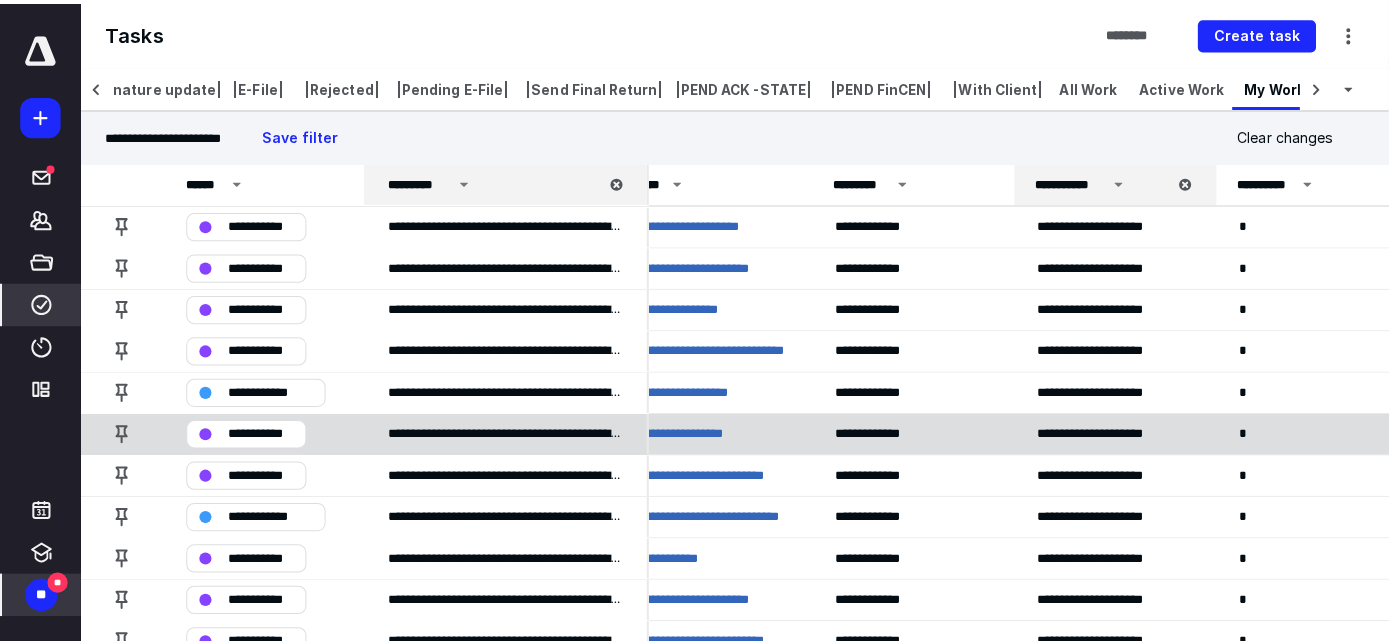 scroll, scrollTop: 0, scrollLeft: 0, axis: both 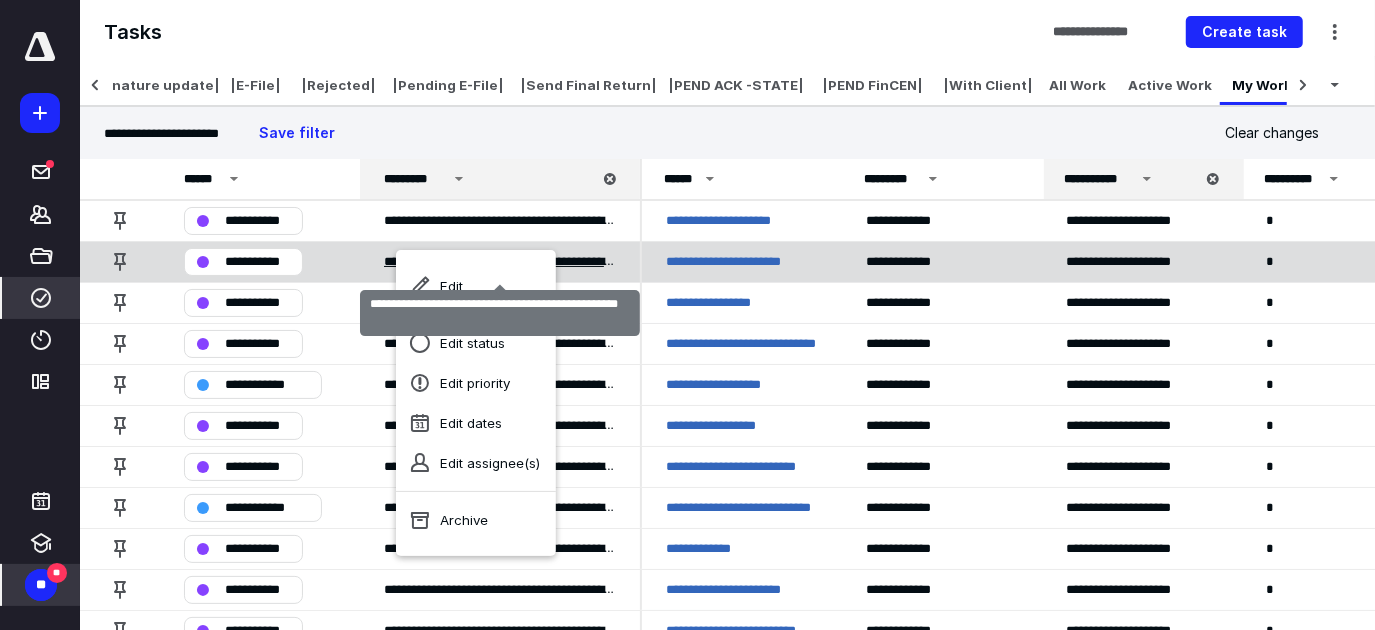 click on "**********" at bounding box center [500, 262] 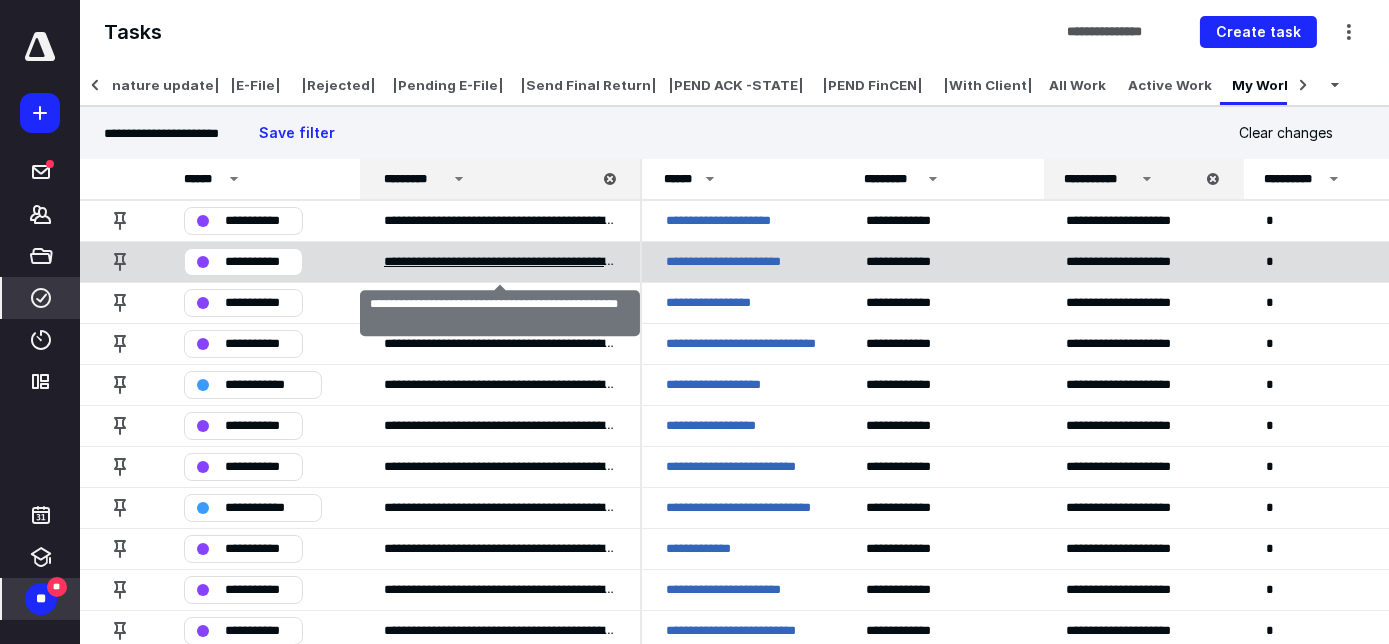scroll, scrollTop: 550, scrollLeft: 0, axis: vertical 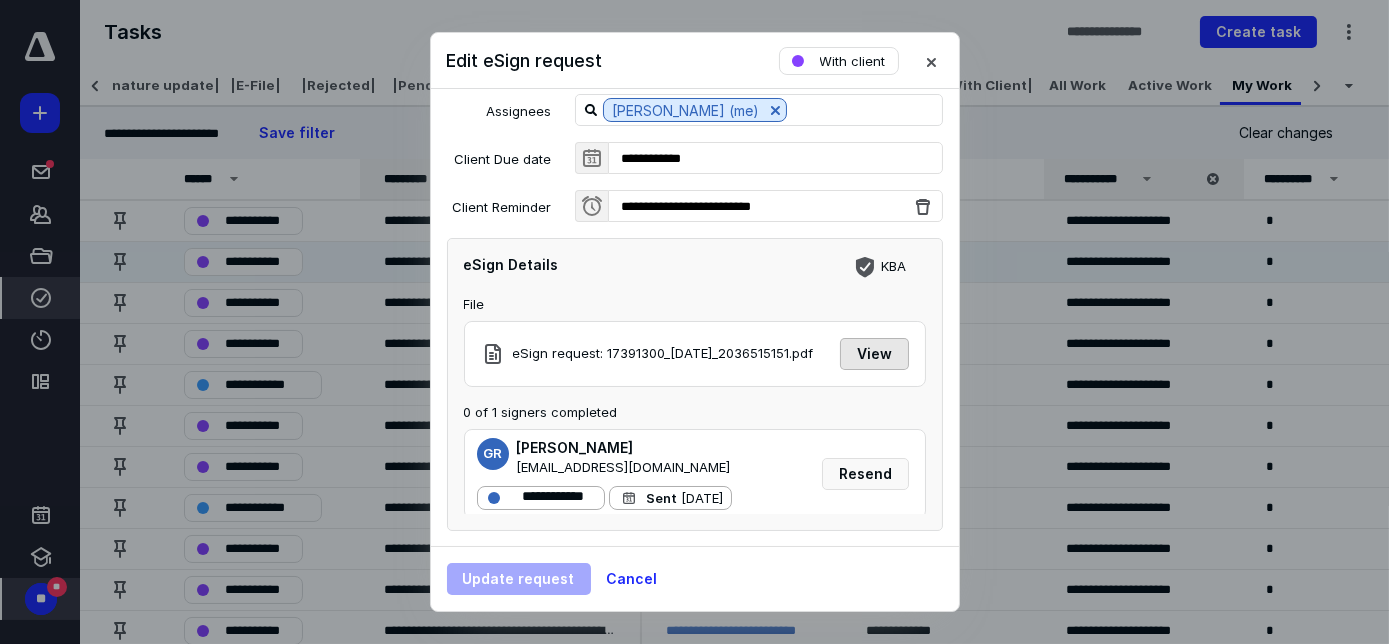 click on "View" at bounding box center (874, 354) 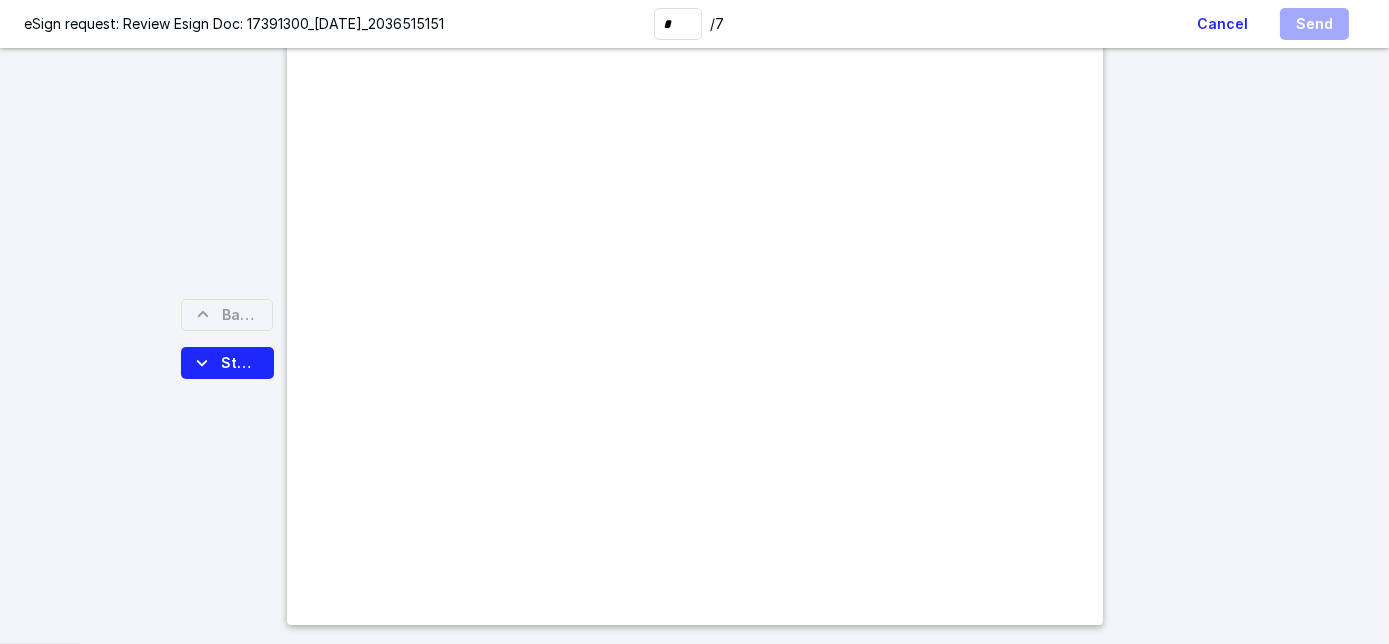 scroll, scrollTop: 1669, scrollLeft: 0, axis: vertical 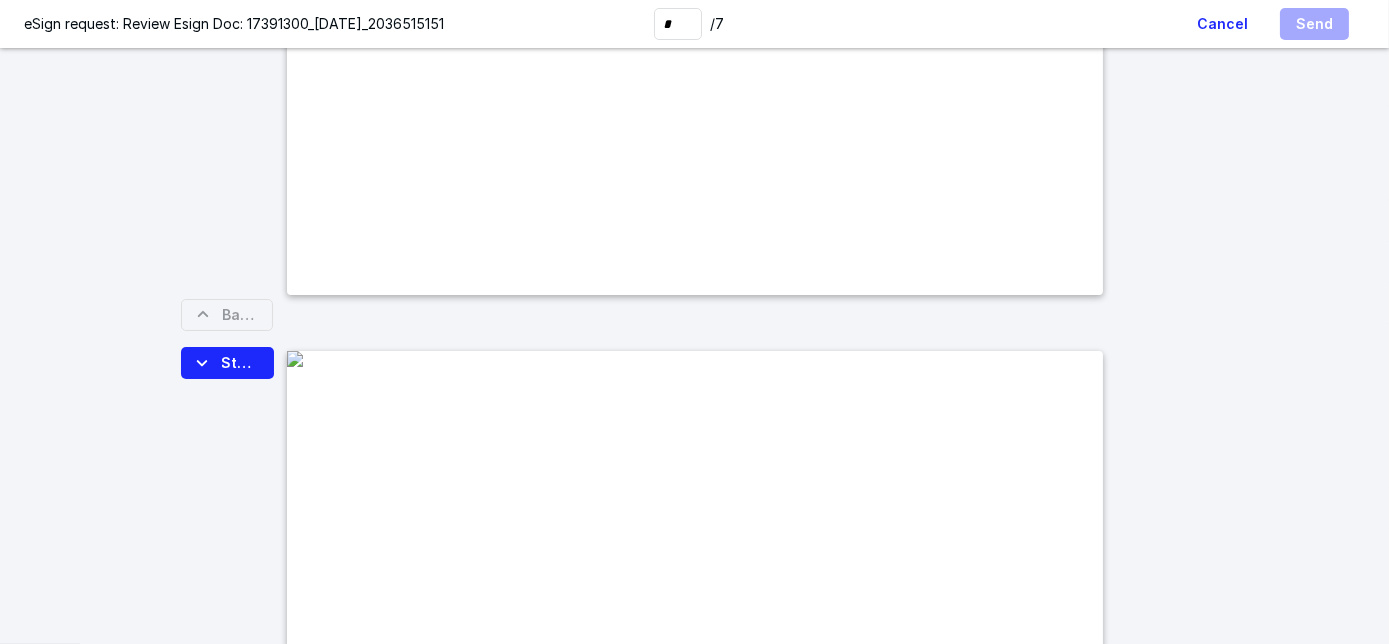 type on "*" 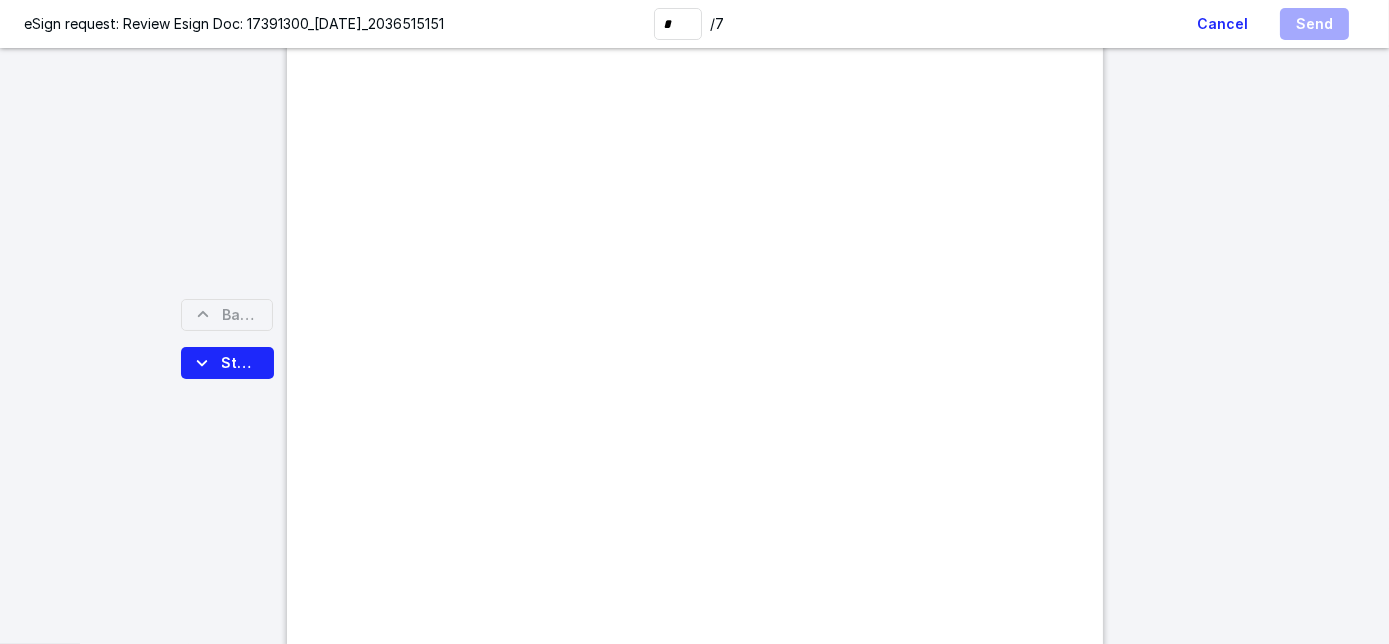 scroll, scrollTop: 7444, scrollLeft: 0, axis: vertical 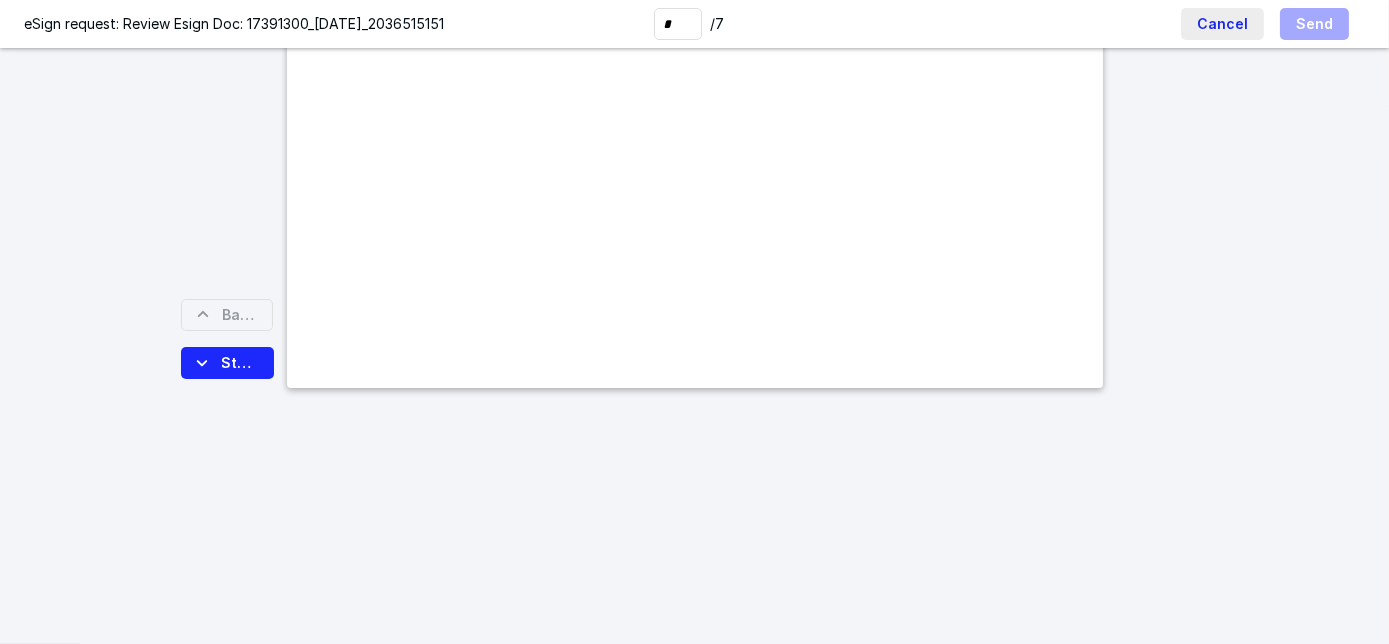 click on "Cancel" at bounding box center (1222, 24) 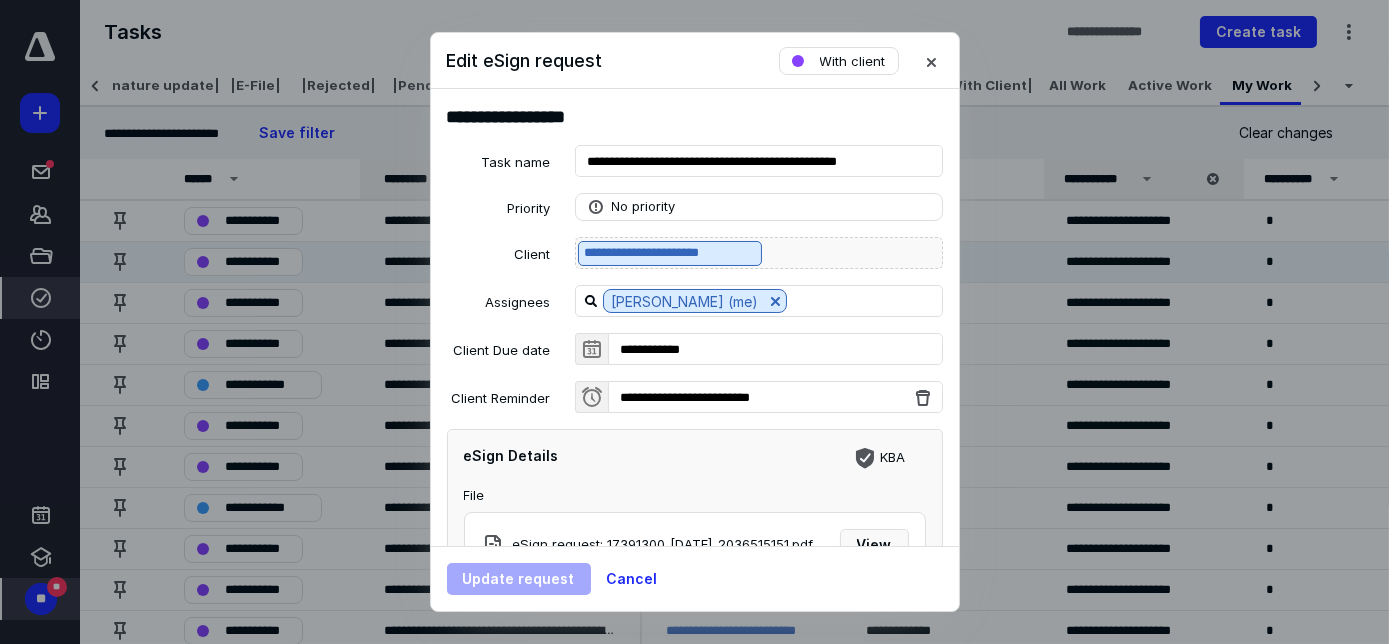 drag, startPoint x: 707, startPoint y: 257, endPoint x: 652, endPoint y: 255, distance: 55.03635 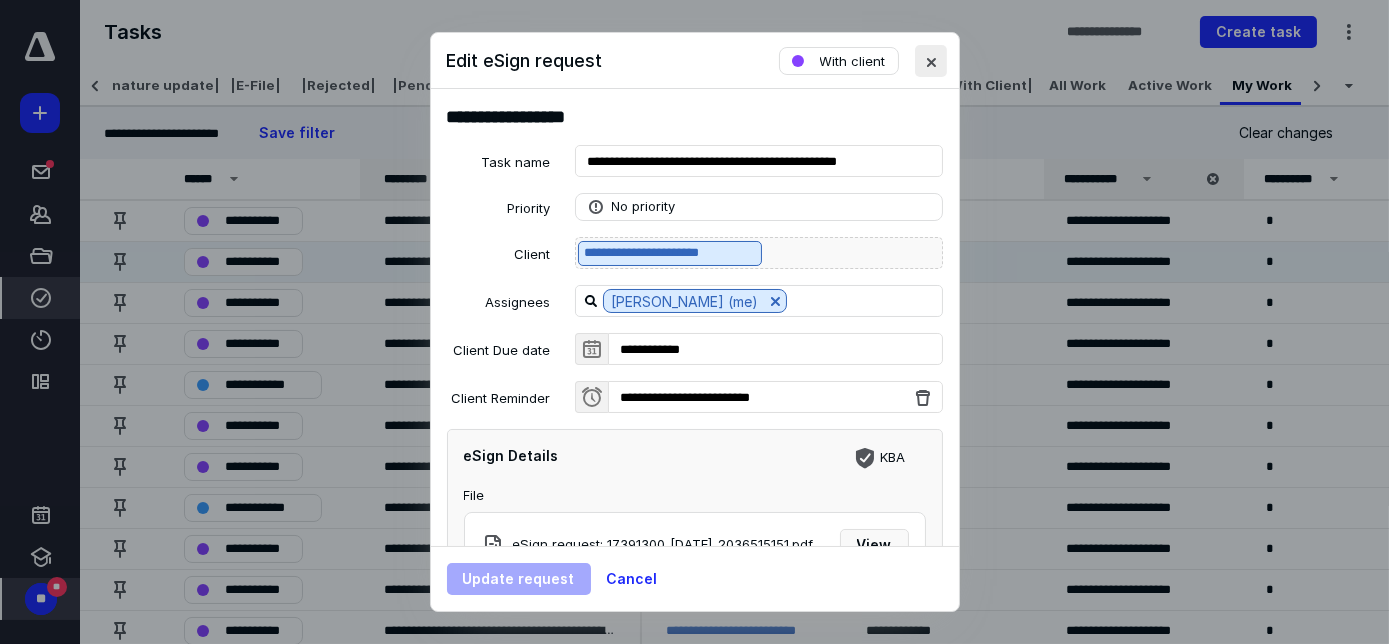 click at bounding box center (931, 61) 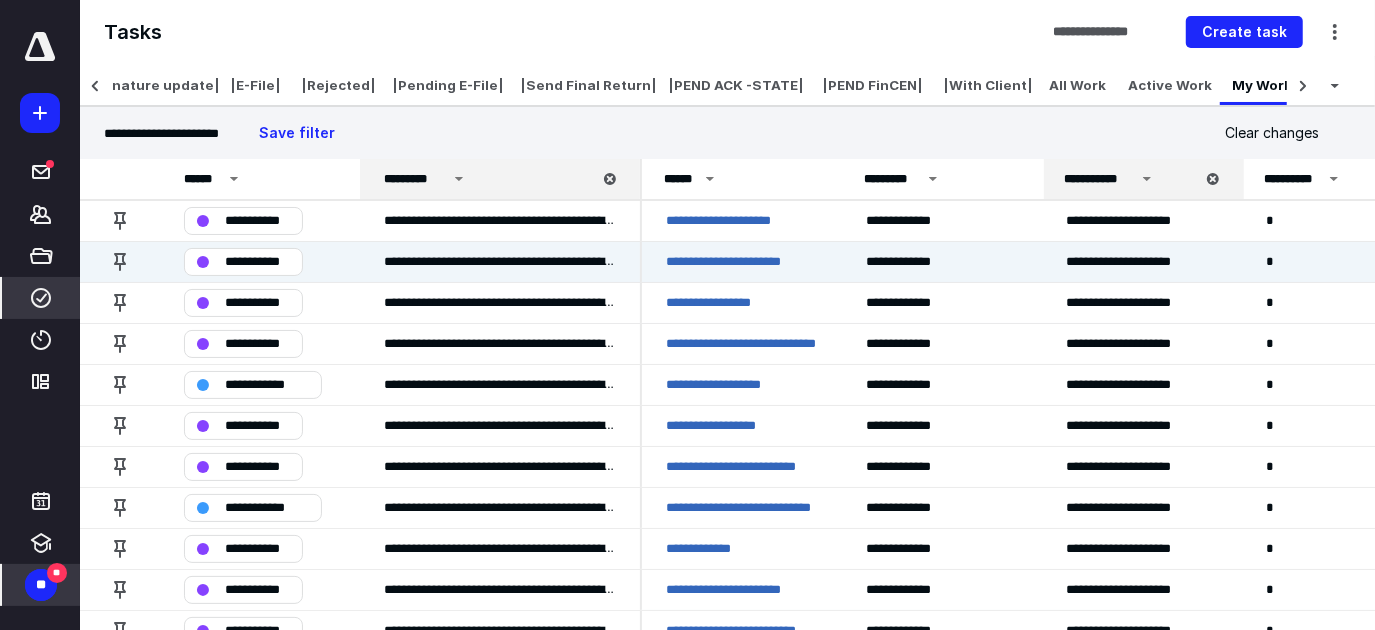 scroll, scrollTop: 564, scrollLeft: 0, axis: vertical 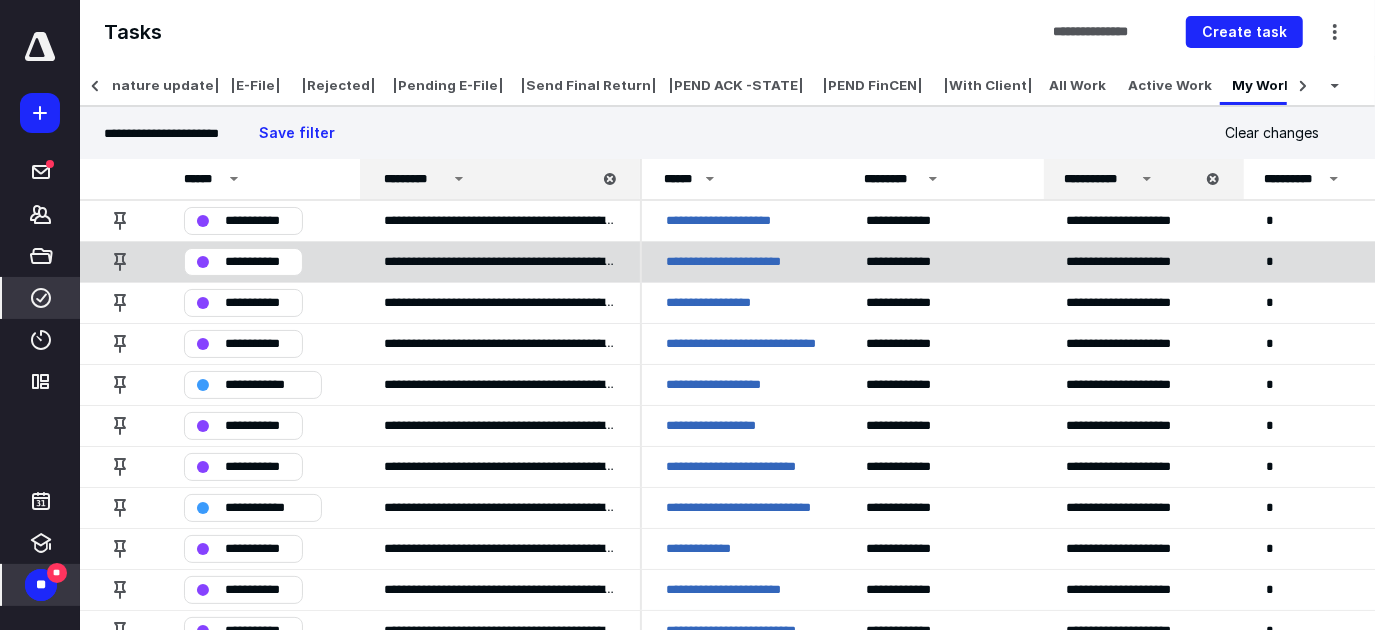 click on "**********" at bounding box center (742, 262) 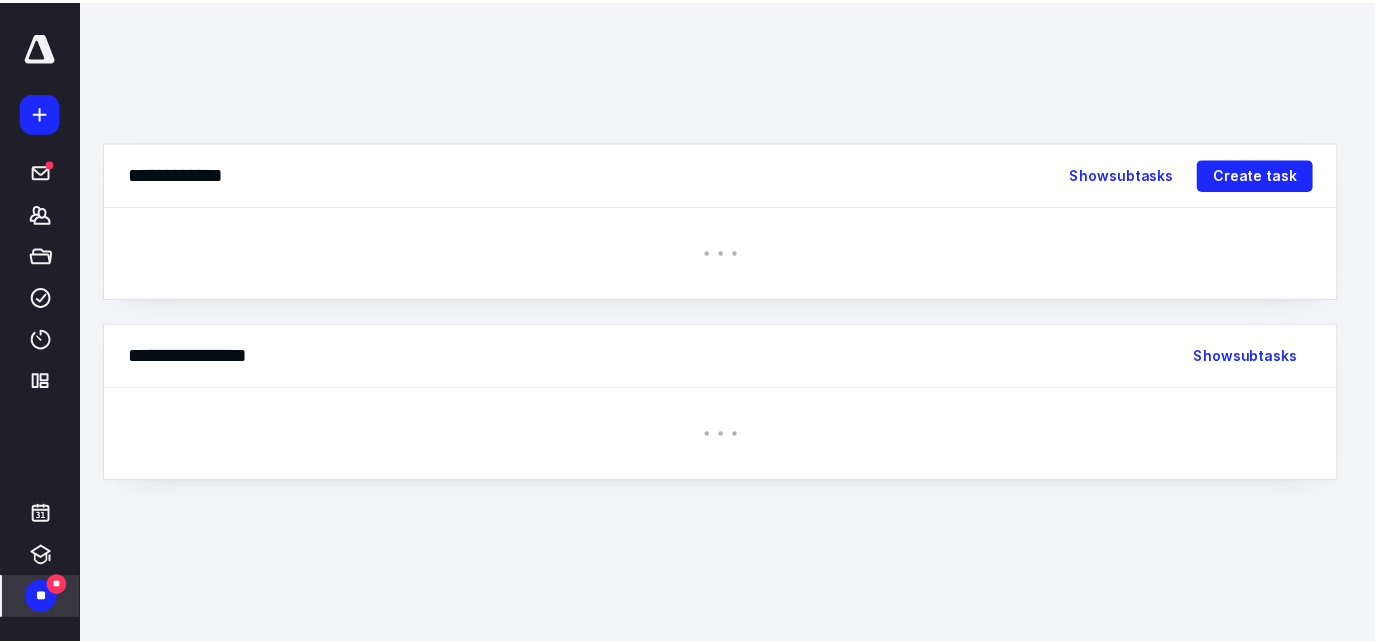 scroll, scrollTop: 550, scrollLeft: 0, axis: vertical 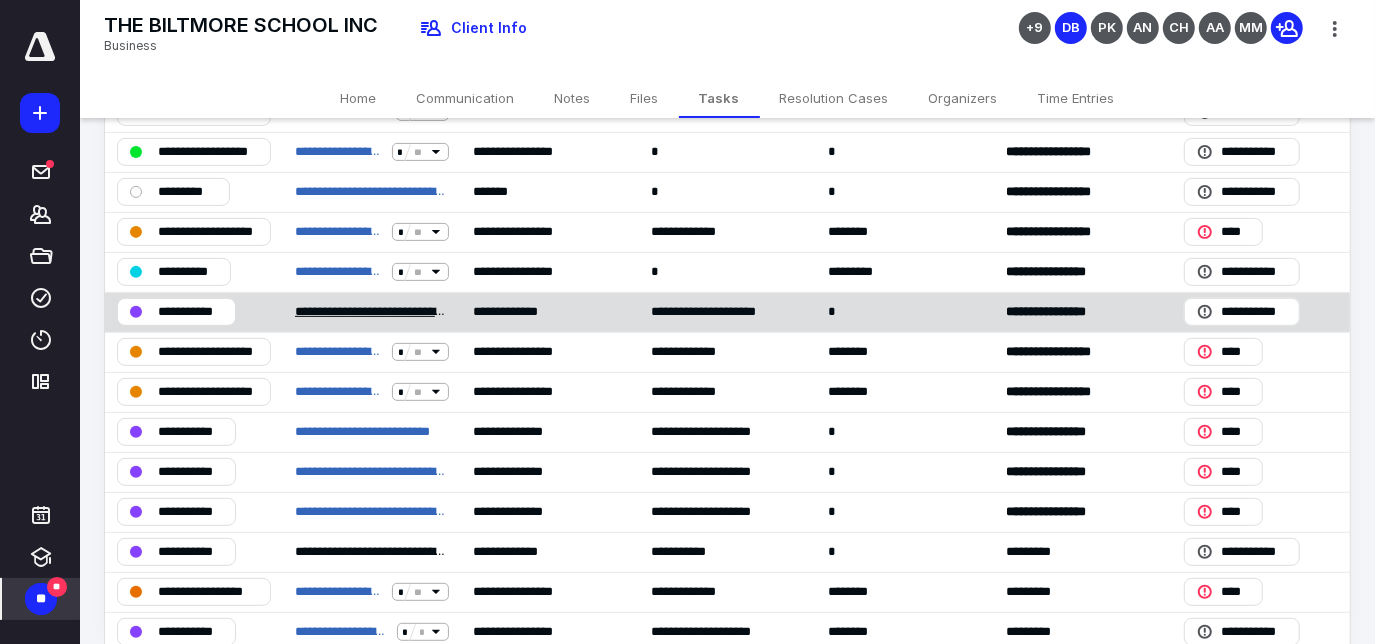 click on "**********" at bounding box center [372, 312] 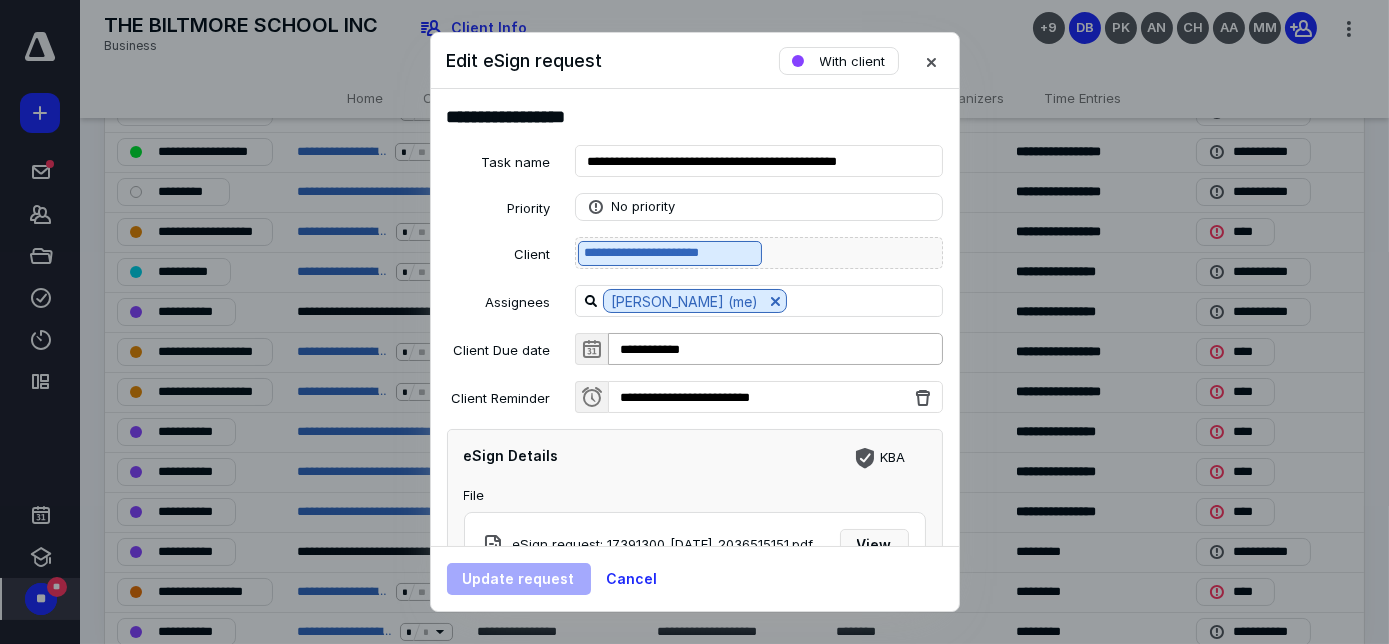scroll, scrollTop: 191, scrollLeft: 0, axis: vertical 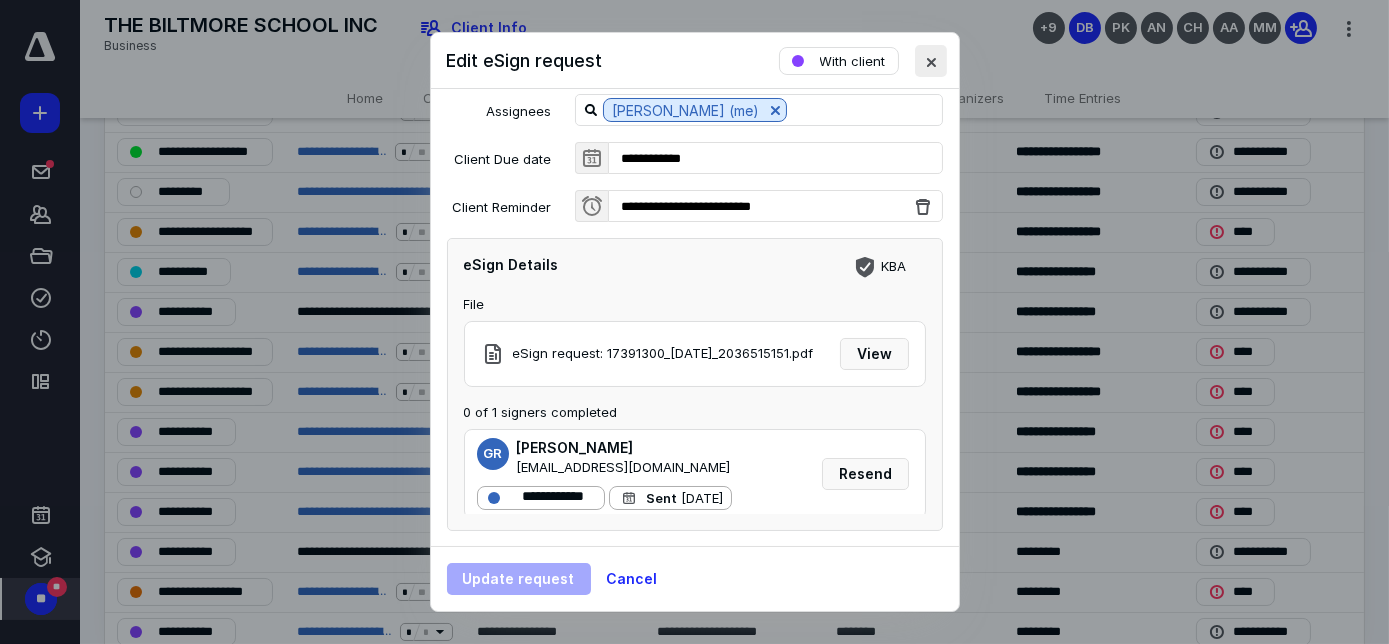 click at bounding box center (931, 61) 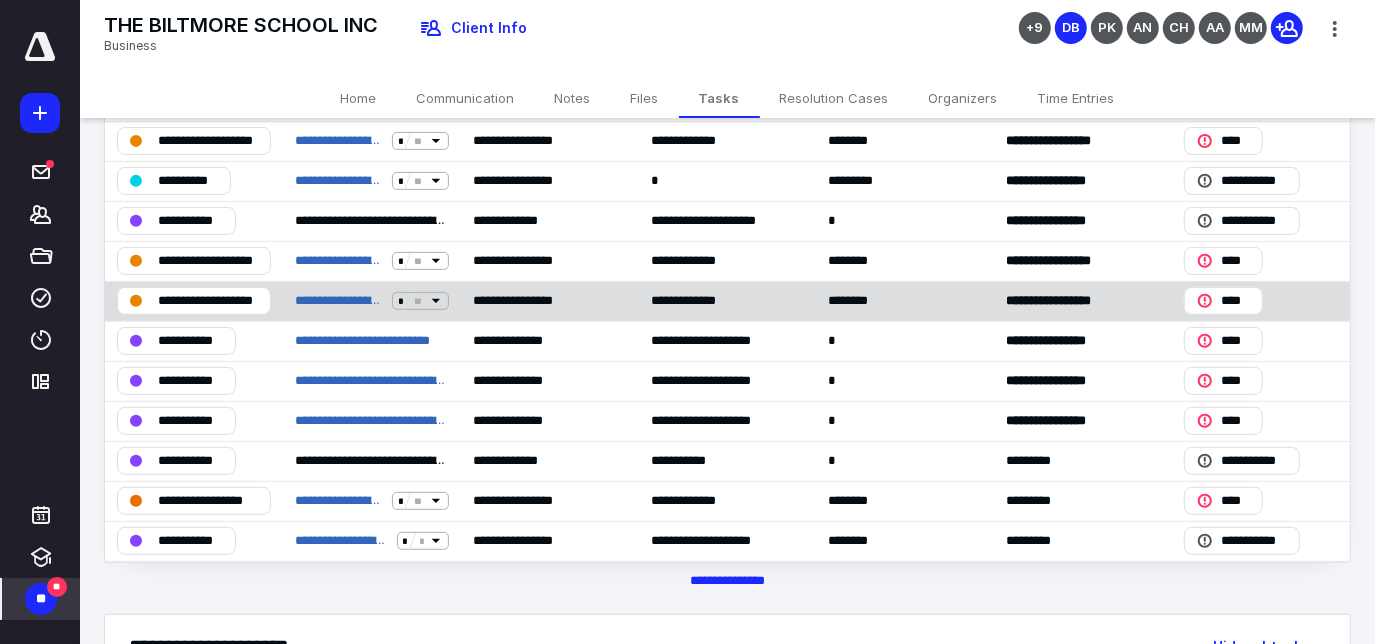 scroll, scrollTop: 472, scrollLeft: 0, axis: vertical 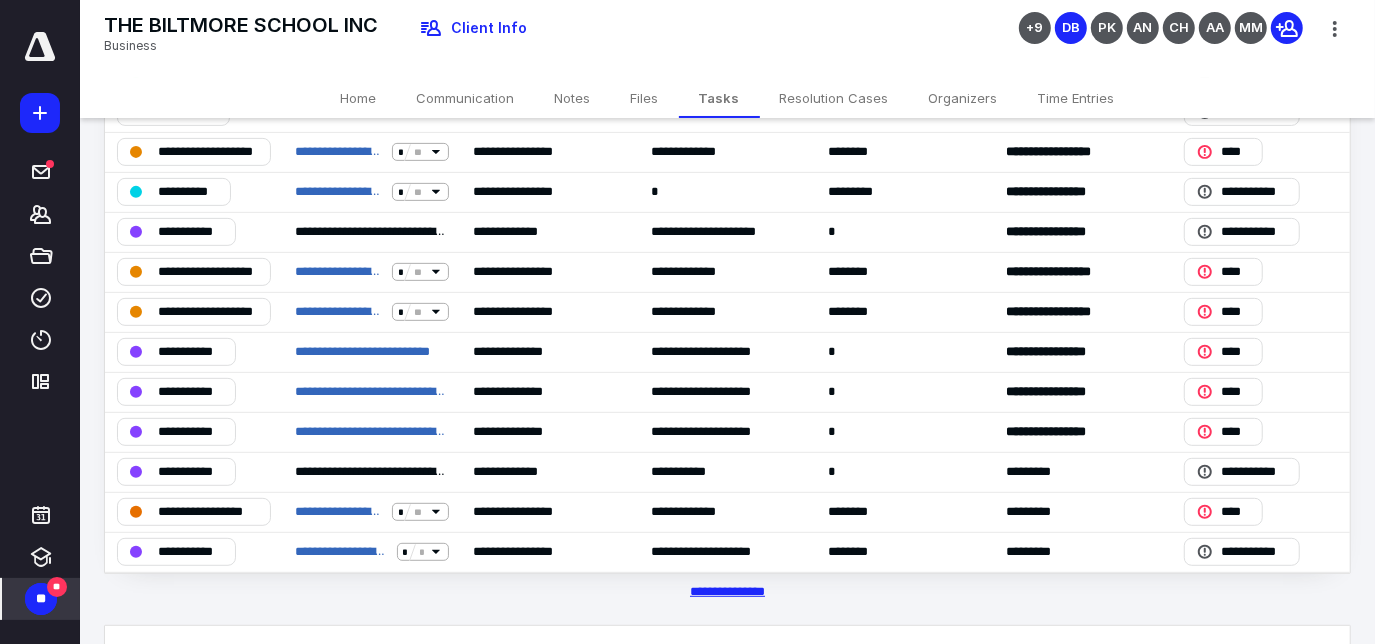 click on "********* *****" at bounding box center (727, 591) 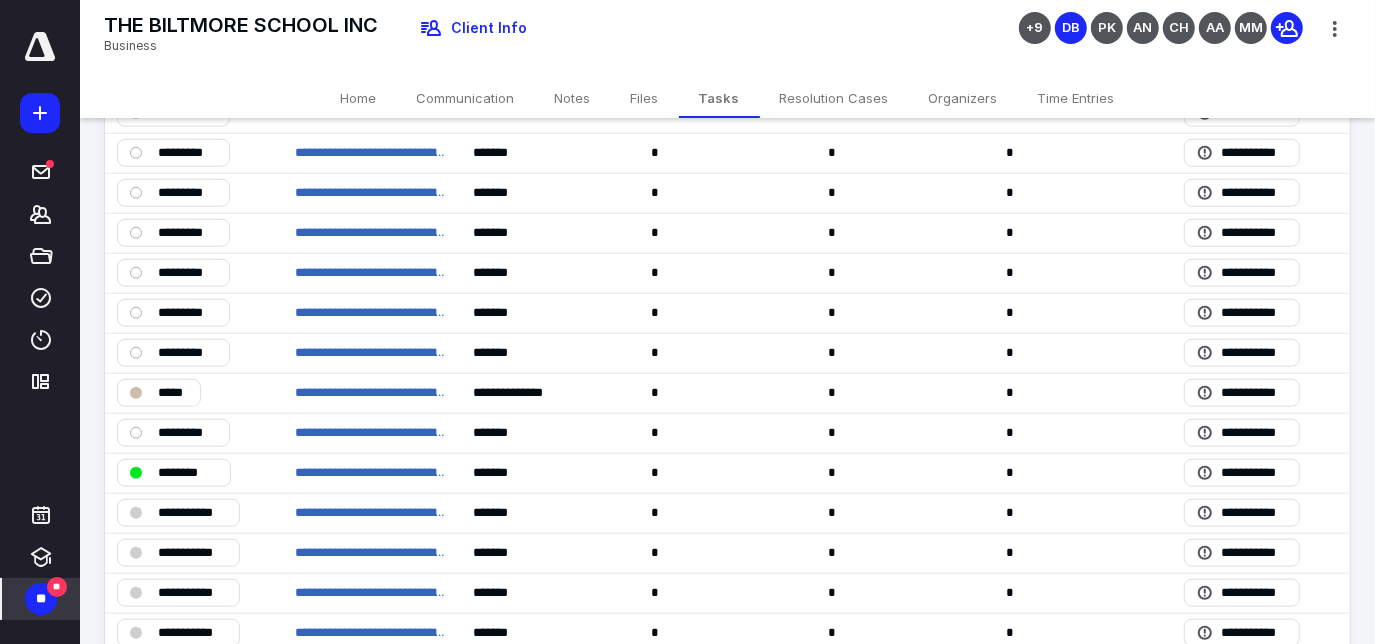 scroll, scrollTop: 1444, scrollLeft: 0, axis: vertical 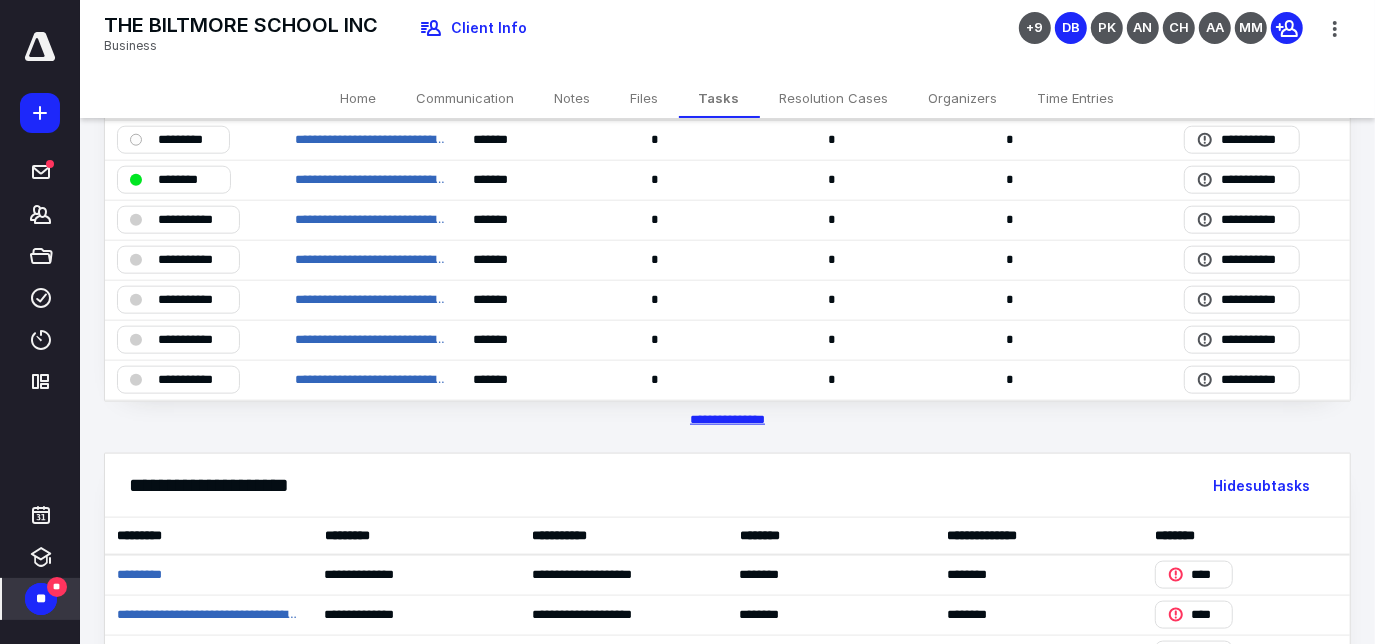click on "********* *****" at bounding box center [727, 419] 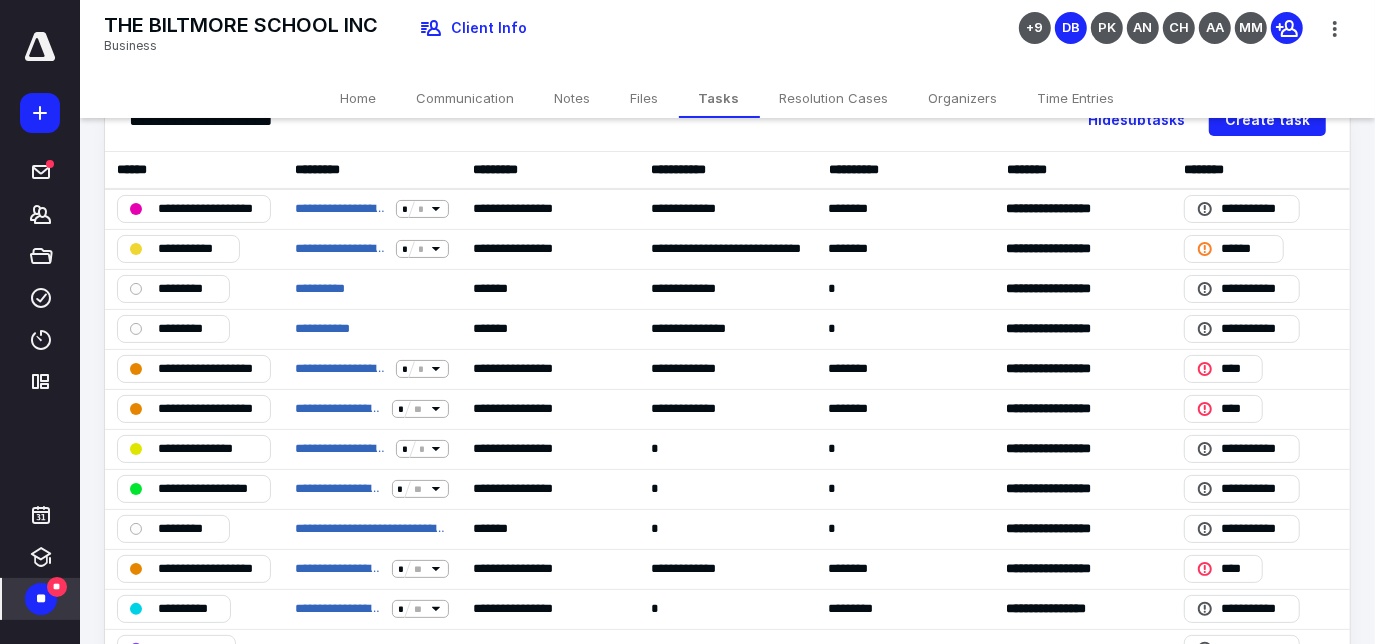 scroll, scrollTop: 0, scrollLeft: 0, axis: both 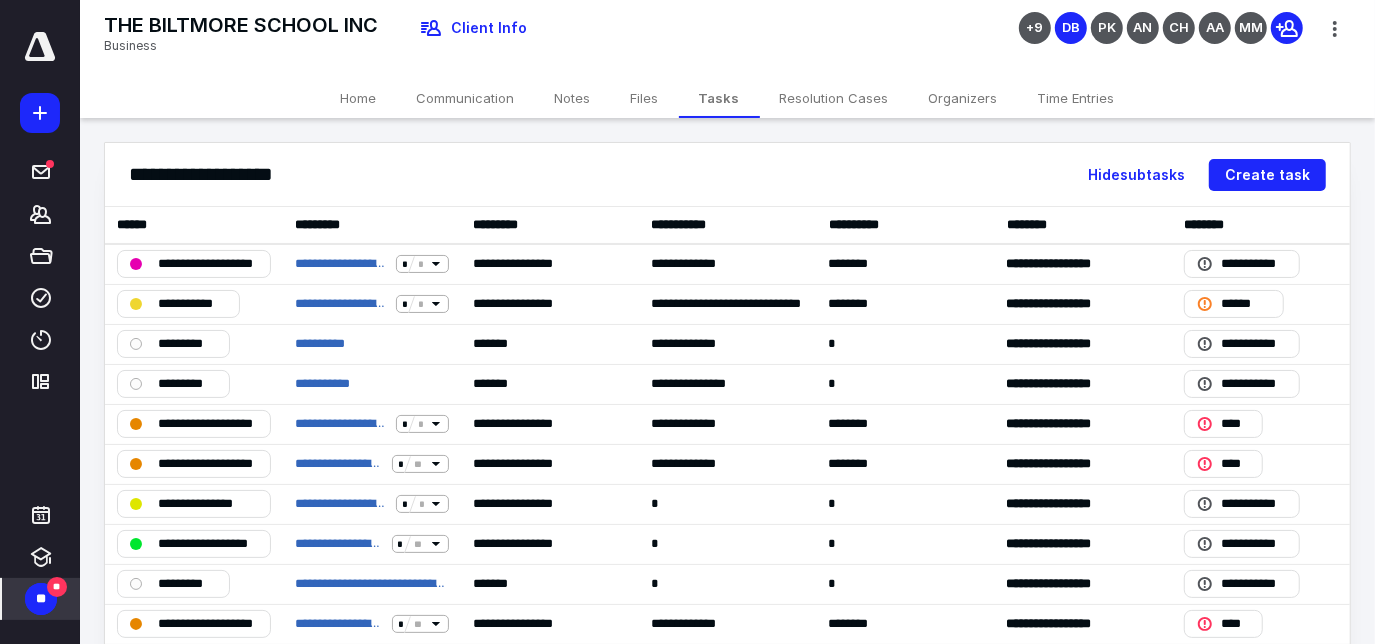 drag, startPoint x: 752, startPoint y: 410, endPoint x: 533, endPoint y: 136, distance: 350.7663 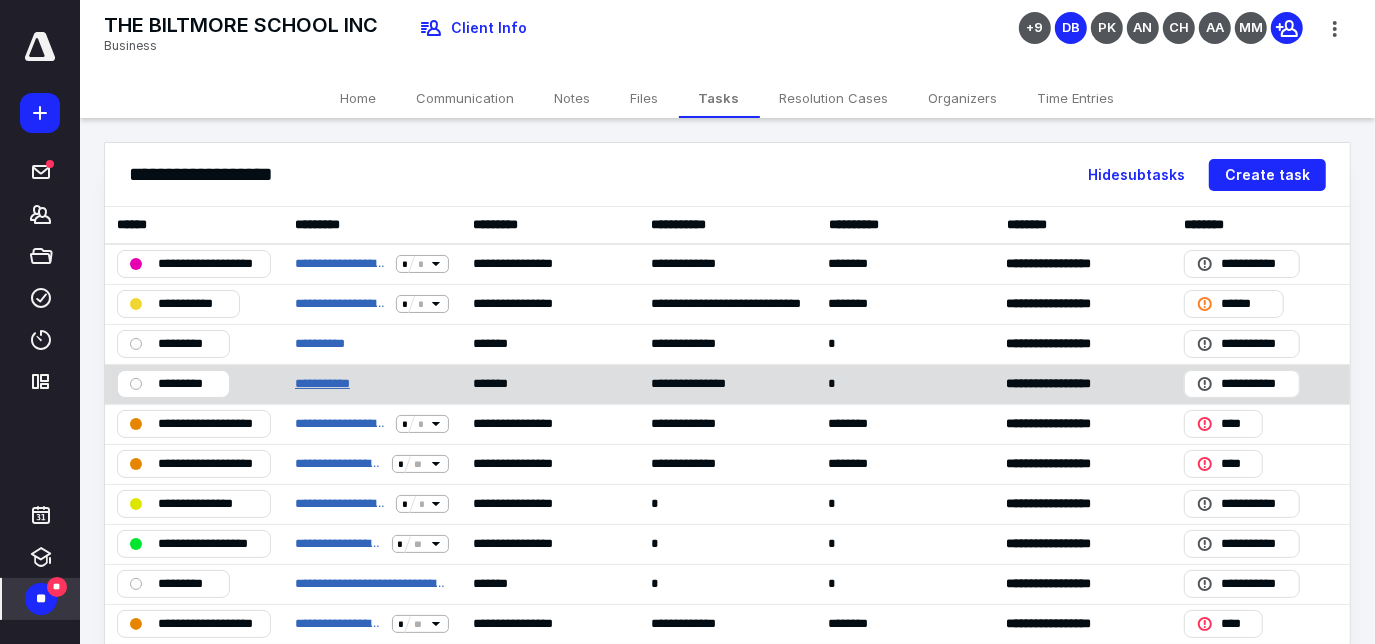 scroll, scrollTop: 391, scrollLeft: 0, axis: vertical 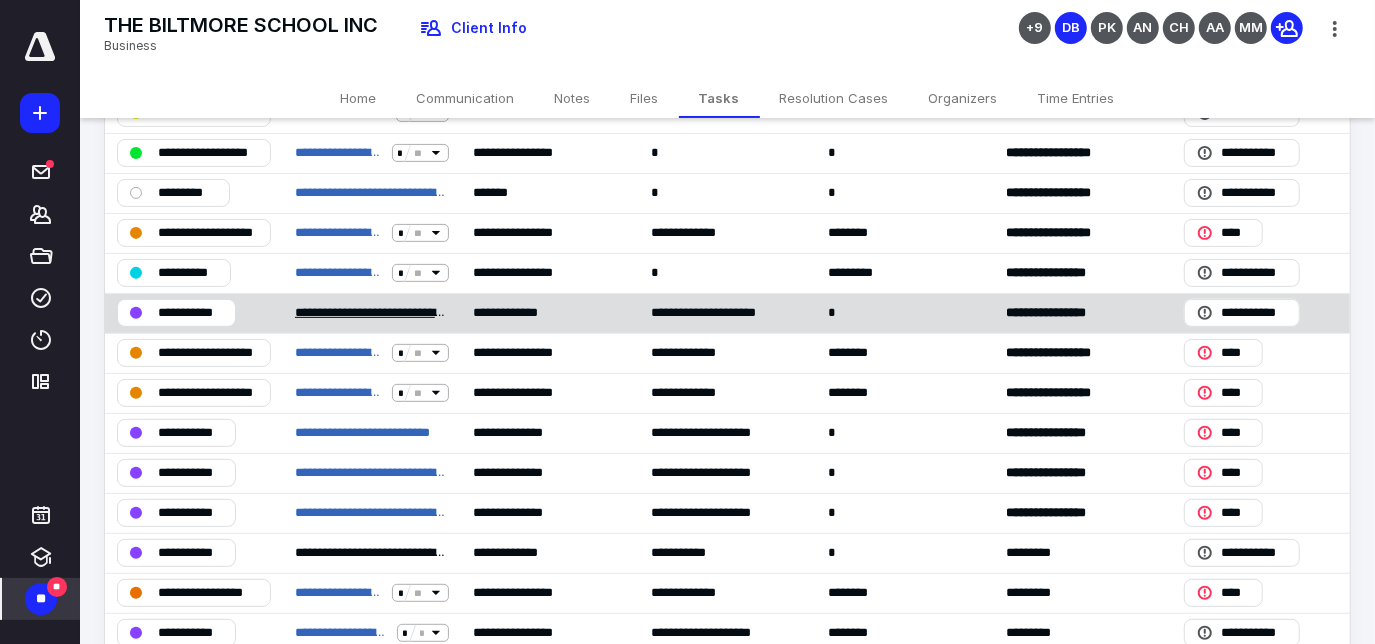 click on "**********" at bounding box center (372, 313) 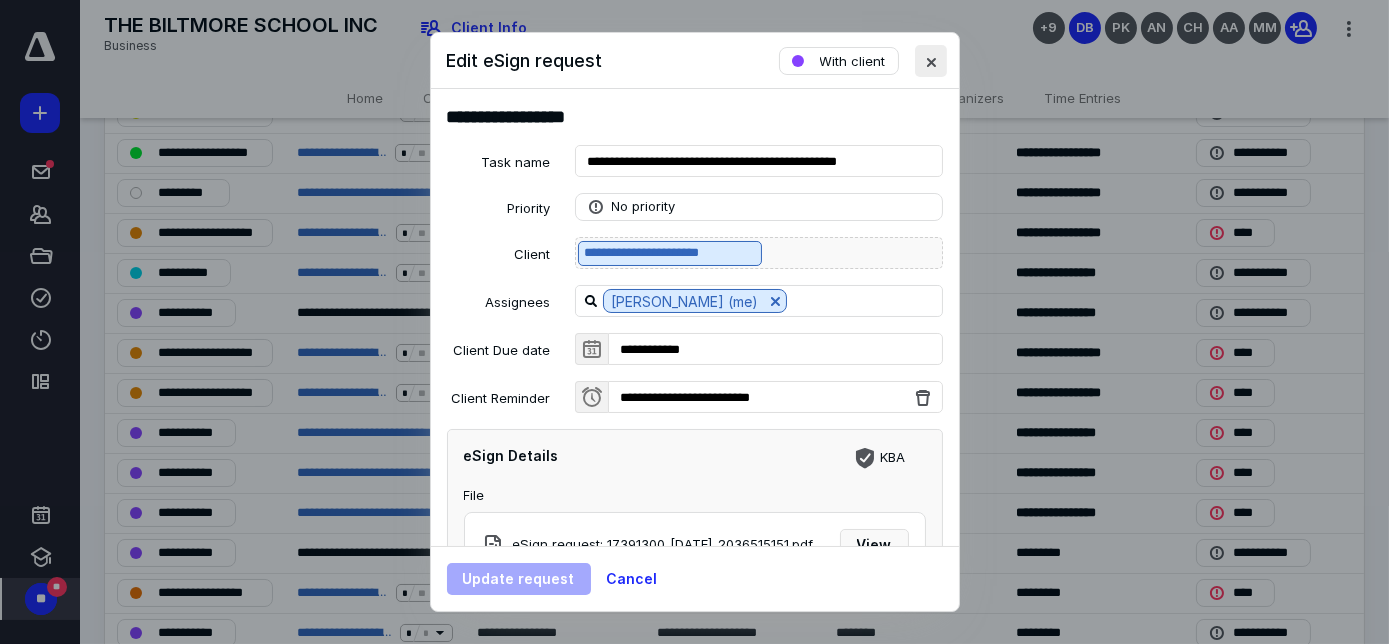 click at bounding box center (931, 61) 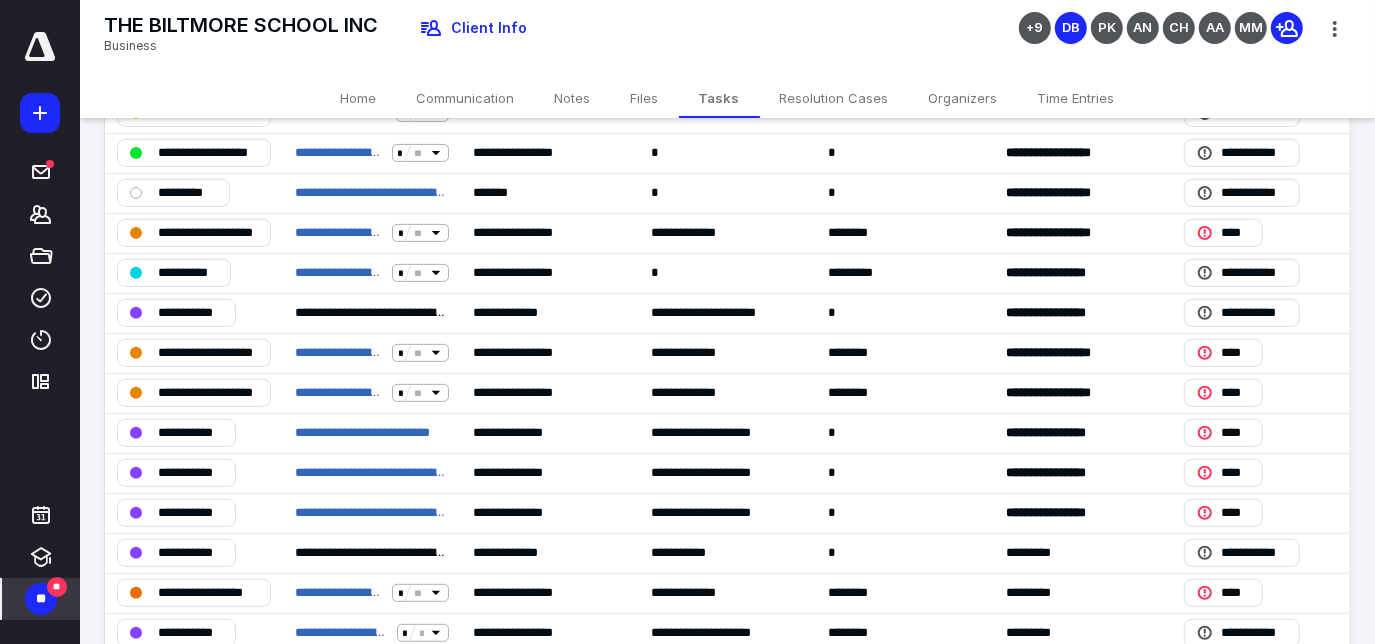click on "Files" at bounding box center [645, 98] 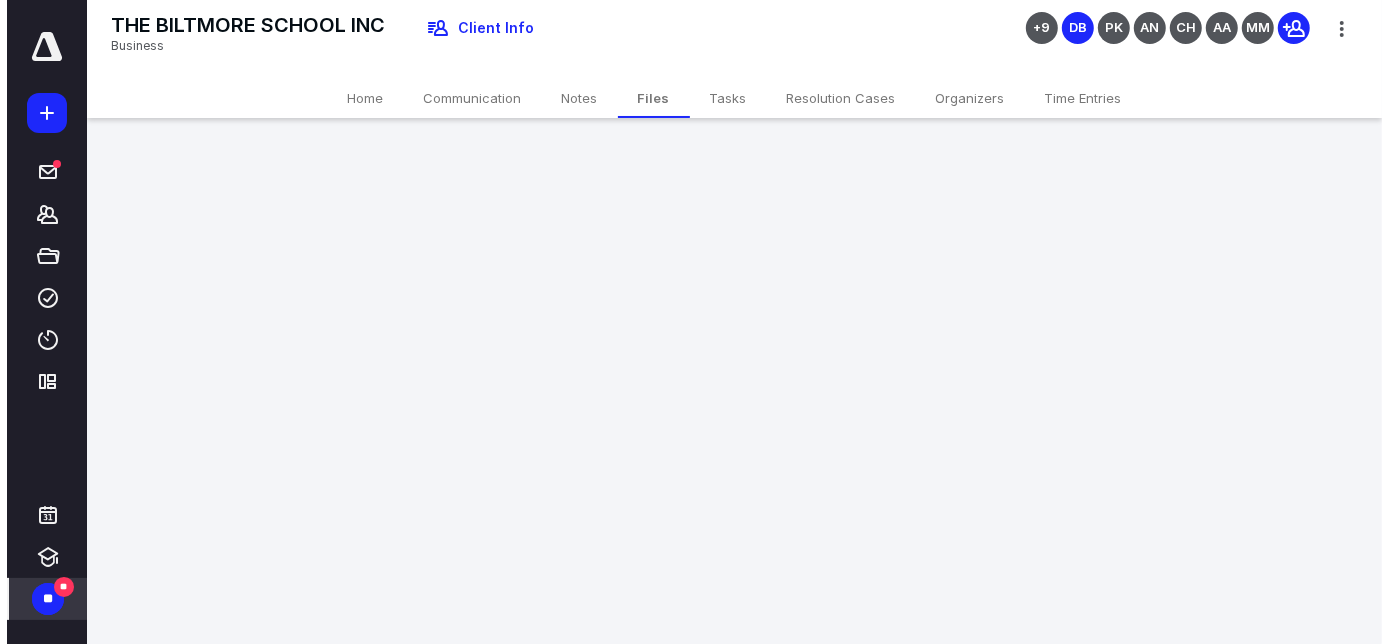 scroll, scrollTop: 0, scrollLeft: 0, axis: both 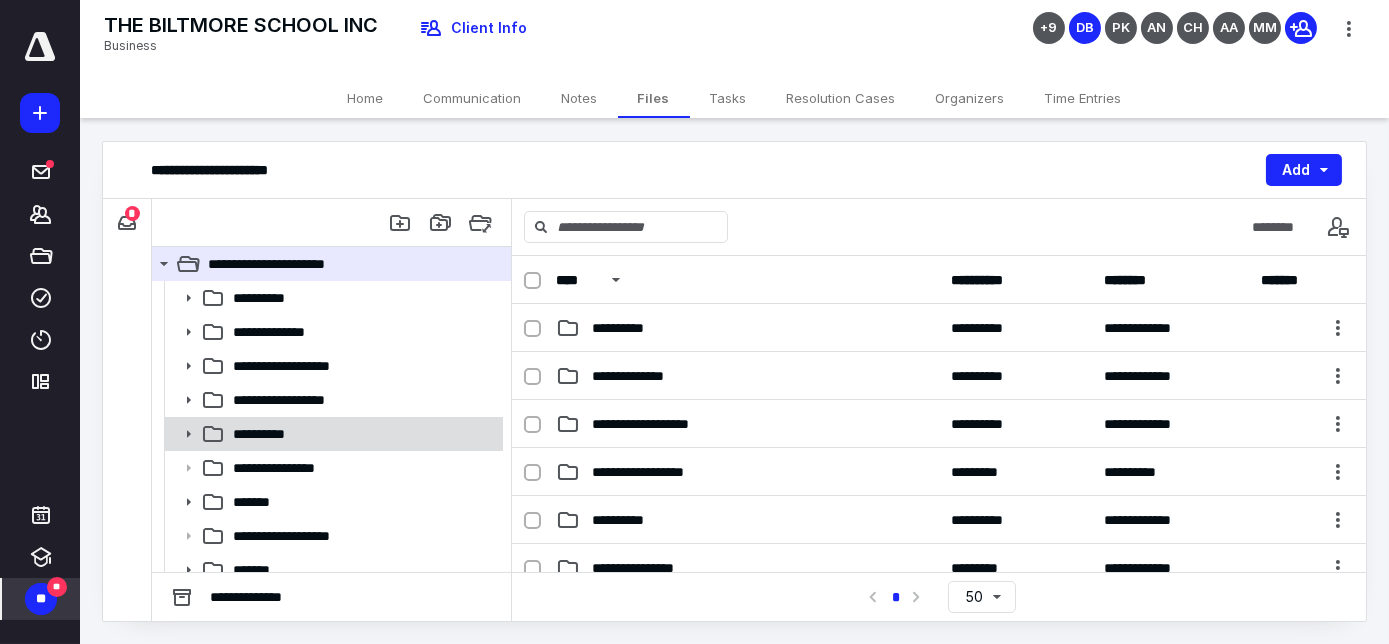 click on "**********" at bounding box center (271, 434) 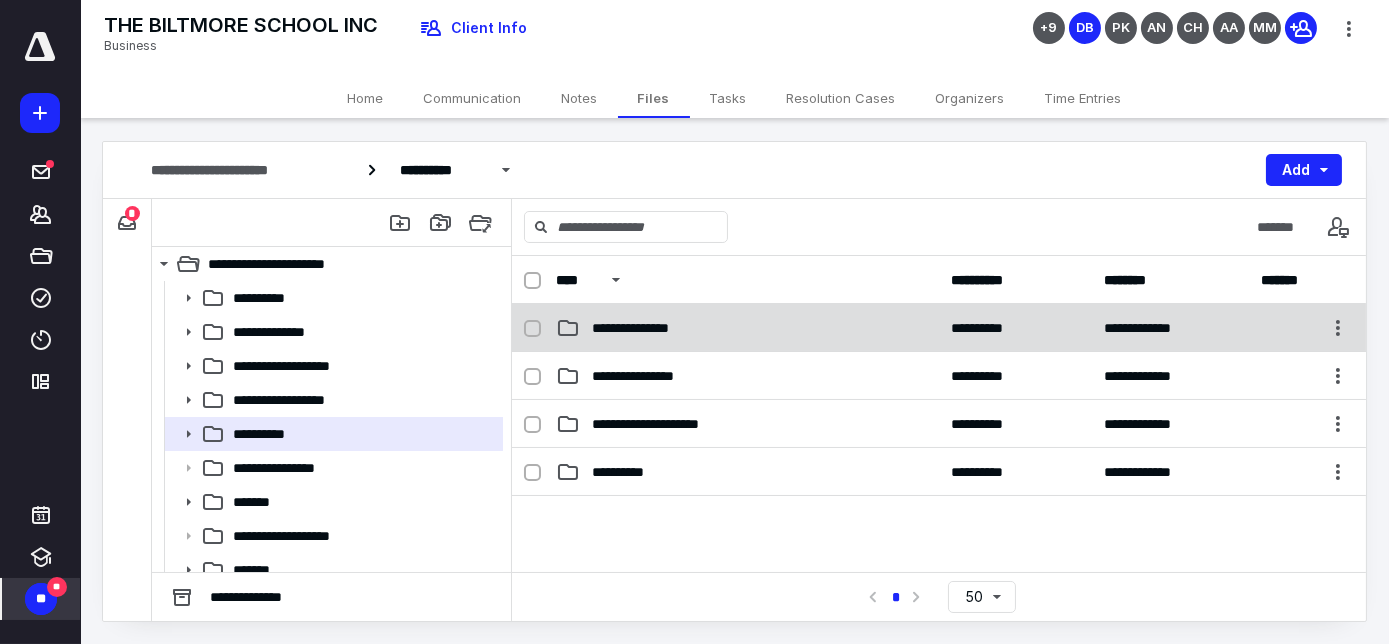 click on "**********" at bounding box center [646, 328] 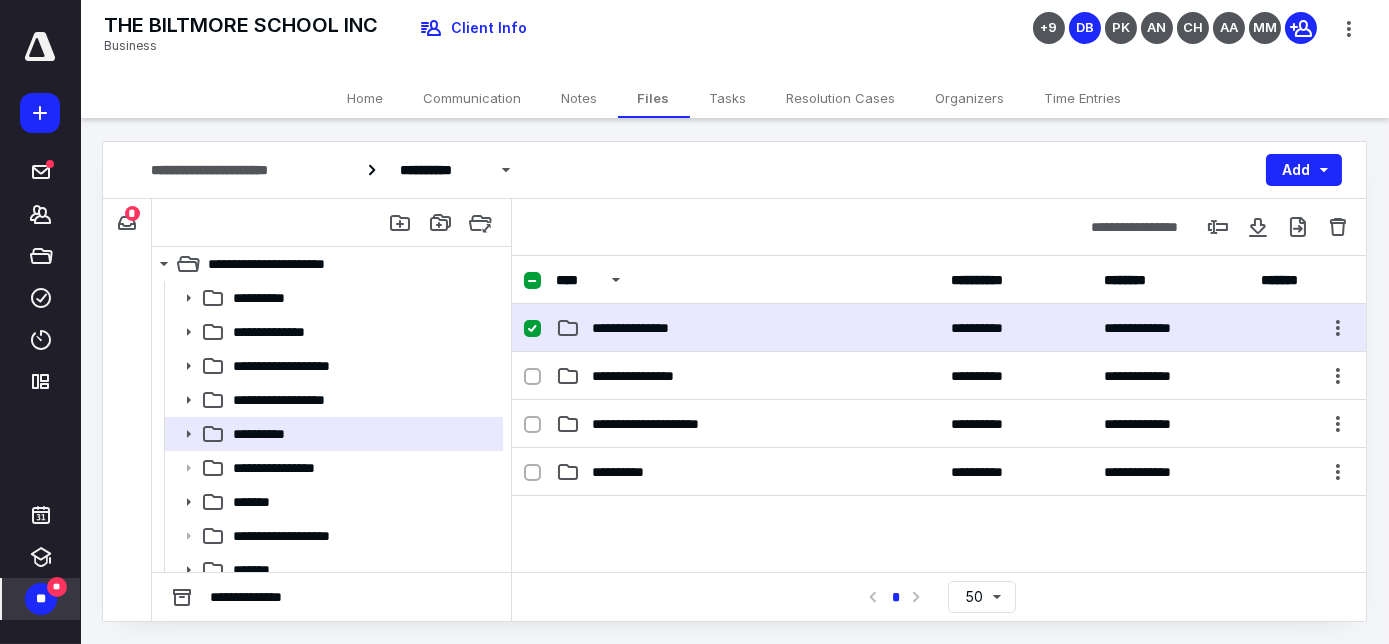click on "**********" at bounding box center [646, 328] 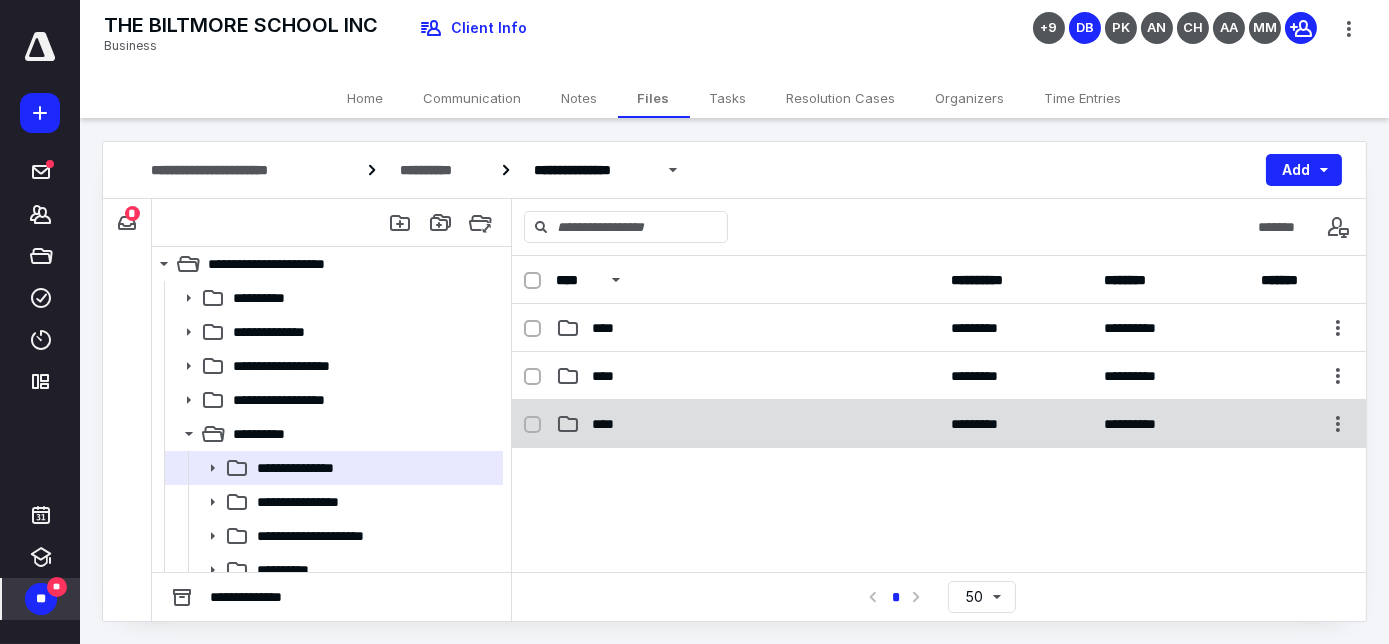 click on "****" at bounding box center (747, 424) 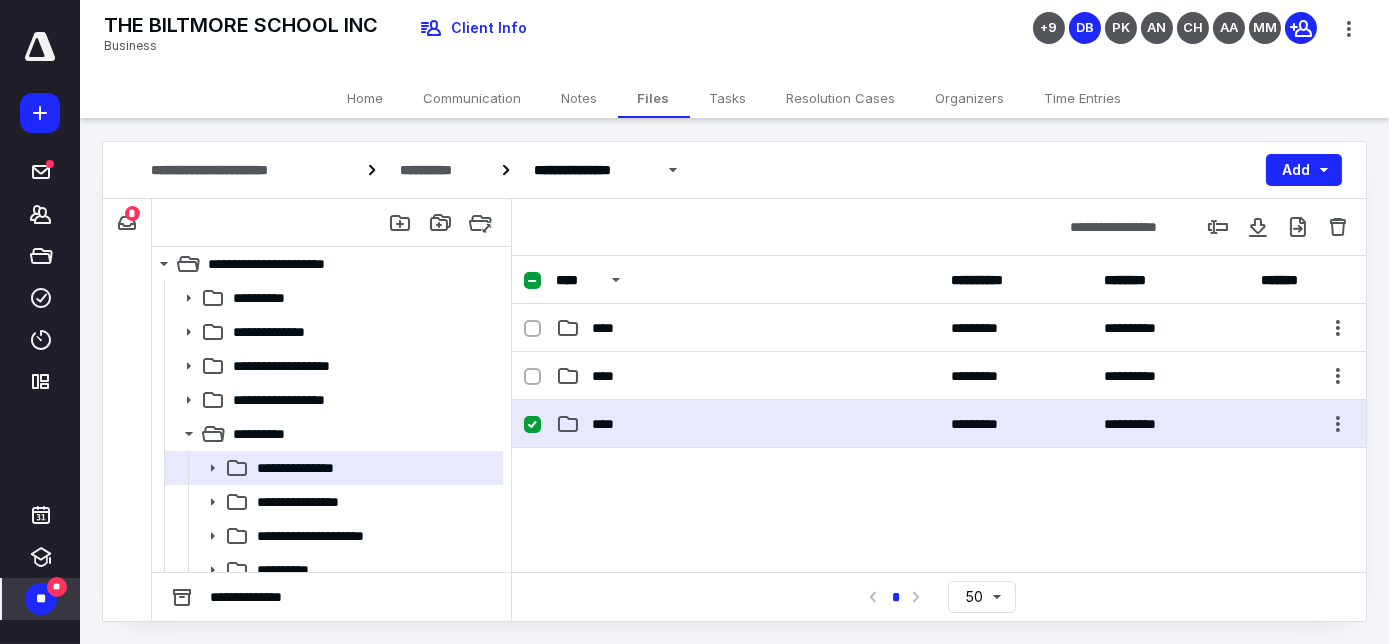 click on "****" at bounding box center [747, 424] 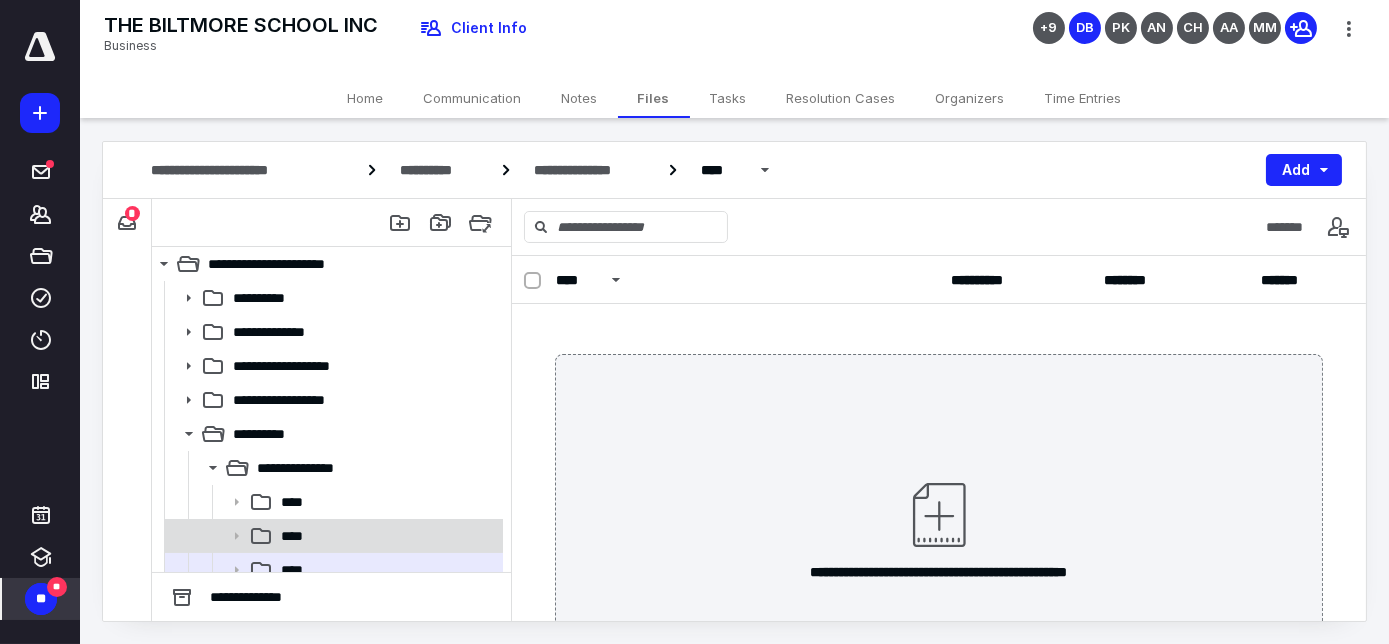 click on "****" at bounding box center (332, 536) 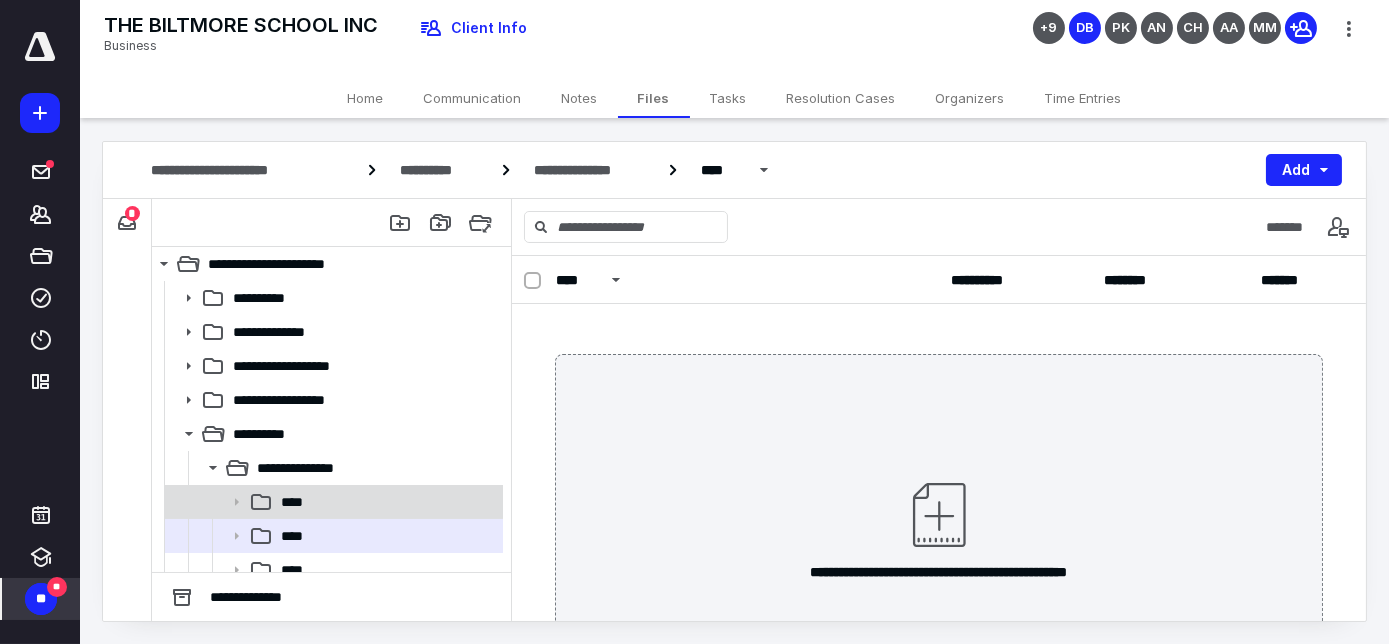 click on "****" at bounding box center (386, 502) 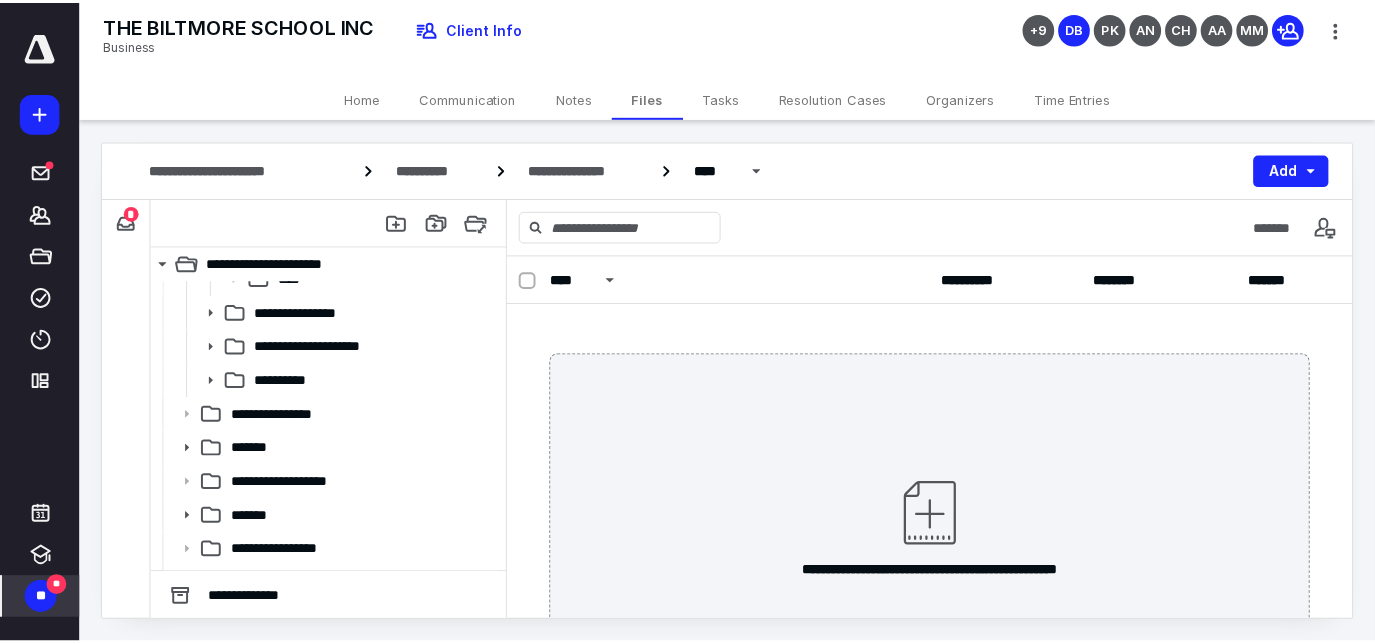 scroll, scrollTop: 218, scrollLeft: 0, axis: vertical 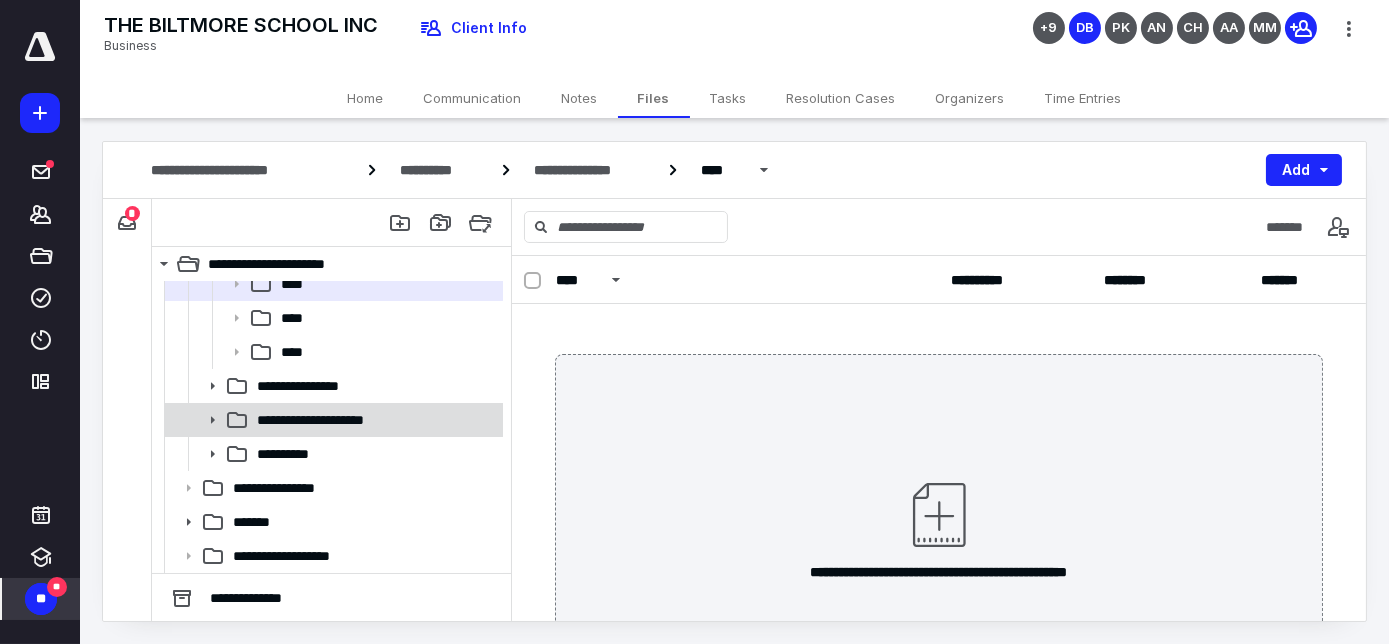 click on "**********" at bounding box center (332, 420) 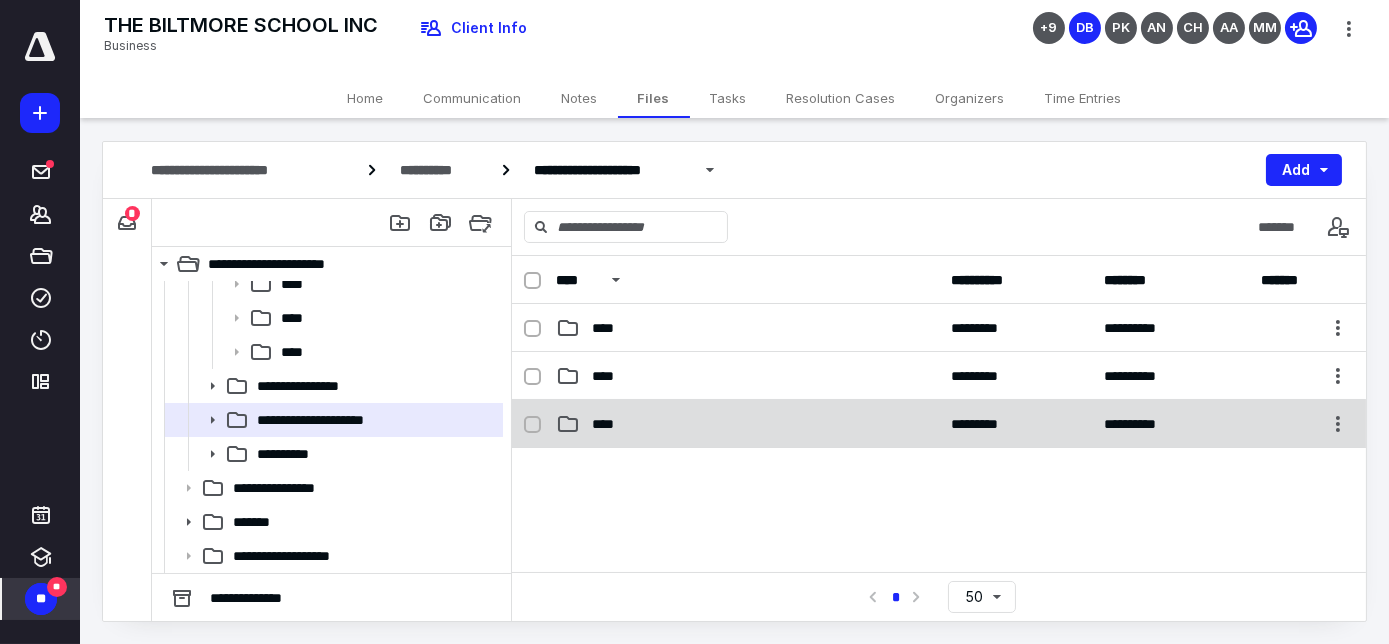 click on "****" at bounding box center [747, 424] 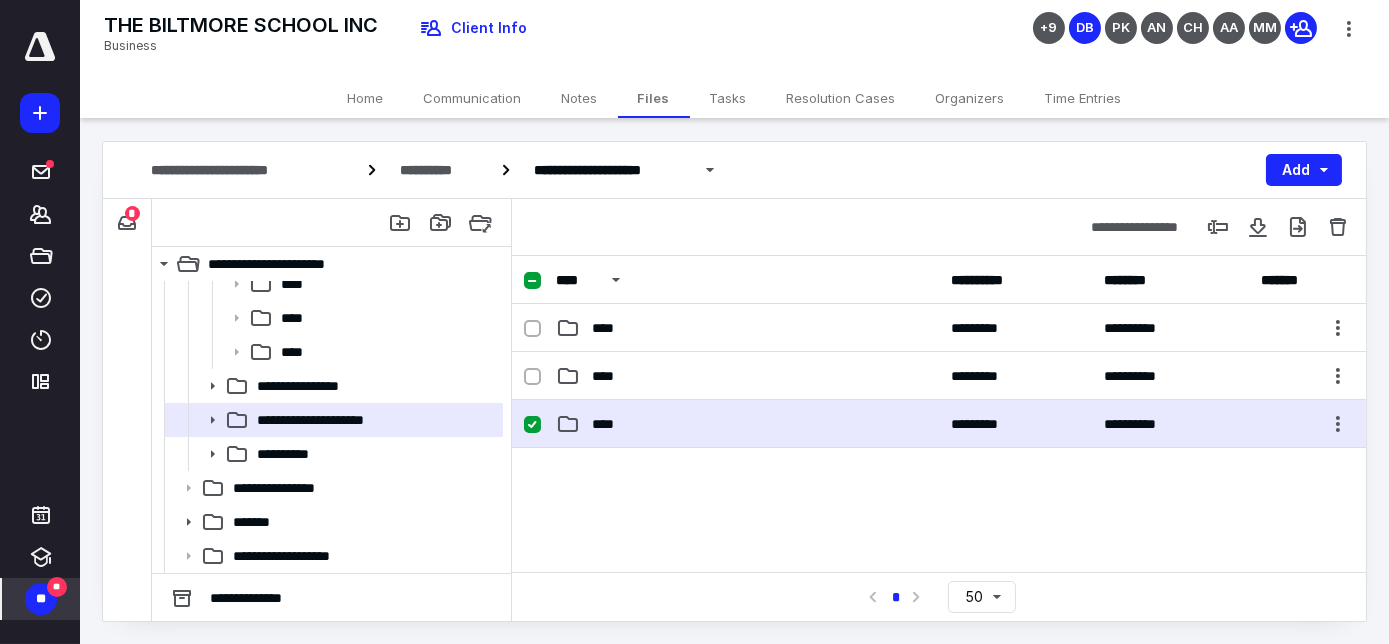 click on "****" at bounding box center (747, 424) 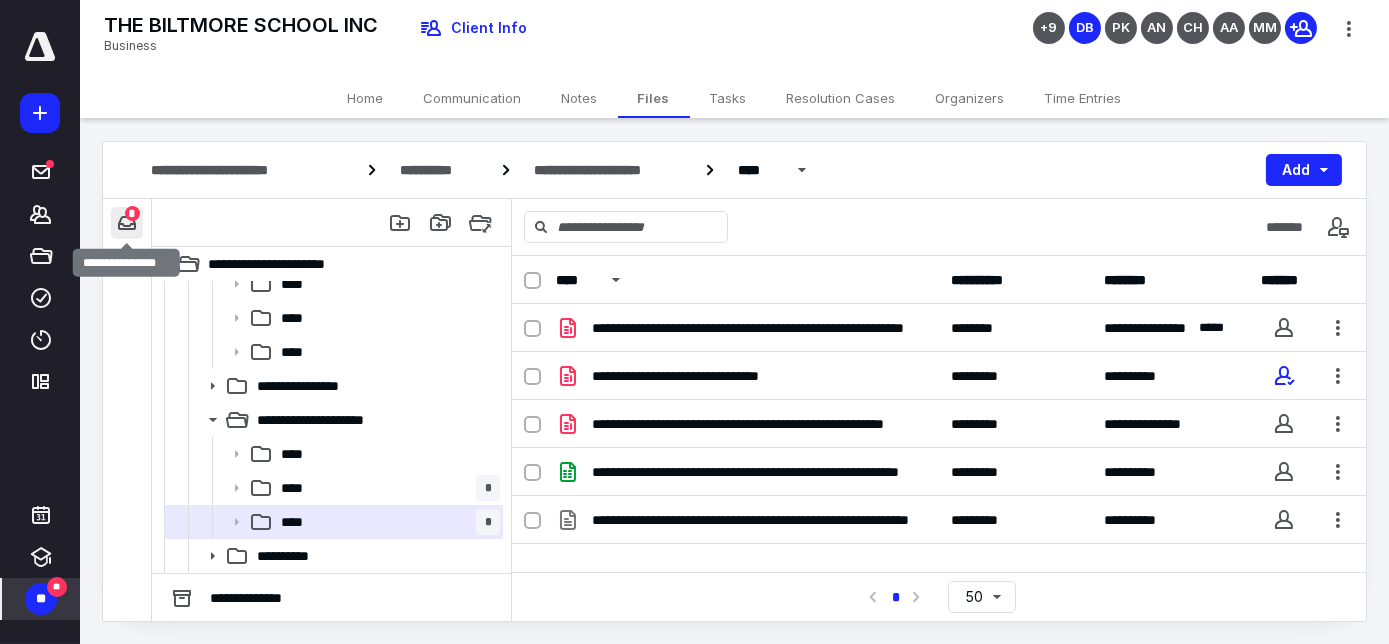 click at bounding box center (127, 223) 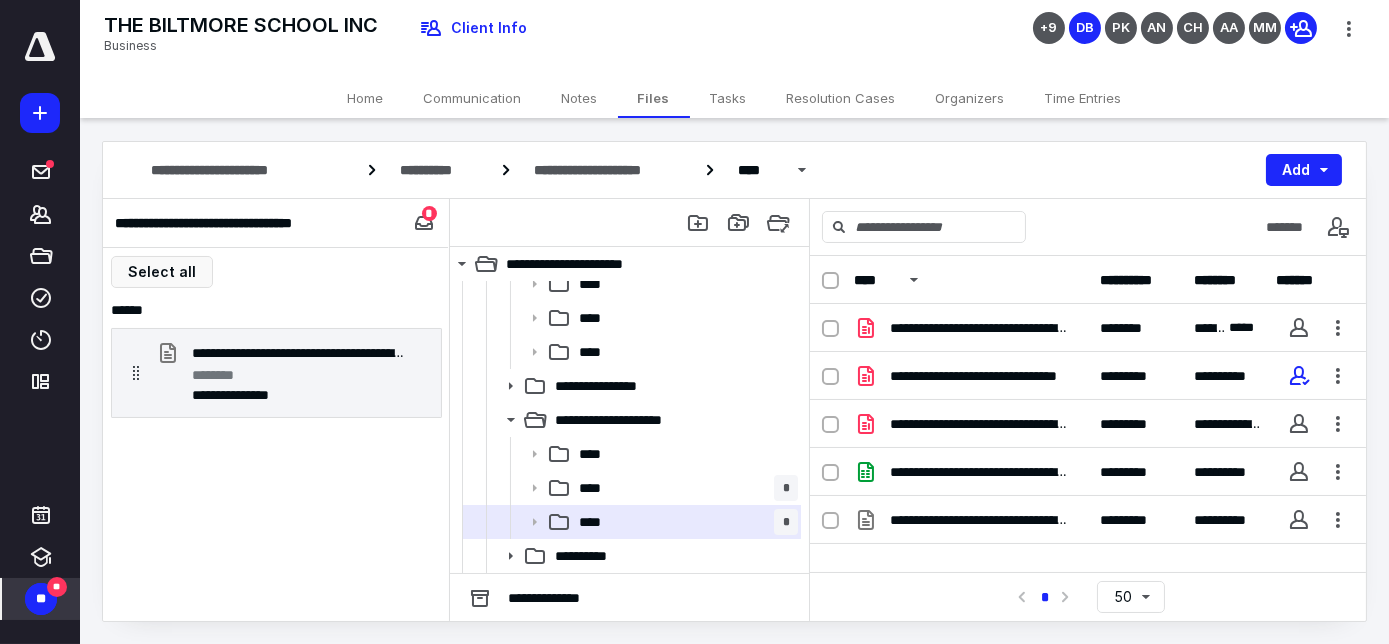 click on "Tasks" at bounding box center [728, 98] 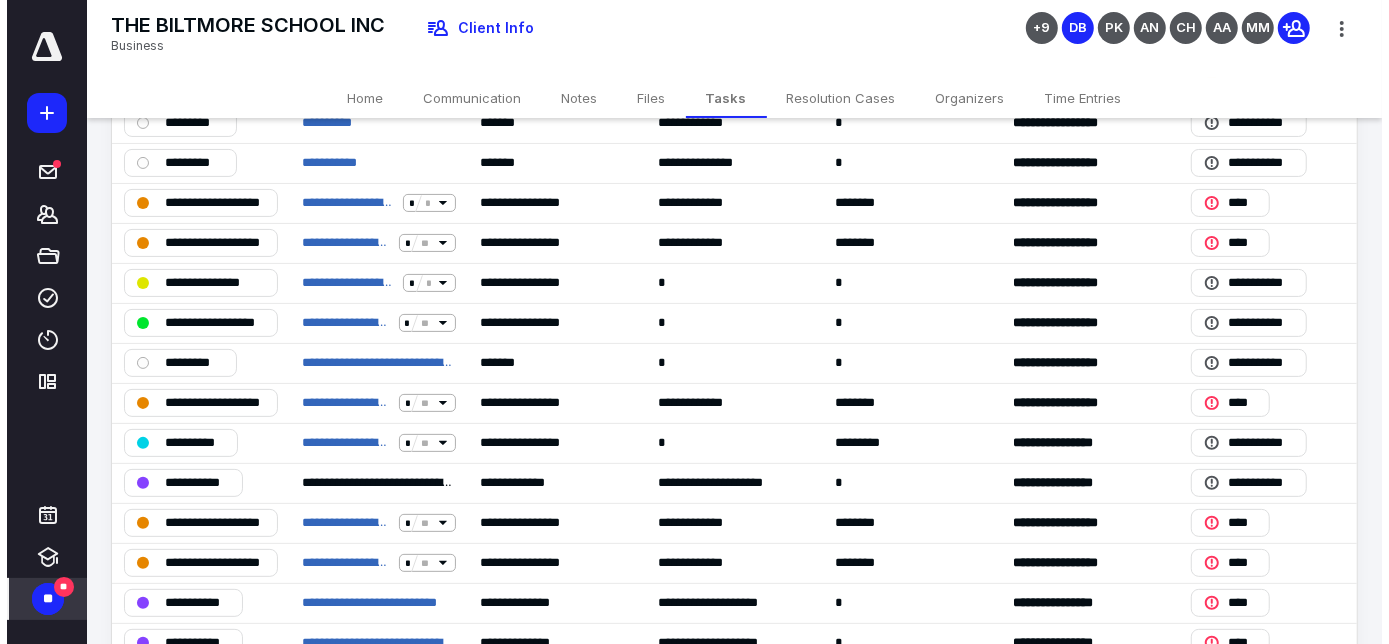 scroll, scrollTop: 315, scrollLeft: 0, axis: vertical 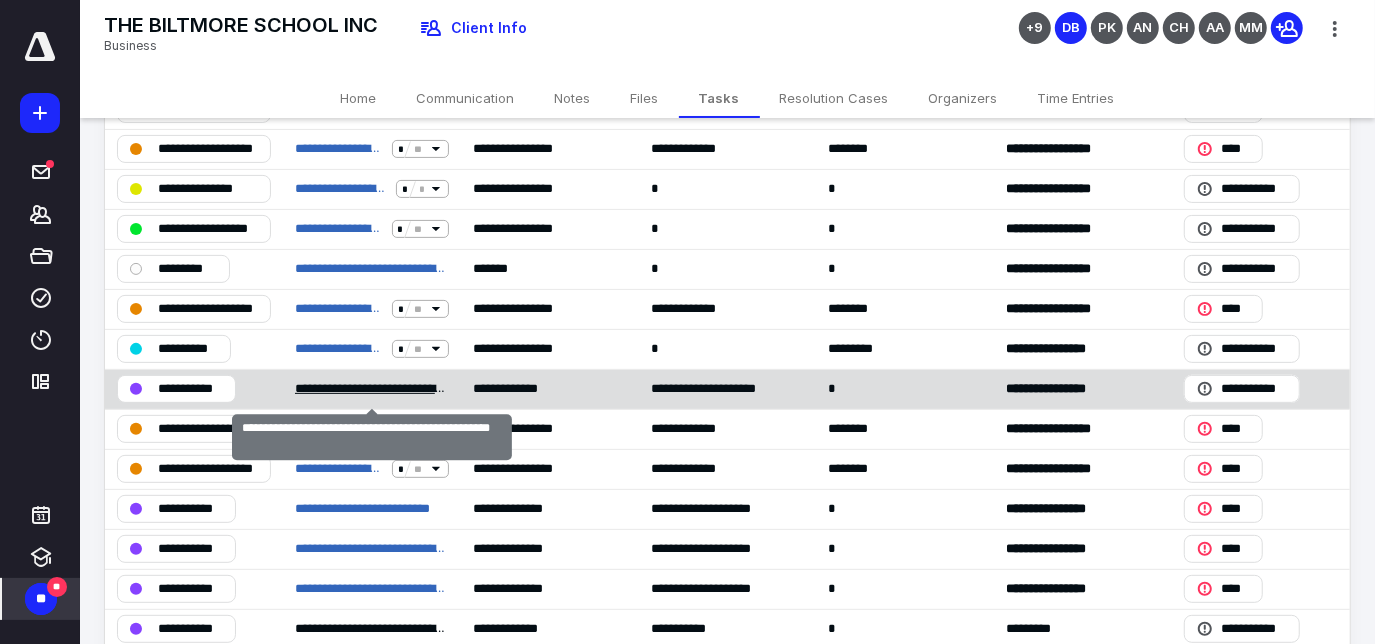 click on "**********" at bounding box center (372, 389) 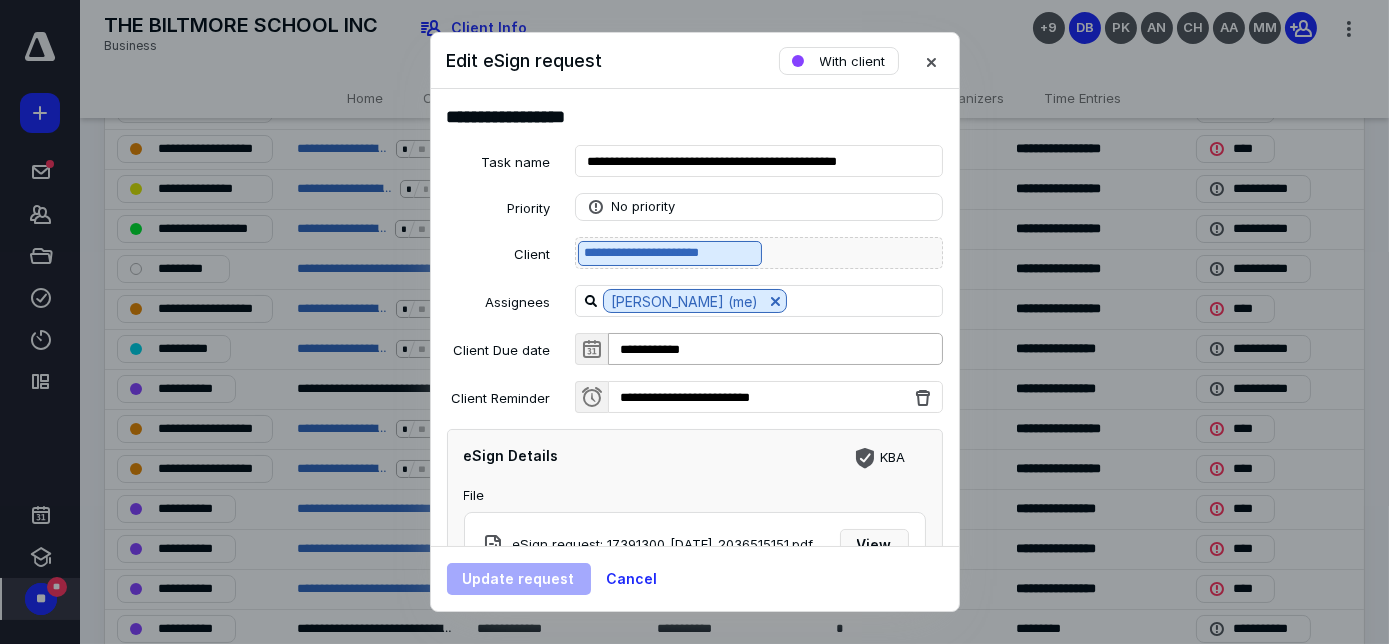 scroll, scrollTop: 191, scrollLeft: 0, axis: vertical 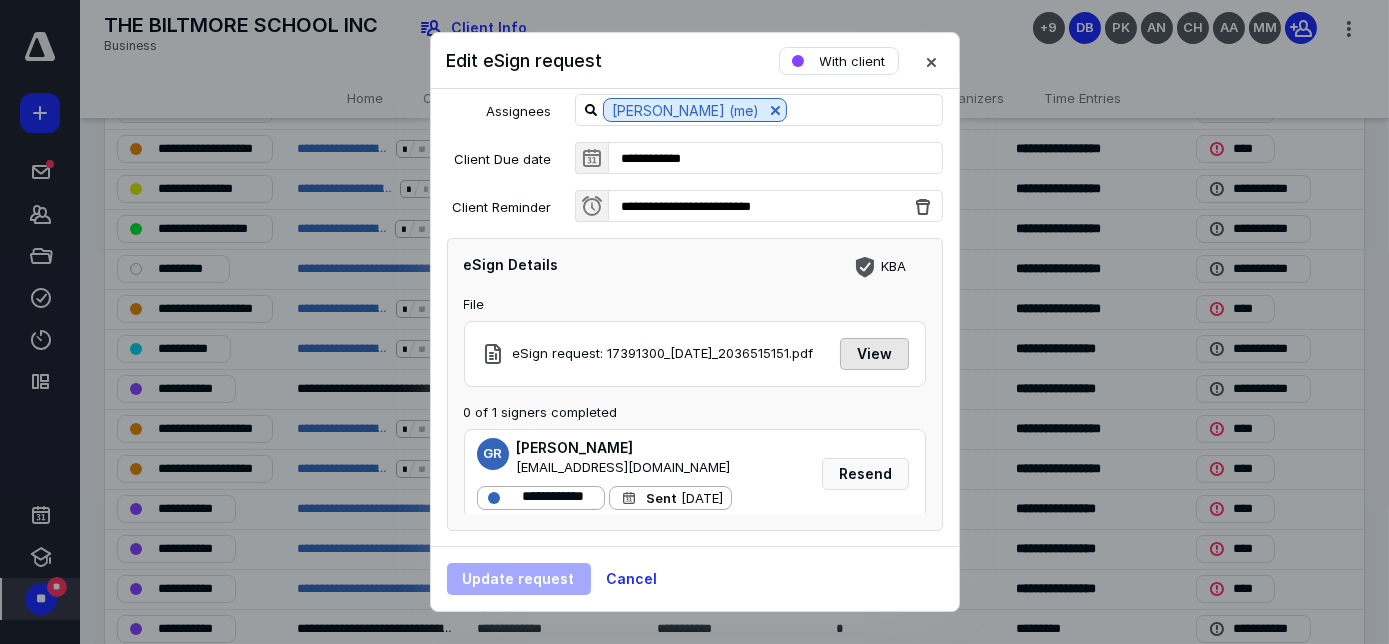 click on "View" at bounding box center [874, 354] 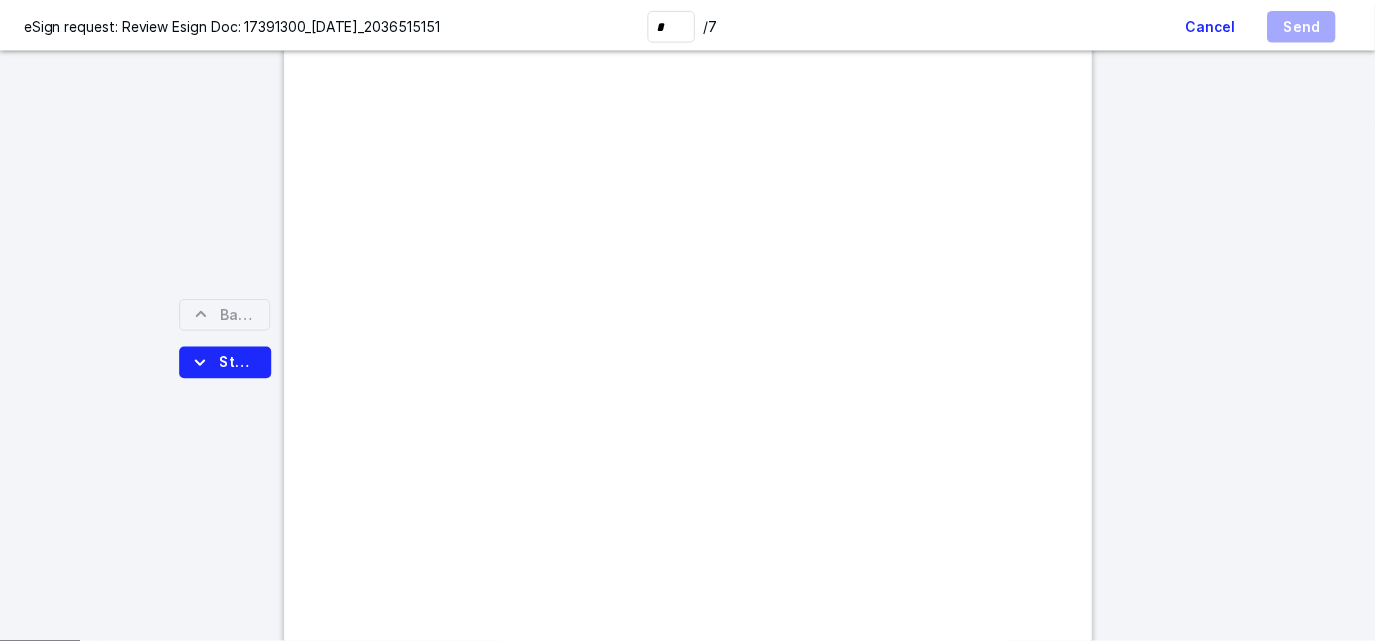 scroll, scrollTop: 0, scrollLeft: 0, axis: both 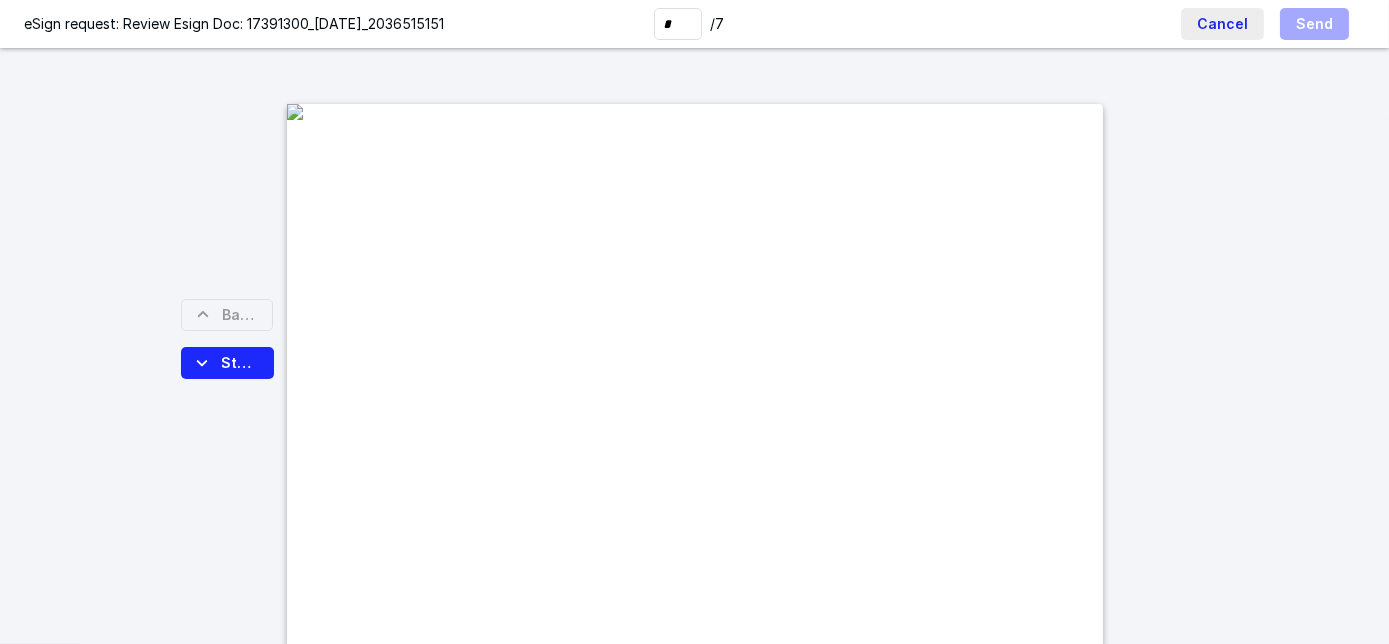 click on "Cancel" at bounding box center (1222, 24) 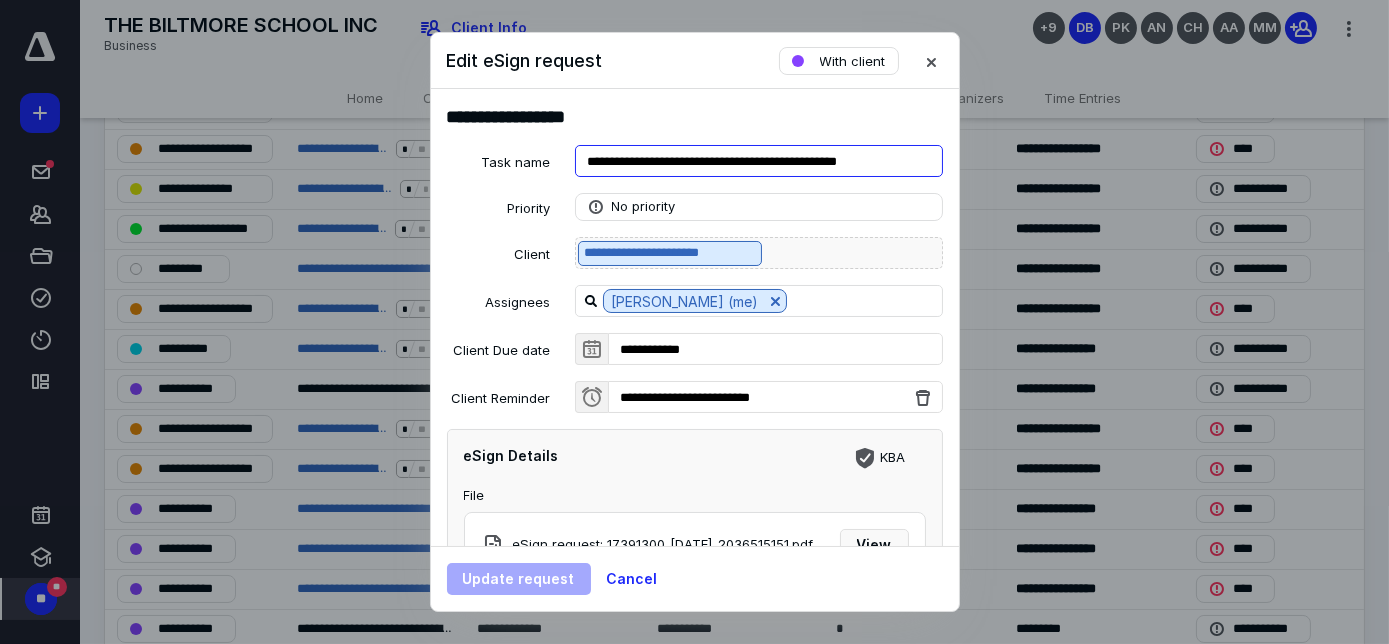 click on "**********" at bounding box center [759, 161] 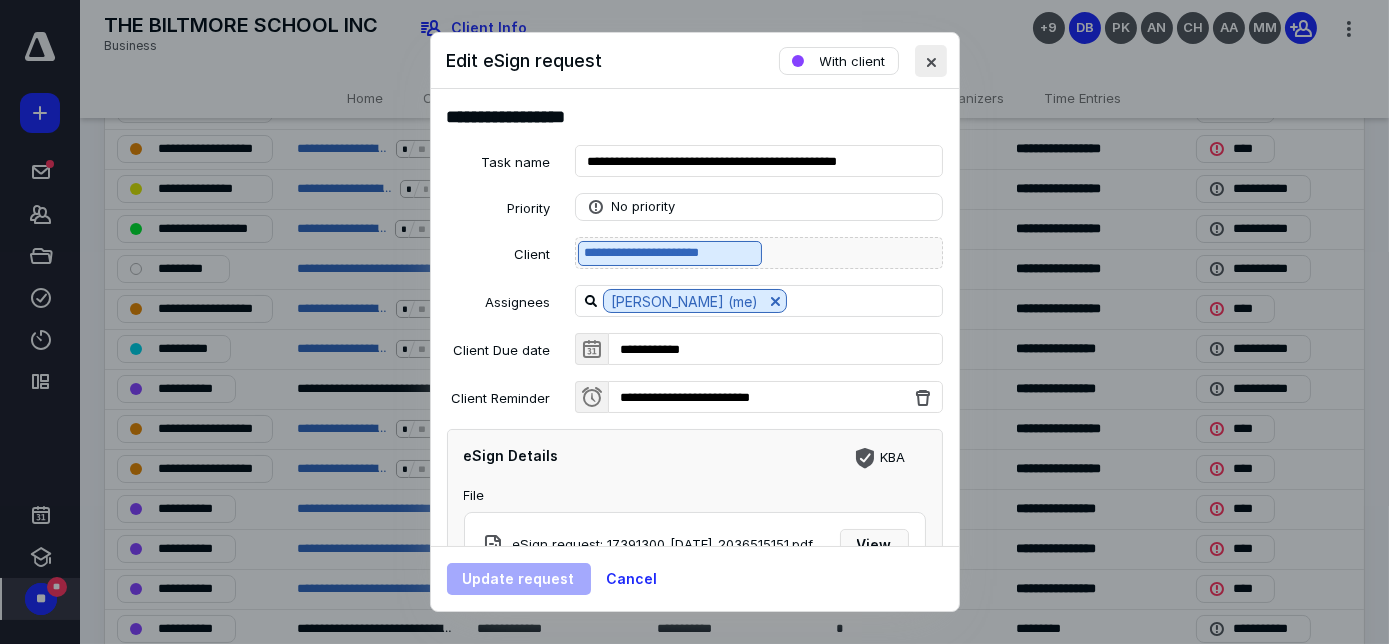 click at bounding box center [931, 61] 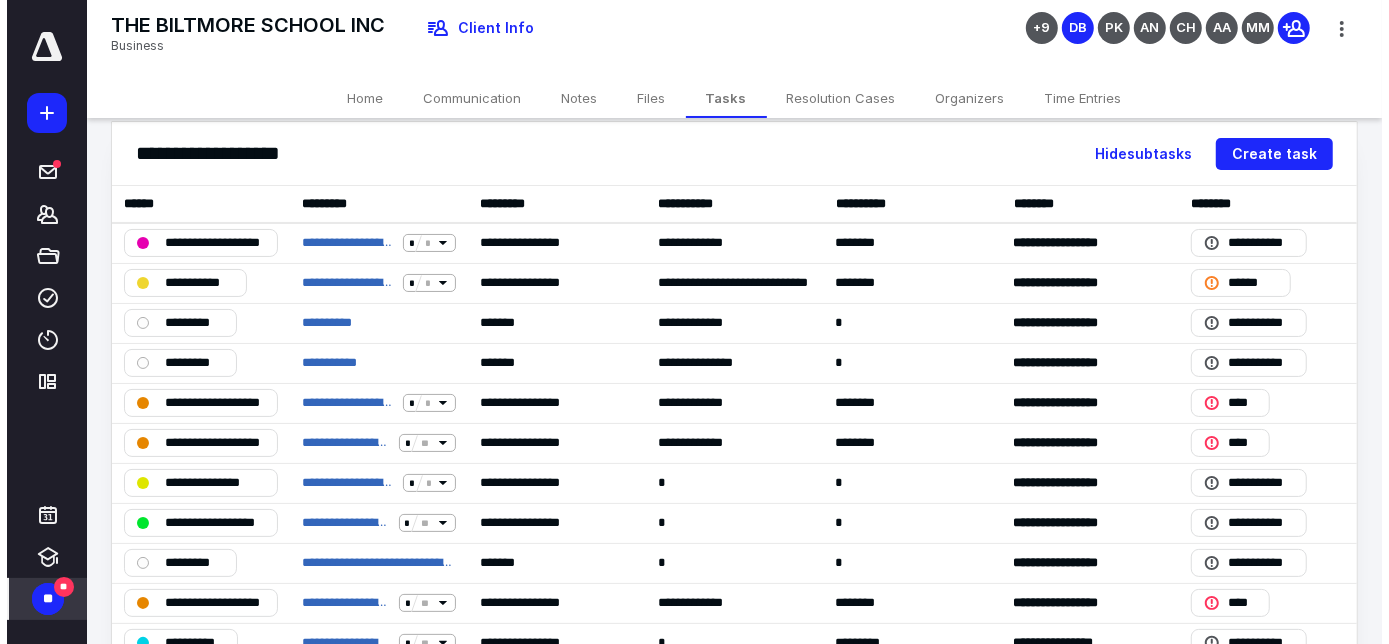 scroll, scrollTop: 0, scrollLeft: 0, axis: both 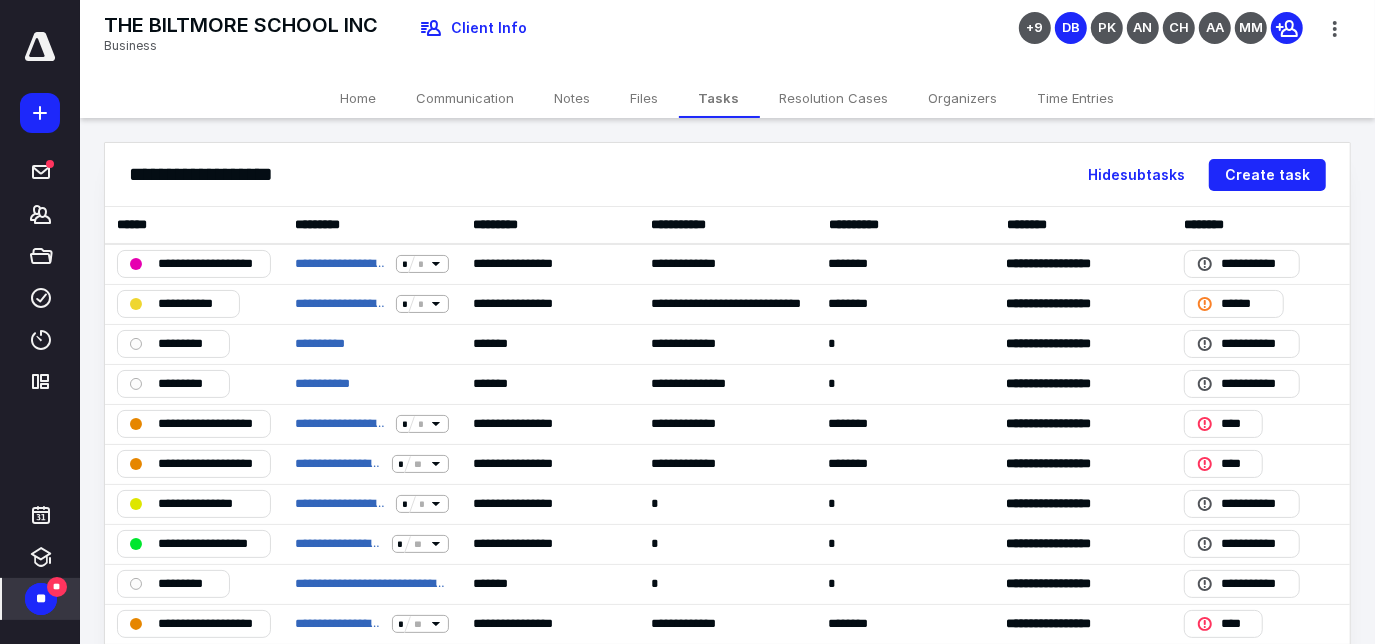 click on "Files" at bounding box center (645, 98) 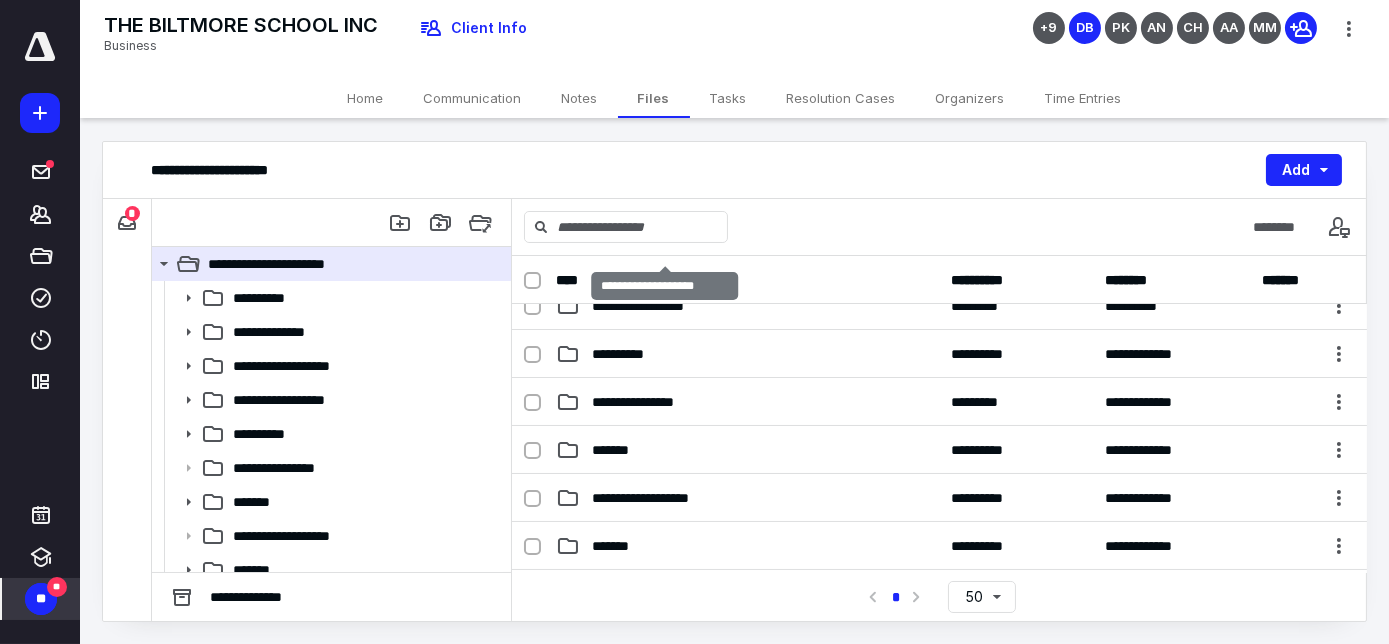 scroll, scrollTop: 170, scrollLeft: 0, axis: vertical 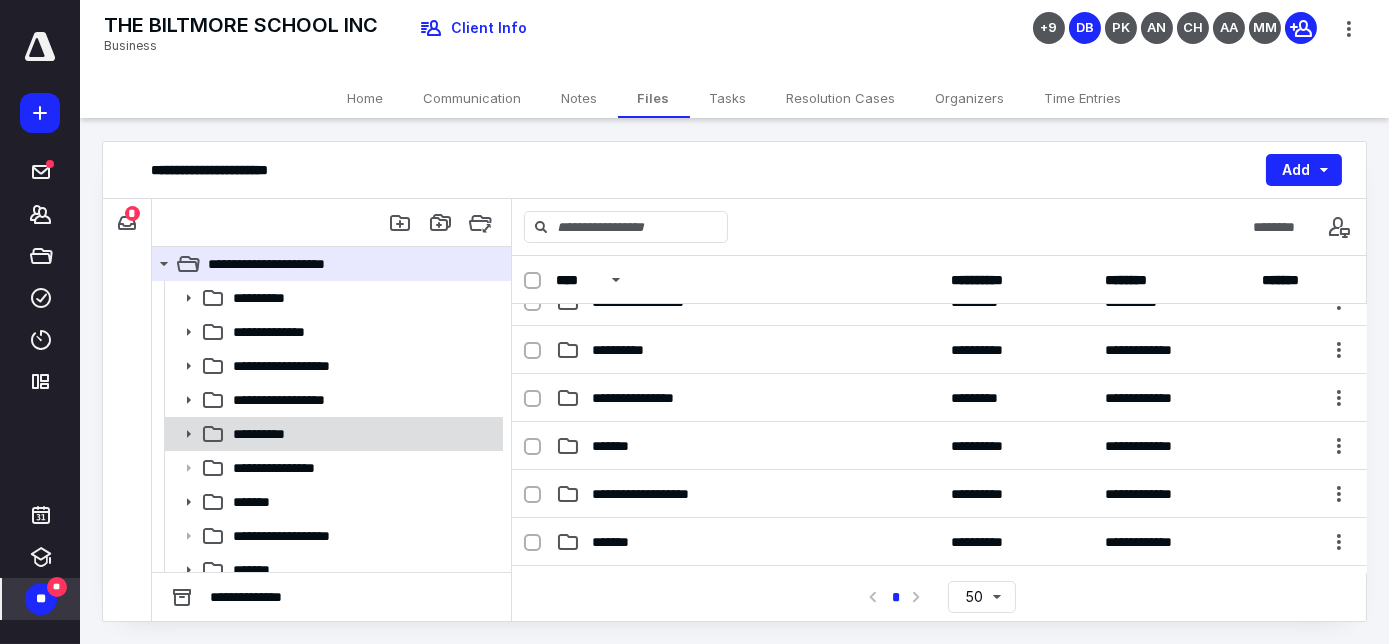 click on "**********" at bounding box center (271, 434) 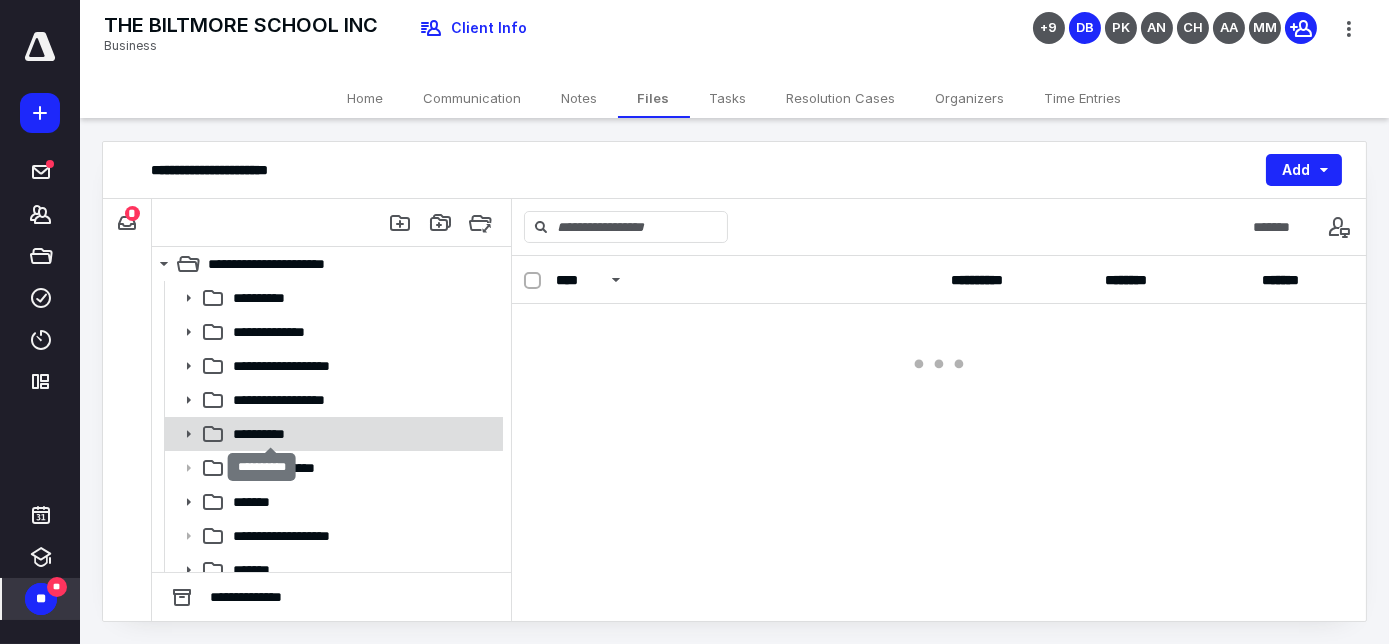 scroll, scrollTop: 0, scrollLeft: 0, axis: both 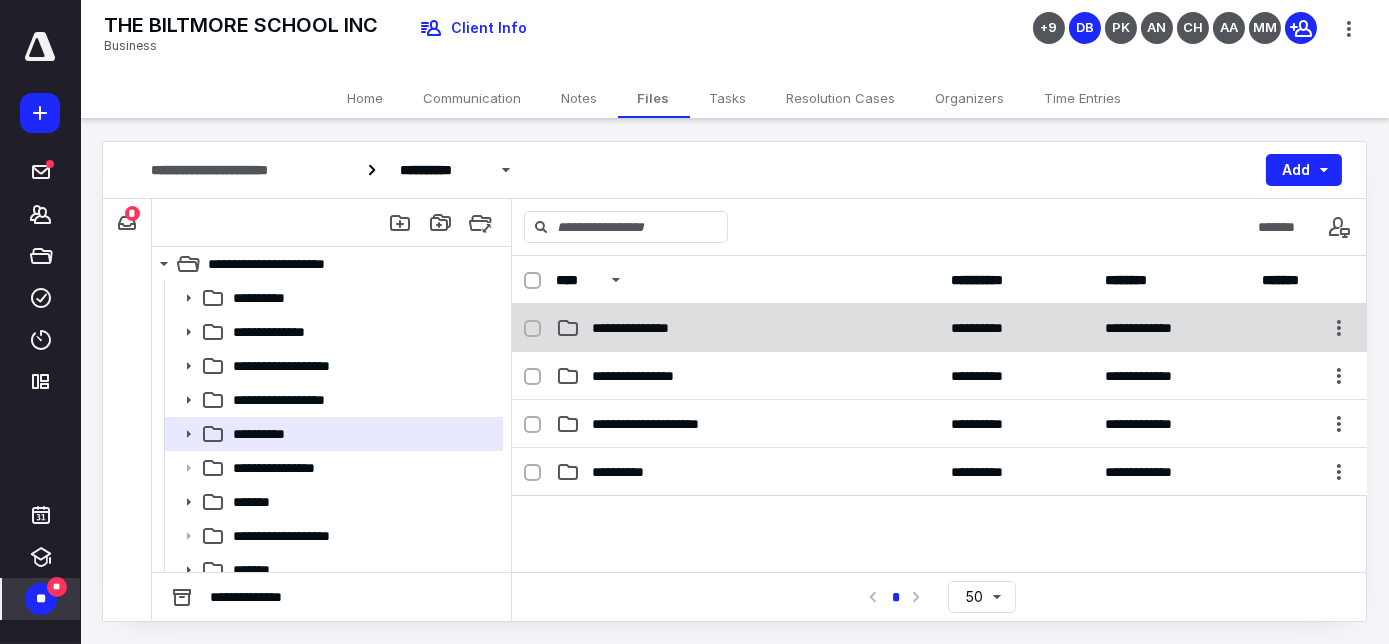 click on "**********" at bounding box center (646, 328) 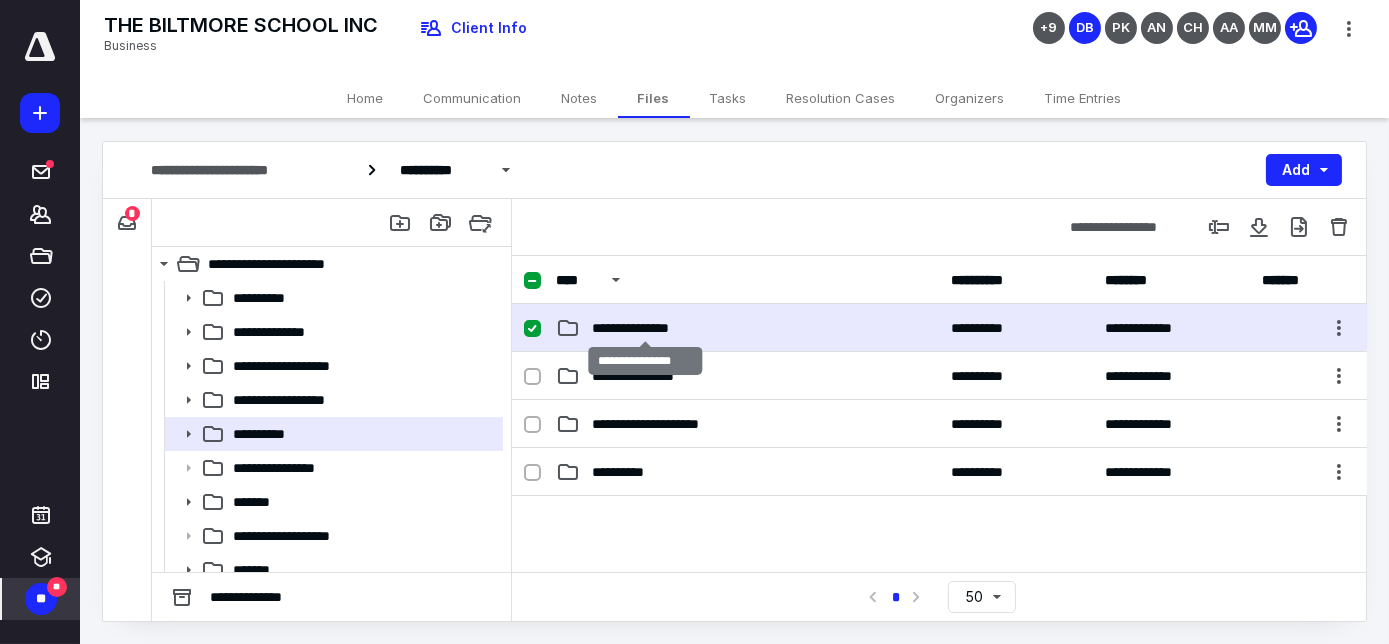 click on "**********" at bounding box center (646, 328) 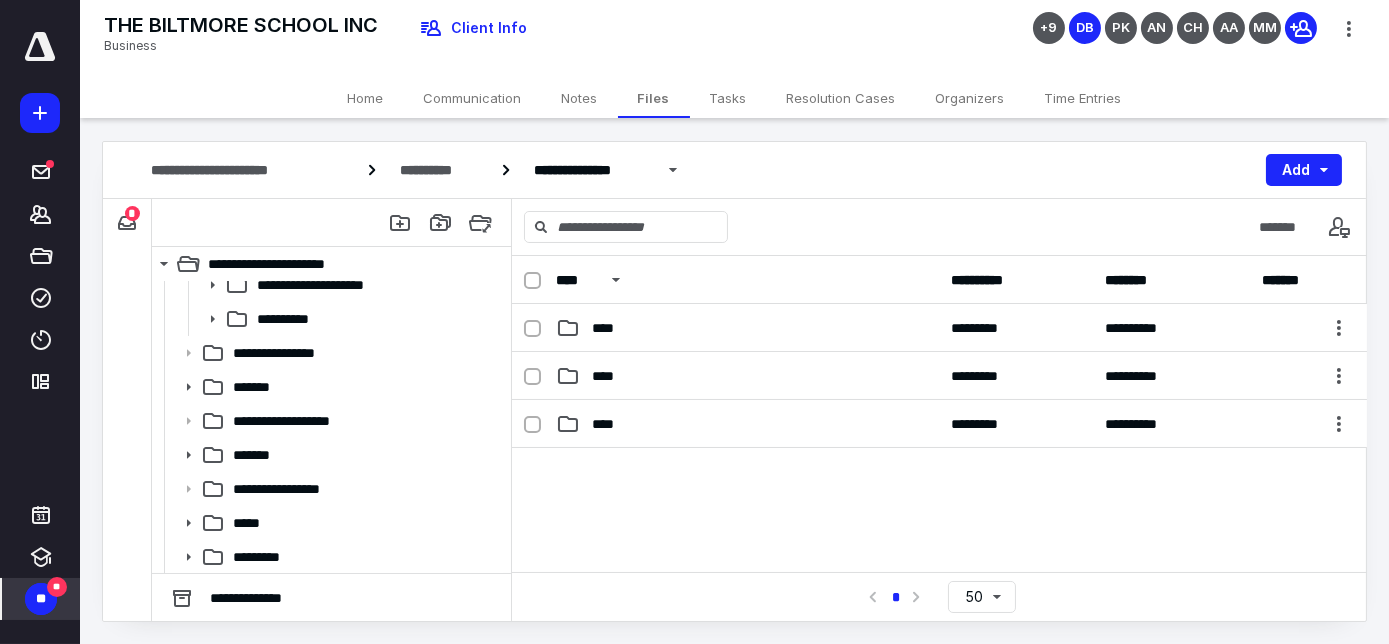 scroll, scrollTop: 181, scrollLeft: 0, axis: vertical 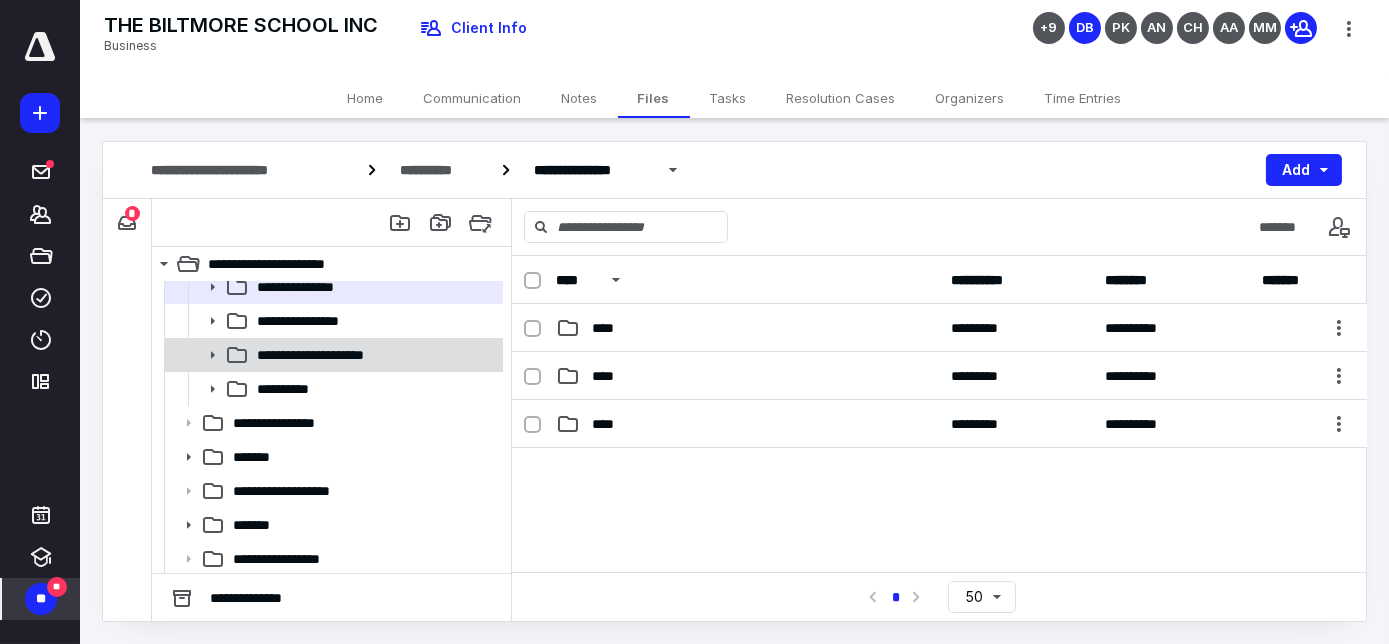 click on "**********" at bounding box center (332, 355) 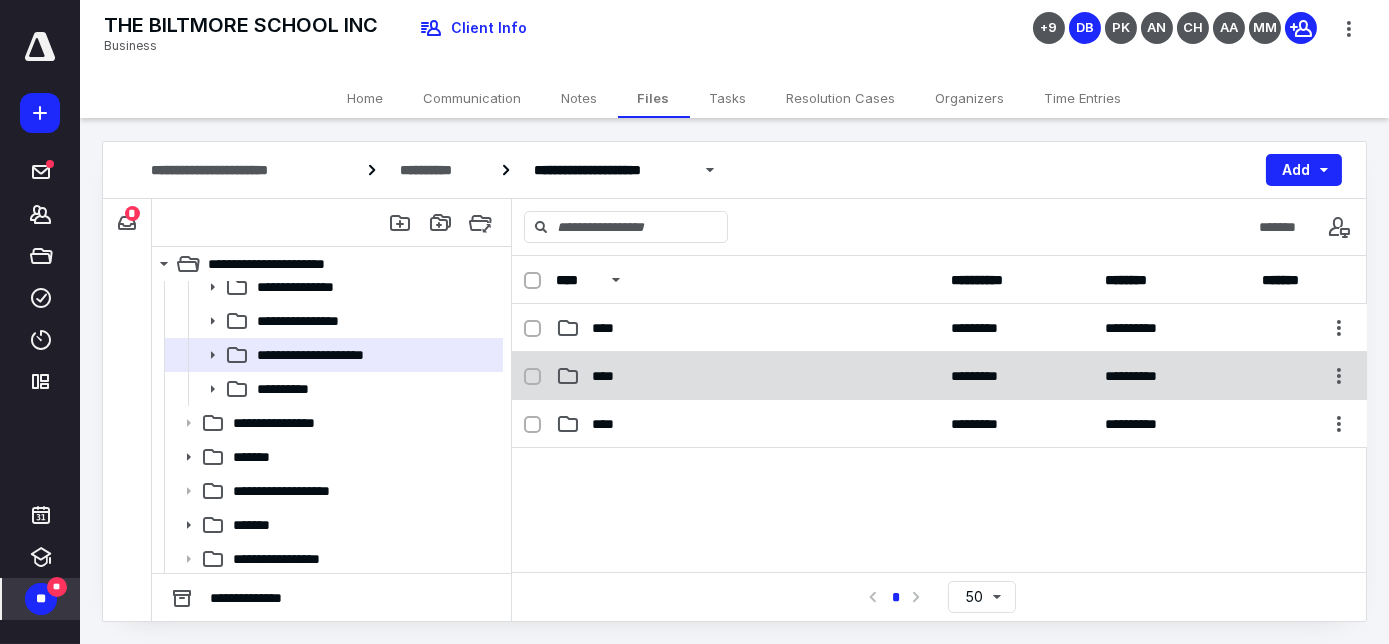 click on "****" at bounding box center (747, 376) 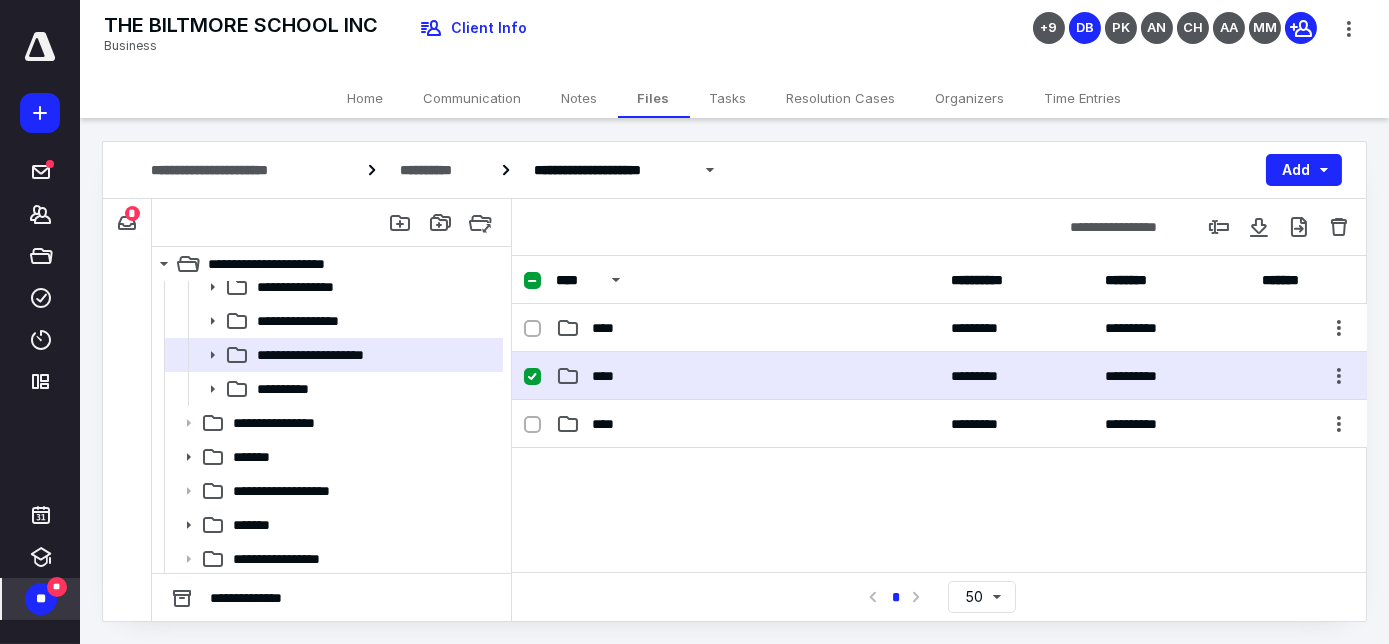 click on "****" at bounding box center [747, 376] 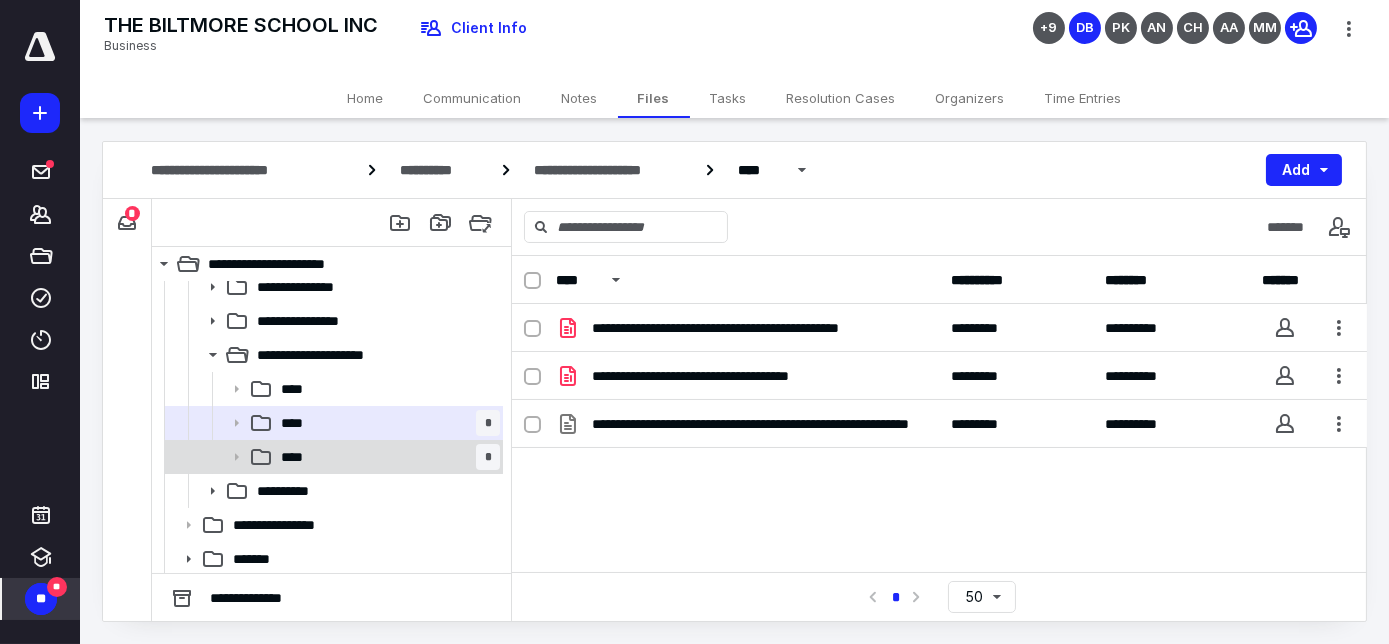 click on "**** *" at bounding box center (386, 457) 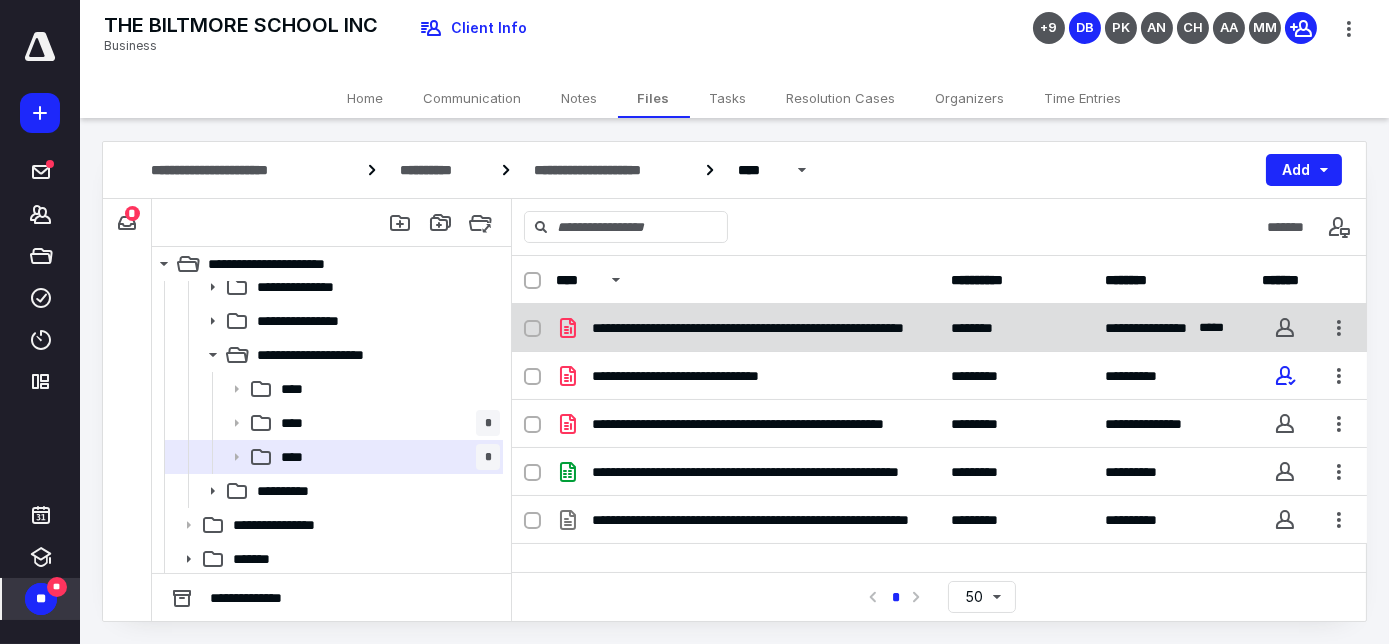 click on "**********" at bounding box center [939, 328] 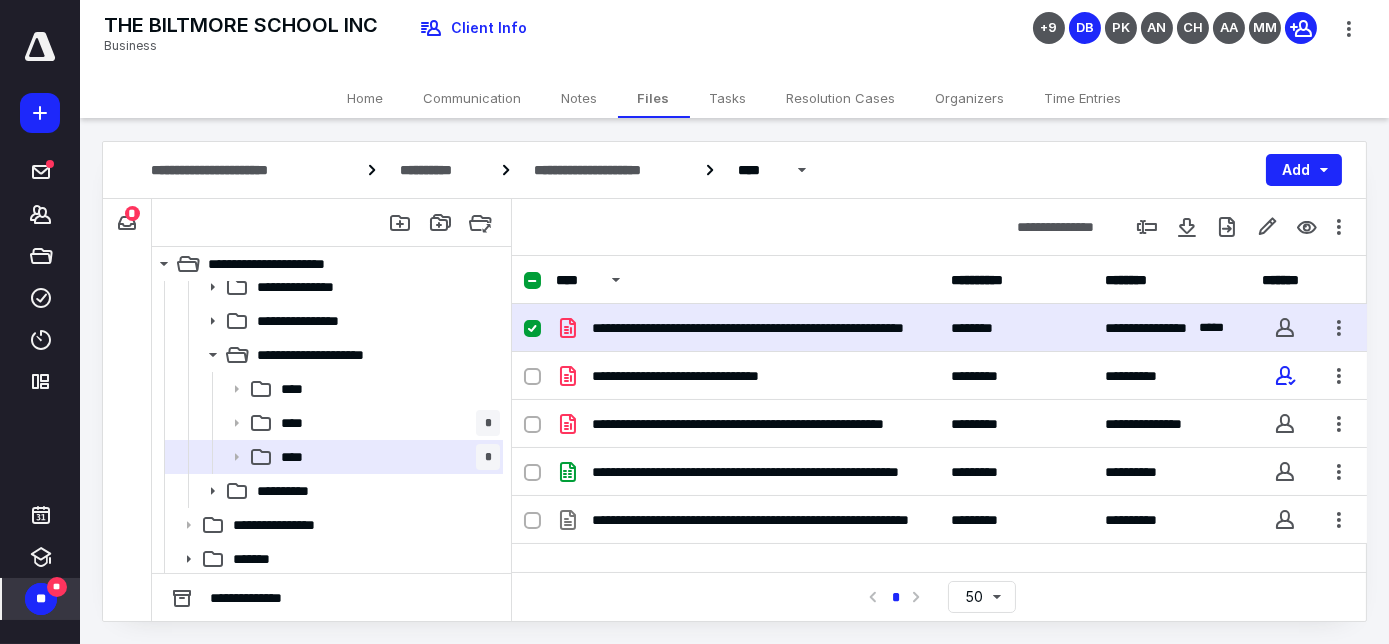 click on "**********" at bounding box center [939, 328] 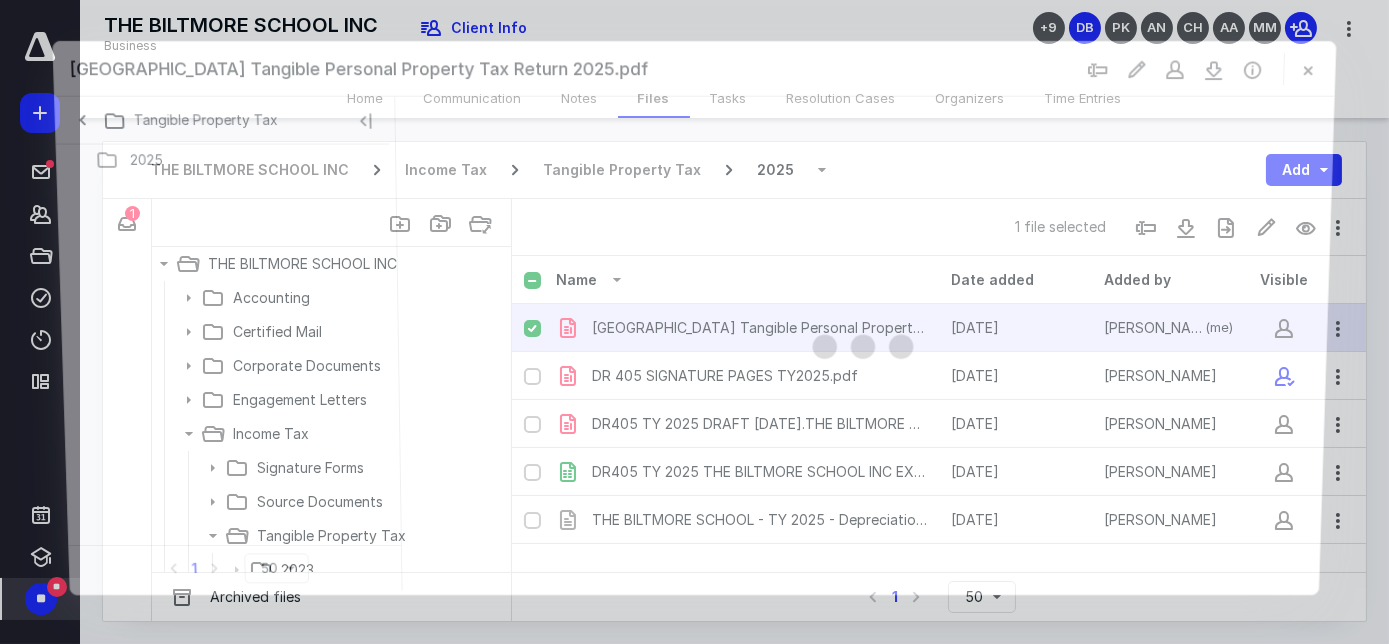 scroll, scrollTop: 181, scrollLeft: 0, axis: vertical 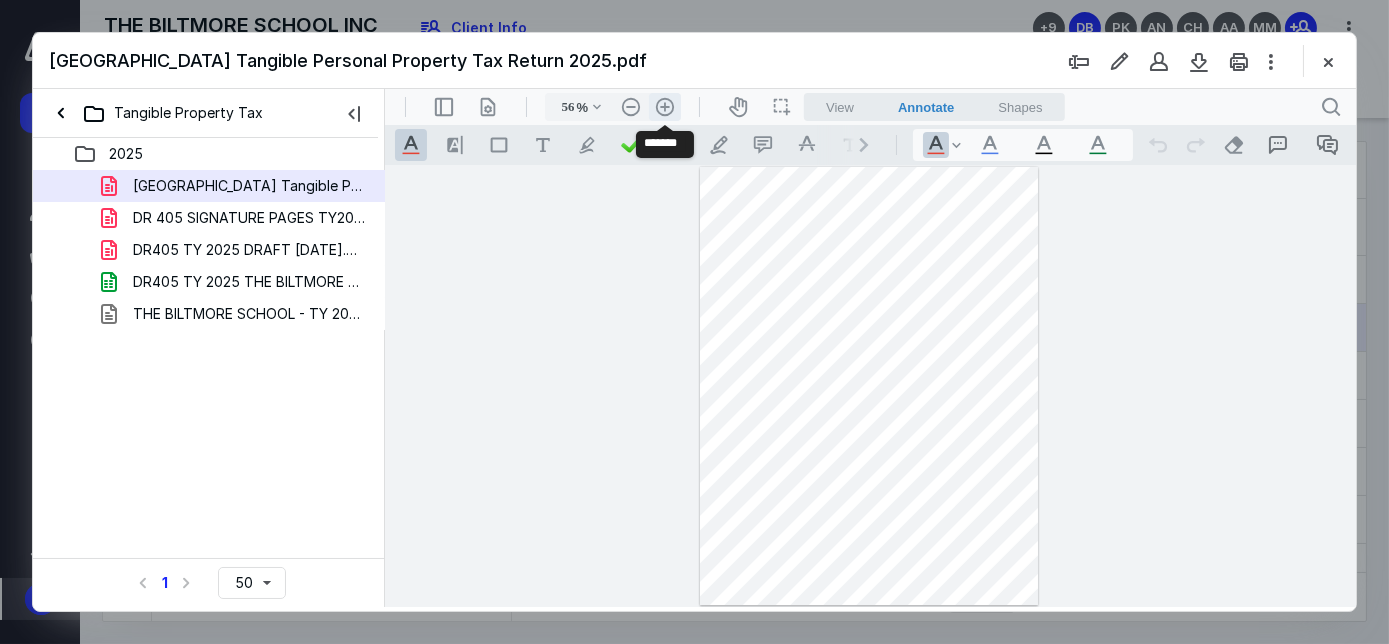 click on ".cls-1{fill:#abb0c4;} icon - header - zoom - in - line" at bounding box center (664, 107) 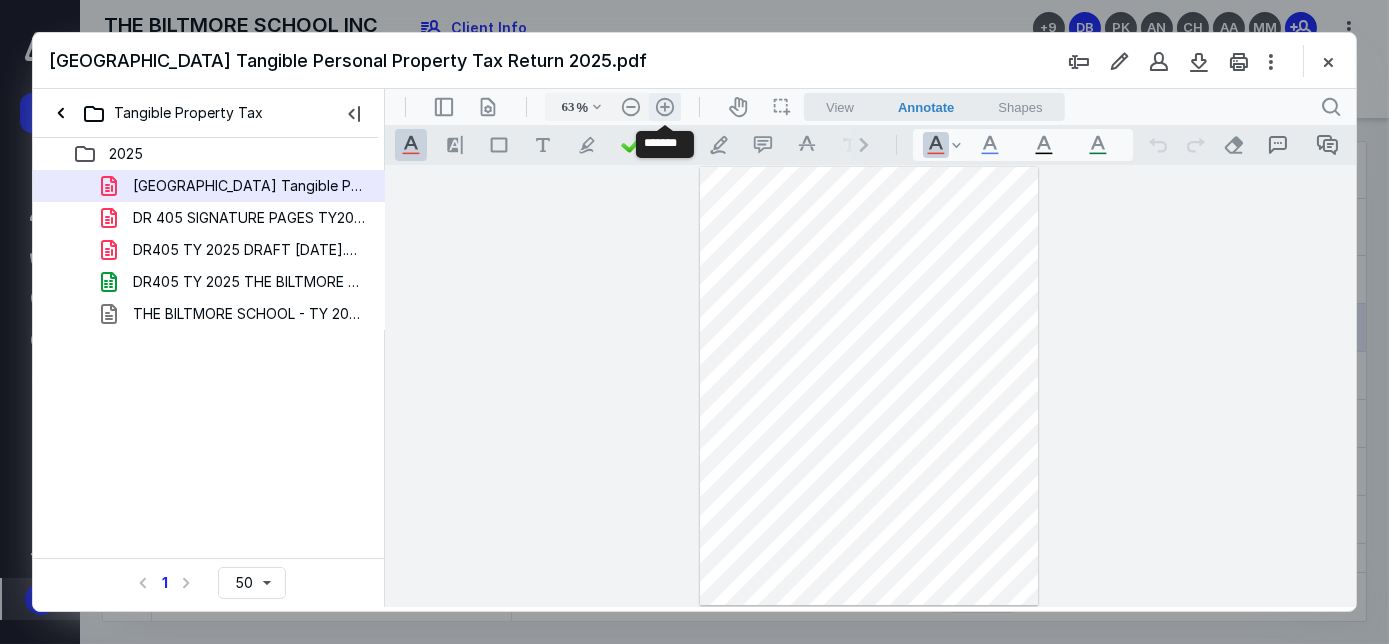 click on ".cls-1{fill:#abb0c4;} icon - header - zoom - in - line" at bounding box center (664, 107) 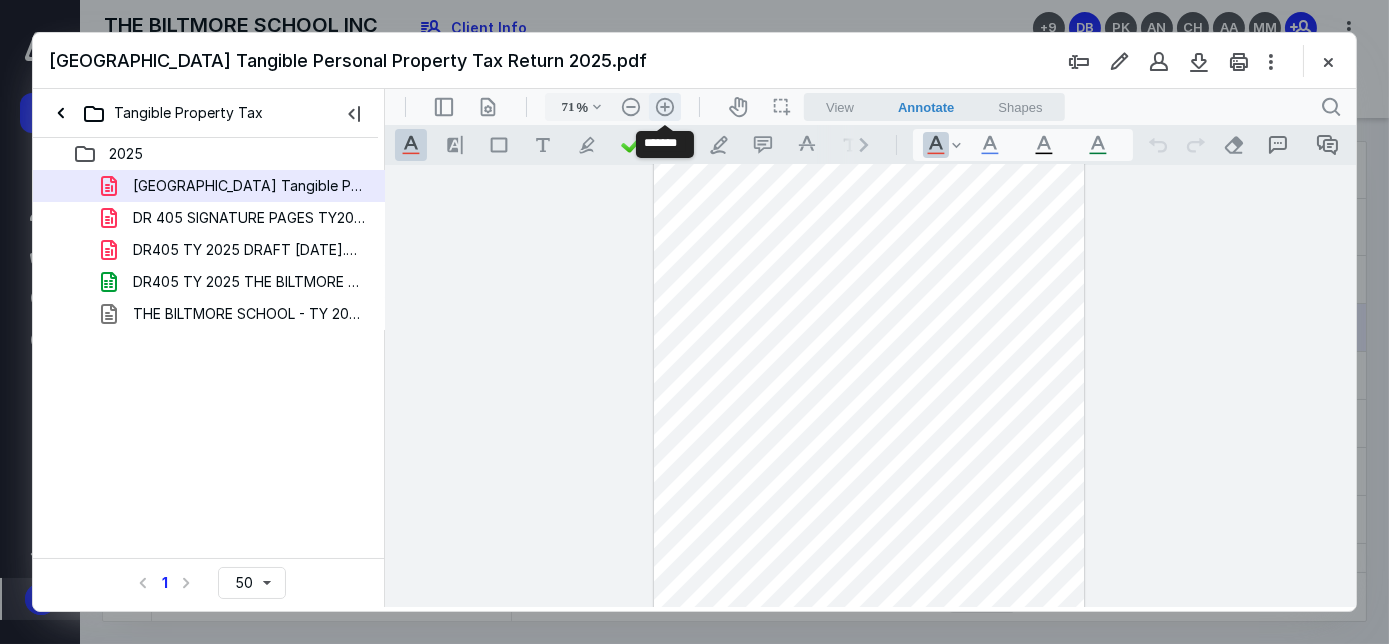 click on ".cls-1{fill:#abb0c4;} icon - header - zoom - in - line" at bounding box center (664, 107) 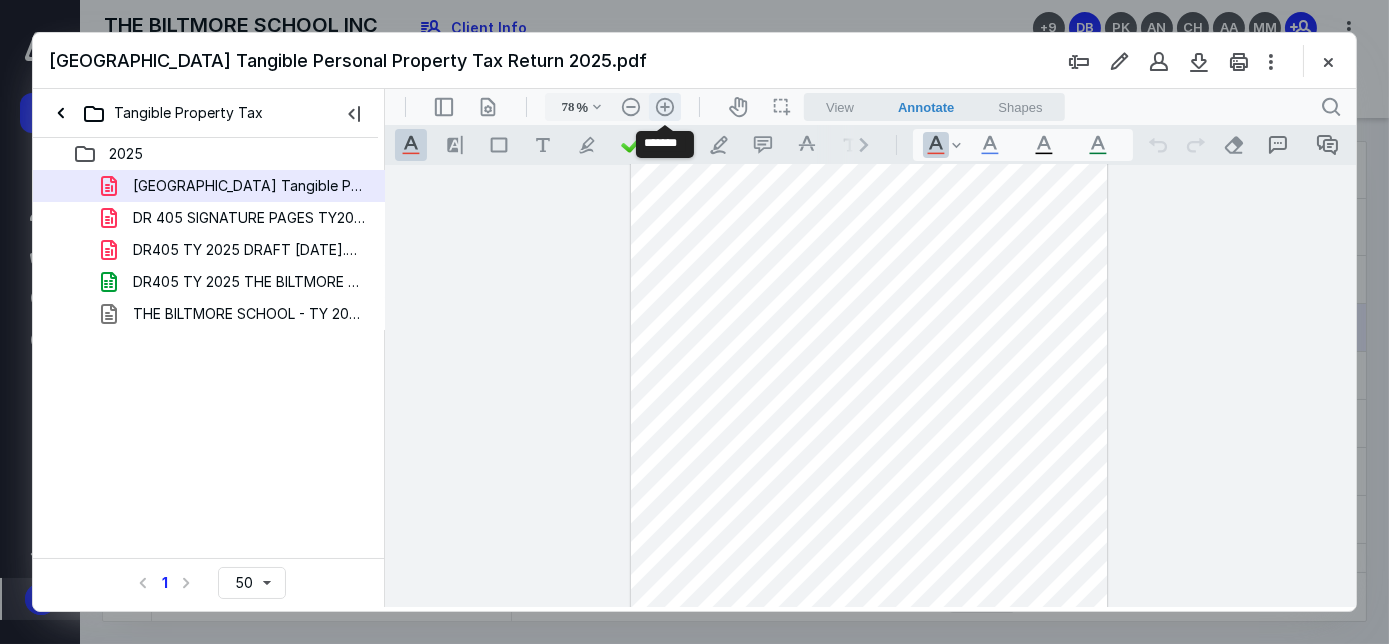 click on ".cls-1{fill:#abb0c4;} icon - header - zoom - in - line" at bounding box center [664, 107] 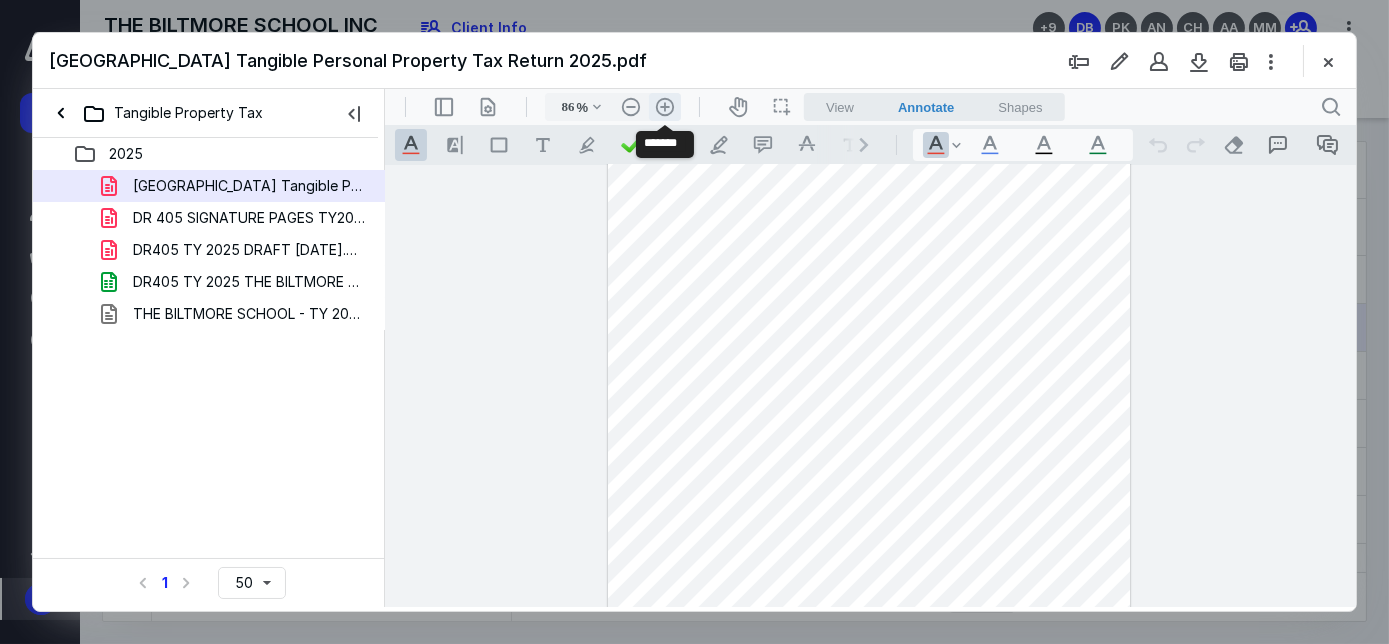 click on ".cls-1{fill:#abb0c4;} icon - header - zoom - in - line" at bounding box center [664, 107] 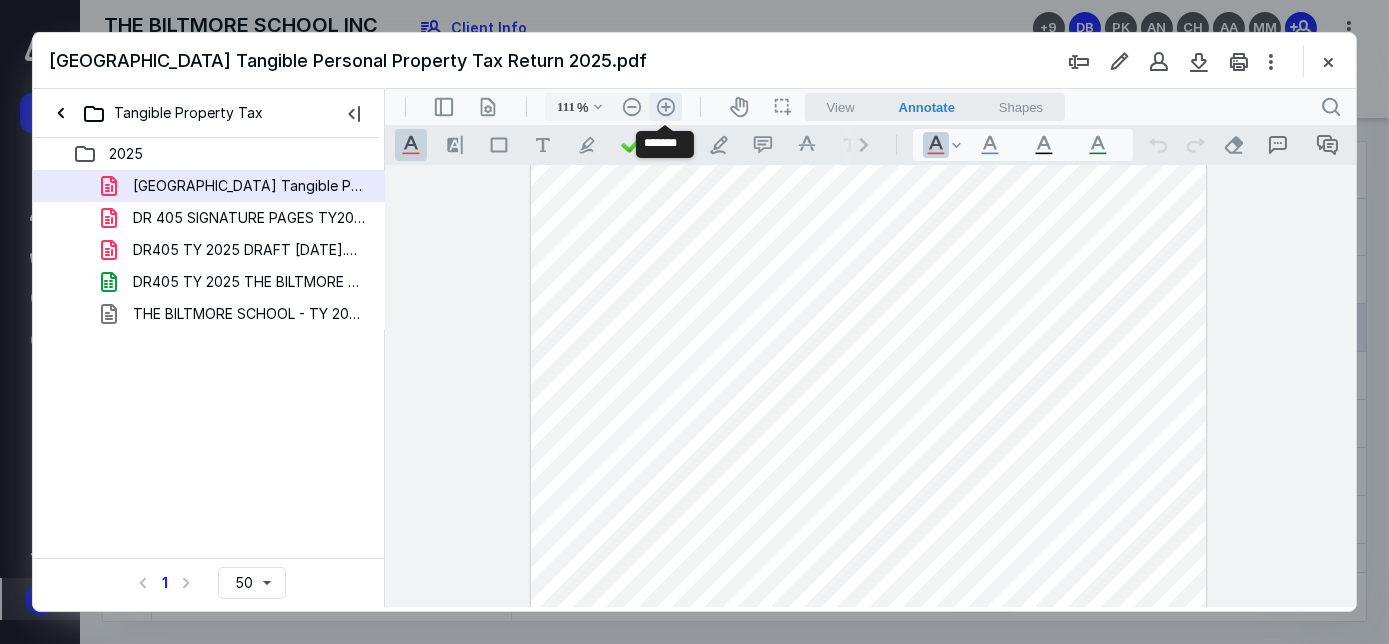 click on ".cls-1{fill:#abb0c4;} icon - header - zoom - in - line" at bounding box center [665, 107] 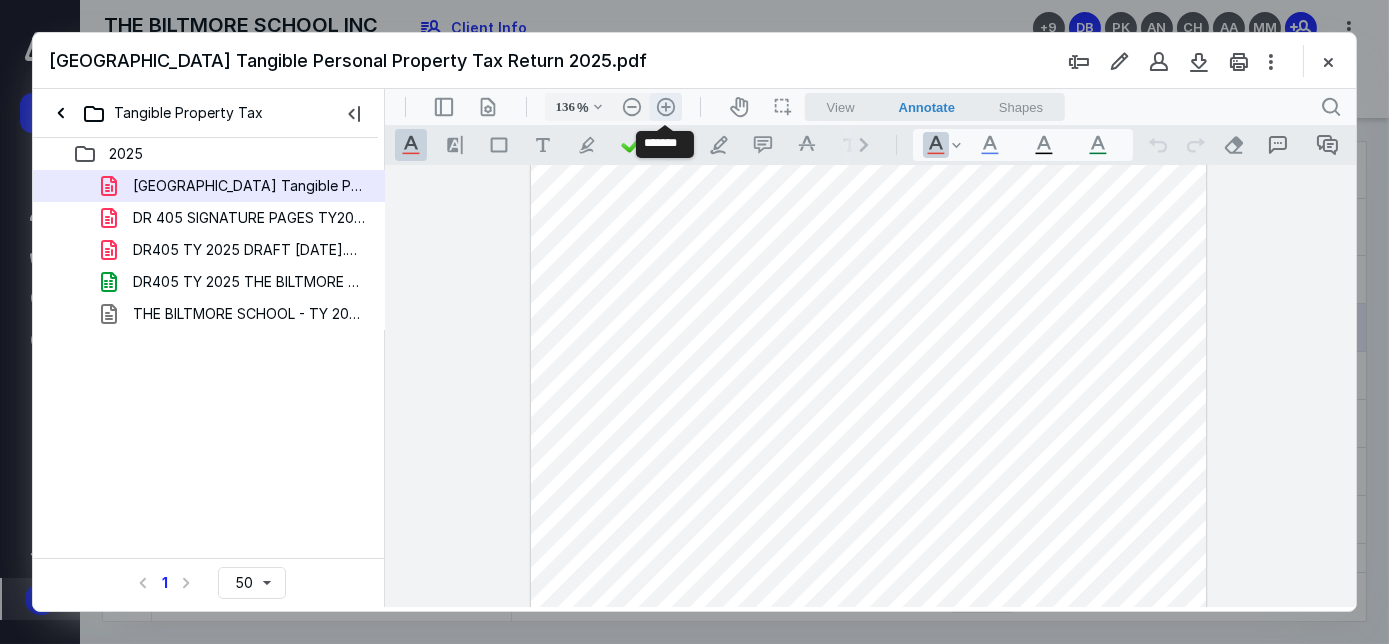 scroll, scrollTop: 264, scrollLeft: 0, axis: vertical 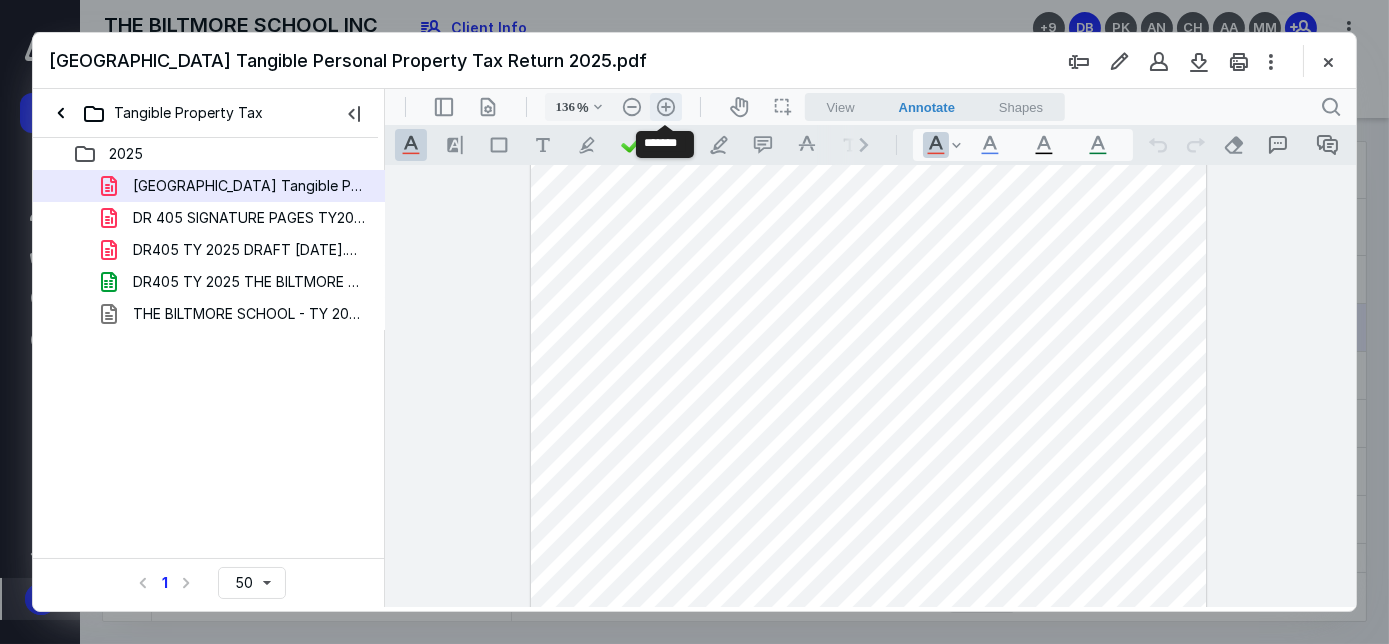 click on ".cls-1{fill:#abb0c4;} icon - header - zoom - in - line" at bounding box center (665, 107) 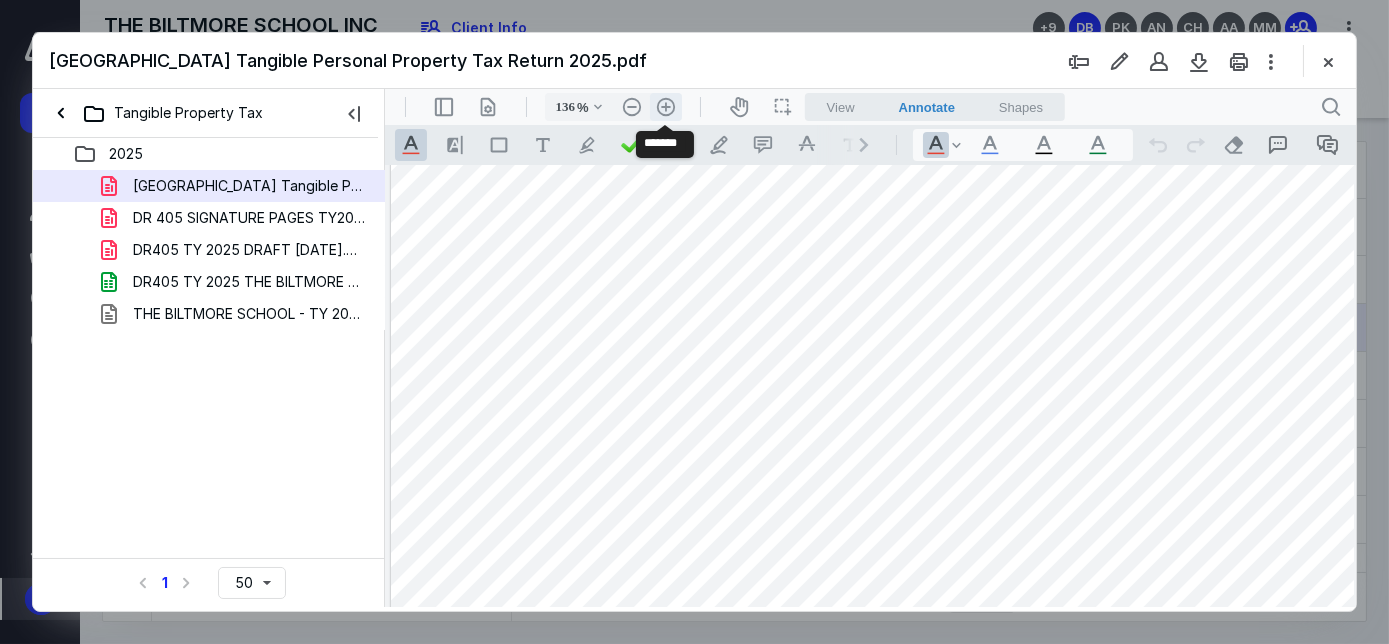 type on "161" 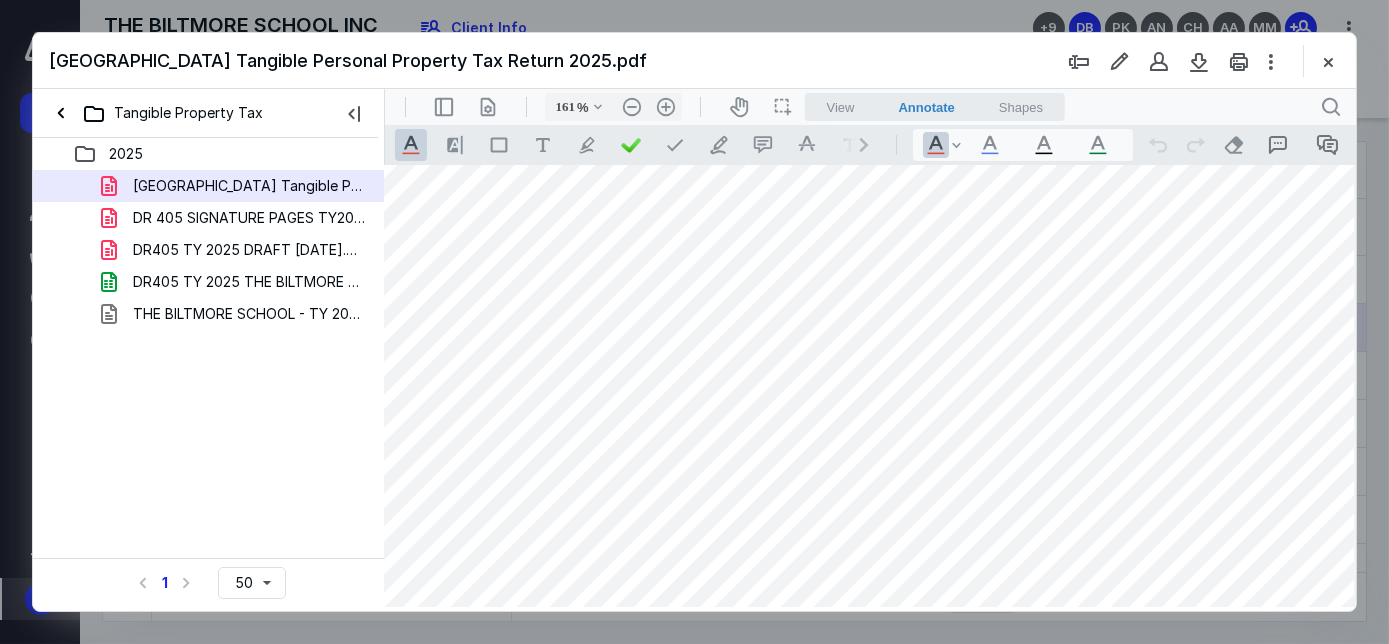 scroll, scrollTop: 845, scrollLeft: 16, axis: both 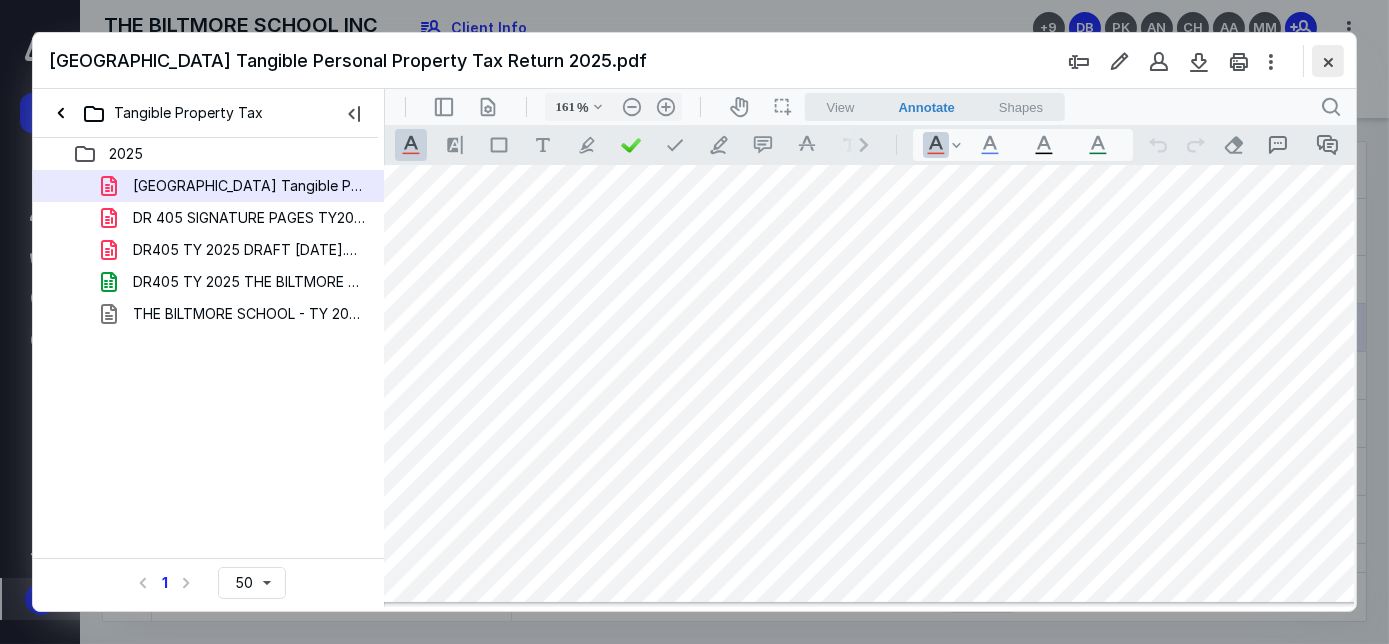 click at bounding box center [1328, 61] 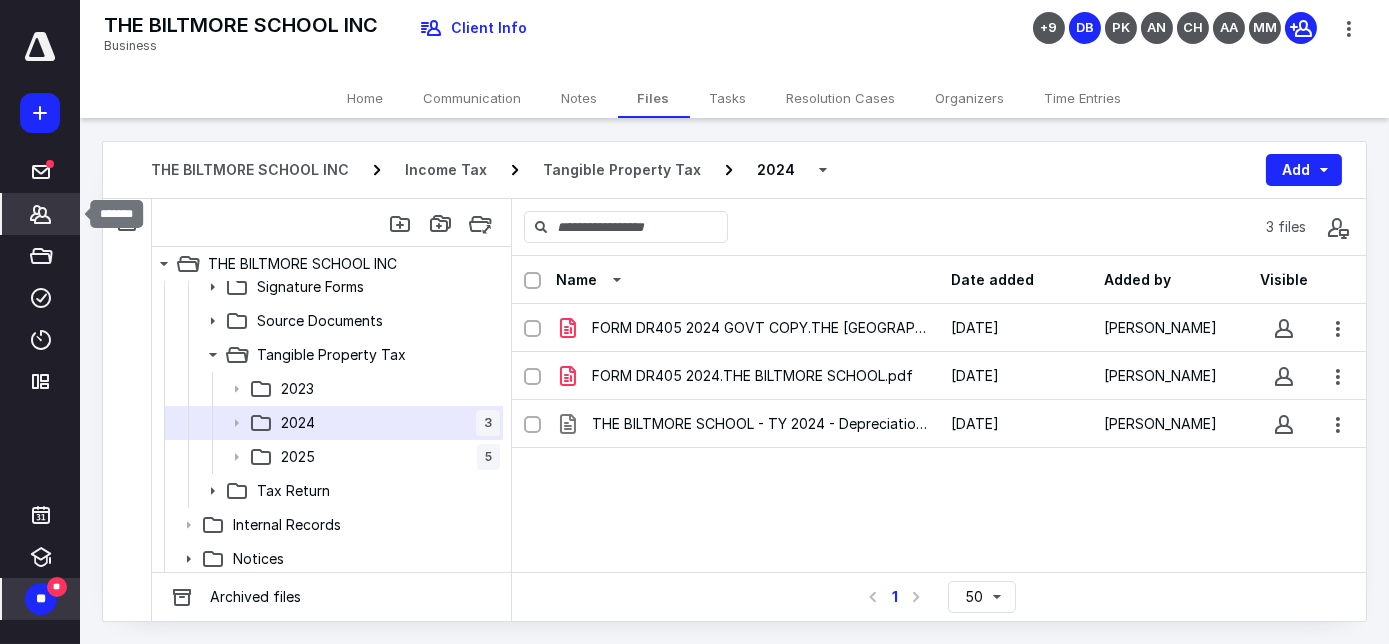 click 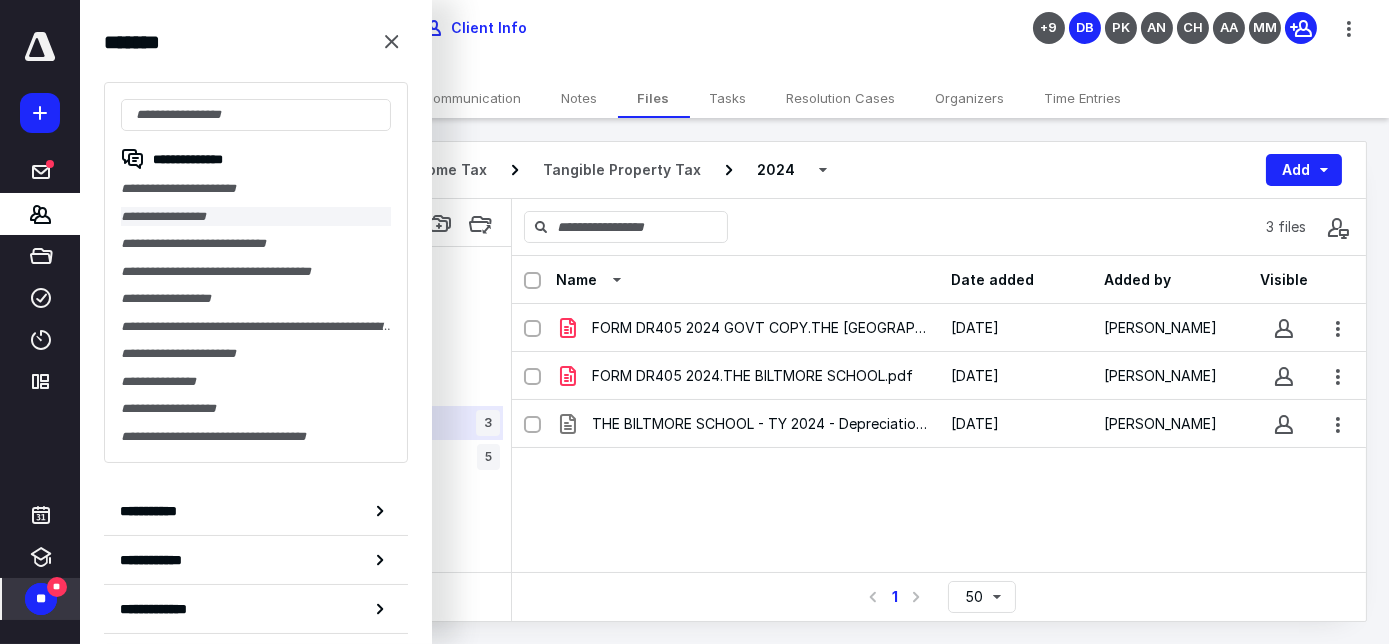 click on "**********" at bounding box center [256, 217] 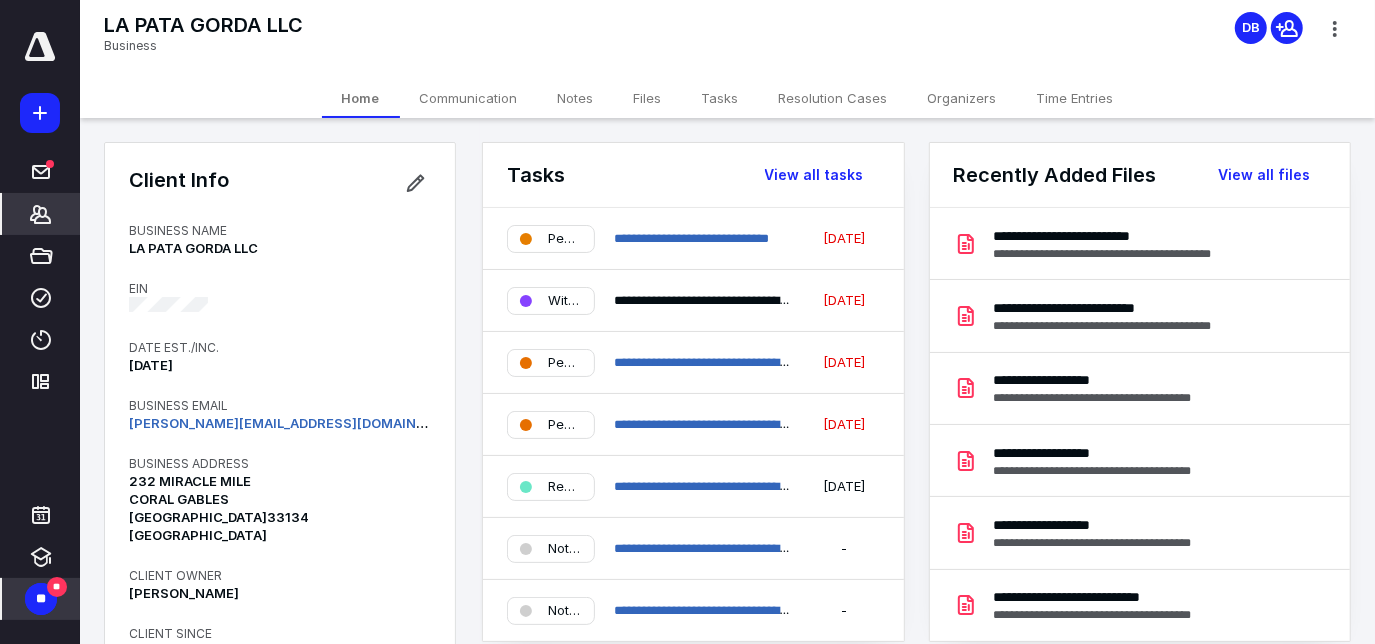 click on "Files" at bounding box center [648, 98] 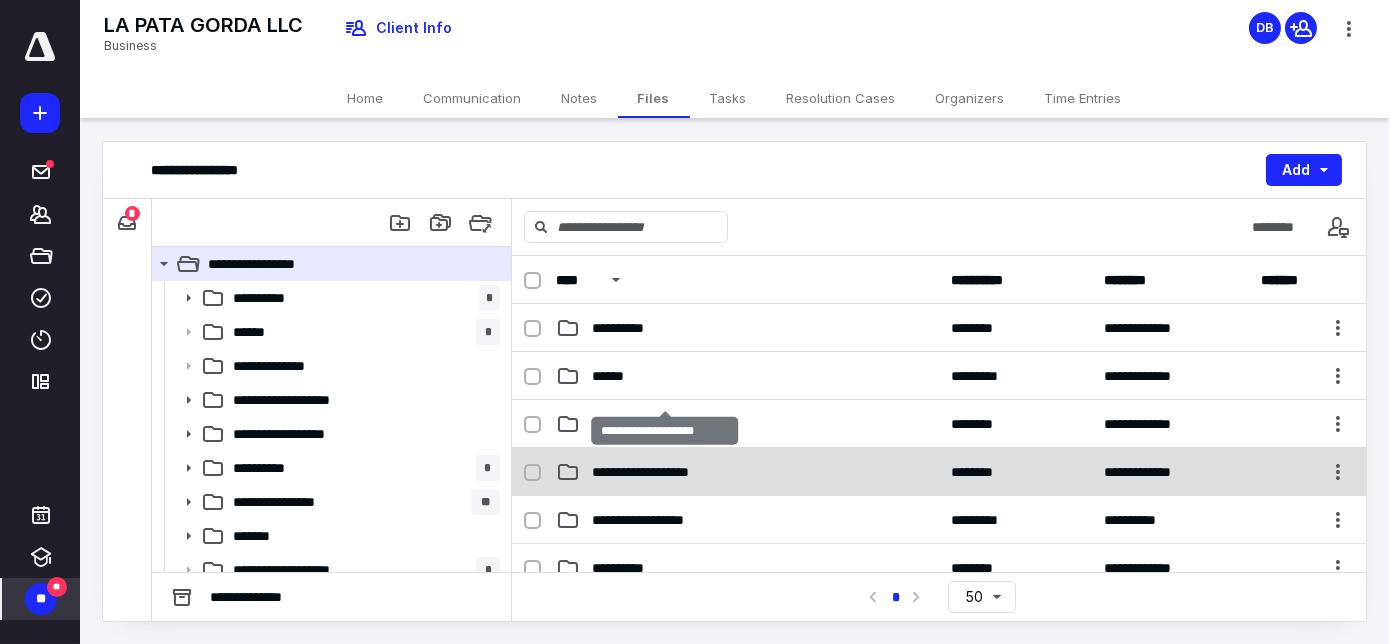 scroll, scrollTop: 120, scrollLeft: 0, axis: vertical 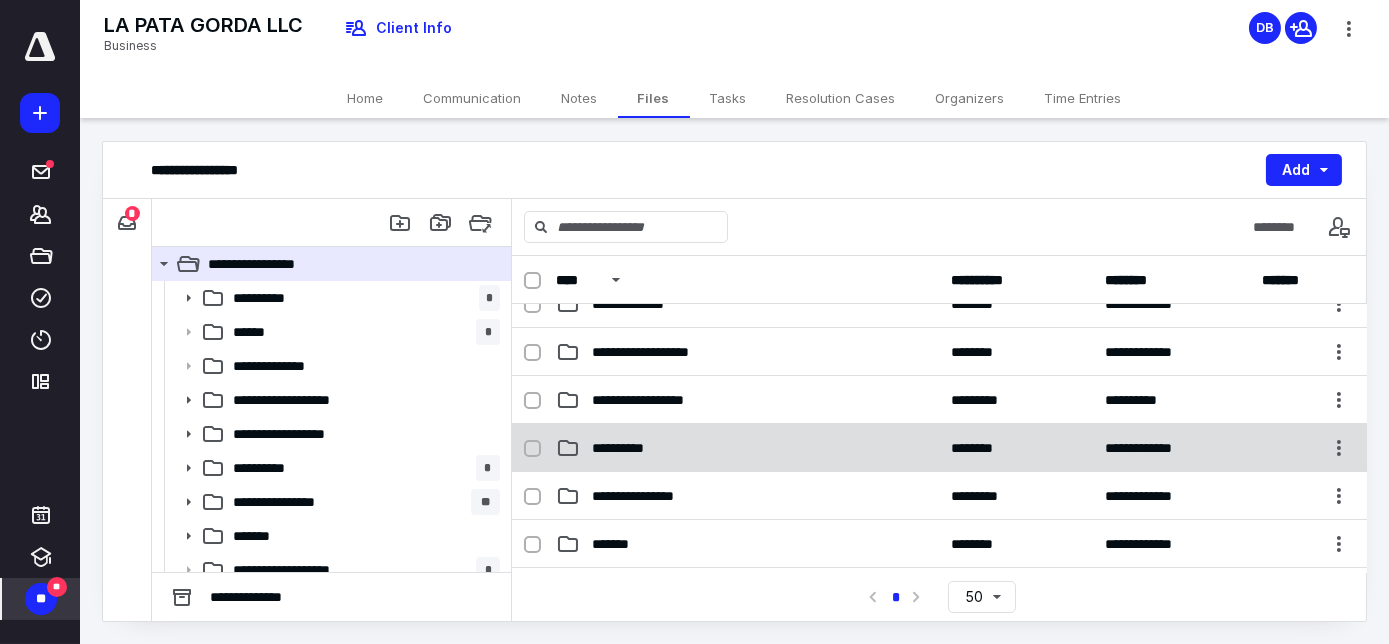 click on "**********" at bounding box center [630, 448] 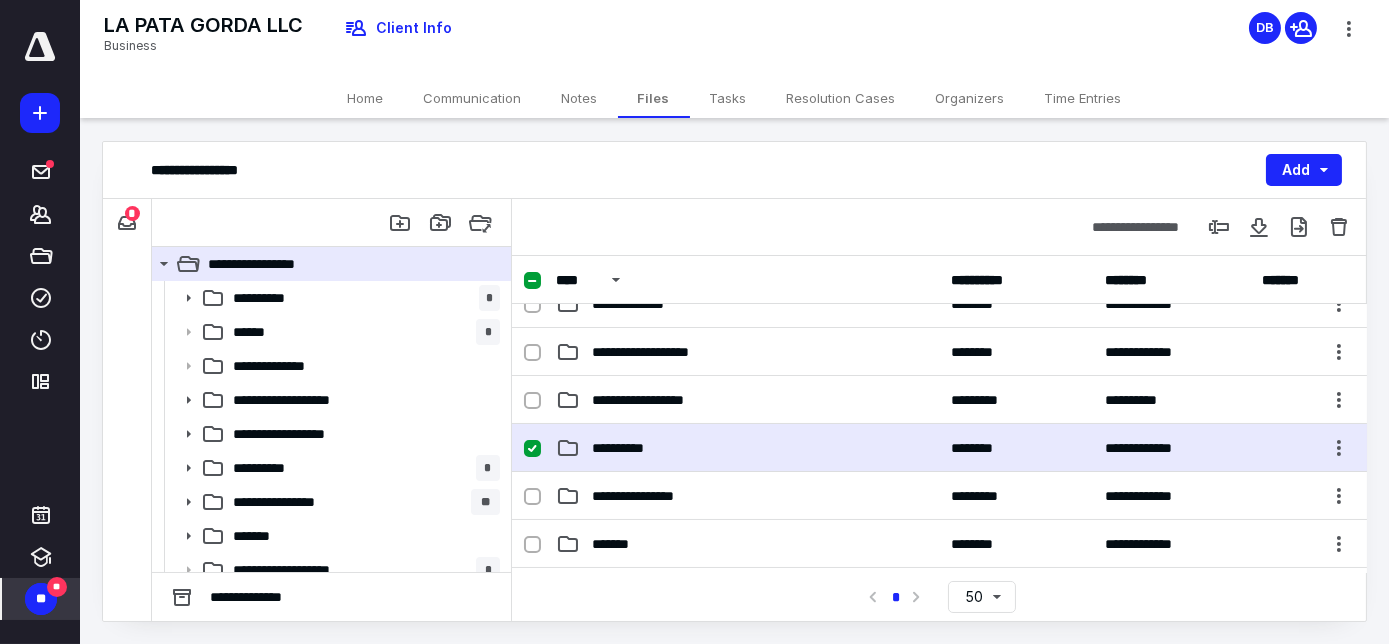 click on "**********" at bounding box center (630, 448) 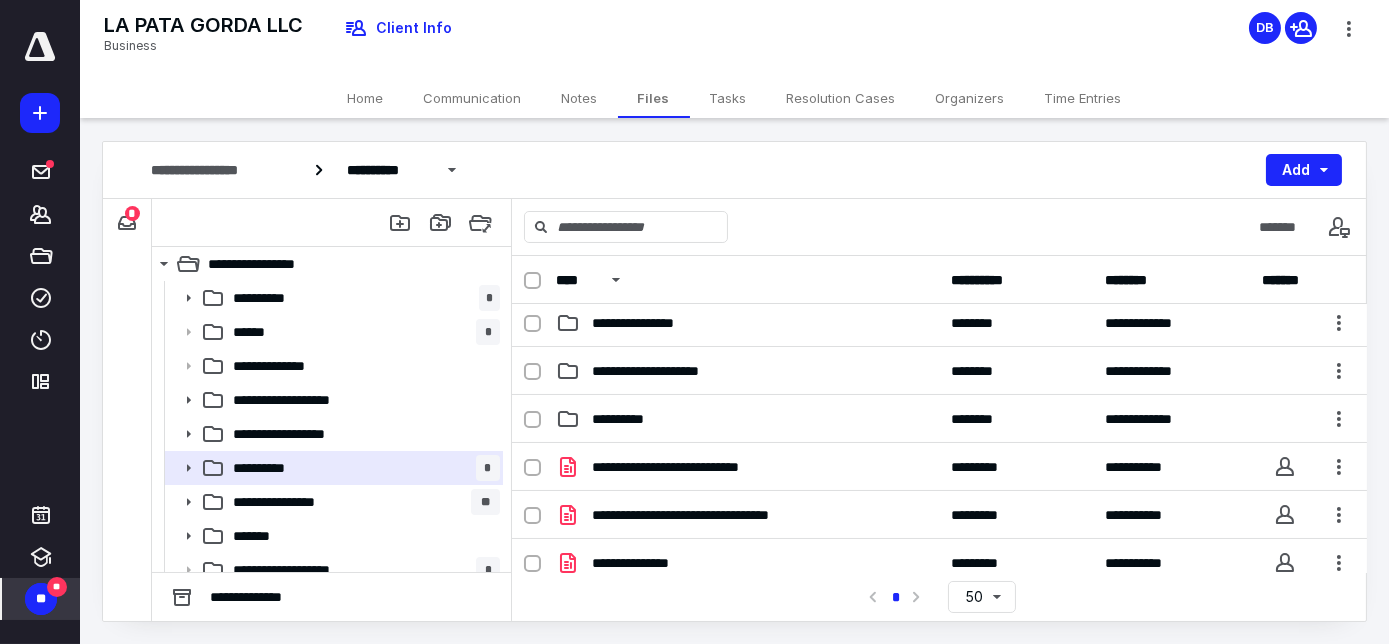 scroll, scrollTop: 49, scrollLeft: 0, axis: vertical 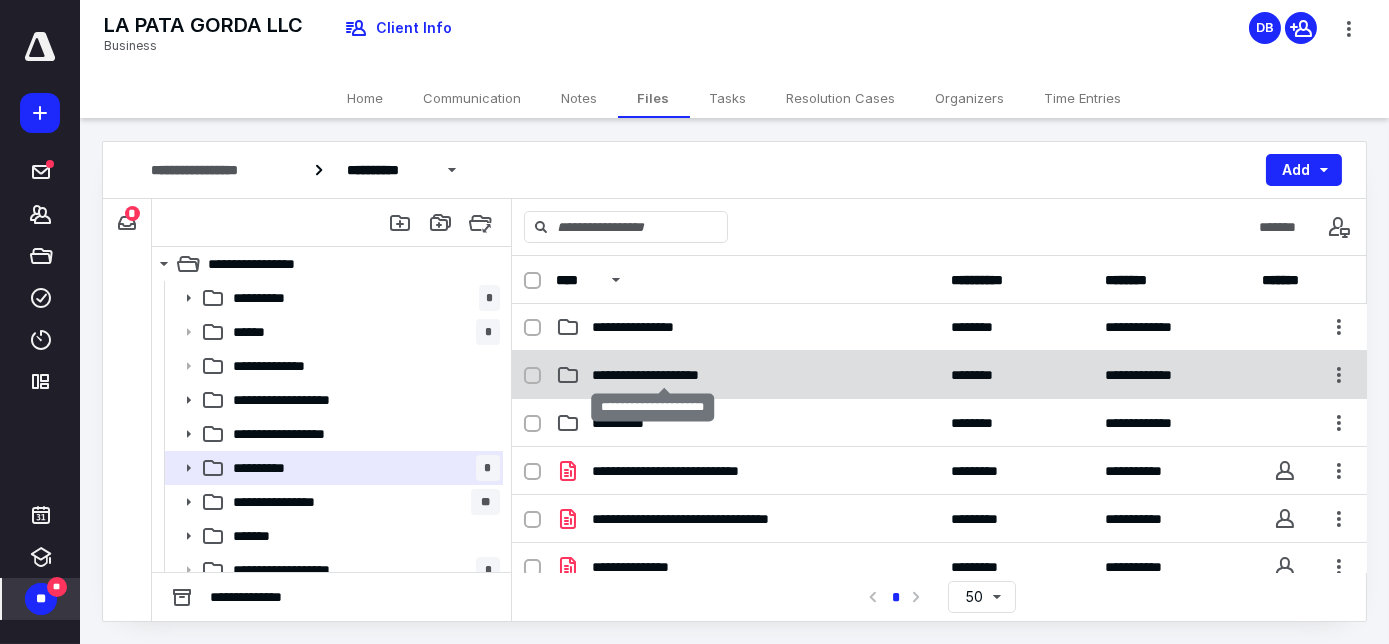 click on "**********" at bounding box center [664, 375] 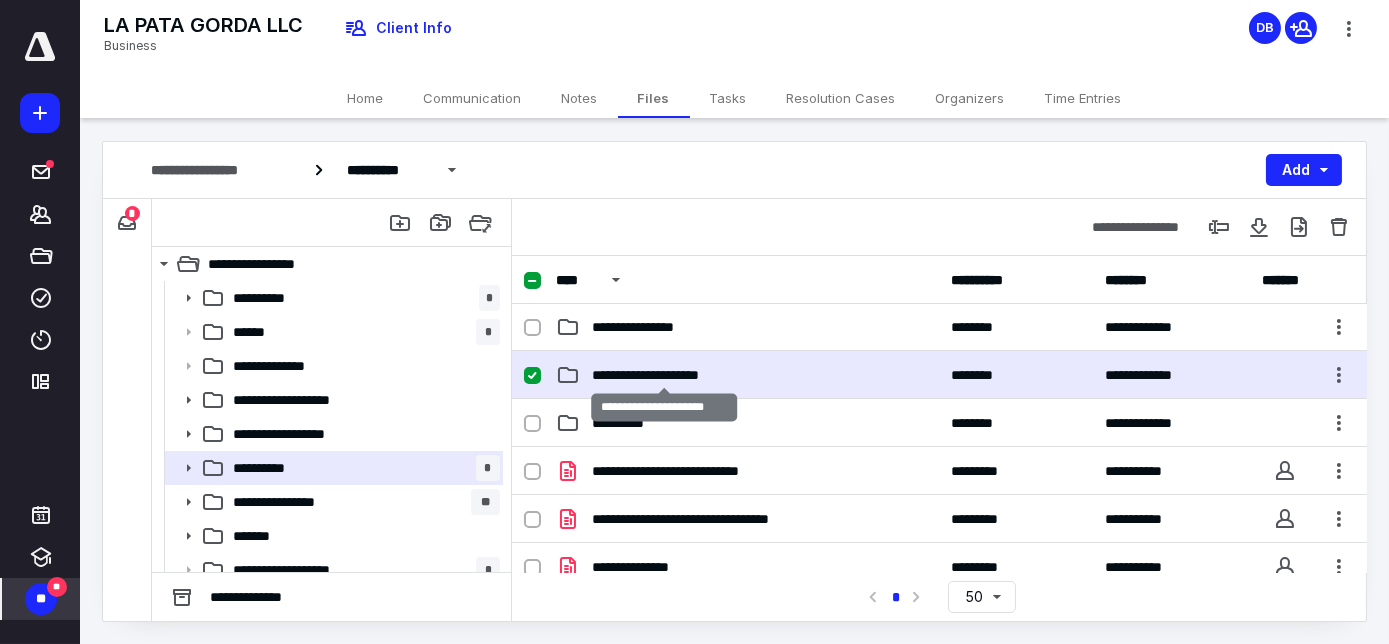 click on "**********" at bounding box center (664, 375) 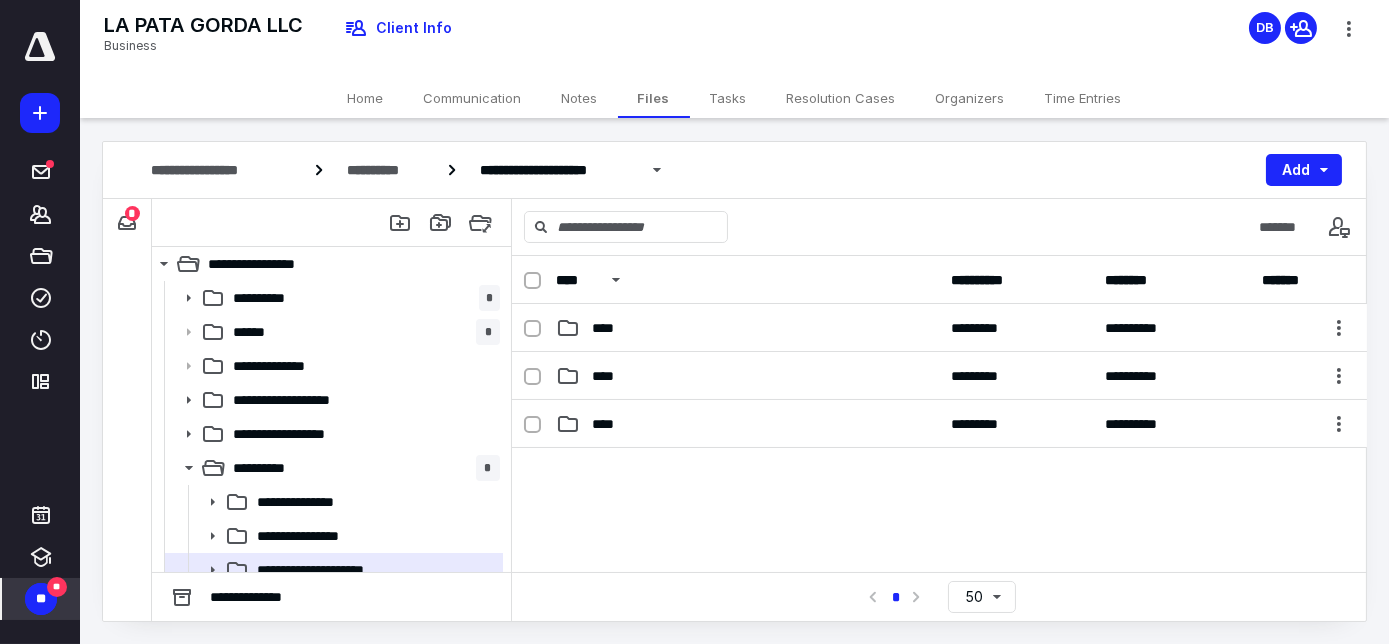 scroll, scrollTop: 0, scrollLeft: 0, axis: both 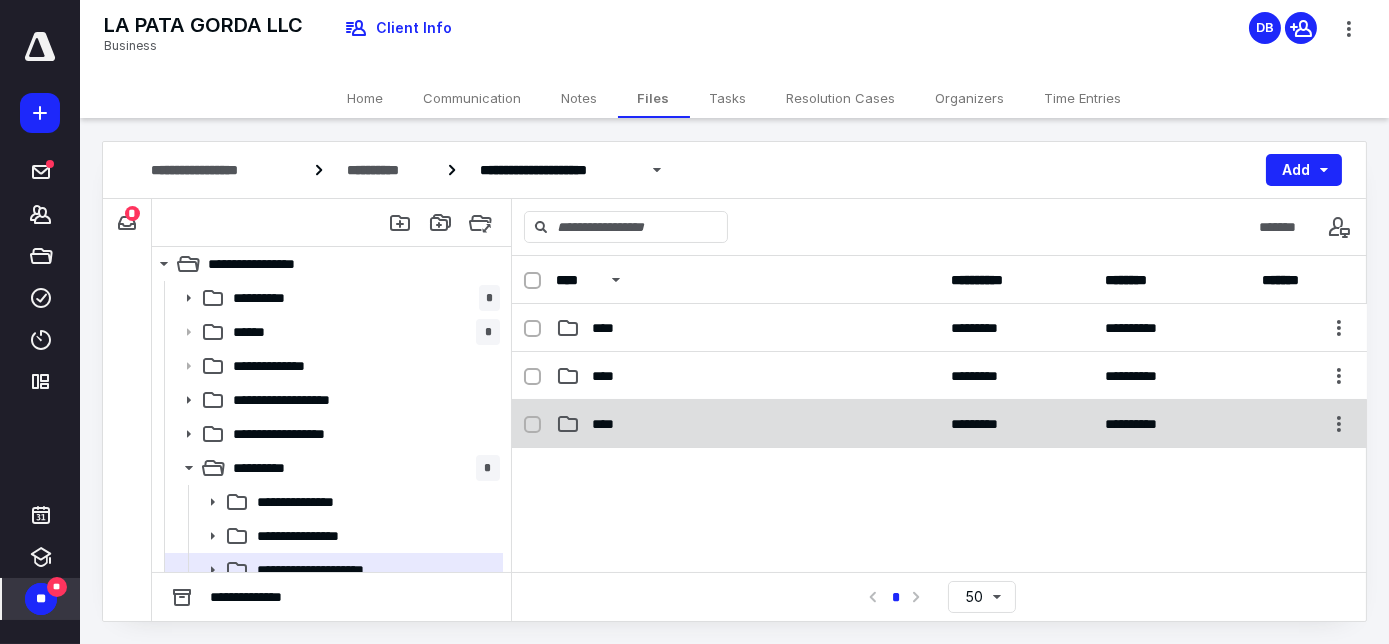 click on "**********" at bounding box center [939, 424] 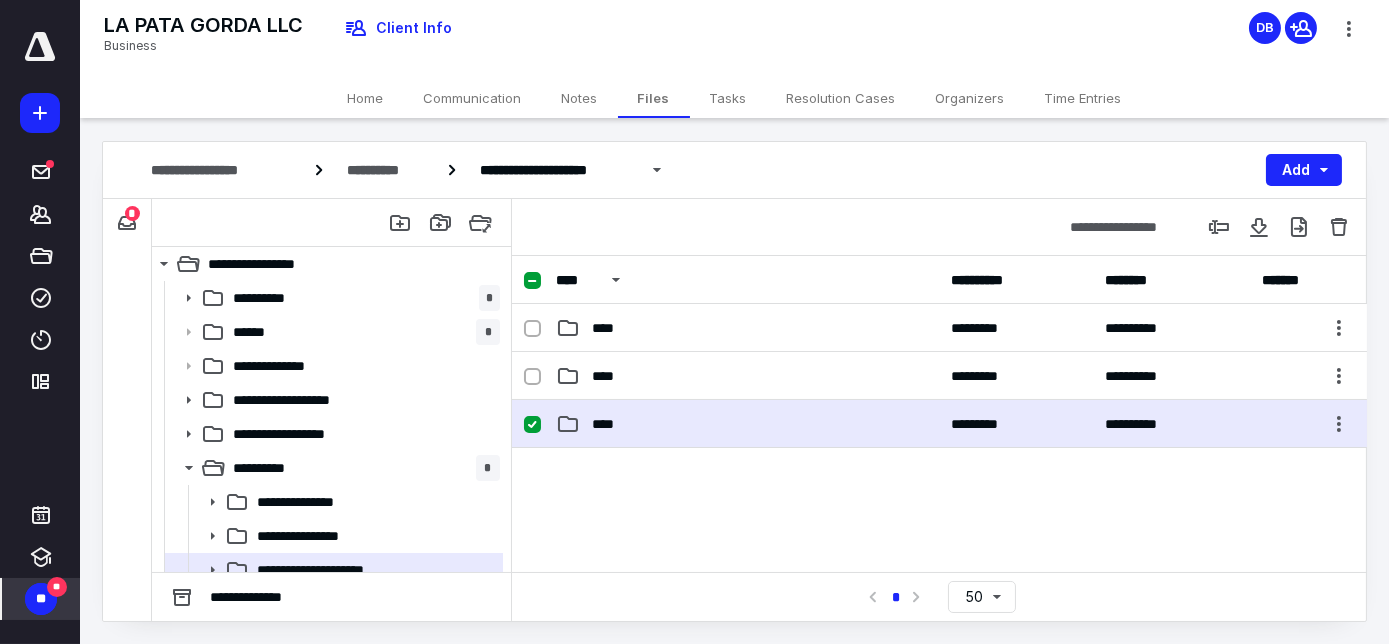 click on "**********" at bounding box center [939, 424] 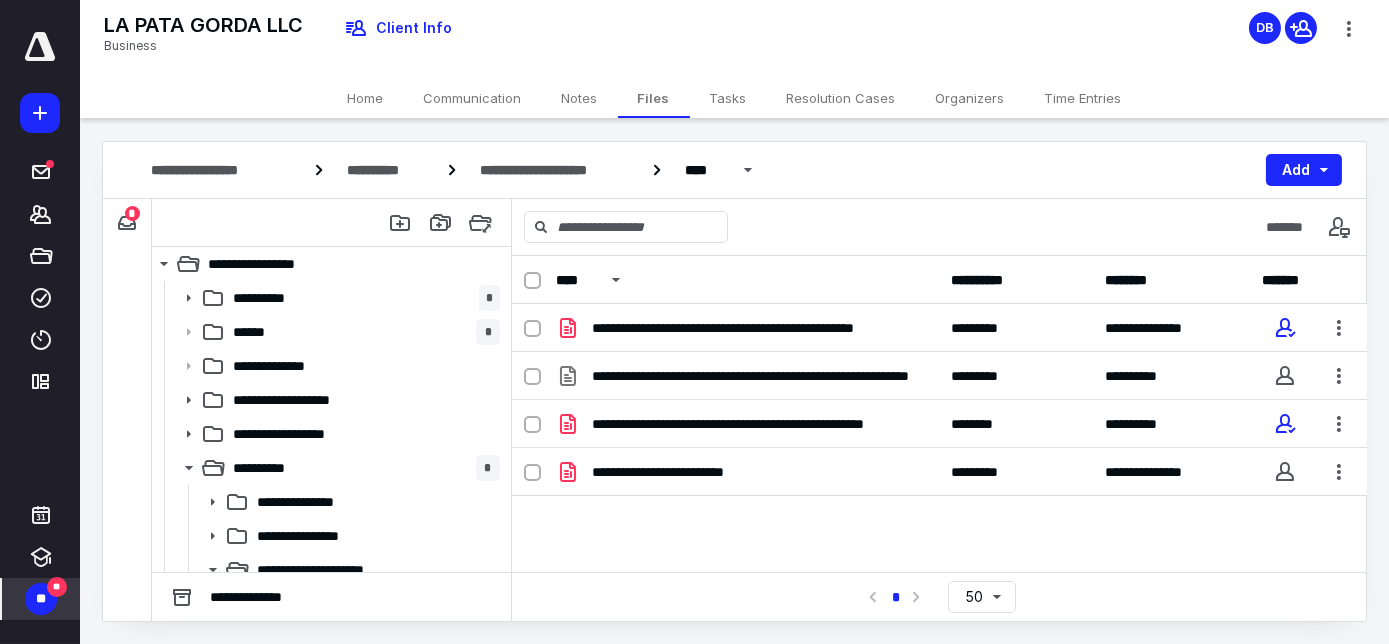 scroll, scrollTop: 0, scrollLeft: 0, axis: both 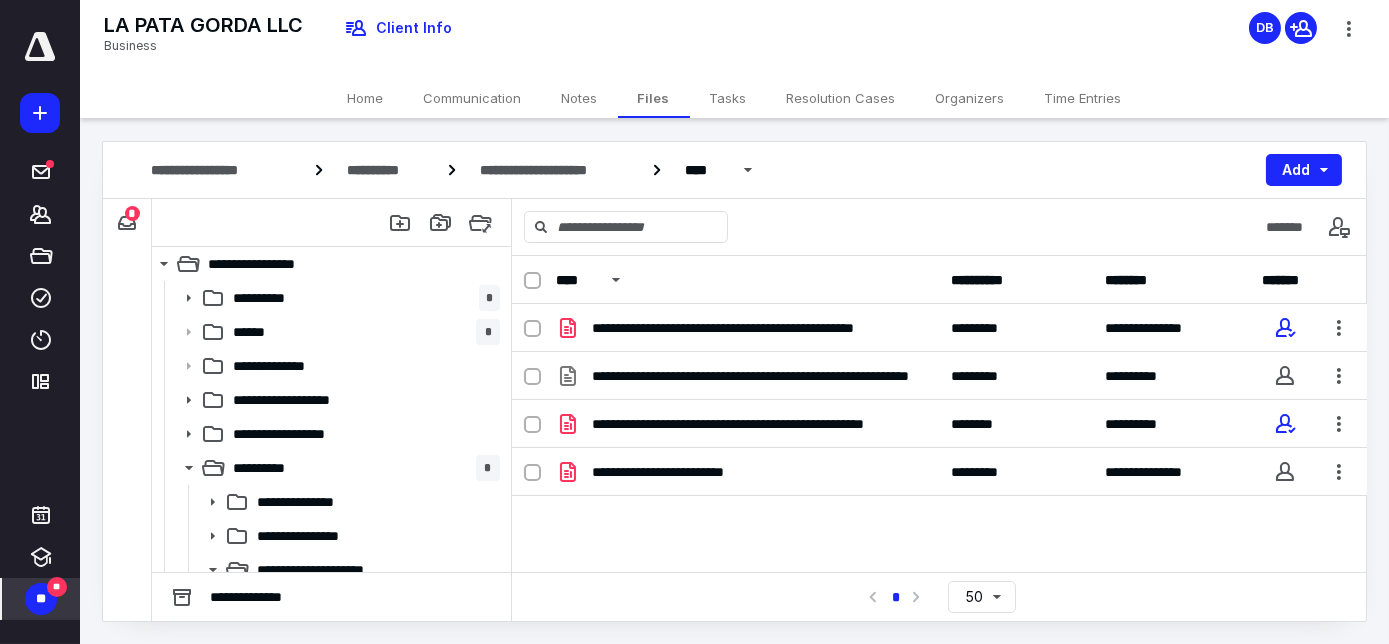 click on "**********" at bounding box center [747, 424] 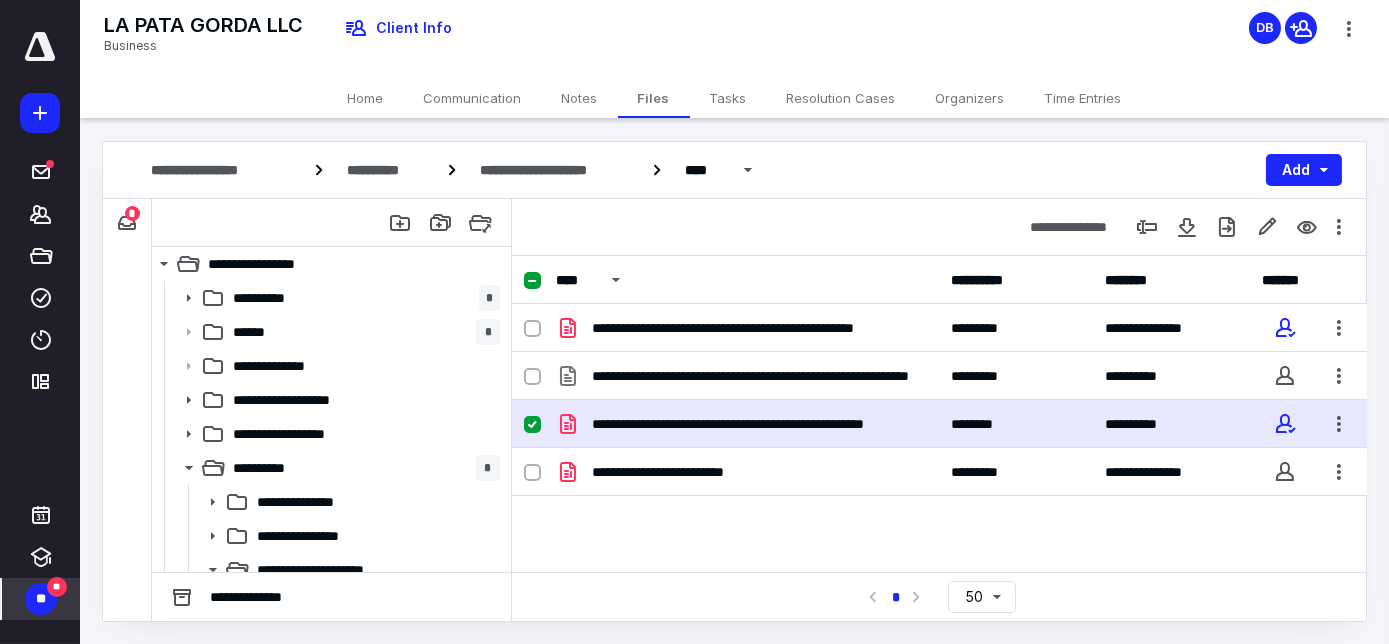 click on "**********" at bounding box center [747, 424] 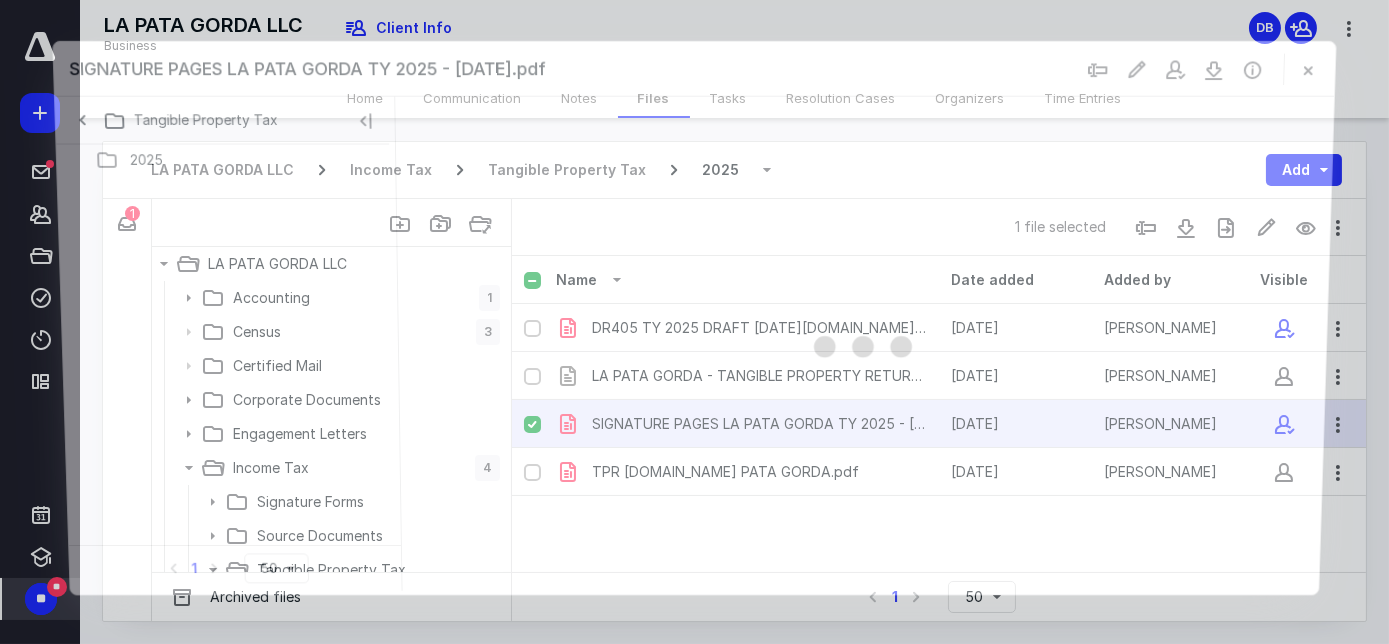 scroll, scrollTop: 0, scrollLeft: 0, axis: both 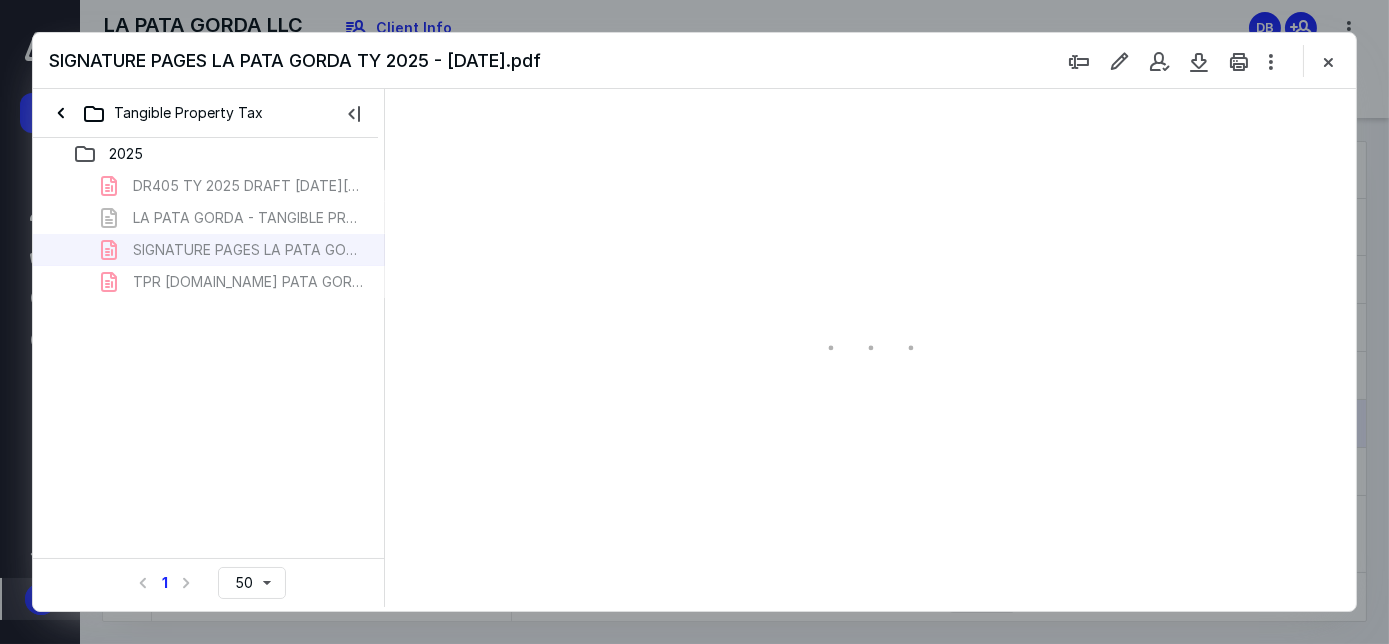 type on "56" 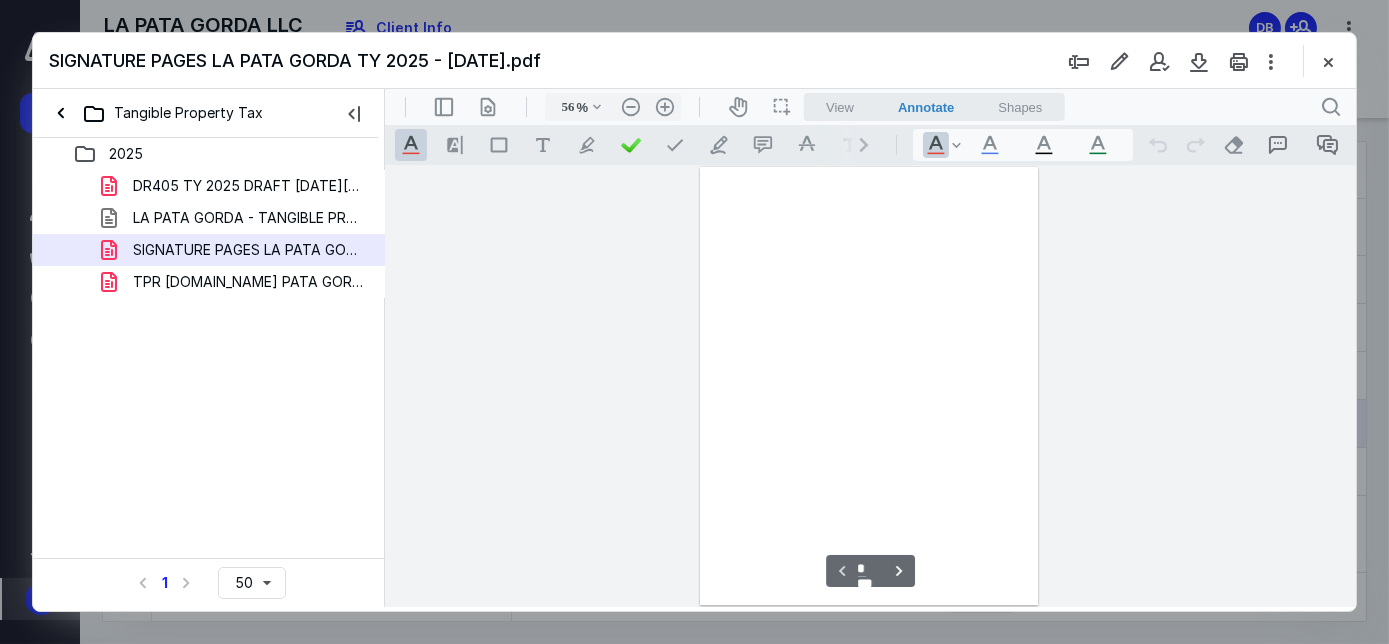 scroll, scrollTop: 77, scrollLeft: 0, axis: vertical 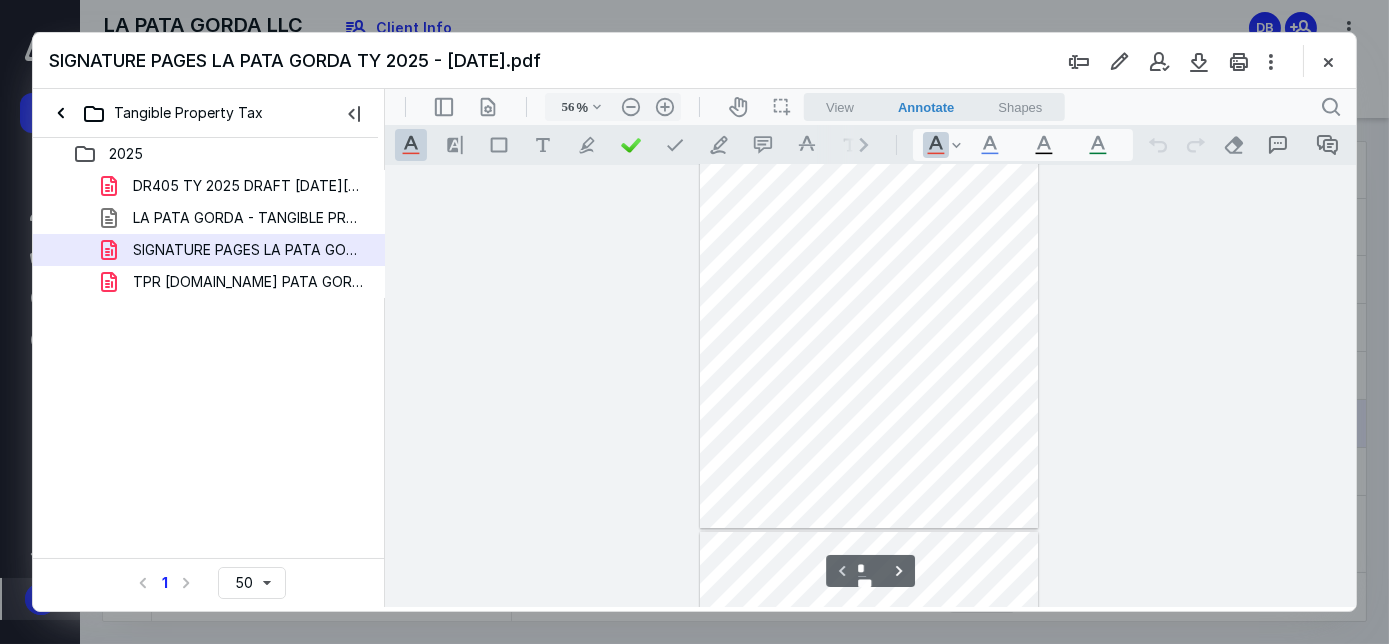 type on "*" 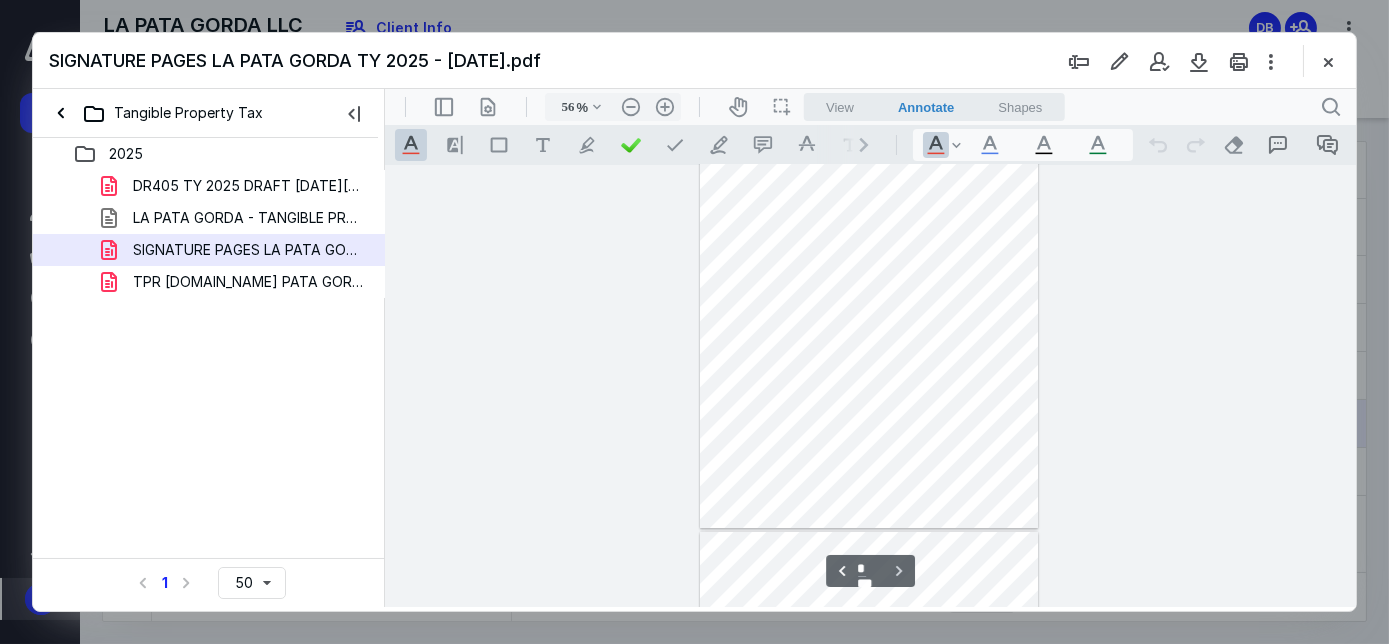 scroll, scrollTop: 441, scrollLeft: 0, axis: vertical 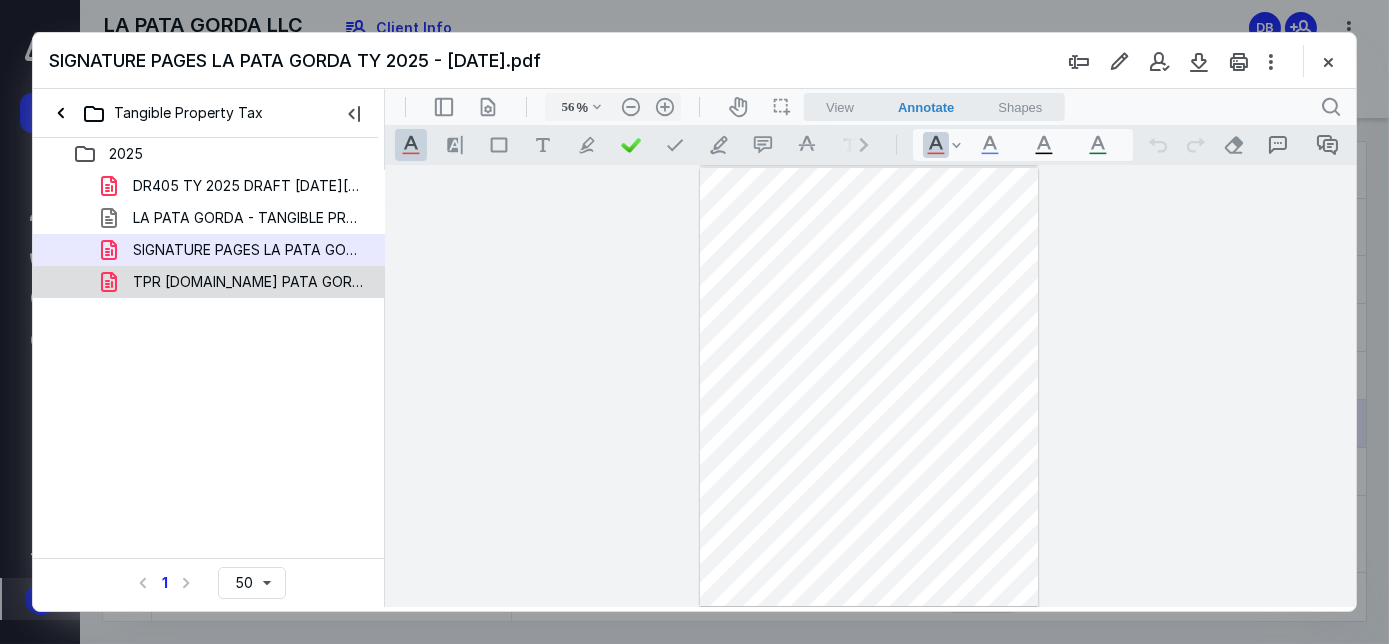 click on "TPR [DOMAIN_NAME] PATA GORDA.pdf" at bounding box center [249, 282] 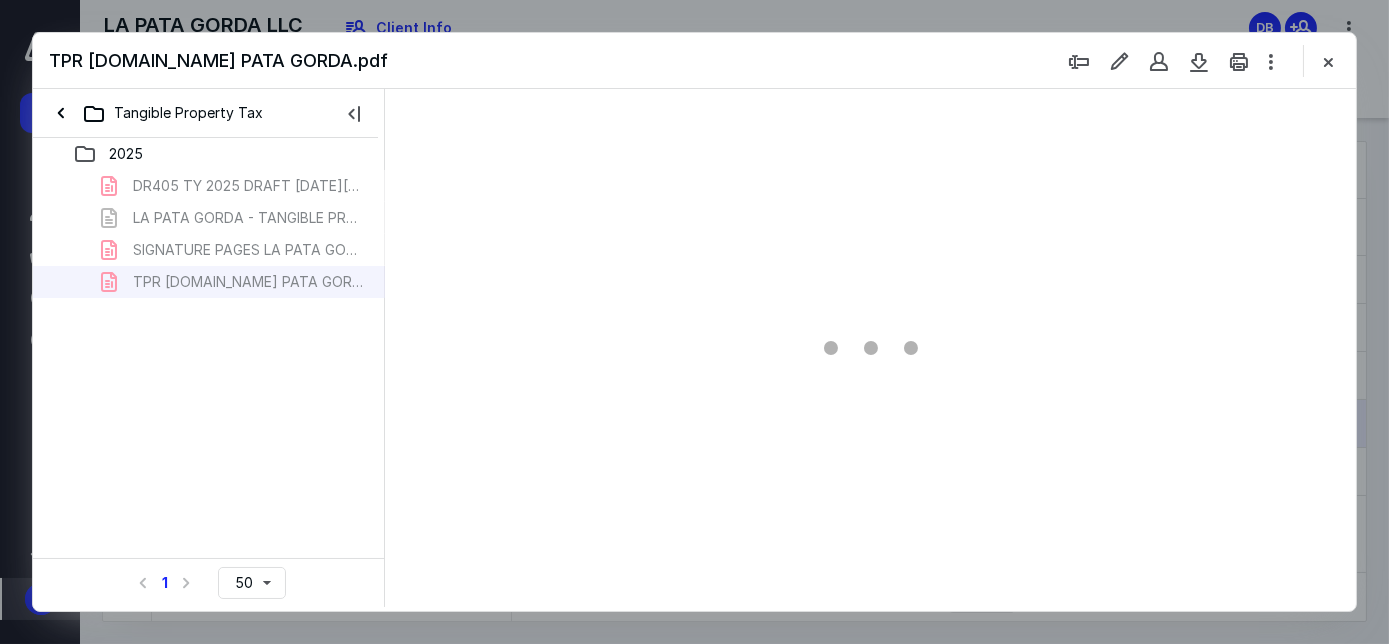 type on "56" 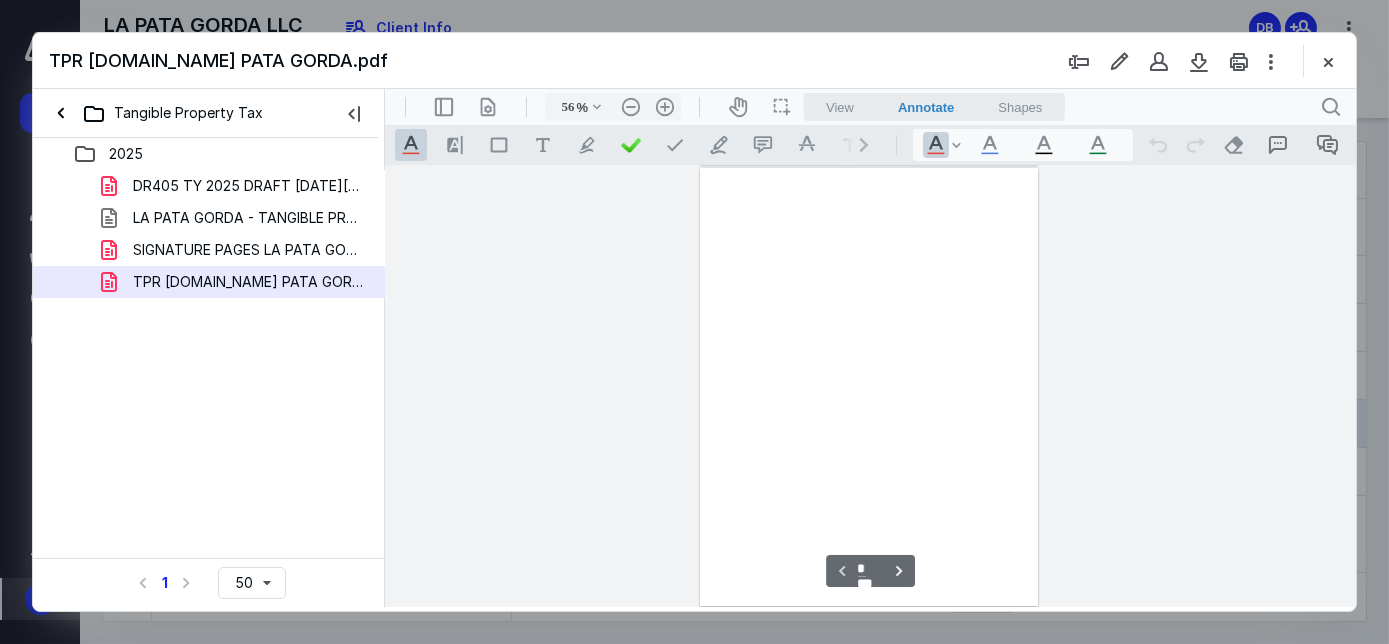scroll, scrollTop: 77, scrollLeft: 0, axis: vertical 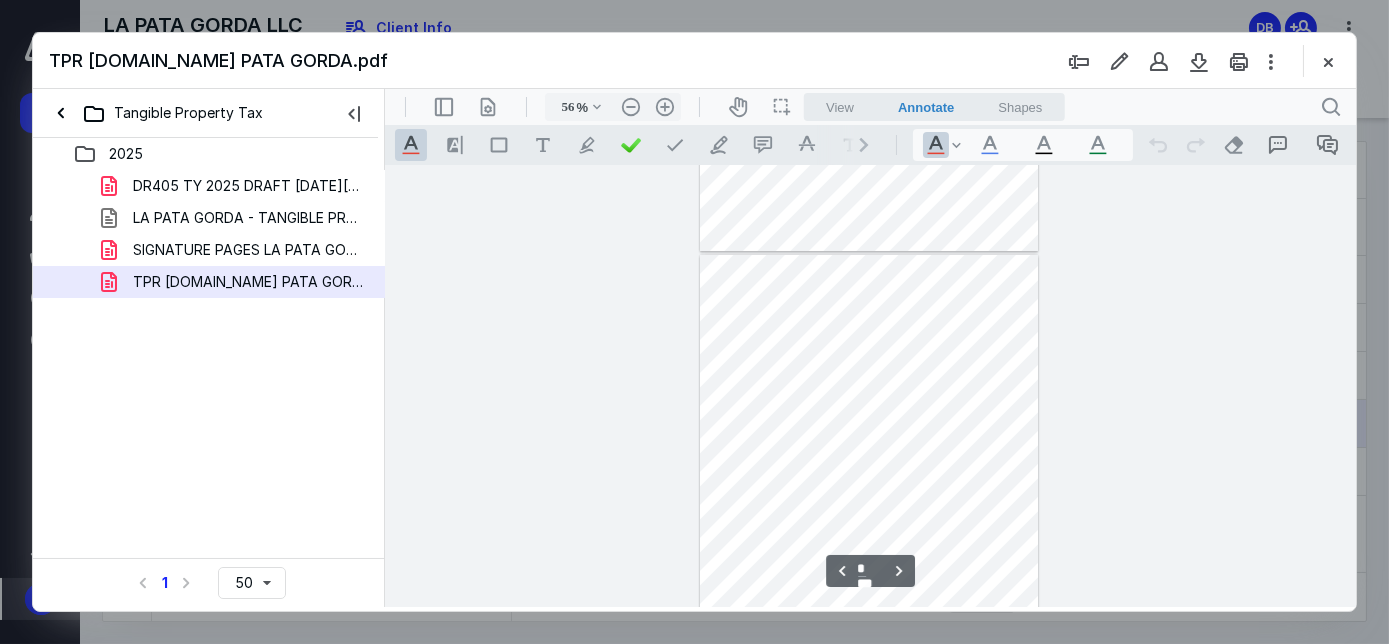 type on "*" 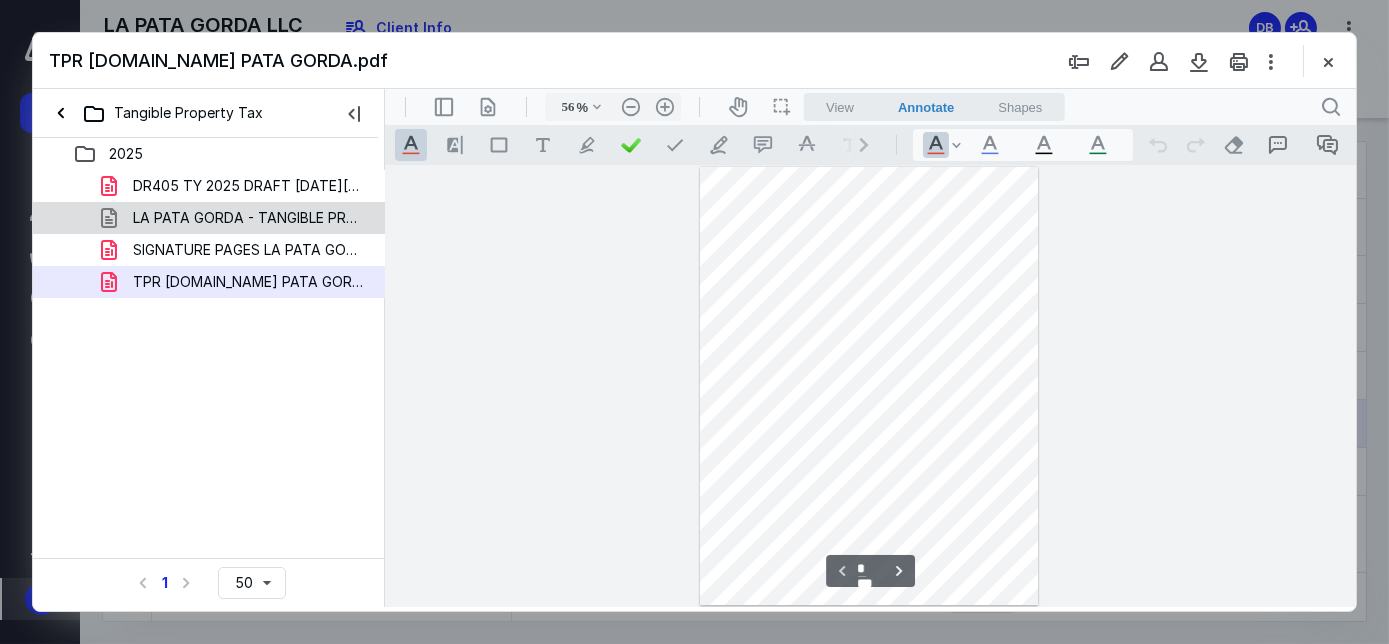 scroll, scrollTop: 0, scrollLeft: 0, axis: both 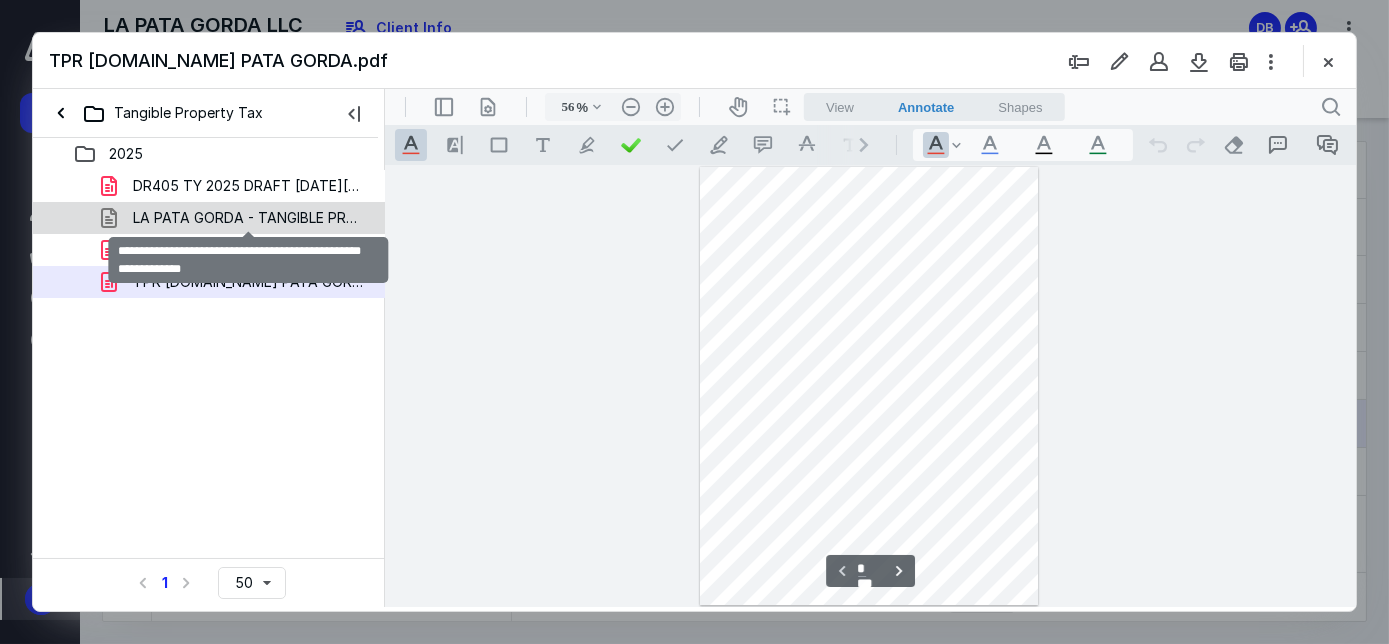 click on "LA PATA GORDA - TANGIBLE PROPERTY RETURN TY 2025 - 04.21.2.xlsm" at bounding box center (249, 218) 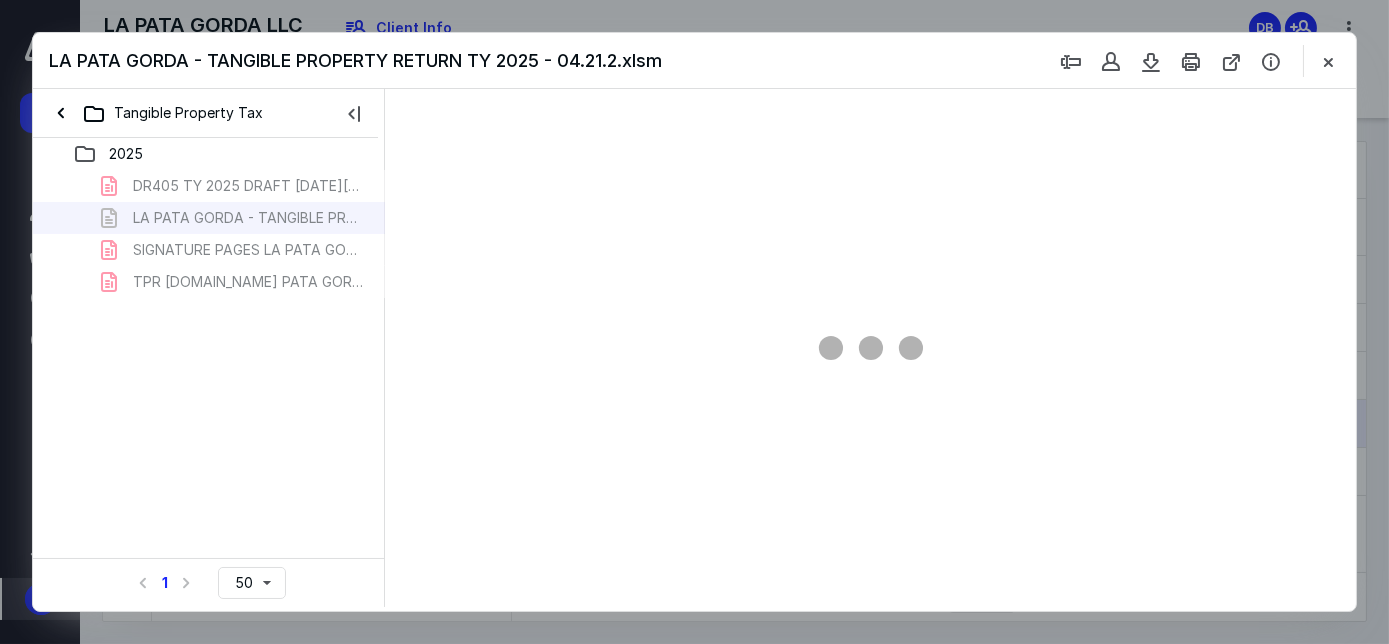 scroll, scrollTop: 0, scrollLeft: 0, axis: both 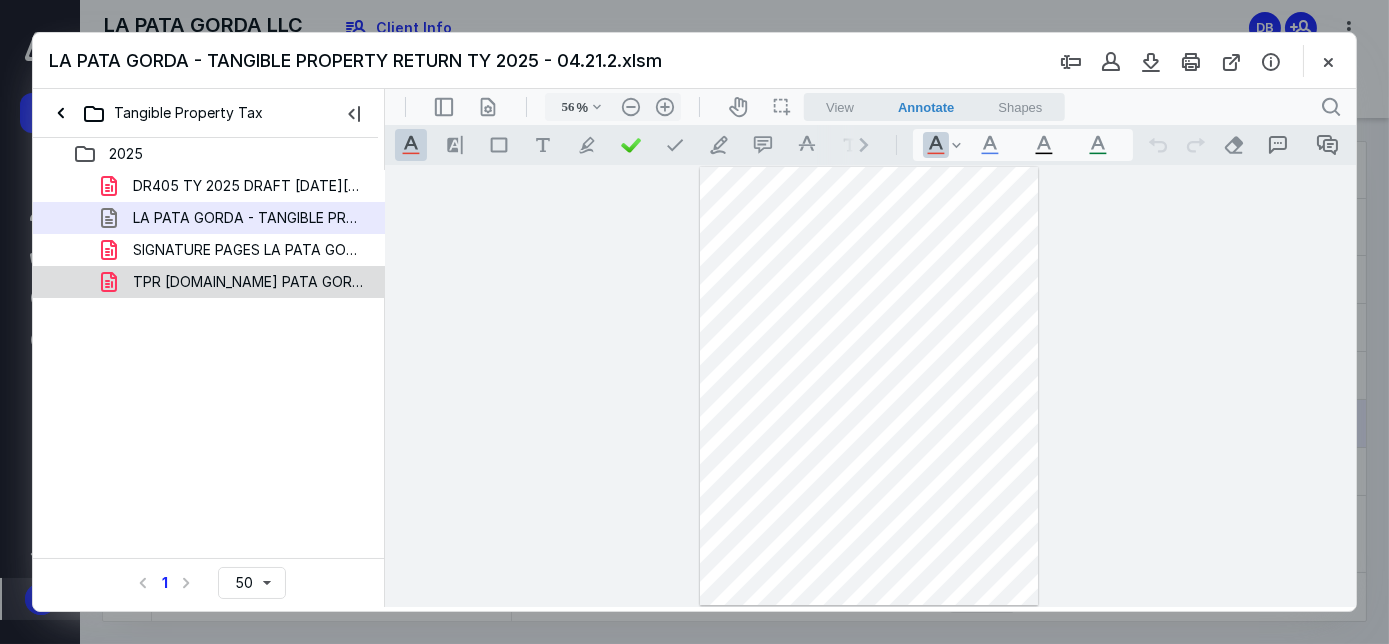 click on "TPR [DOMAIN_NAME] PATA GORDA.pdf" at bounding box center (249, 282) 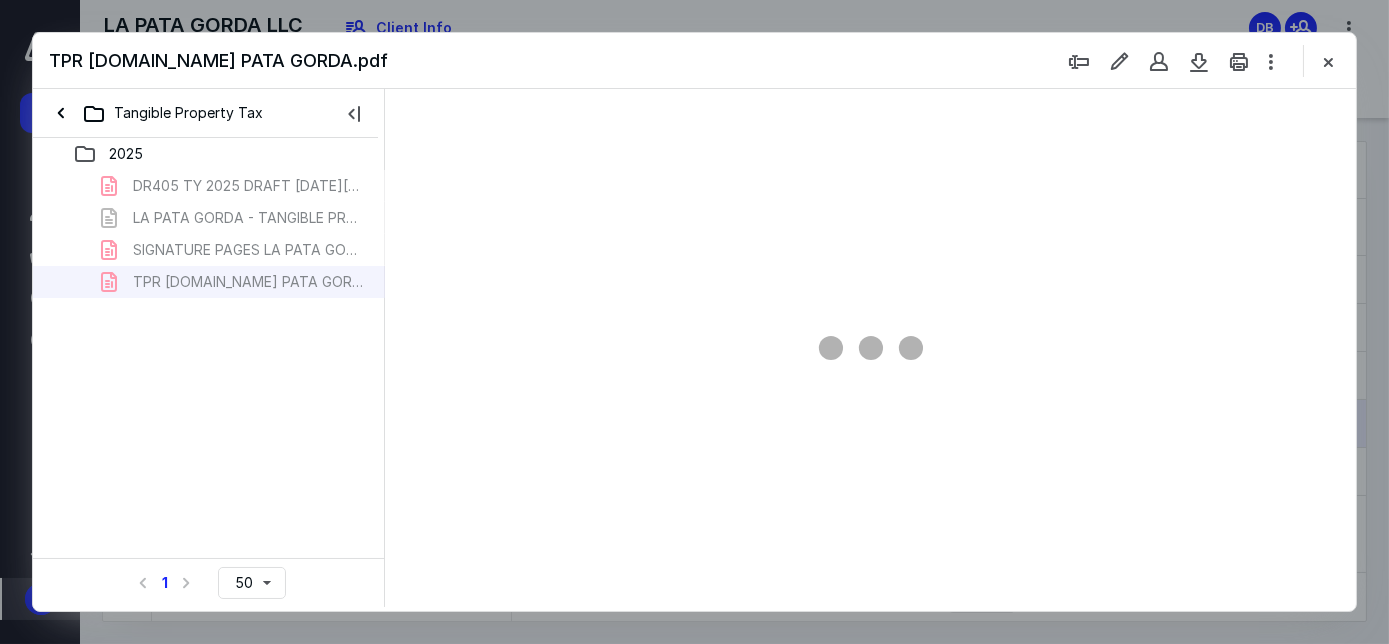 type on "56" 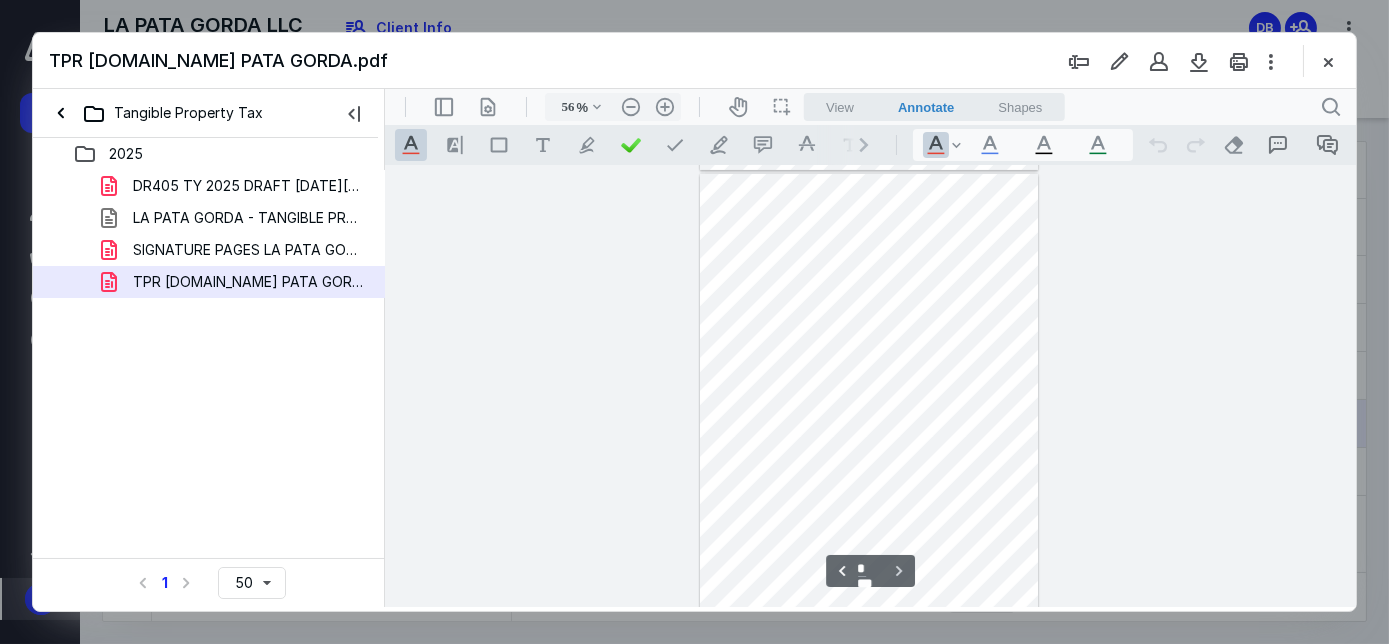 scroll, scrollTop: 1767, scrollLeft: 0, axis: vertical 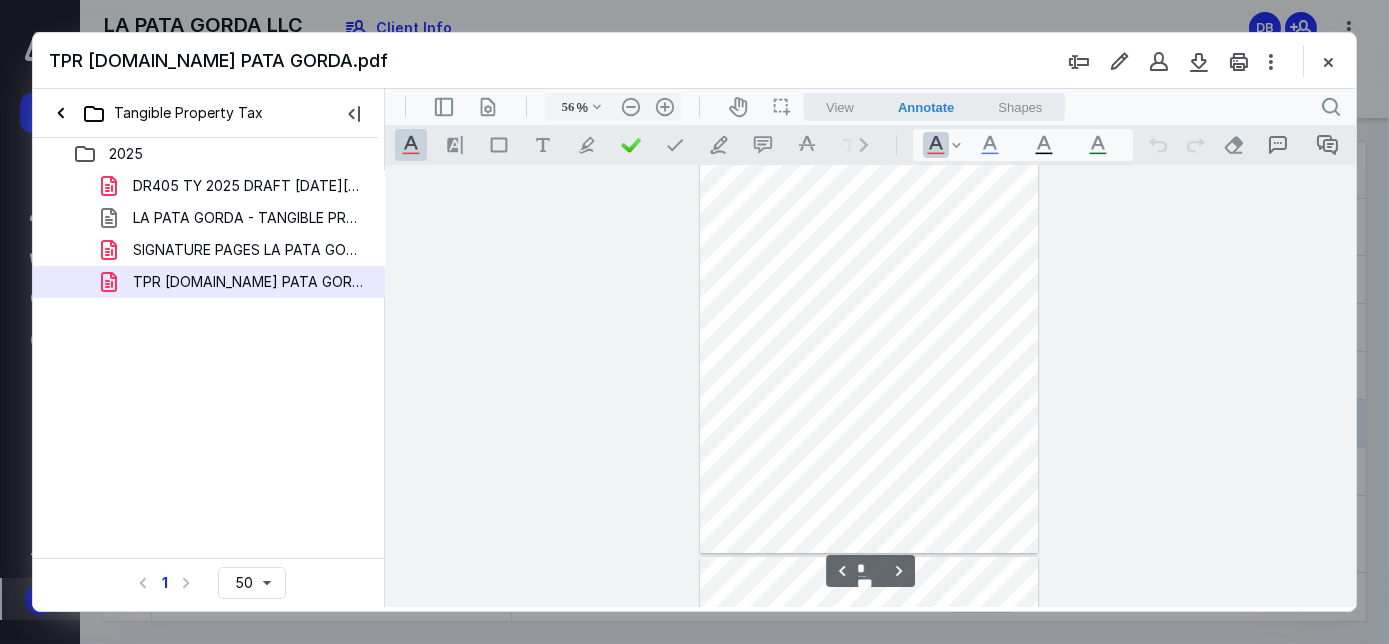 type on "*" 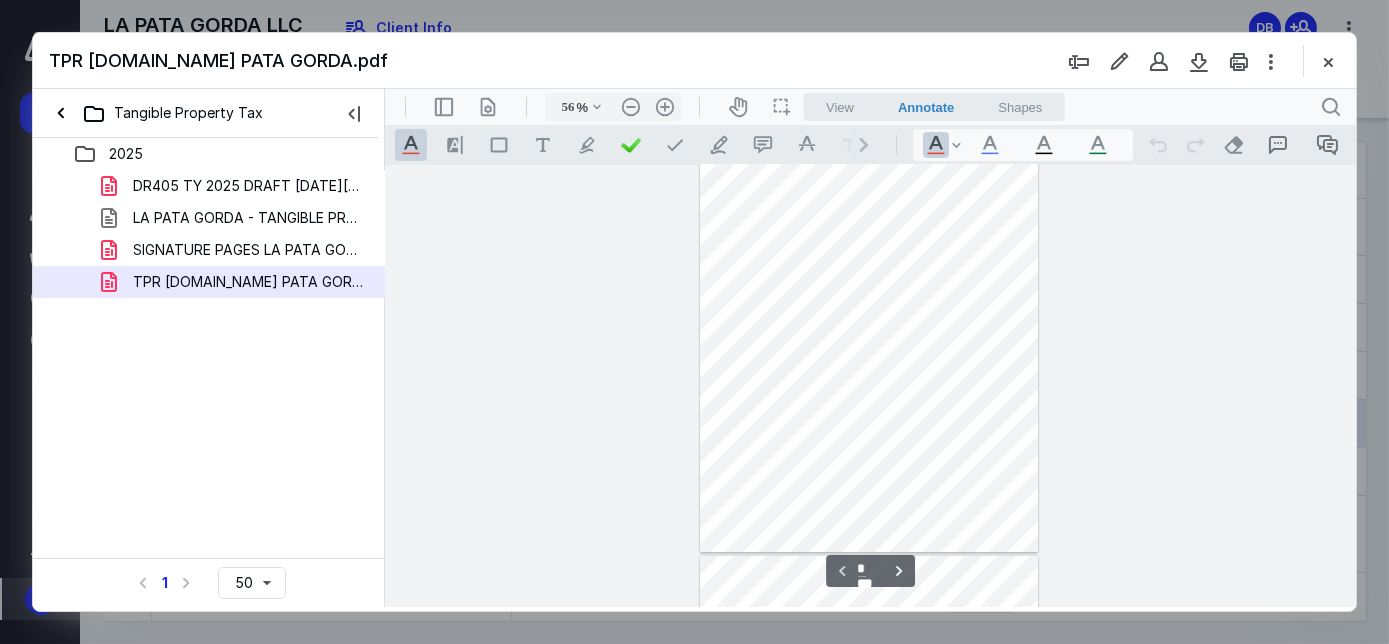 scroll, scrollTop: 0, scrollLeft: 0, axis: both 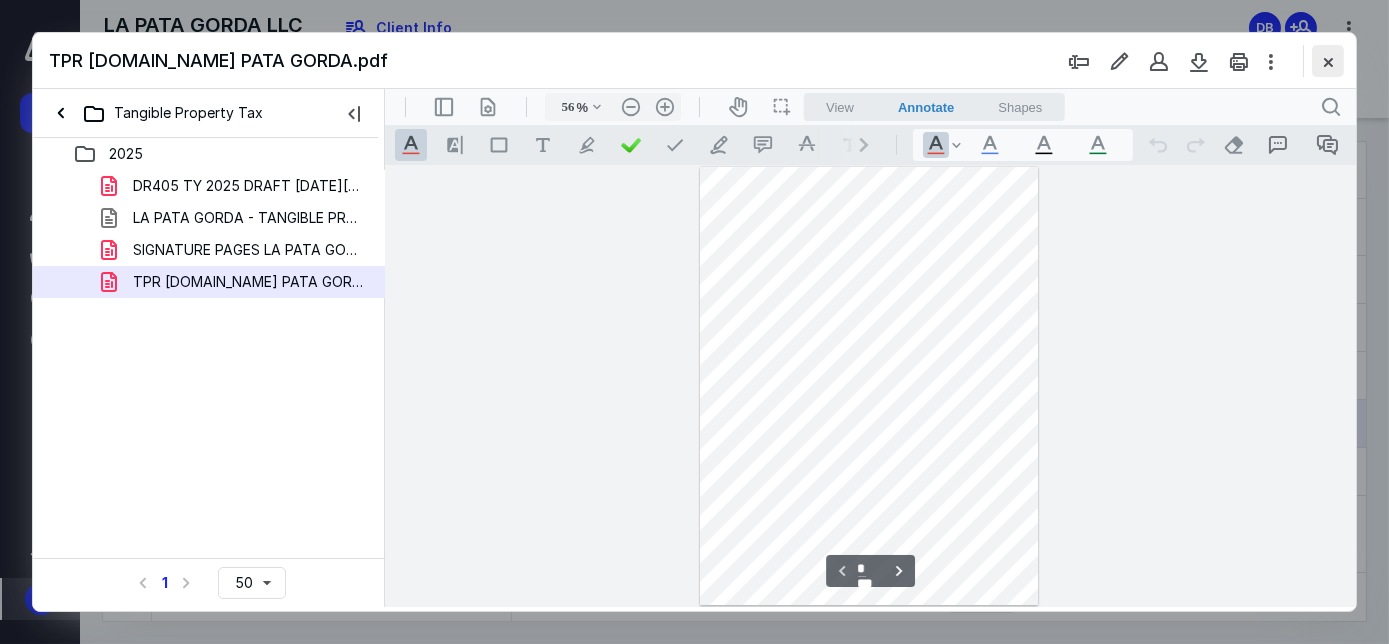click at bounding box center (1328, 61) 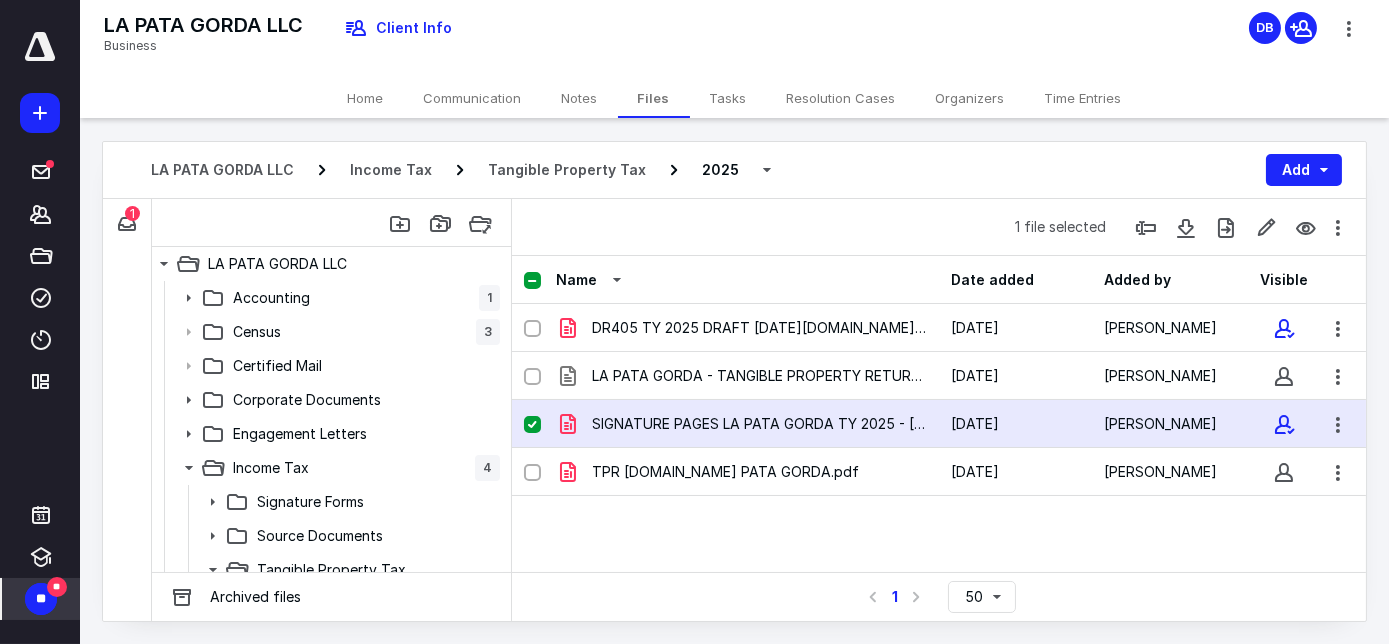 click on "**" at bounding box center (41, 599) 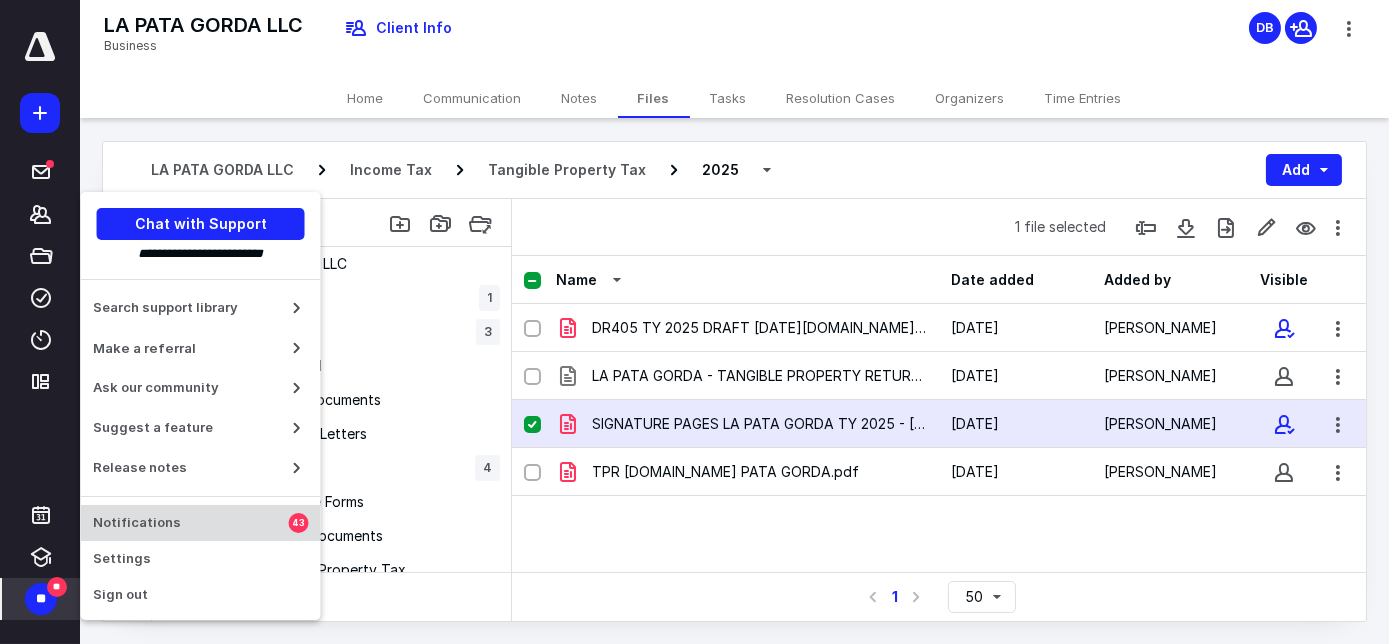 click on "Notifications 43" at bounding box center (201, 523) 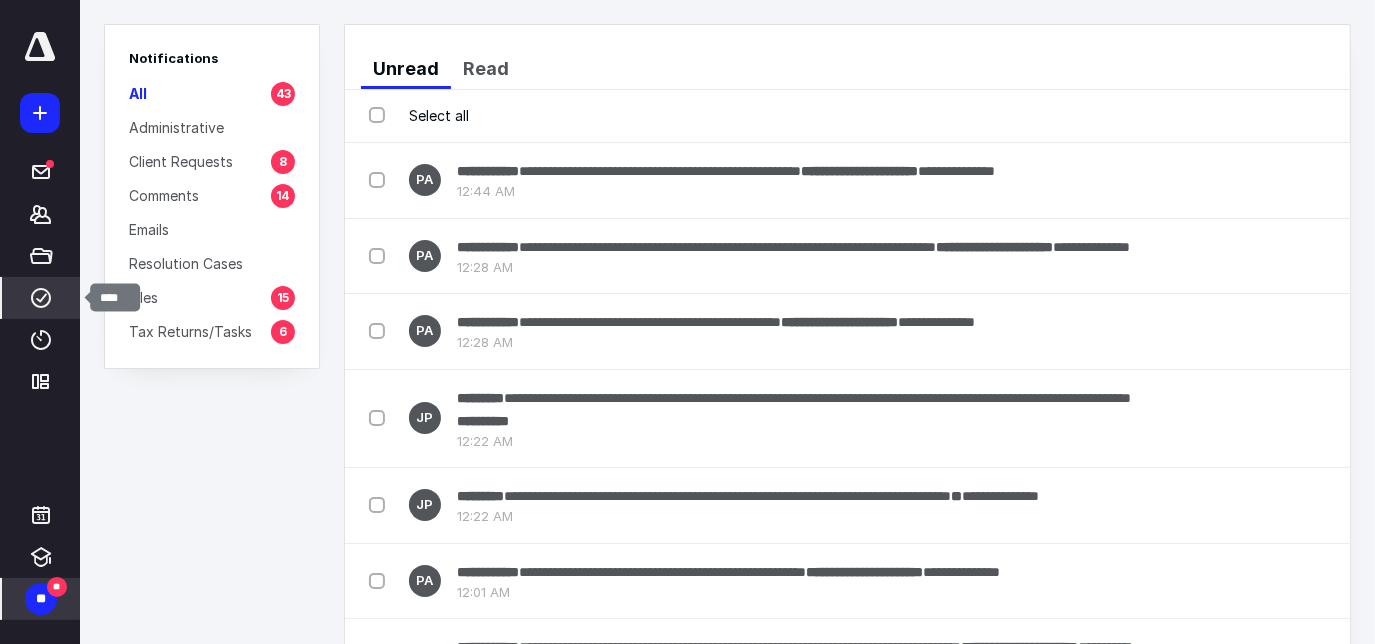 click 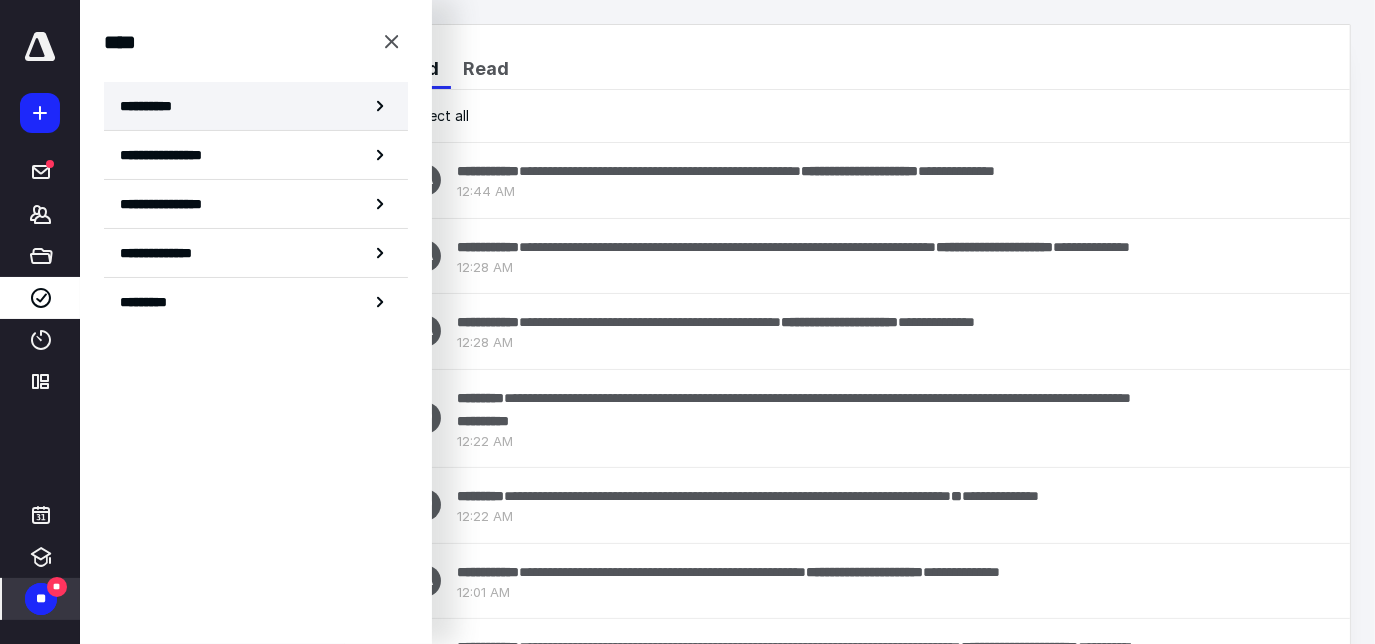 click on "**********" at bounding box center [256, 106] 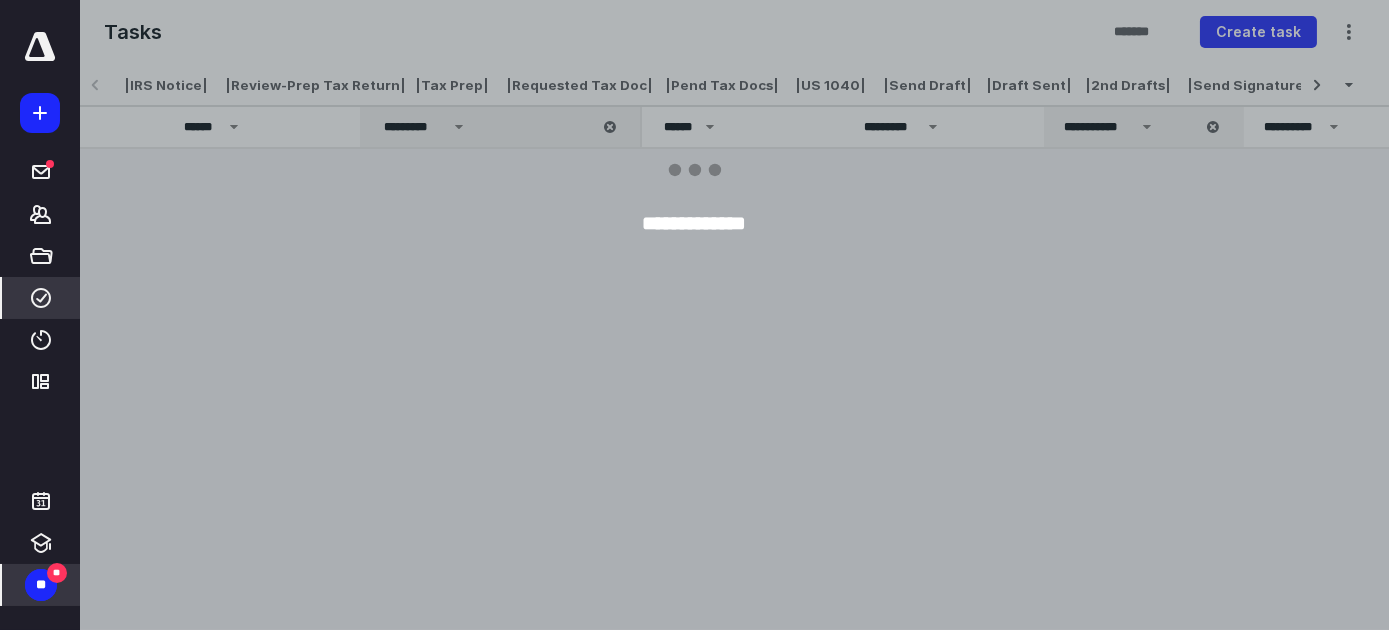 scroll, scrollTop: 564, scrollLeft: 0, axis: vertical 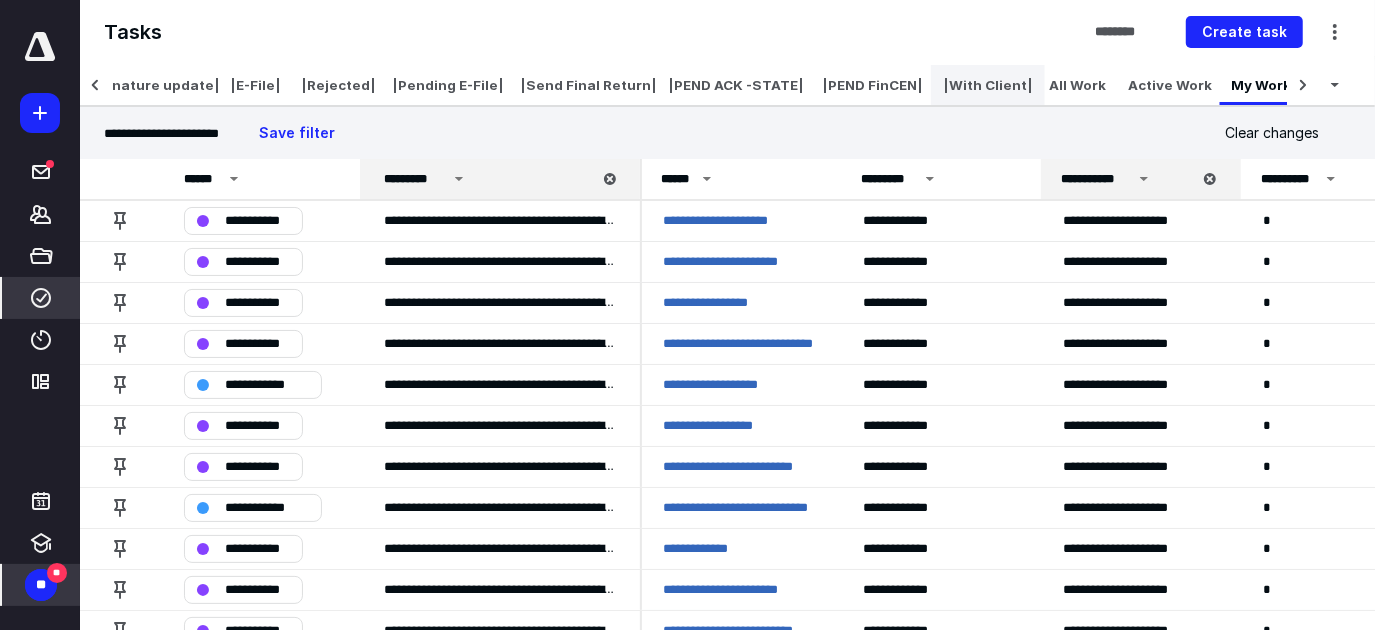 click on "|With Client|" at bounding box center [988, 85] 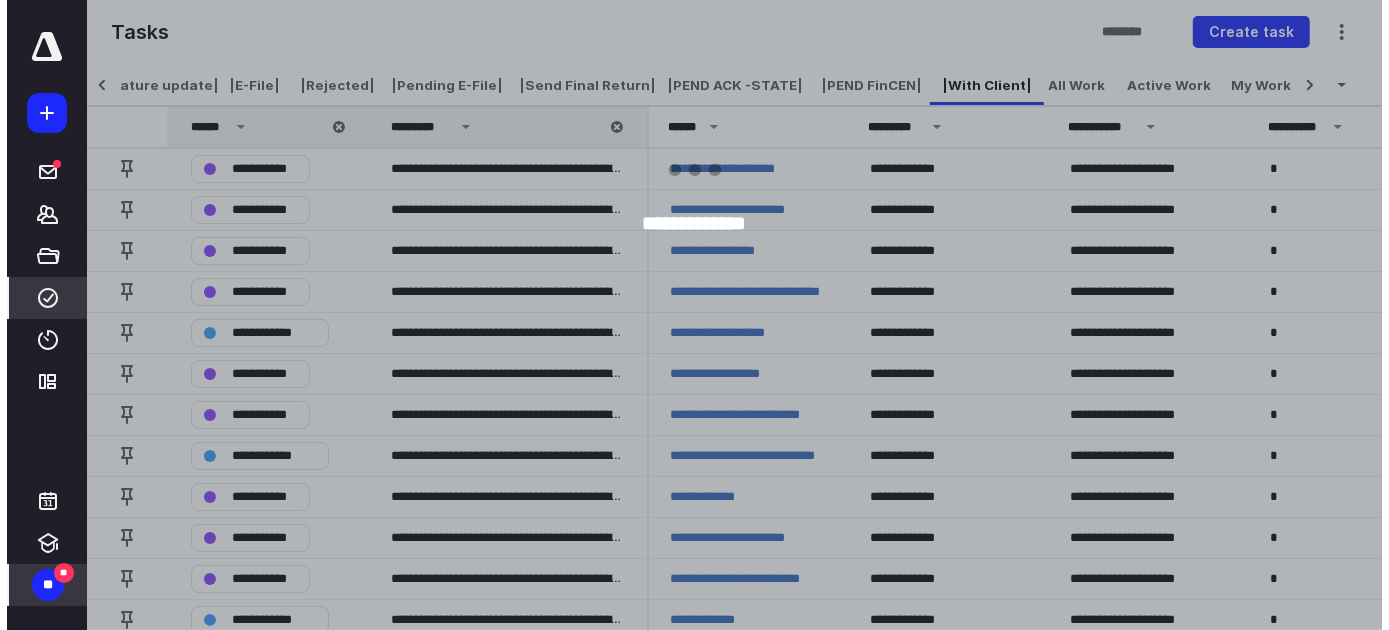 scroll, scrollTop: 0, scrollLeft: 1427, axis: horizontal 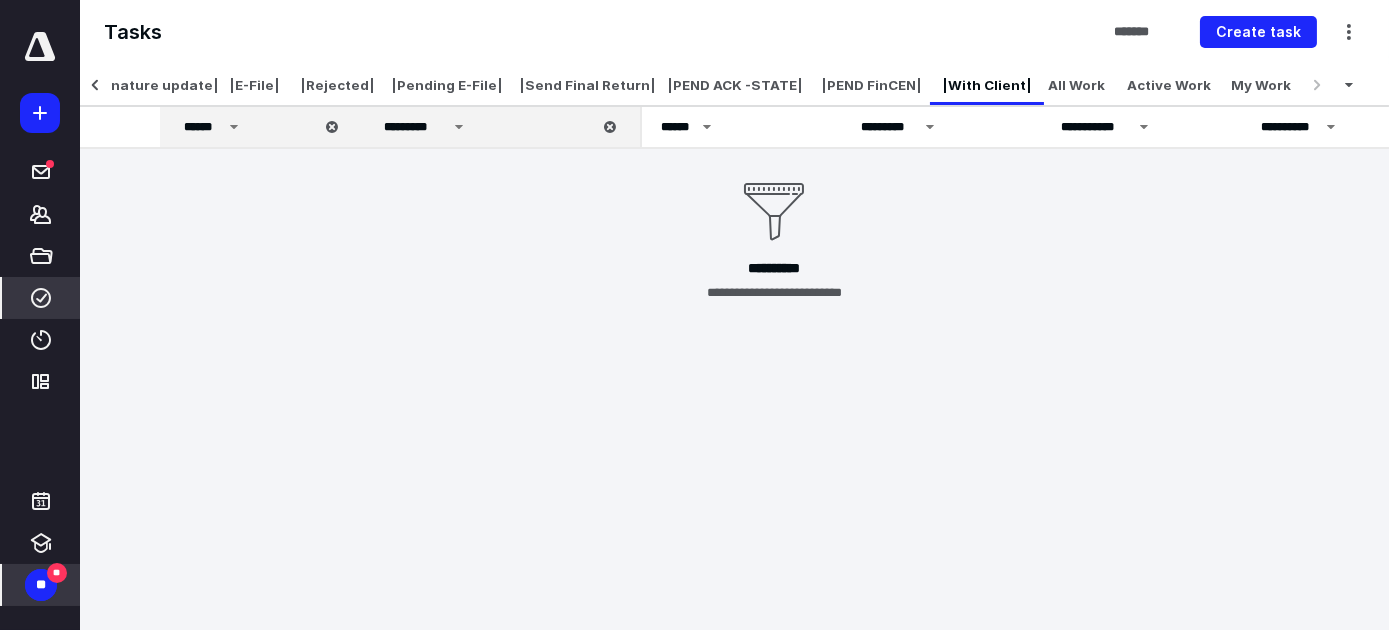 click on "*********" at bounding box center [486, 127] 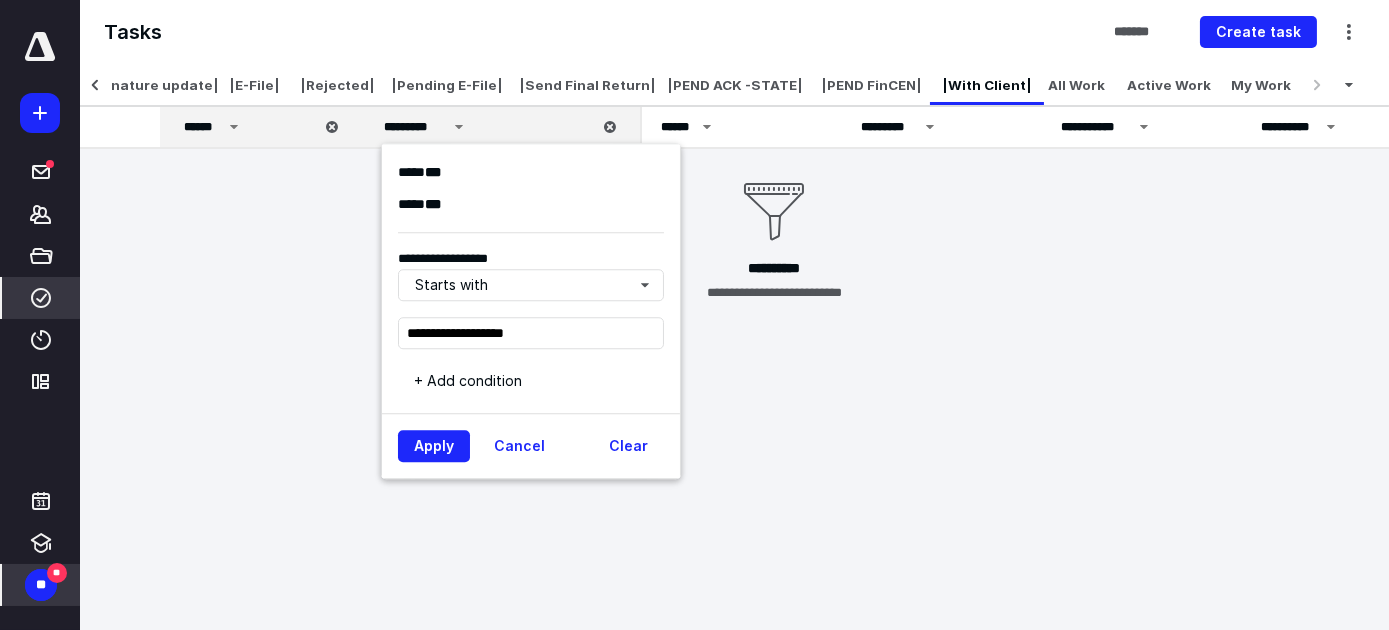 click on "*********" at bounding box center [486, 127] 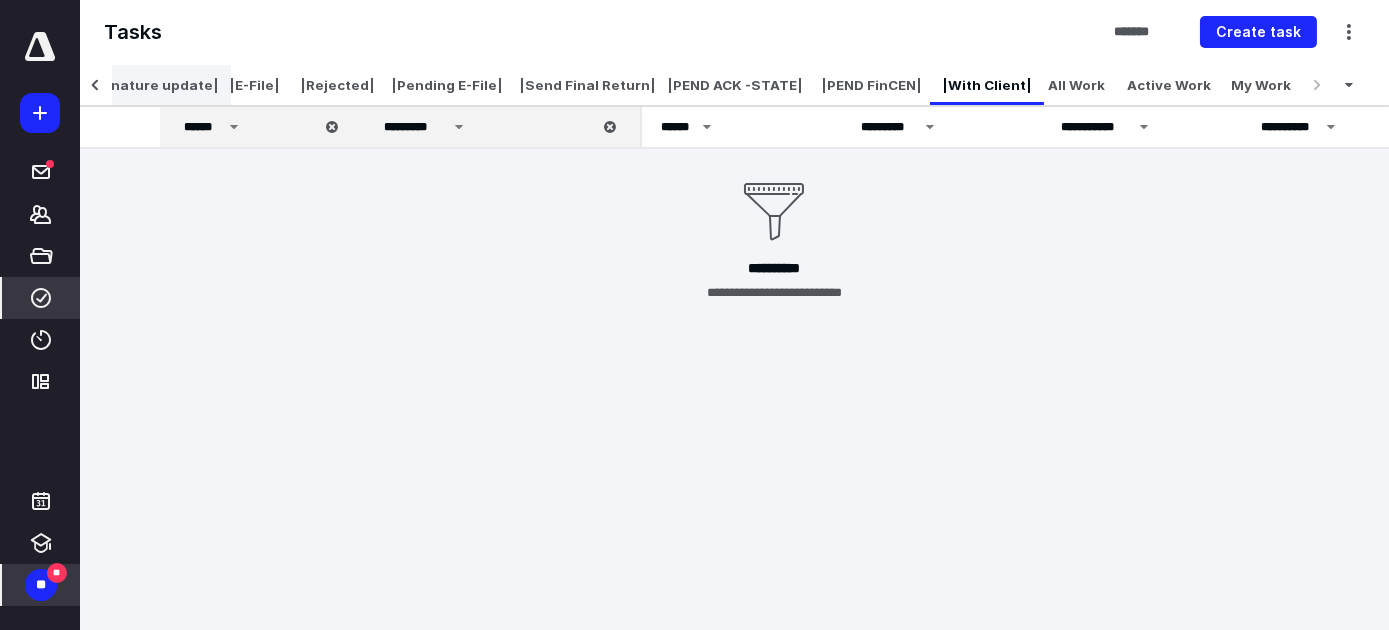 click on "|e-signature update|" at bounding box center (144, 85) 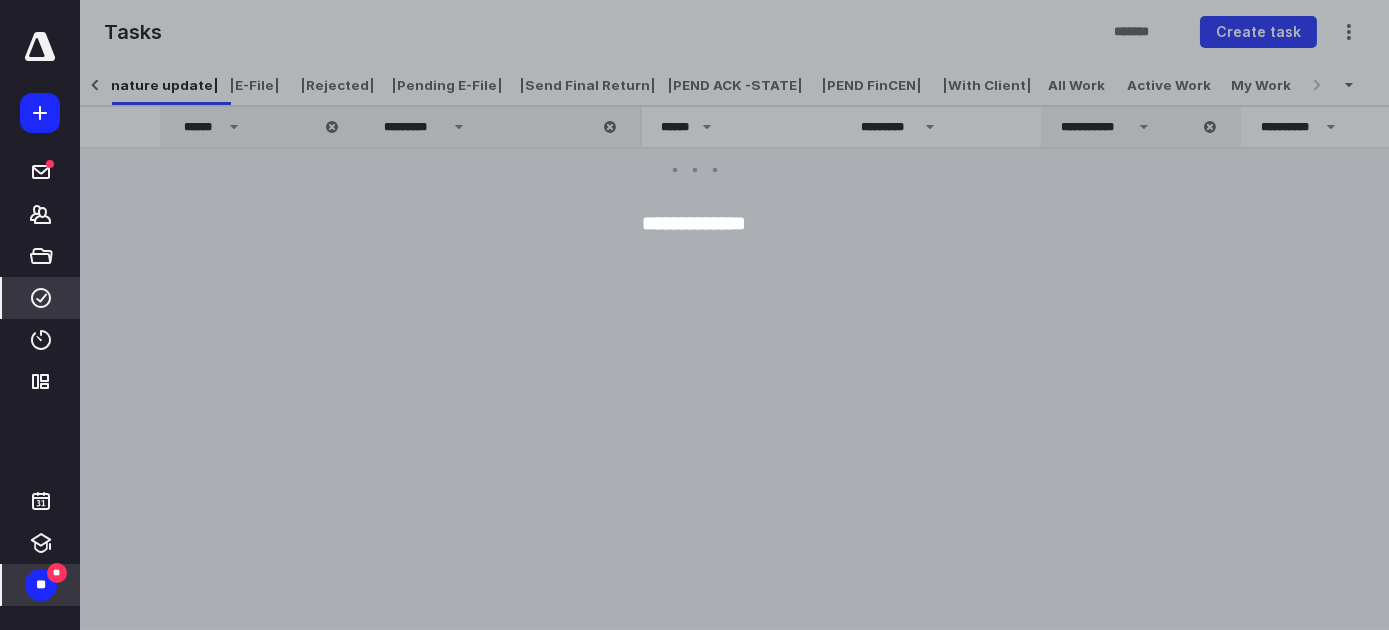 scroll, scrollTop: 0, scrollLeft: 1373, axis: horizontal 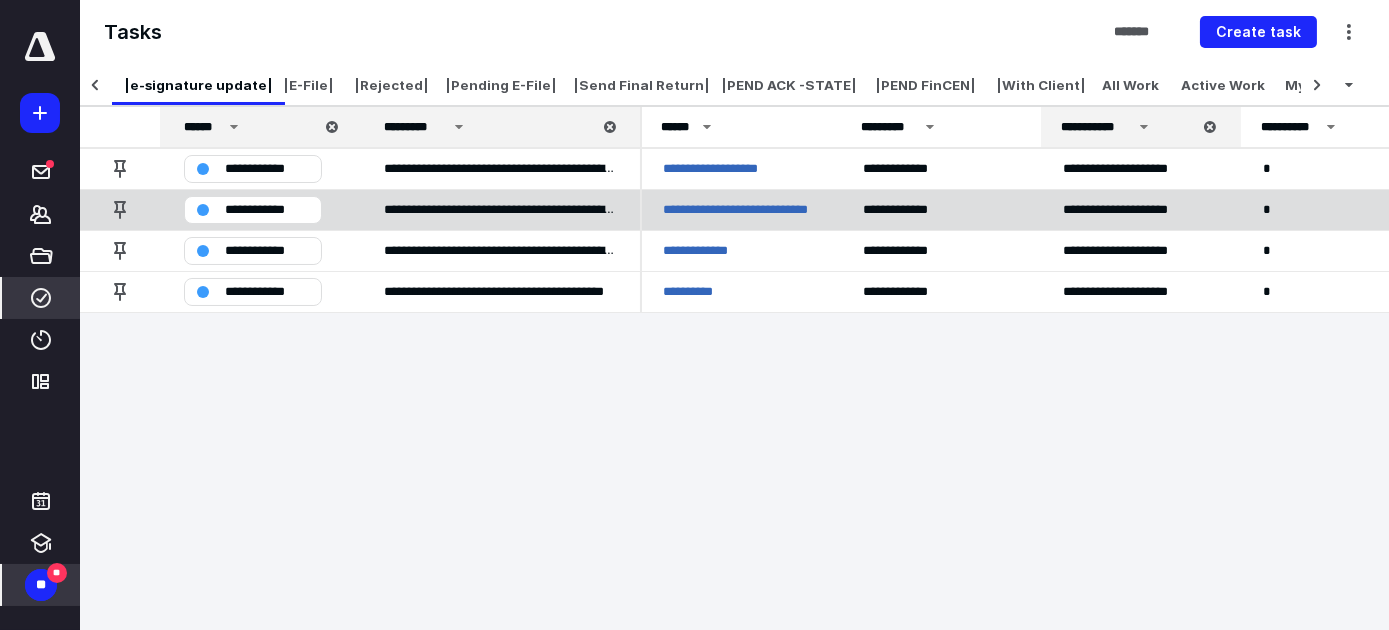 drag, startPoint x: 158, startPoint y: 85, endPoint x: 373, endPoint y: 208, distance: 247.6974 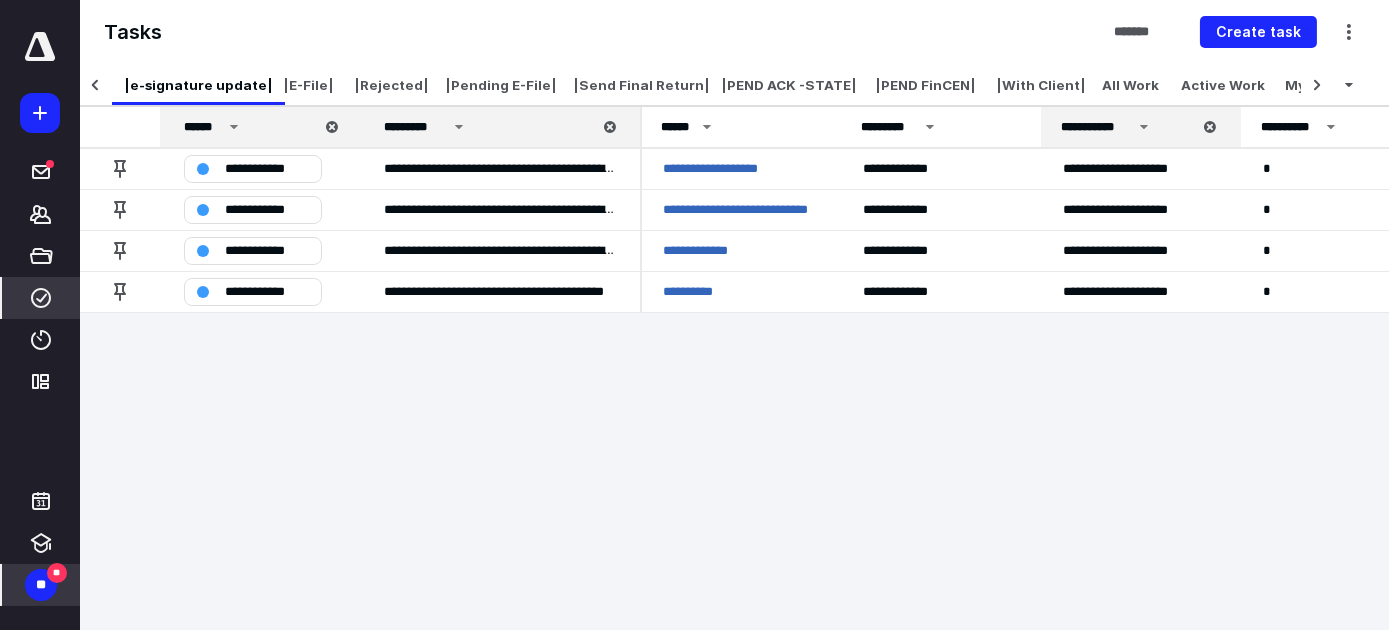 click 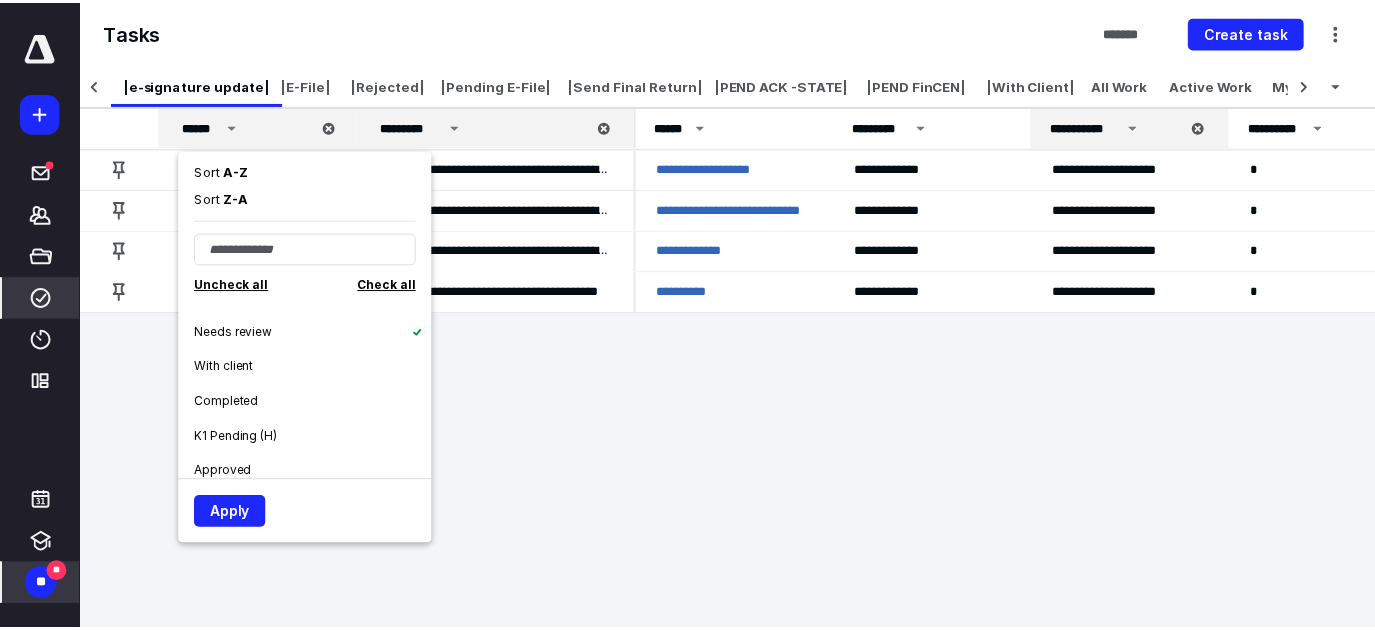 scroll, scrollTop: 210, scrollLeft: 0, axis: vertical 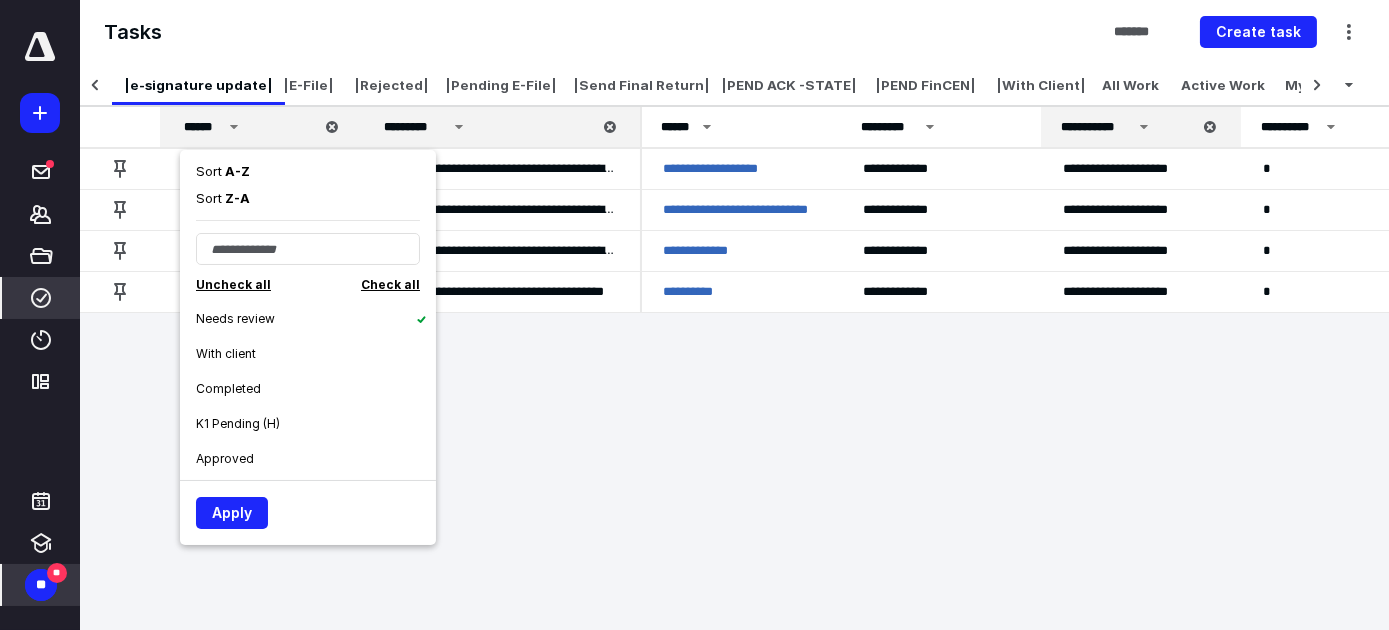 click on "With client" at bounding box center [316, 353] 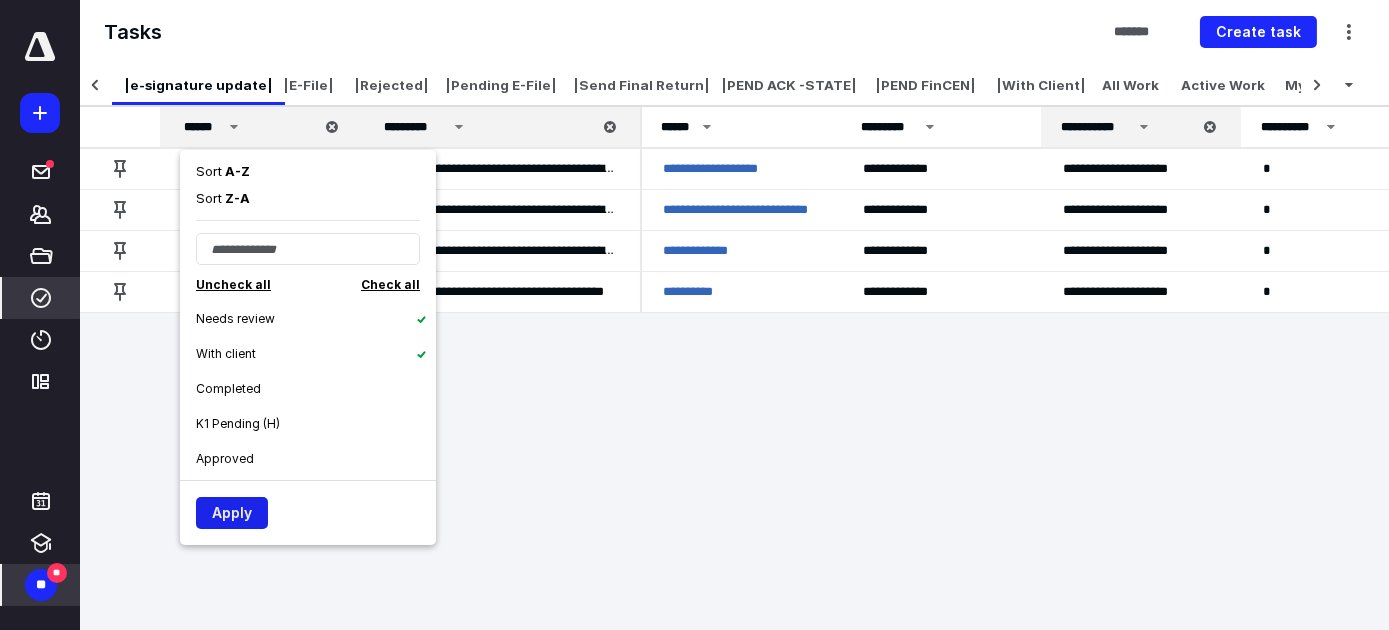 click on "Apply" at bounding box center (232, 513) 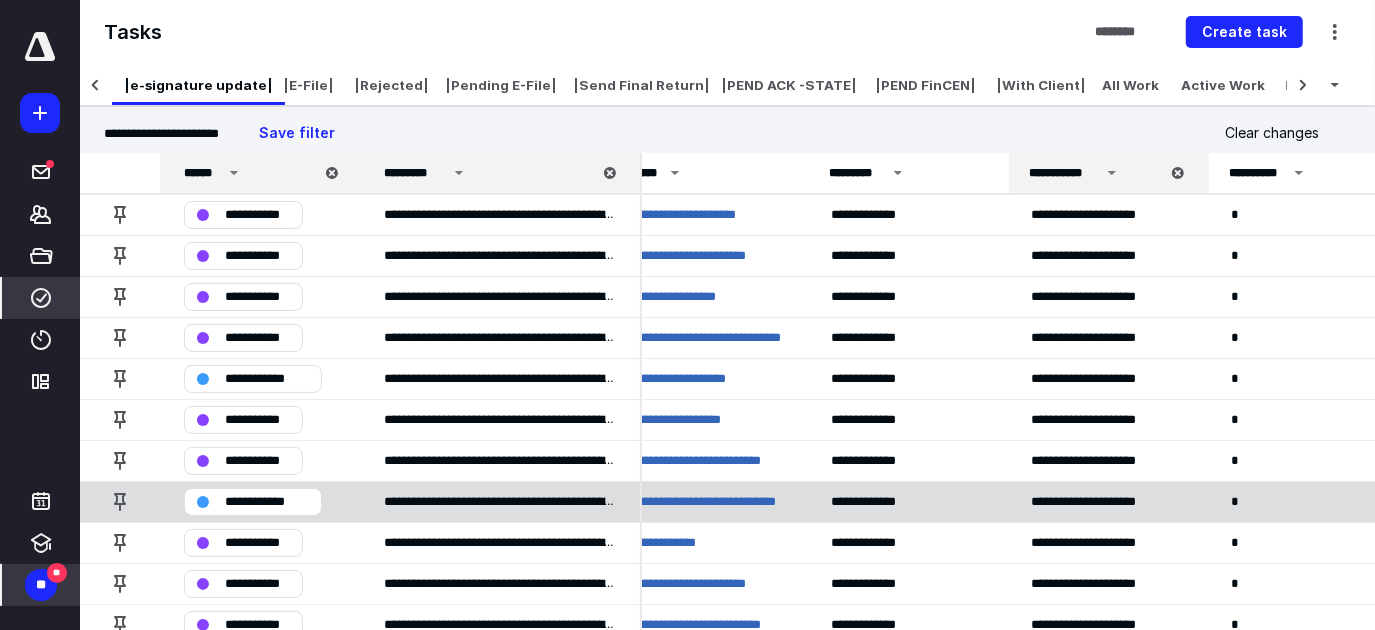 scroll, scrollTop: 0, scrollLeft: 35, axis: horizontal 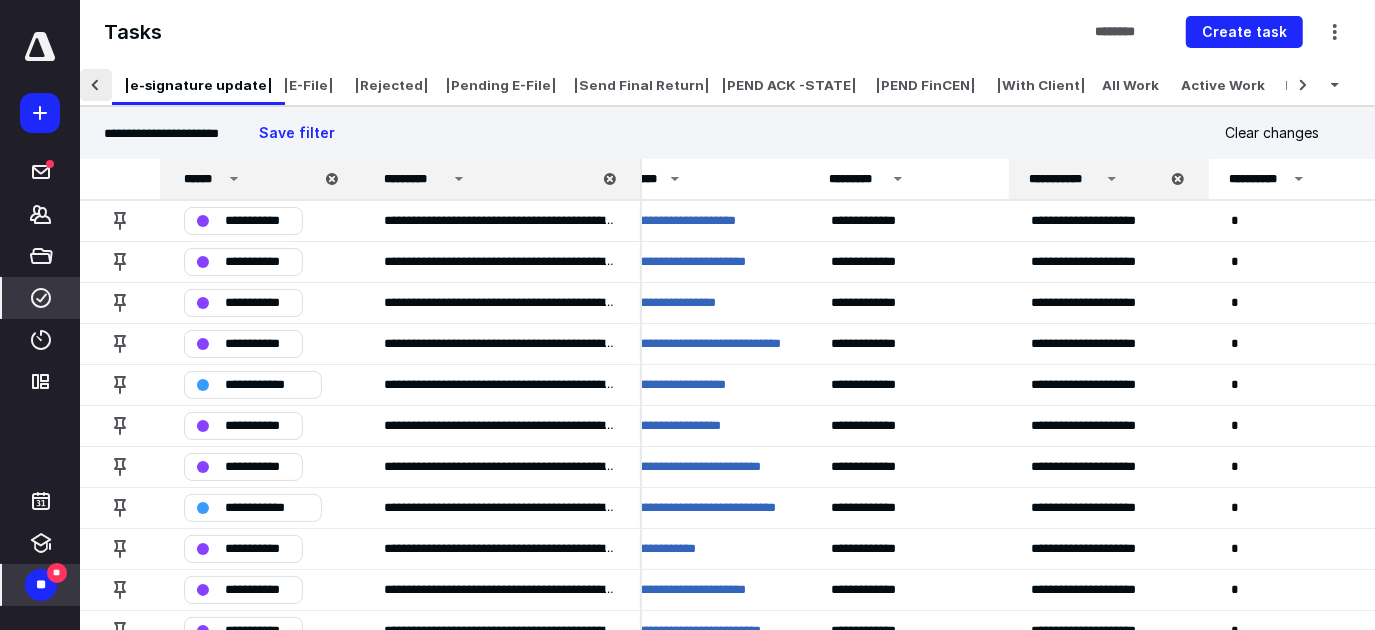 click at bounding box center (96, 85) 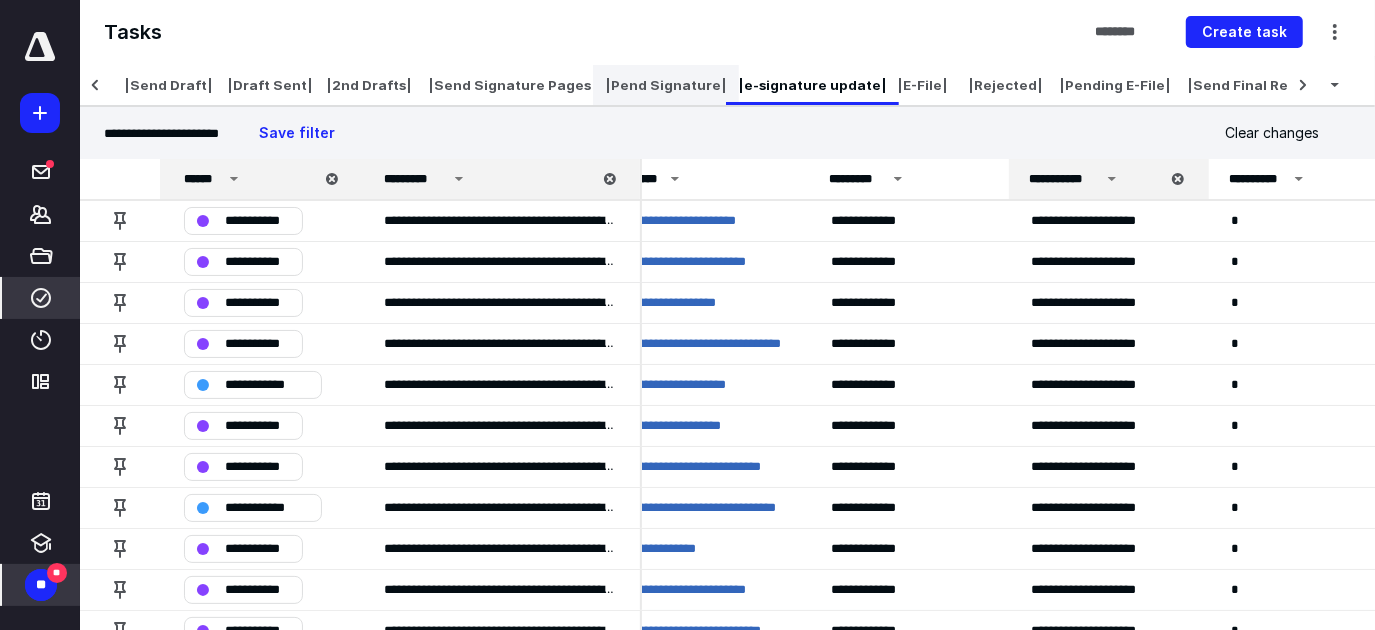 click on "|Pend Signature|" at bounding box center (666, 85) 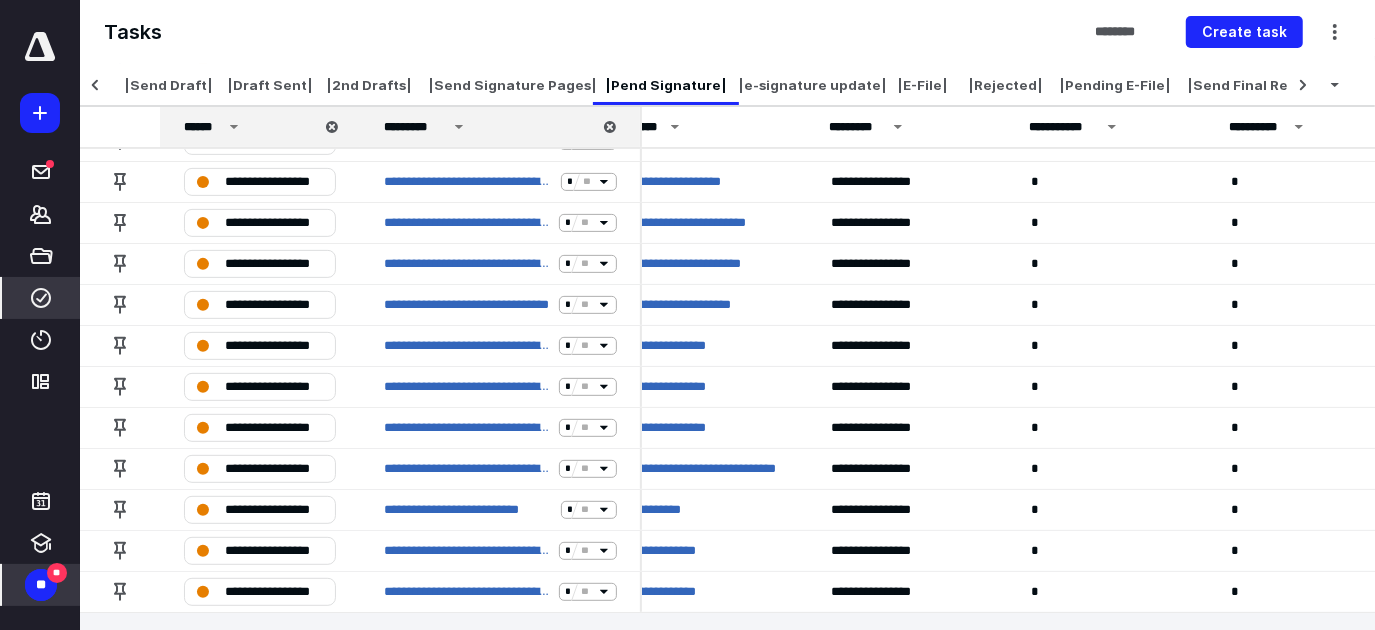 scroll, scrollTop: 0, scrollLeft: 35, axis: horizontal 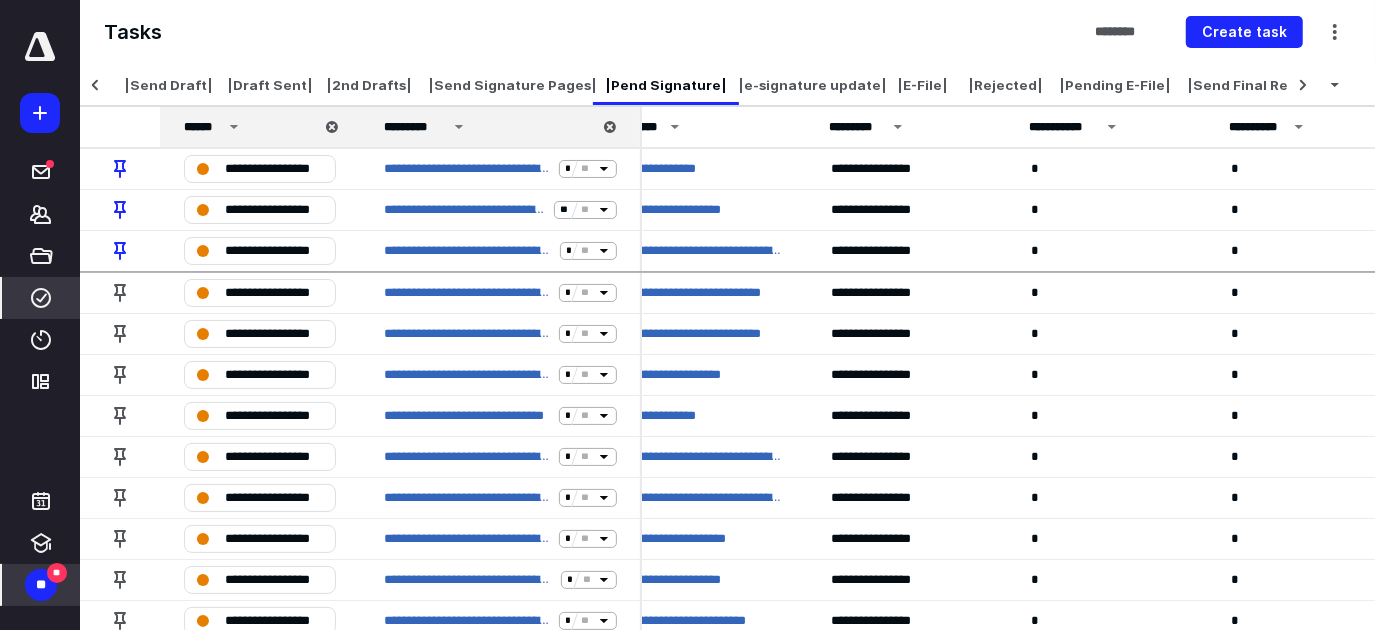 click on "|Review-Prep Tax Return| |Tax Prep| |Requested Tax Doc| |Pend Tax Docs| |US 1040| |Send Draft| |Draft Sent| |2nd Drafts| |Send Signature Pages| |Pend Signature| |e-signature update| |E-File| |Rejected| |Pending E-File| |Send Final Return| |PEND ACK -STATE| |PEND FinCEN| |With Client| All Work Active Work" at bounding box center [727, 85] 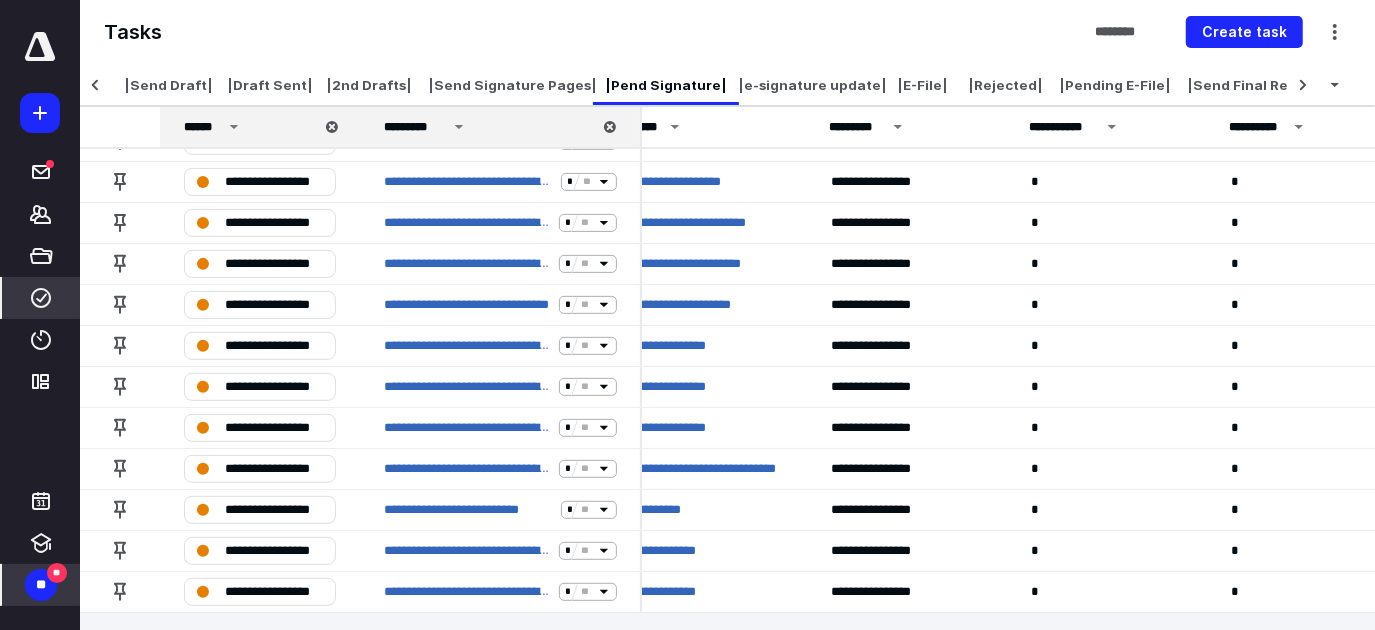 scroll, scrollTop: 0, scrollLeft: 35, axis: horizontal 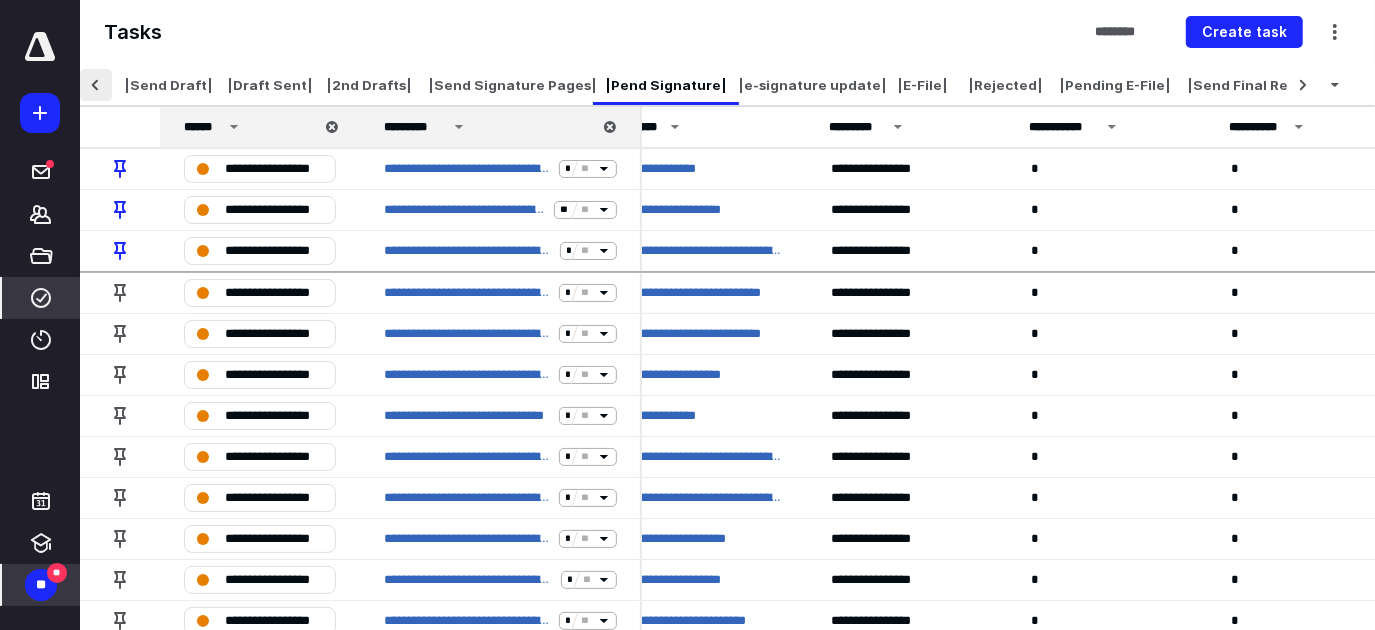 click at bounding box center [96, 85] 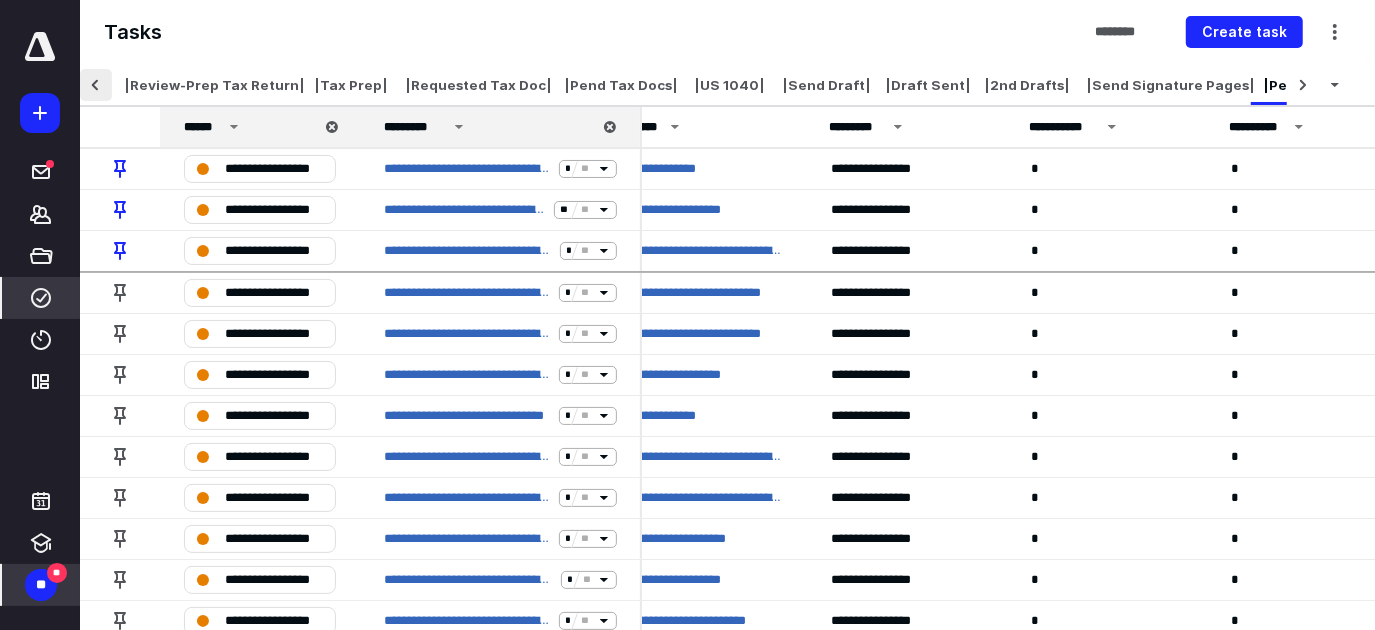 click at bounding box center (96, 85) 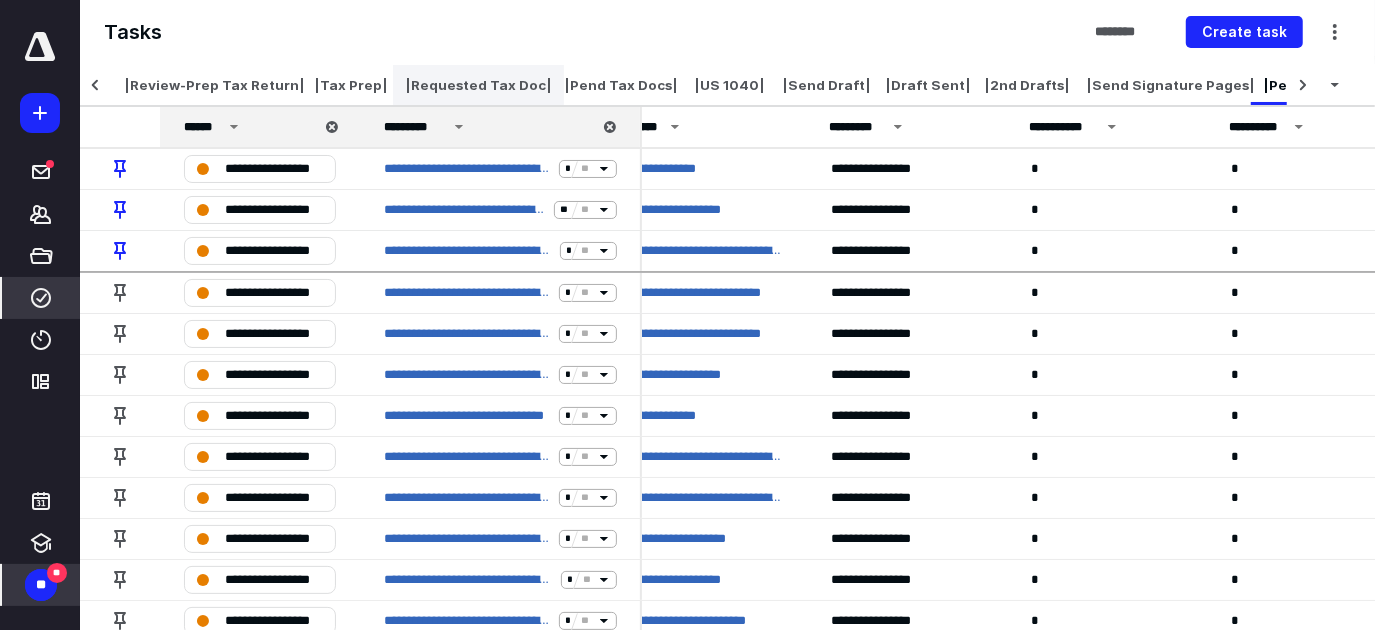 click on "|Requested Tax Doc|" at bounding box center (478, 85) 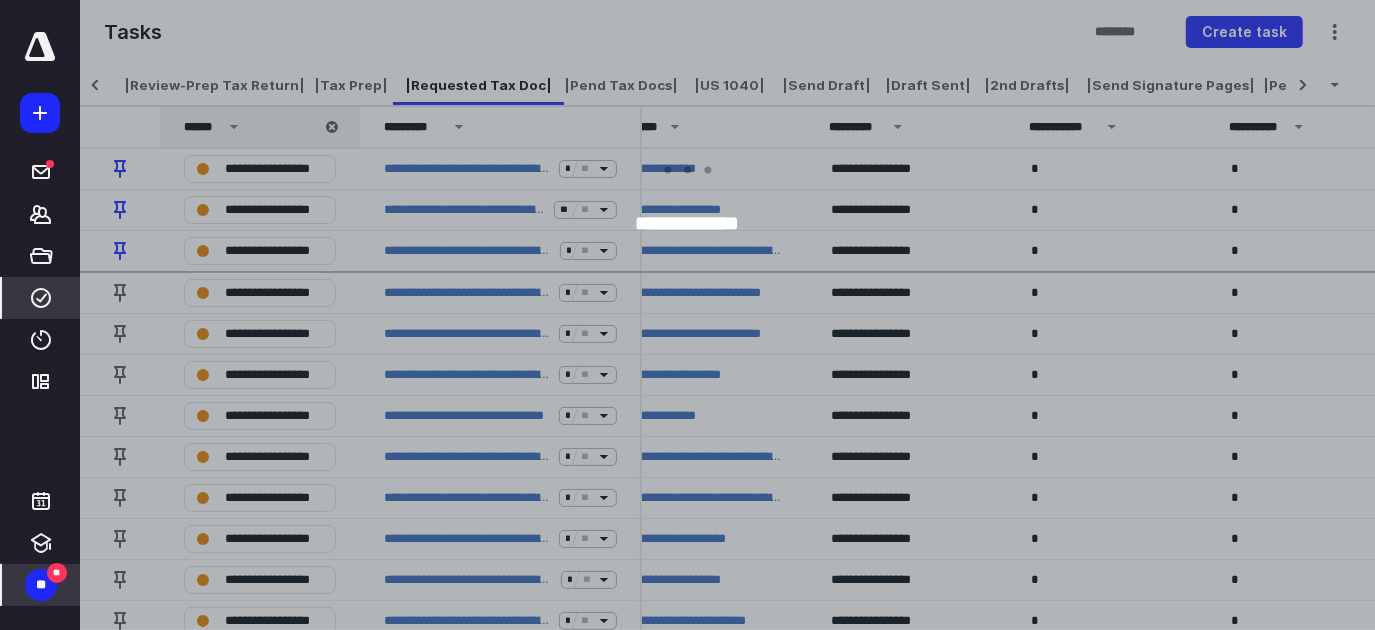 scroll, scrollTop: 0, scrollLeft: 197, axis: horizontal 